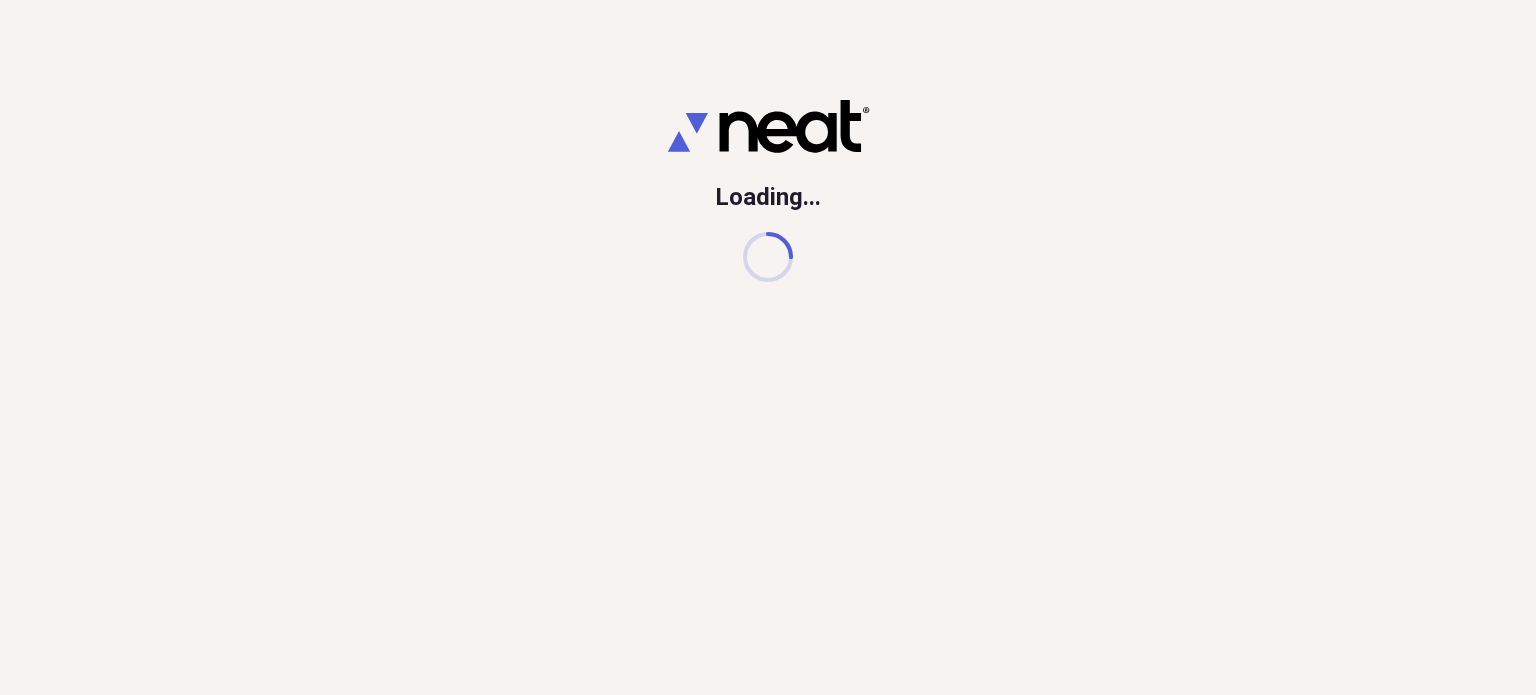 scroll, scrollTop: 0, scrollLeft: 0, axis: both 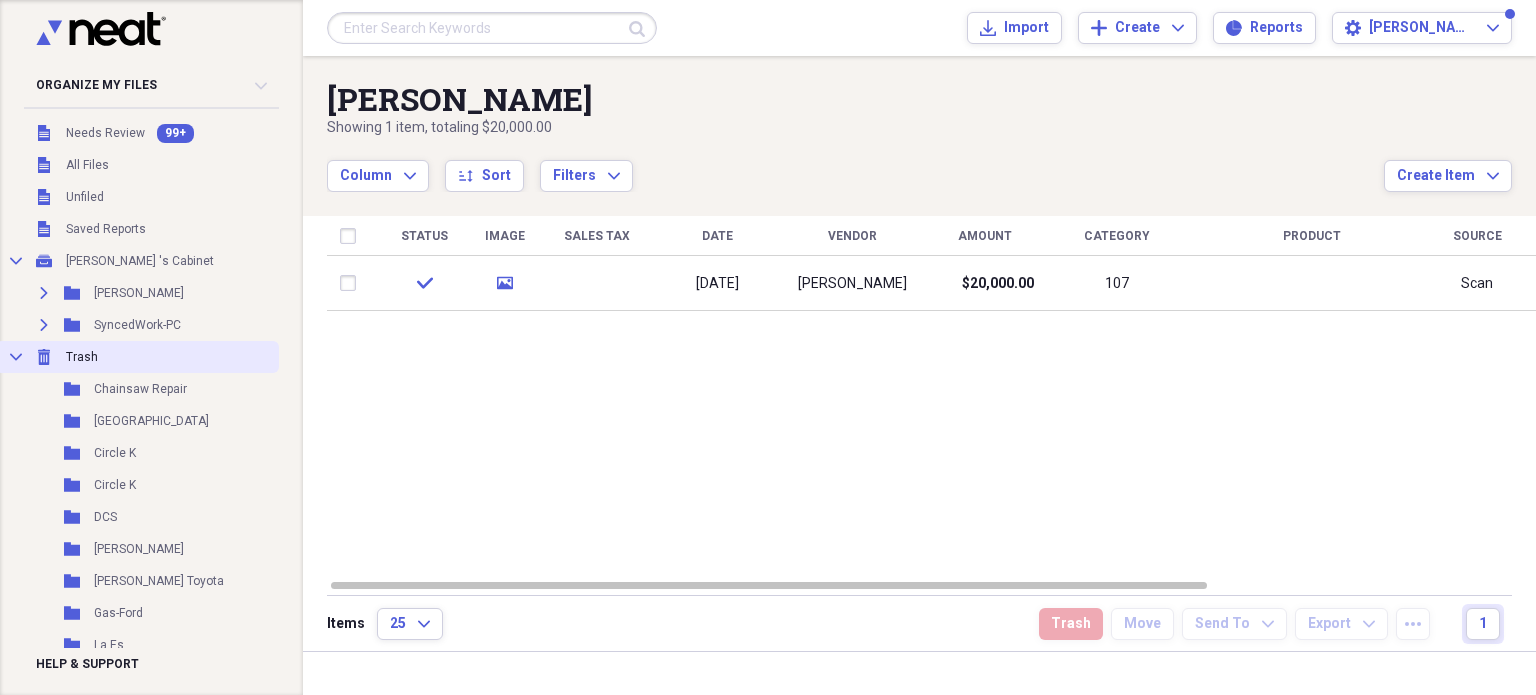 click on "Collapse" 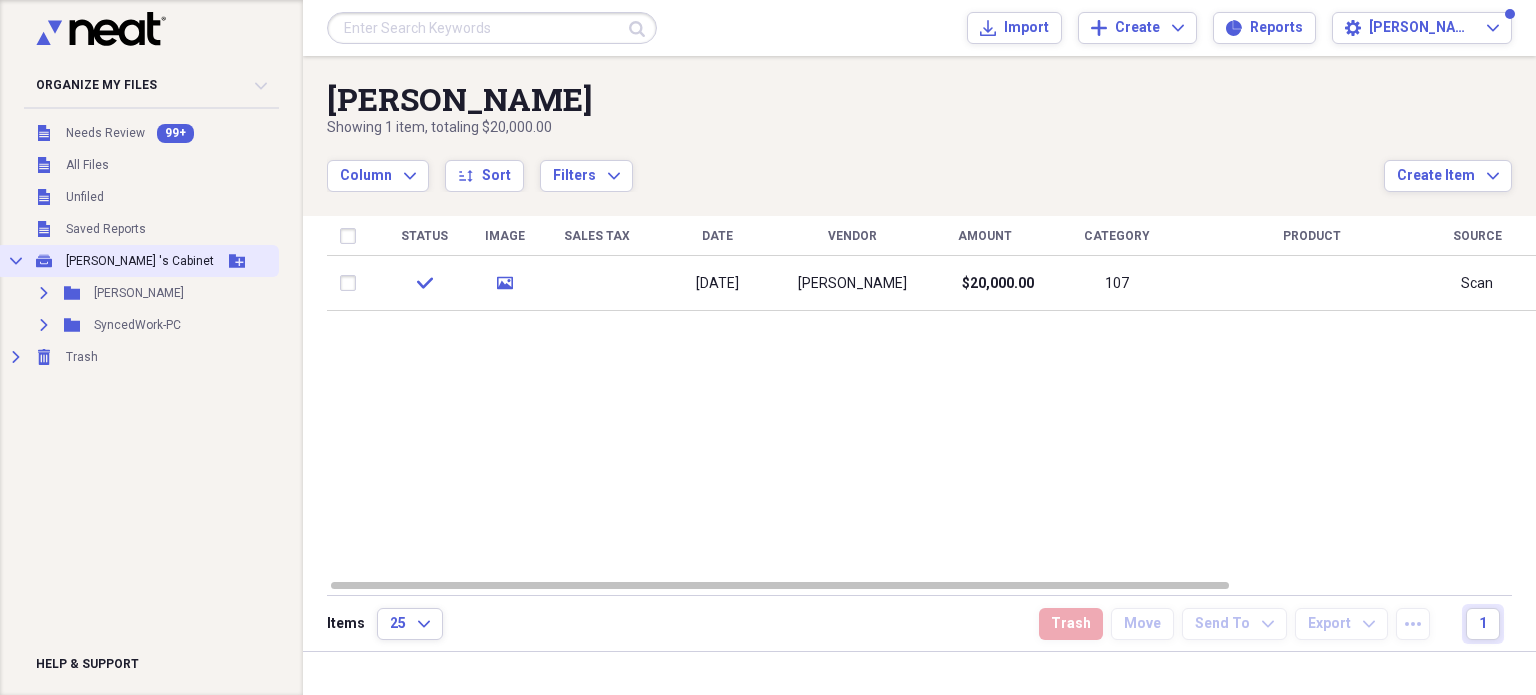click on "Collapse" 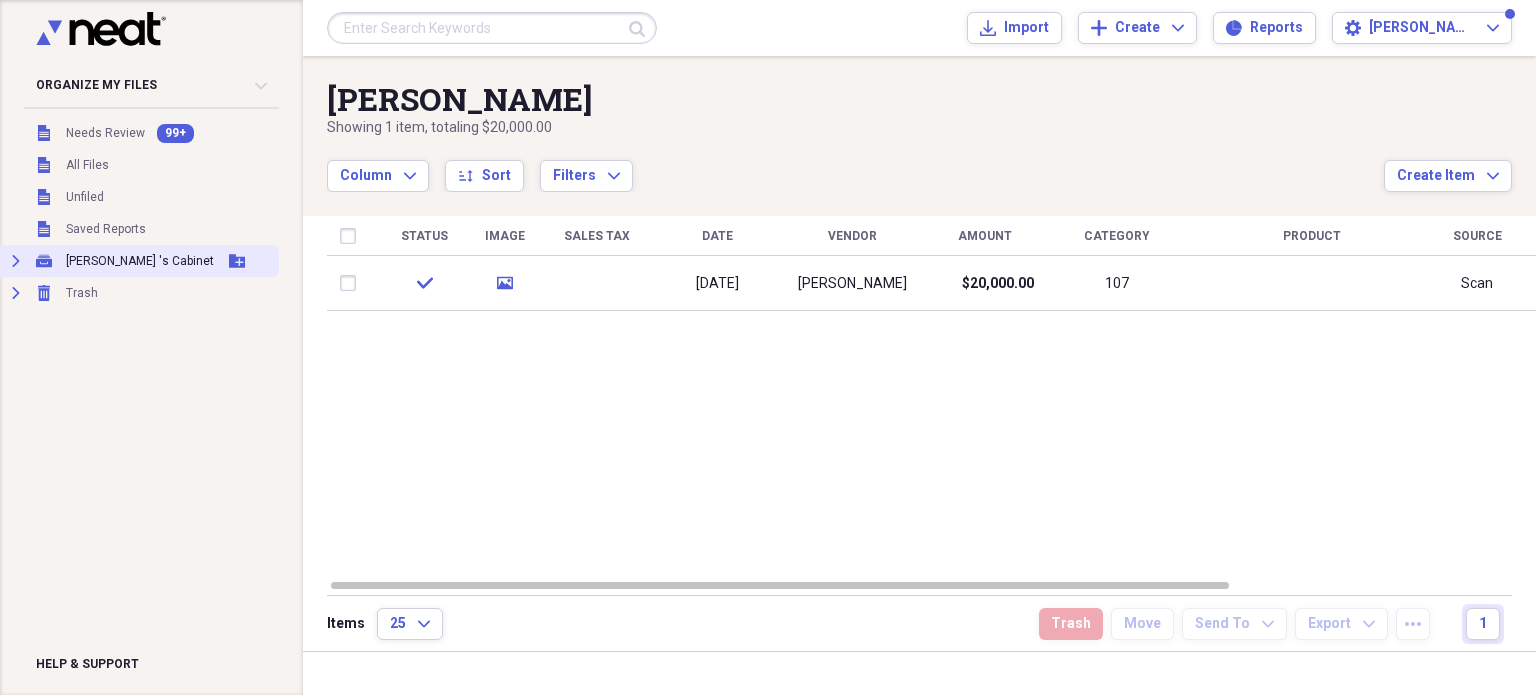 click on "Expand" 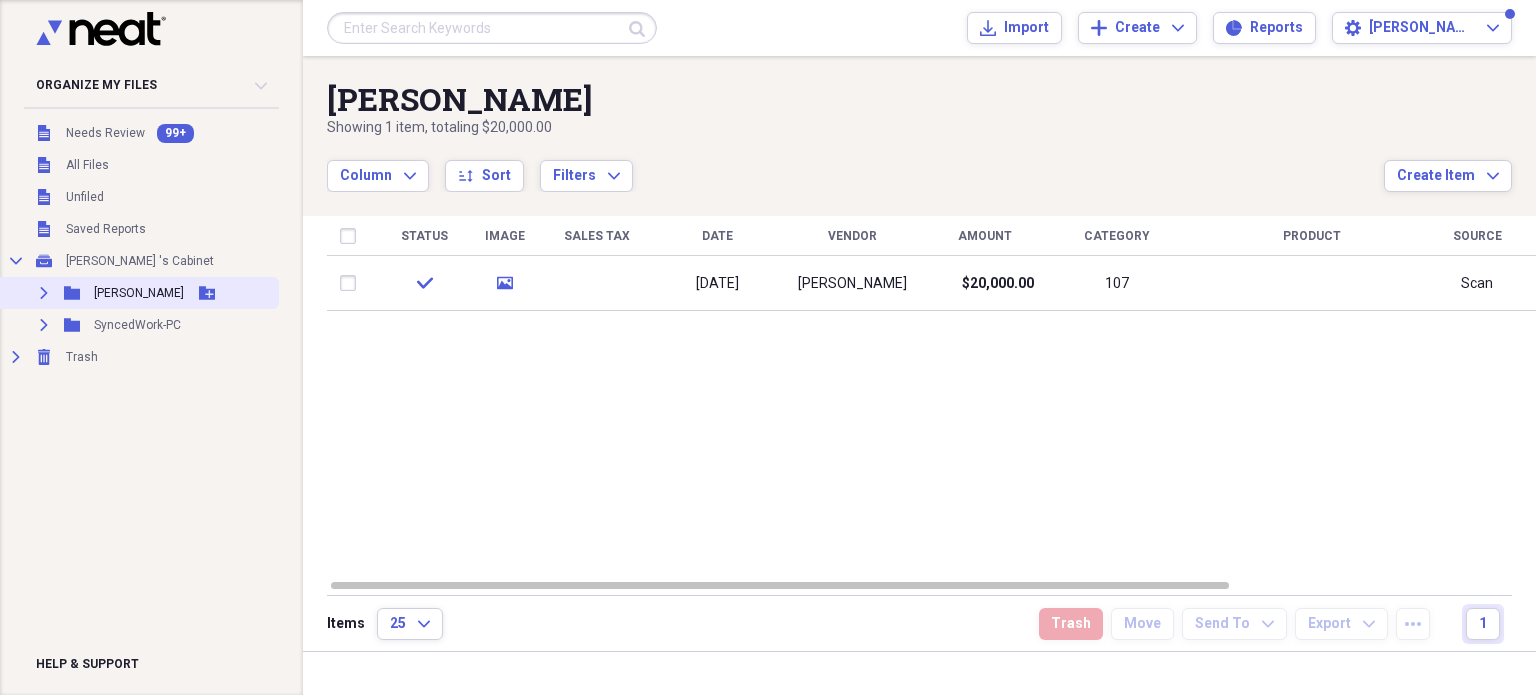 click 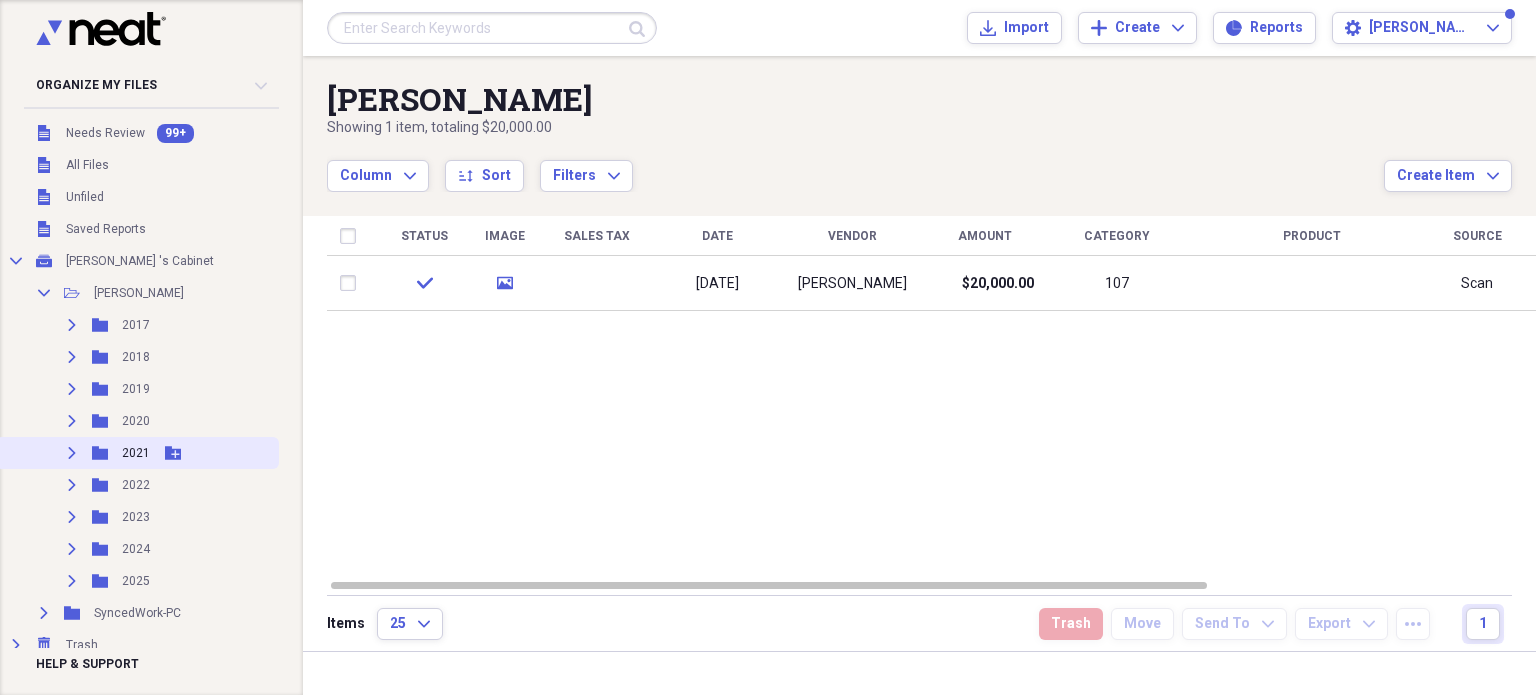 click on "Expand" 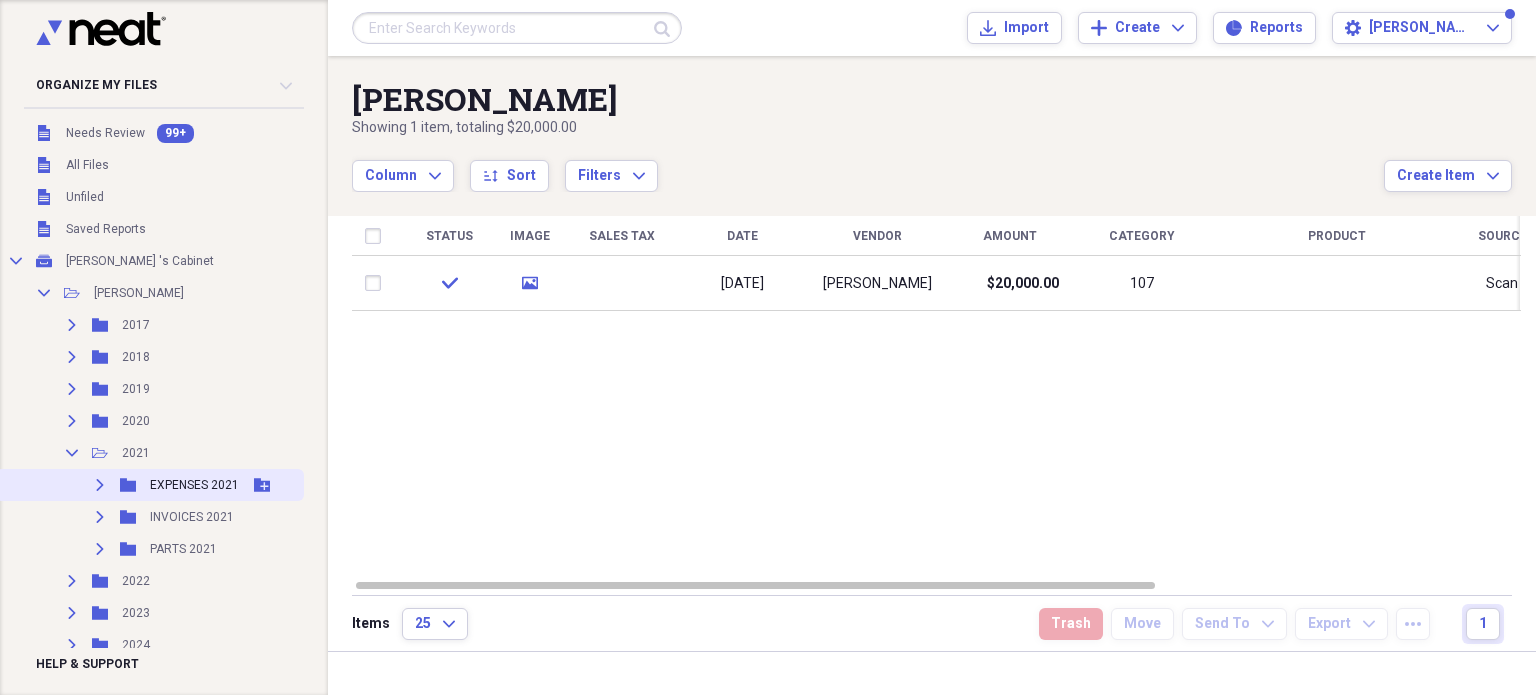 click on "Expand" 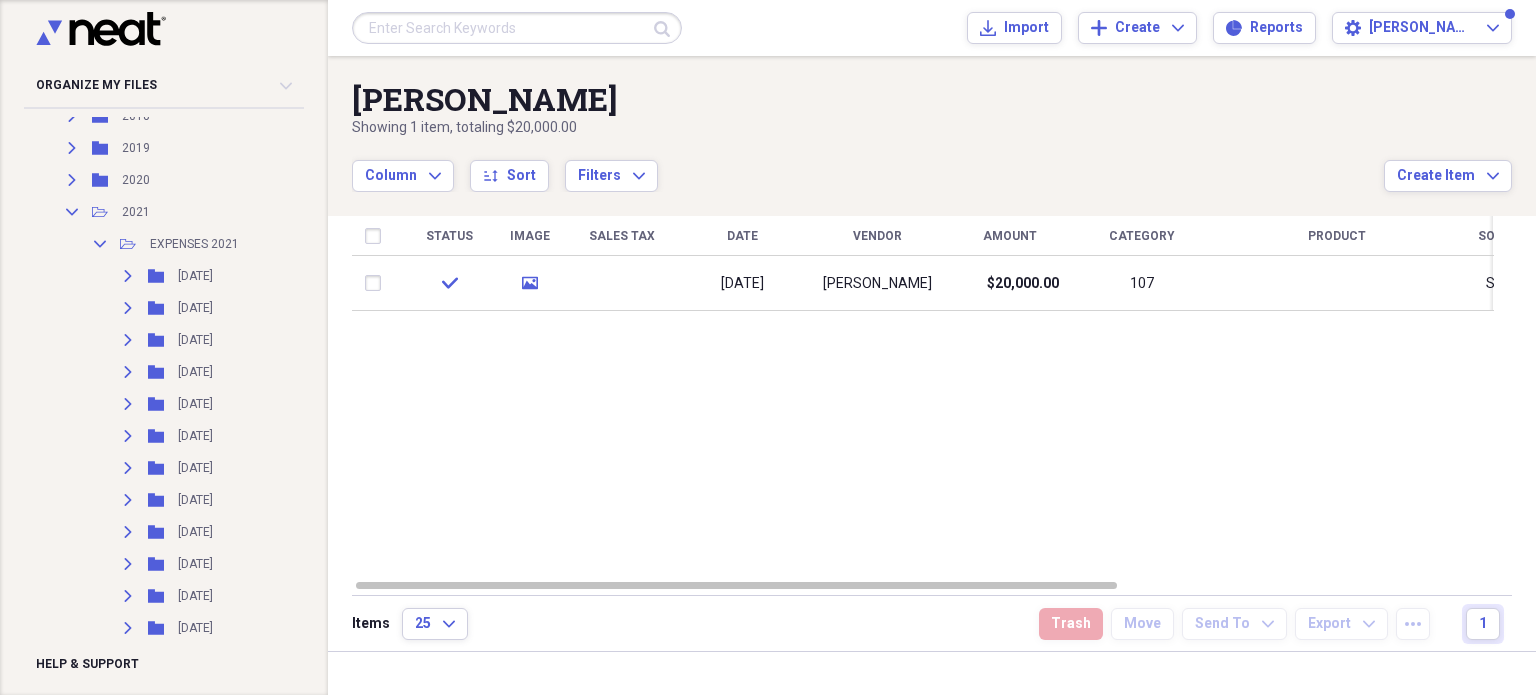 scroll, scrollTop: 291, scrollLeft: 0, axis: vertical 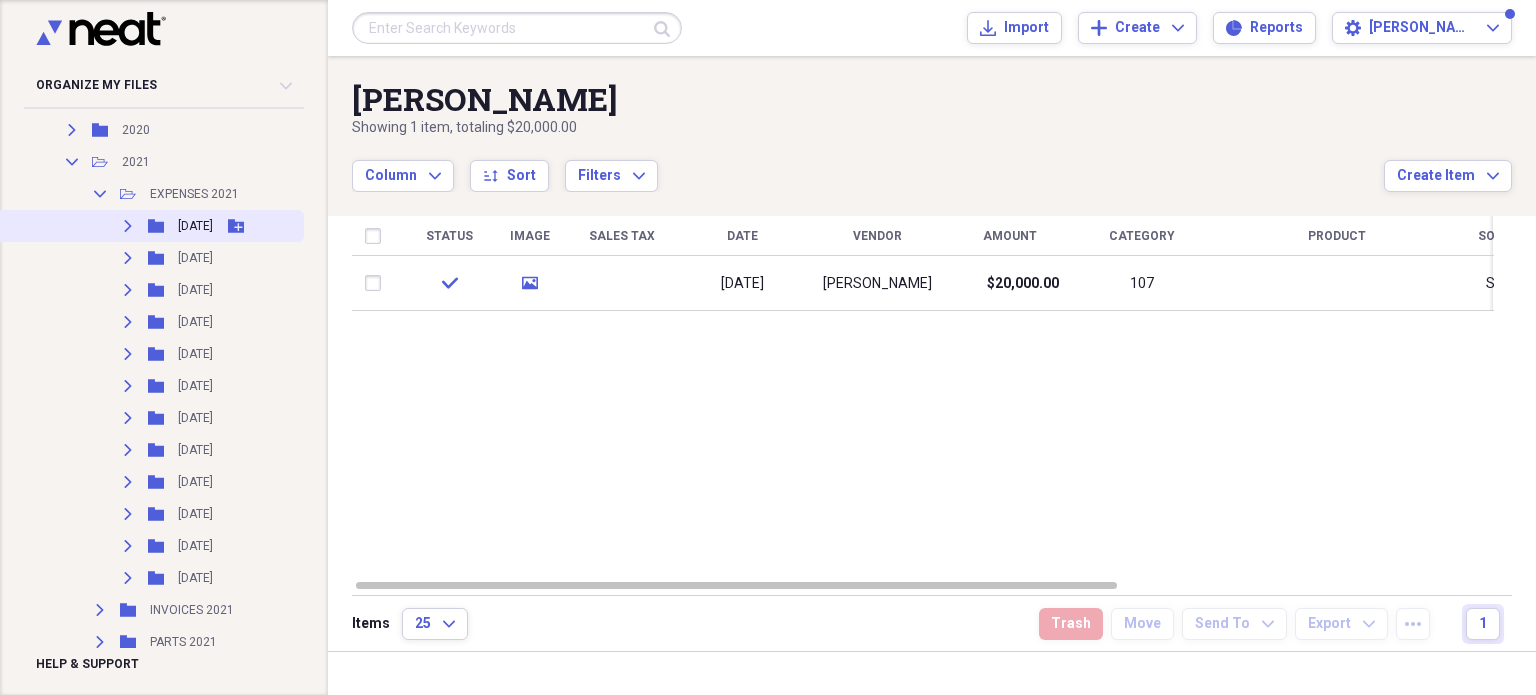 click on "Expand" 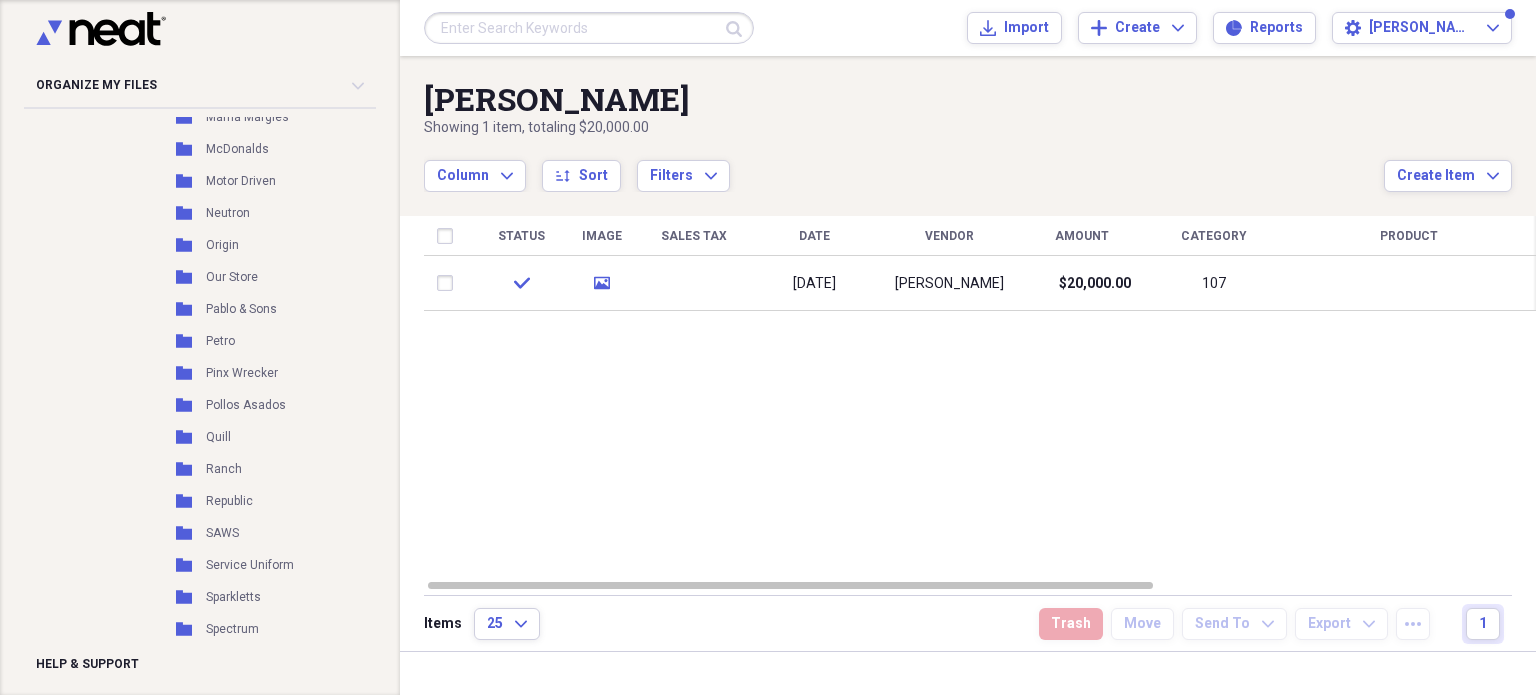 scroll, scrollTop: 880, scrollLeft: 0, axis: vertical 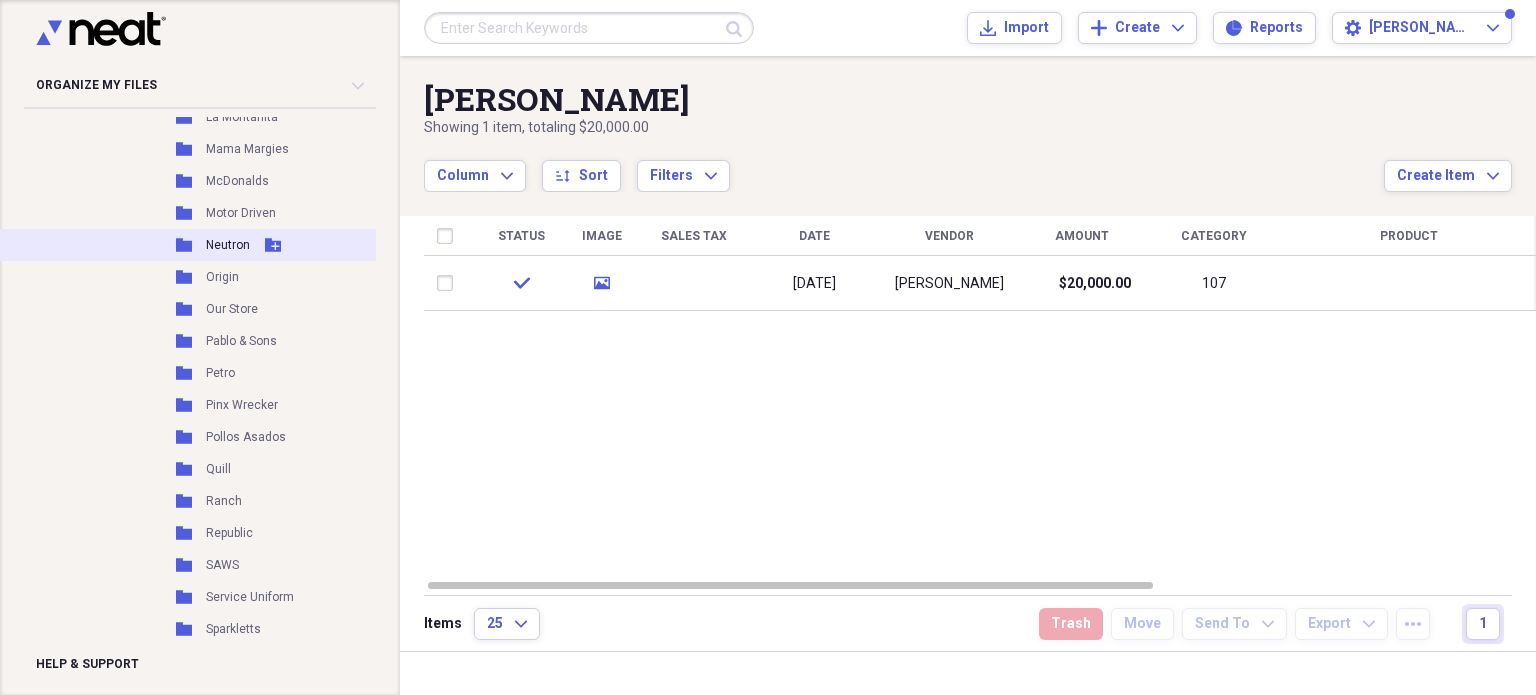 click on "Folder Neutron Add Folder" at bounding box center [210, 245] 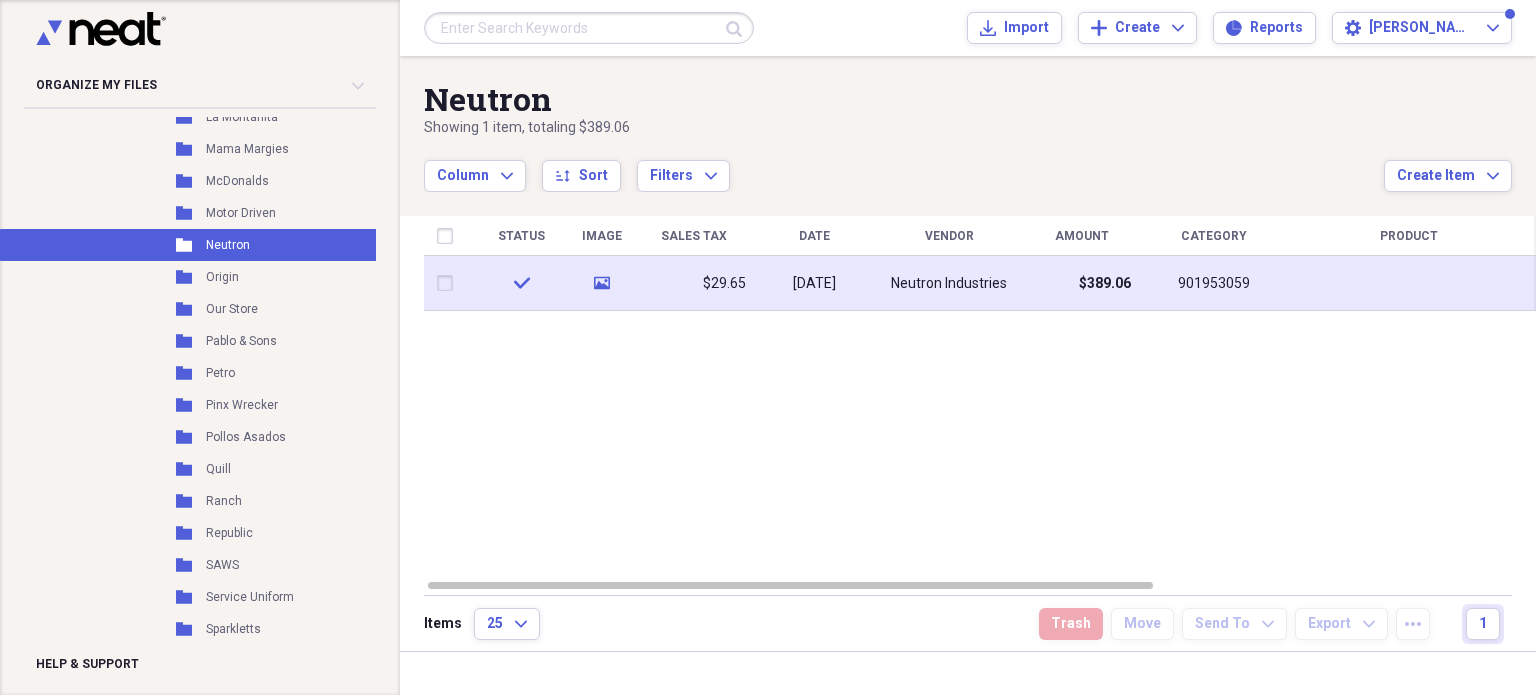 click on "Neutron Industries" at bounding box center [949, 283] 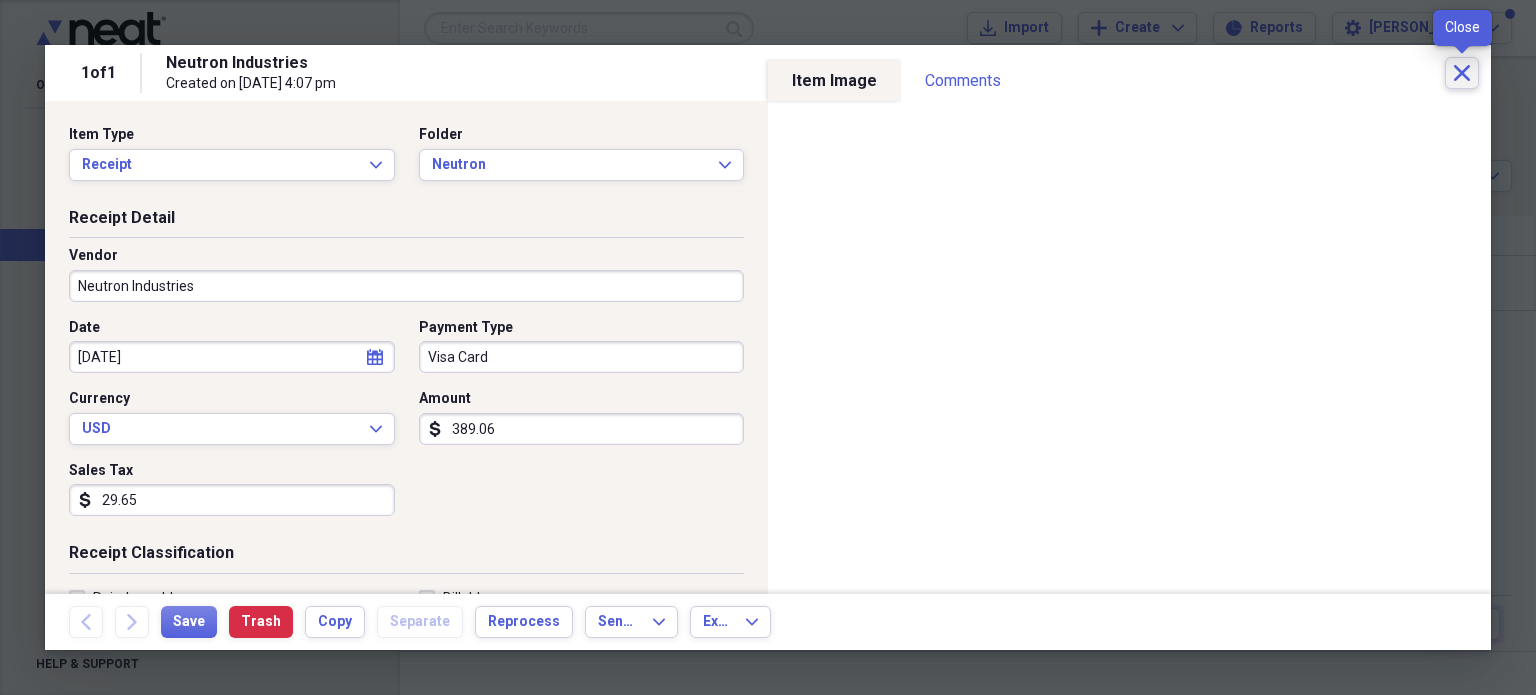 click on "Close" 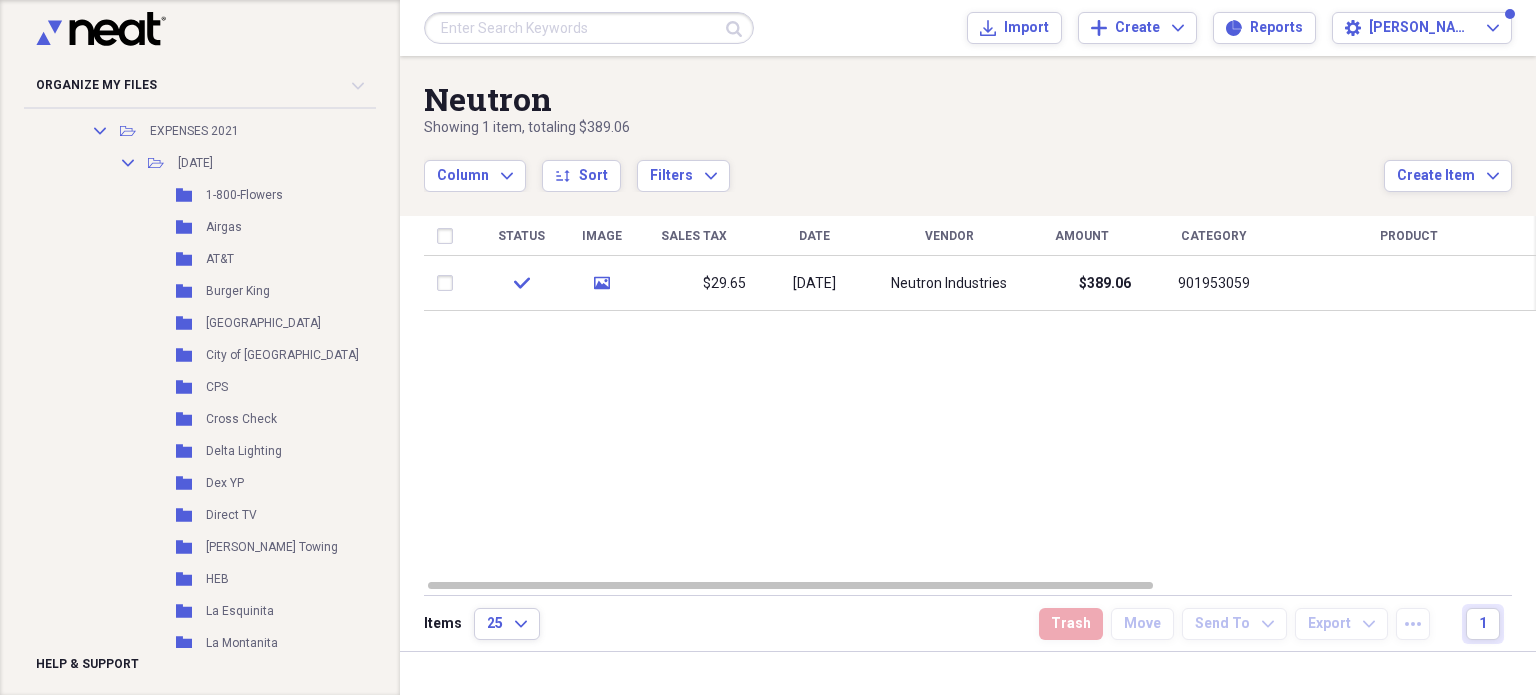 scroll, scrollTop: 180, scrollLeft: 0, axis: vertical 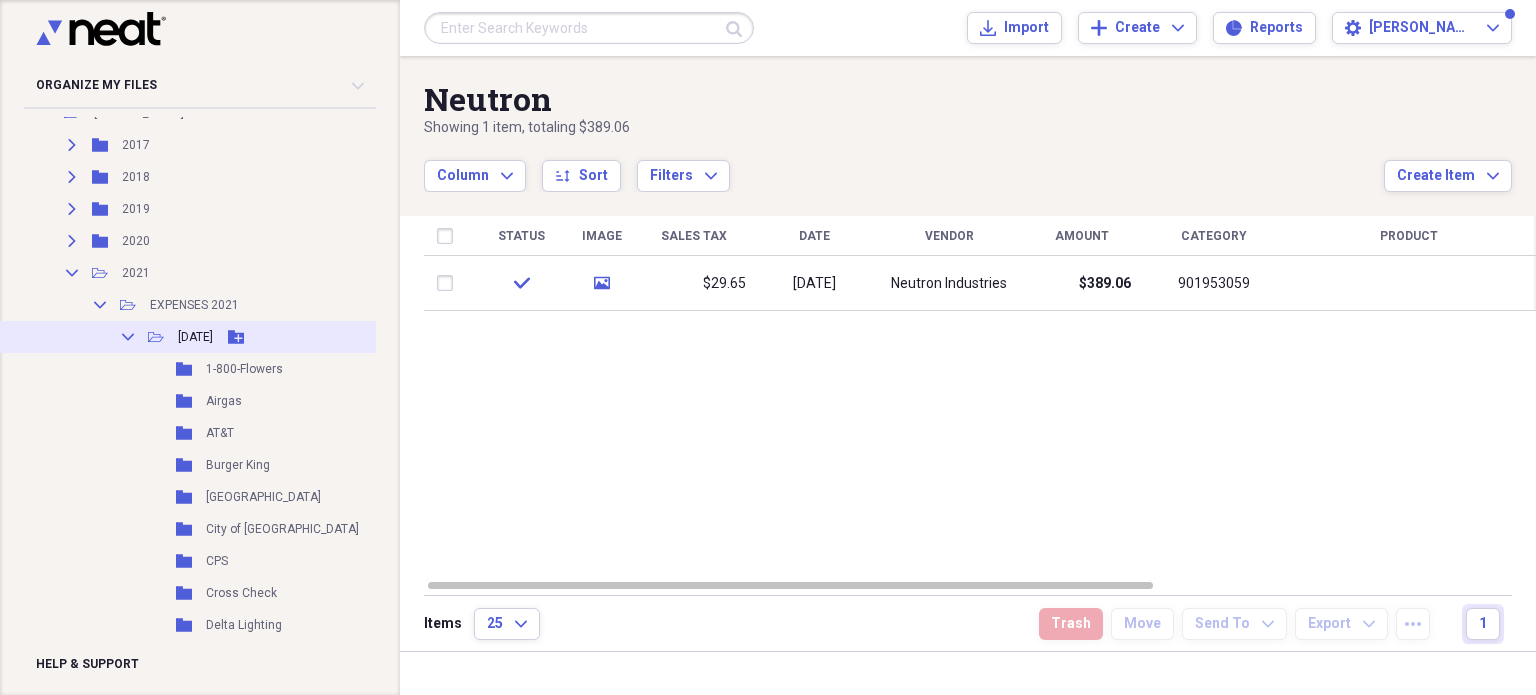 click on "Collapse" 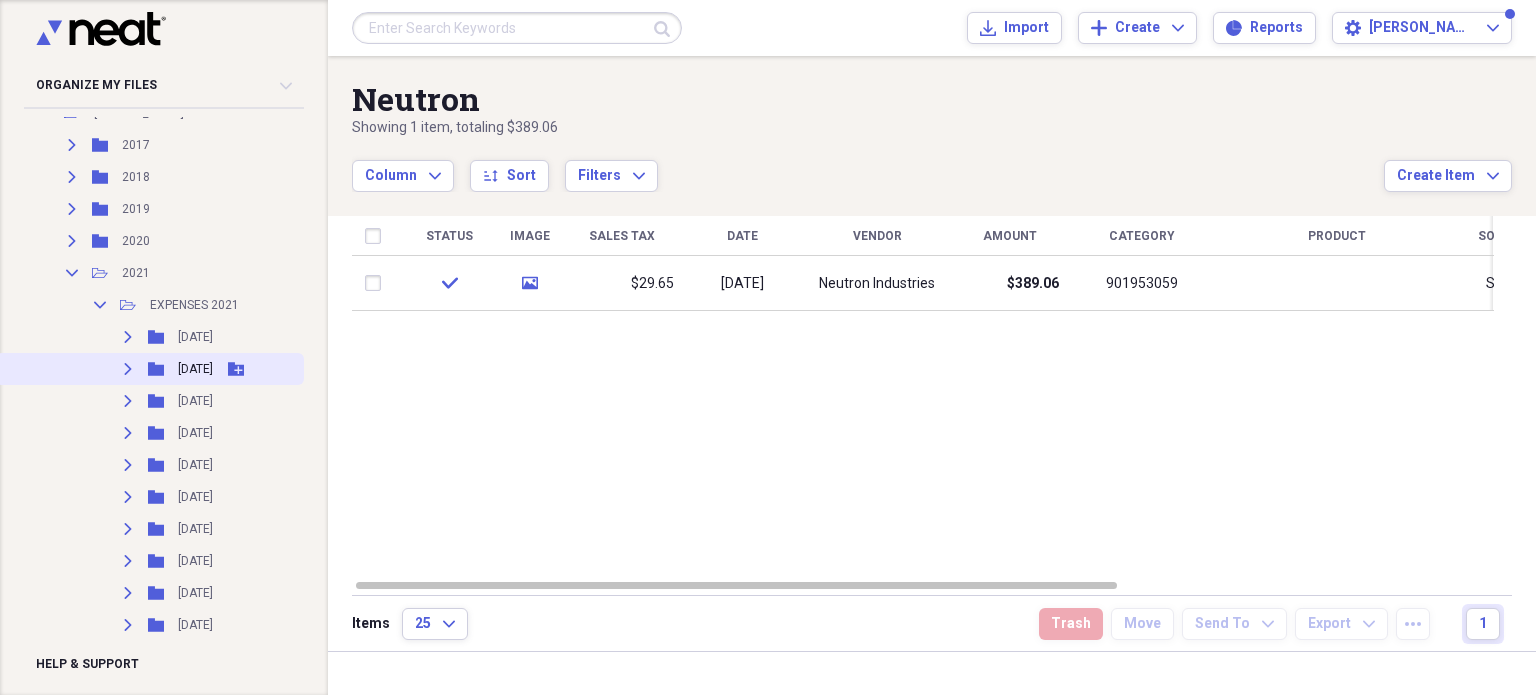 click on "Expand" 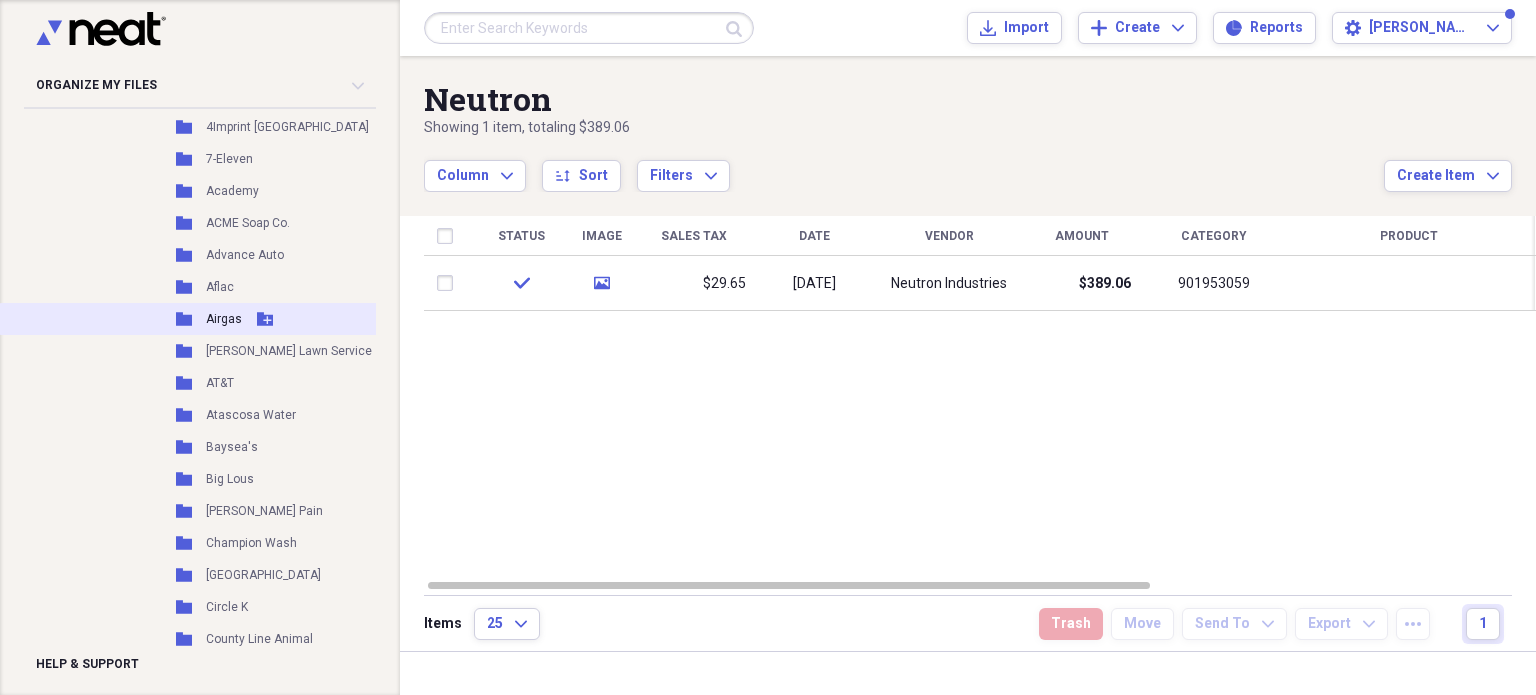 scroll, scrollTop: 380, scrollLeft: 0, axis: vertical 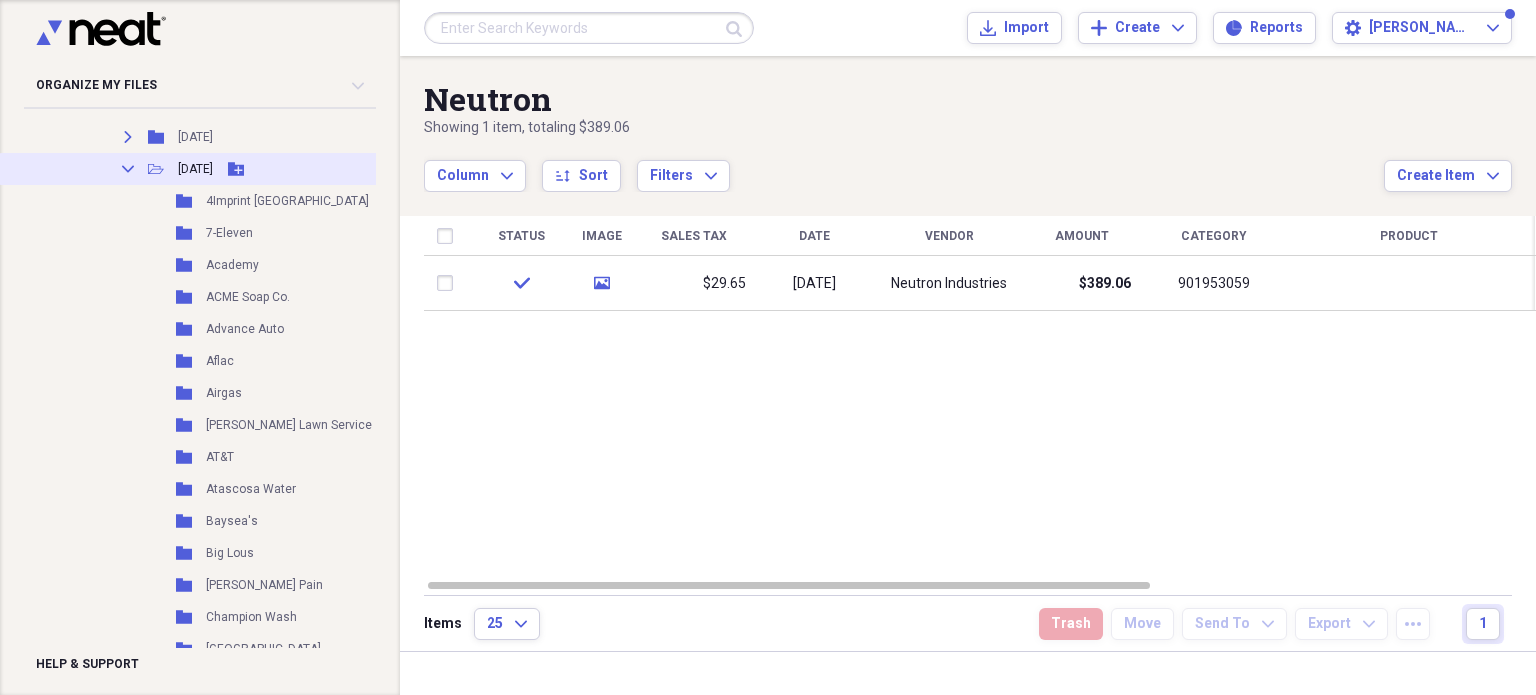 click 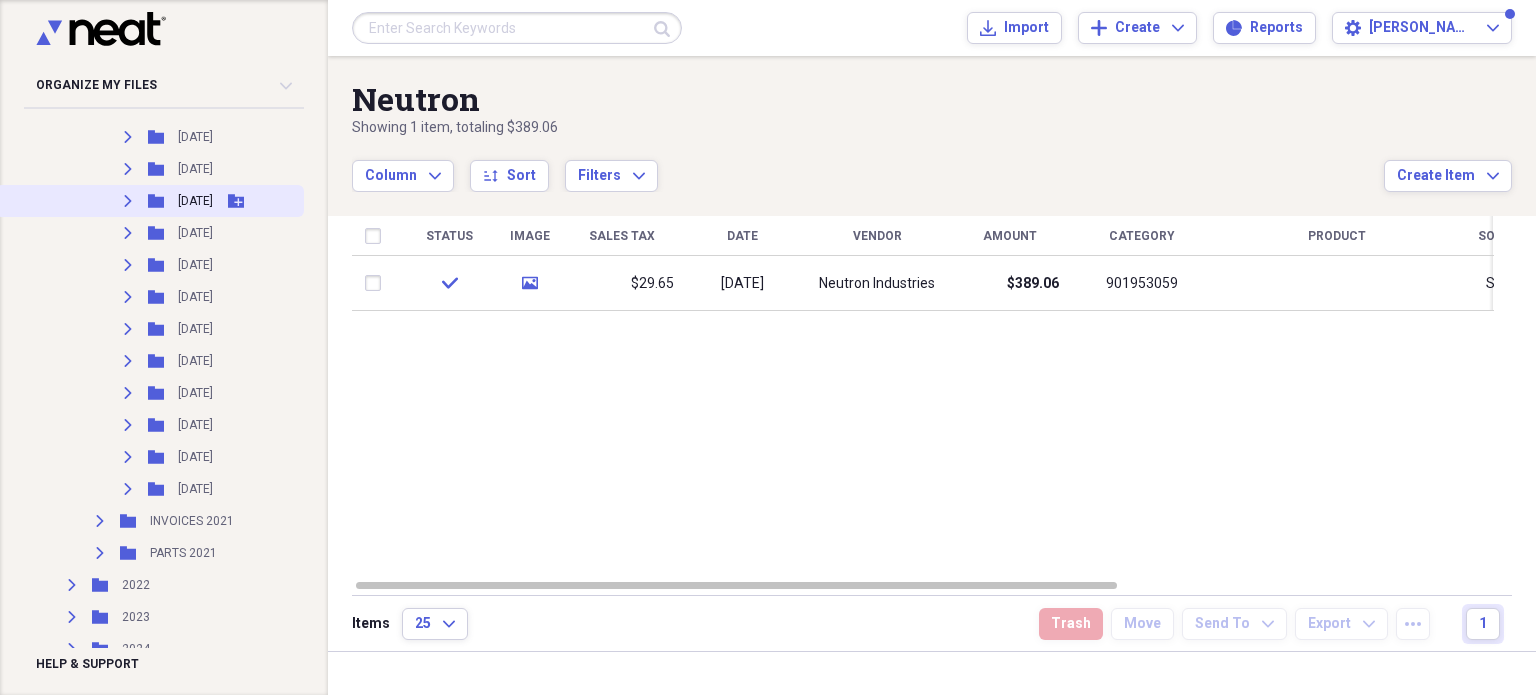 click on "Expand" 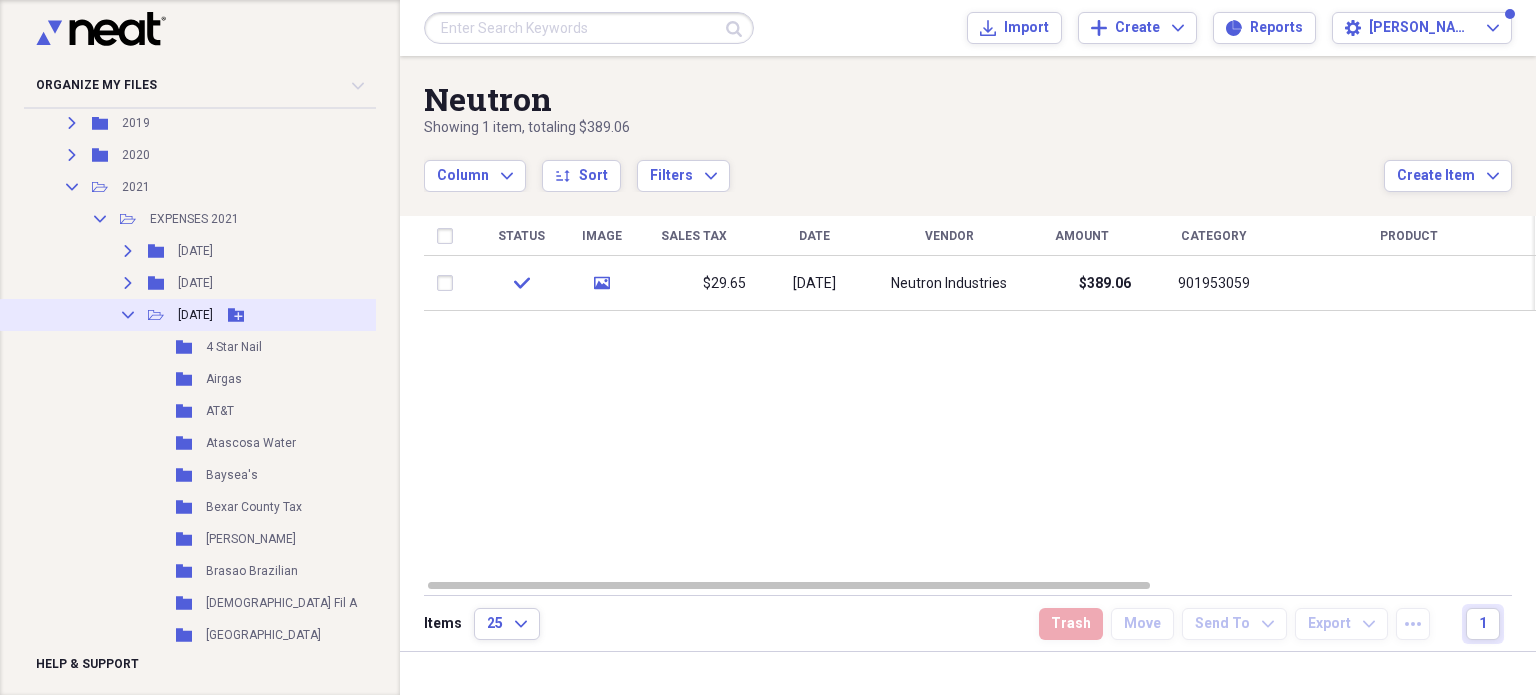scroll, scrollTop: 180, scrollLeft: 0, axis: vertical 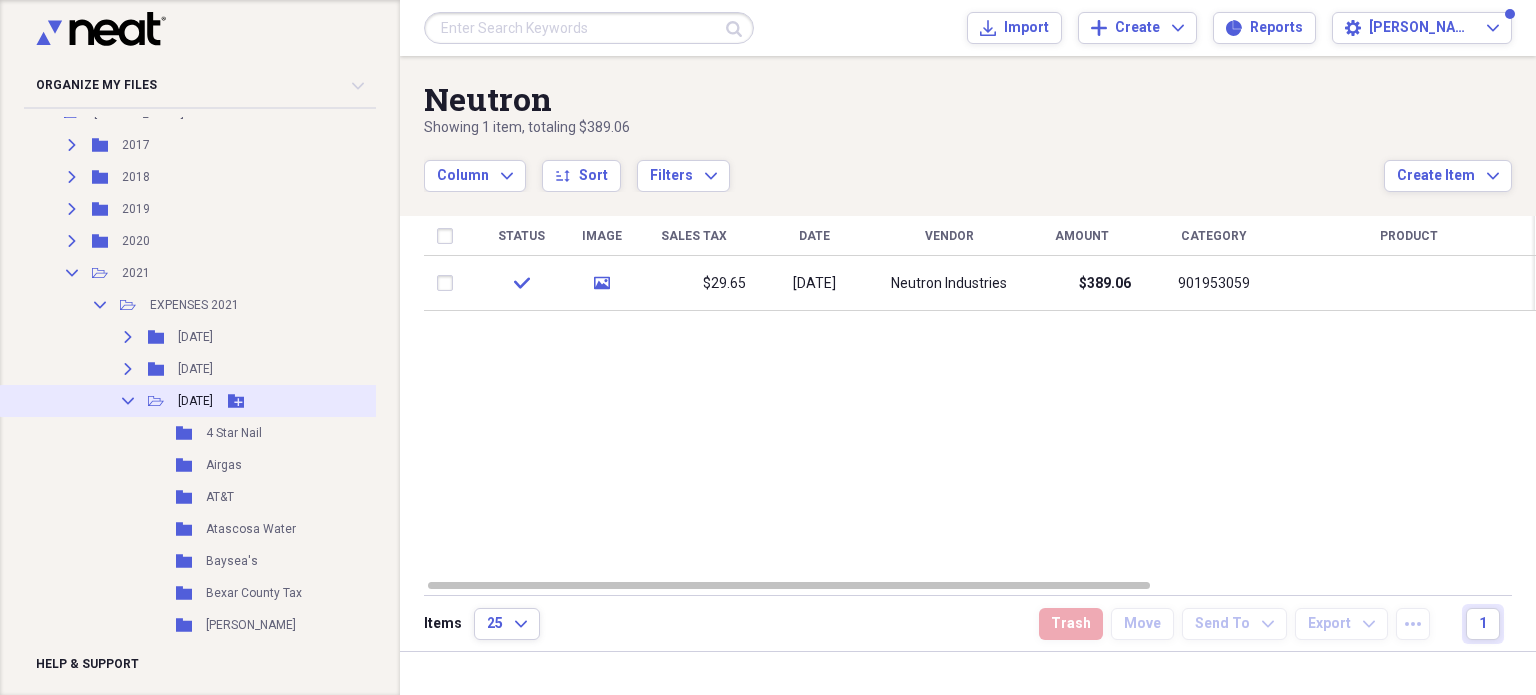 click on "Collapse" 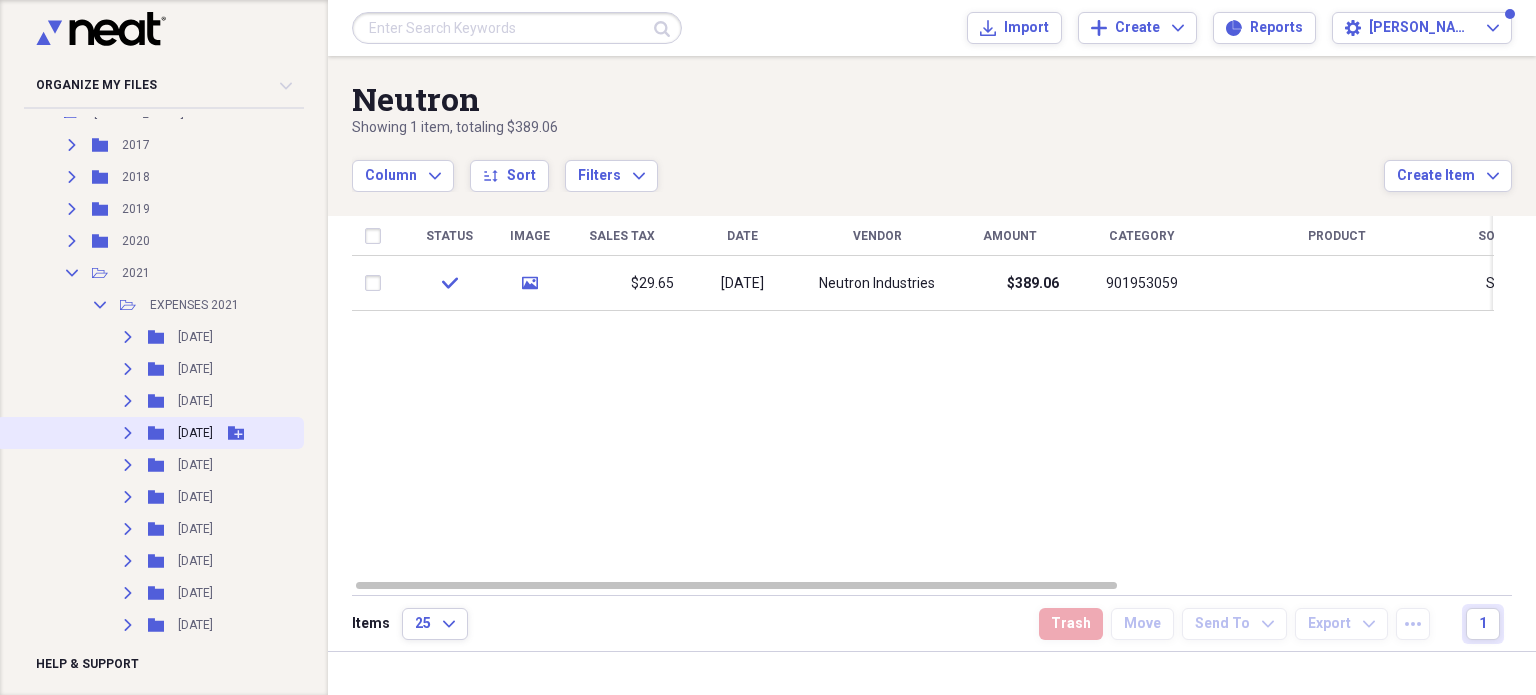 click on "Expand" 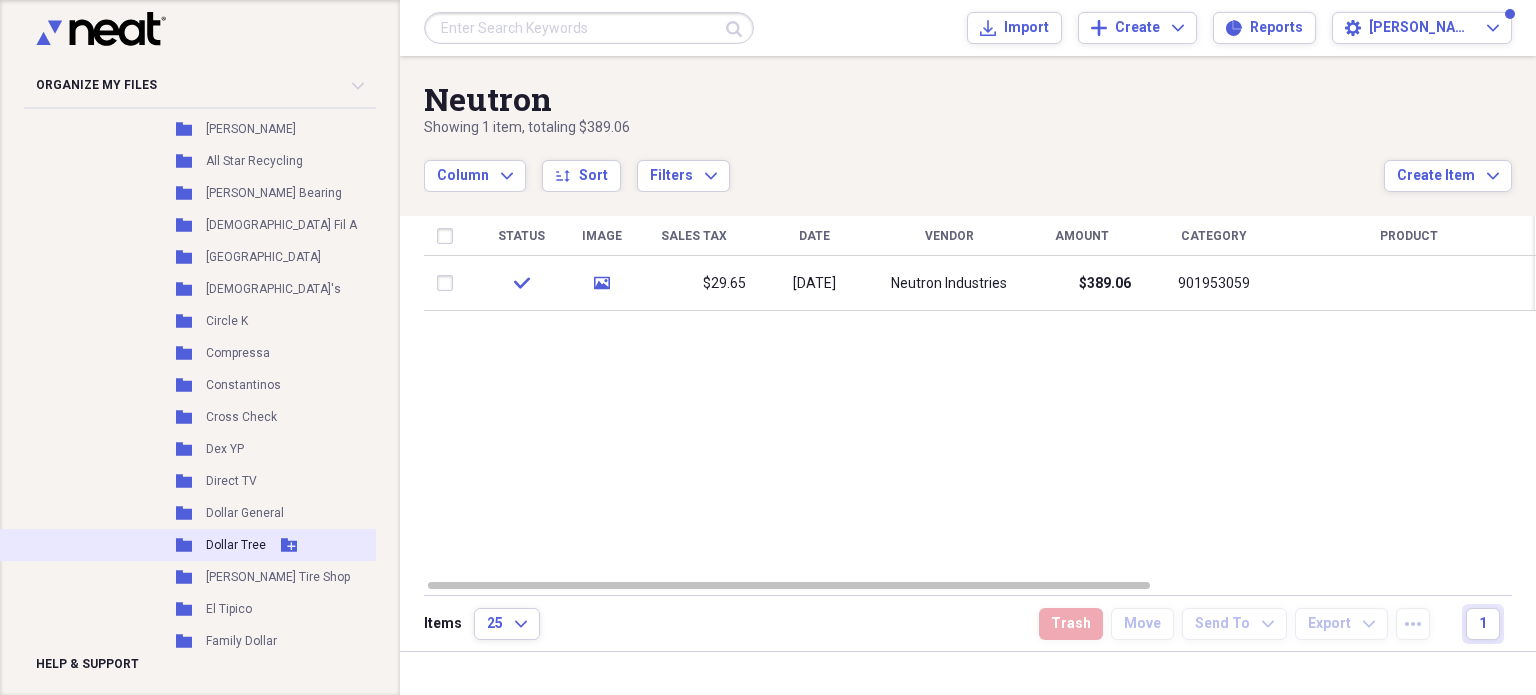 scroll, scrollTop: 180, scrollLeft: 0, axis: vertical 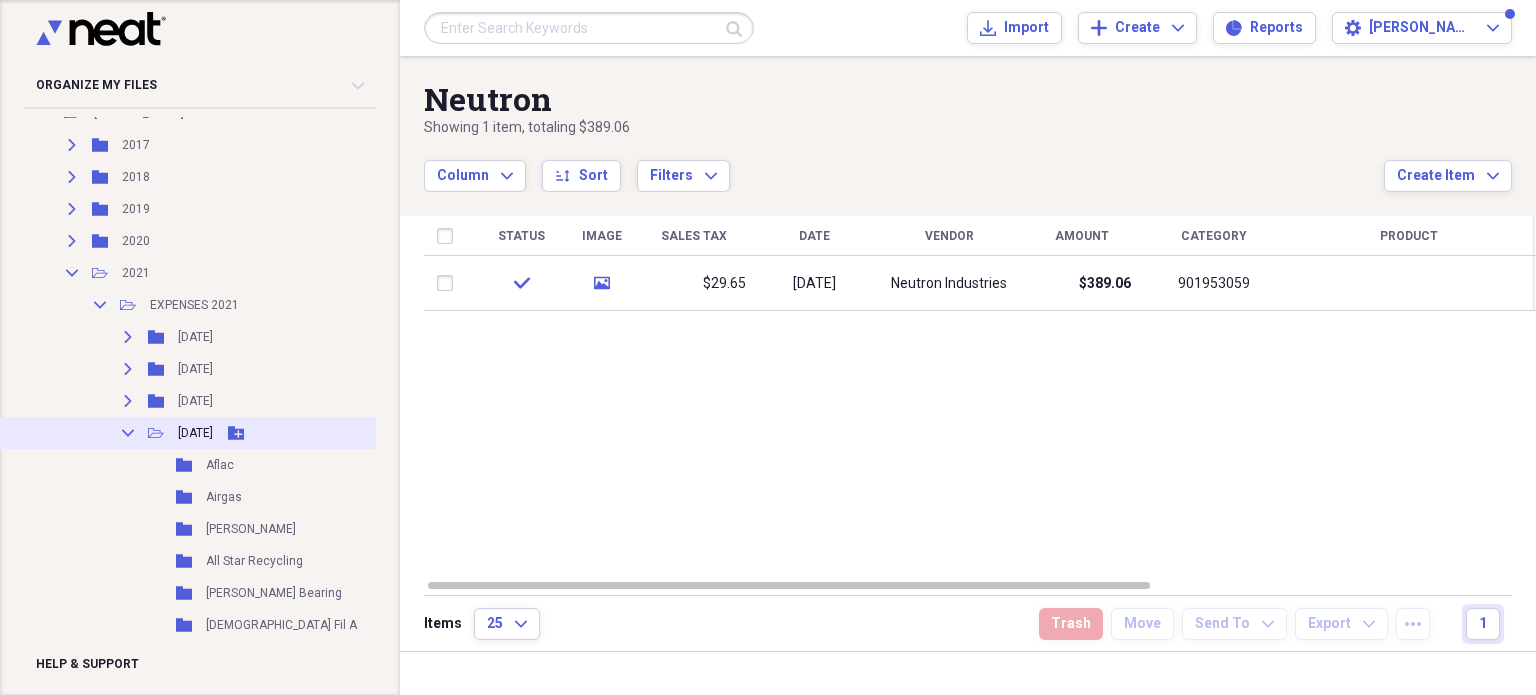 click 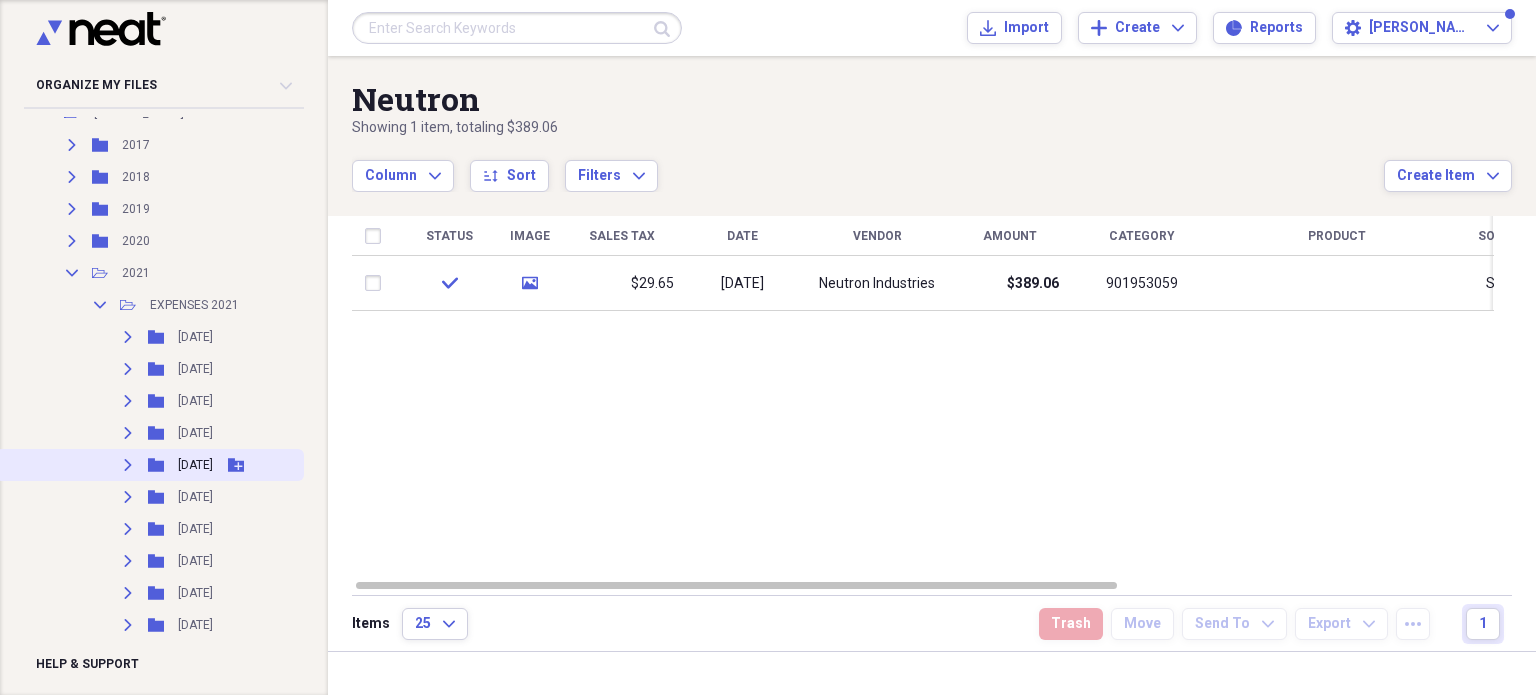 click on "Expand" 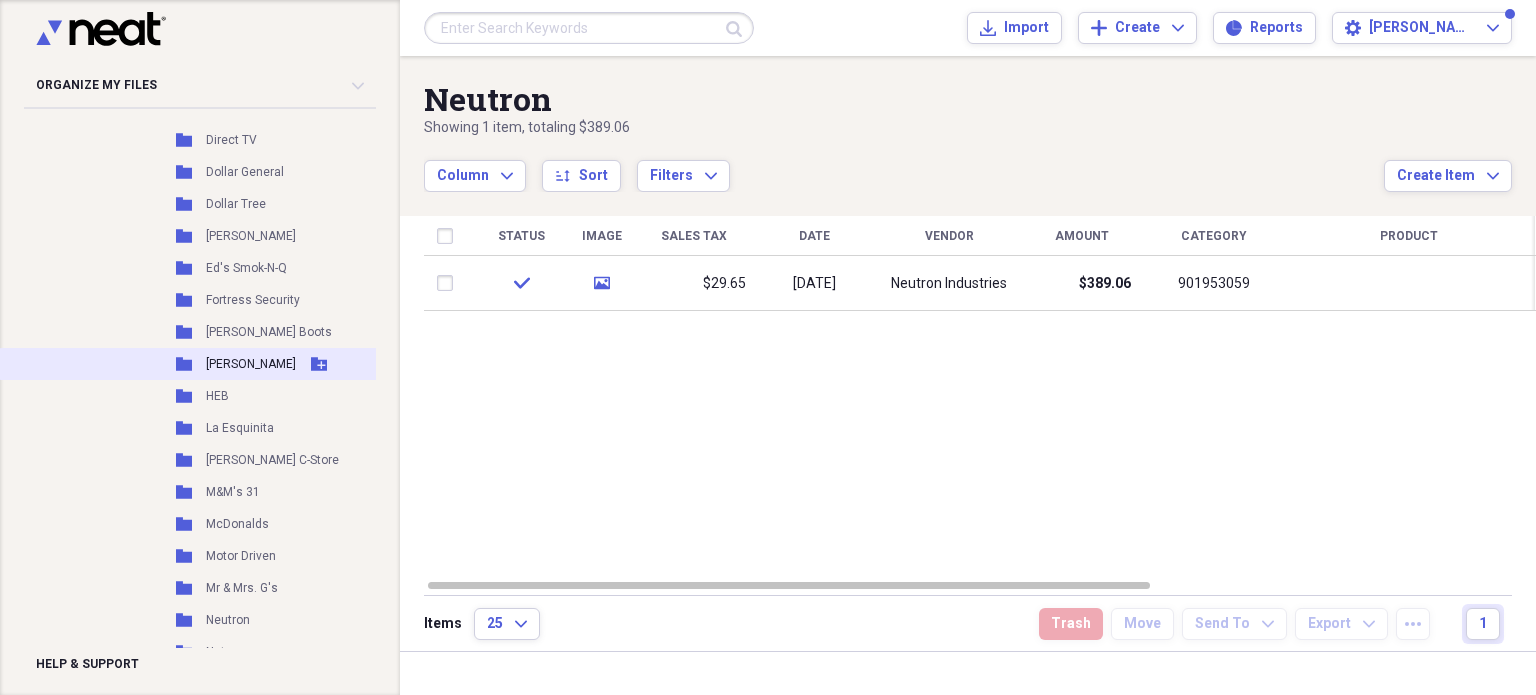 scroll, scrollTop: 1180, scrollLeft: 0, axis: vertical 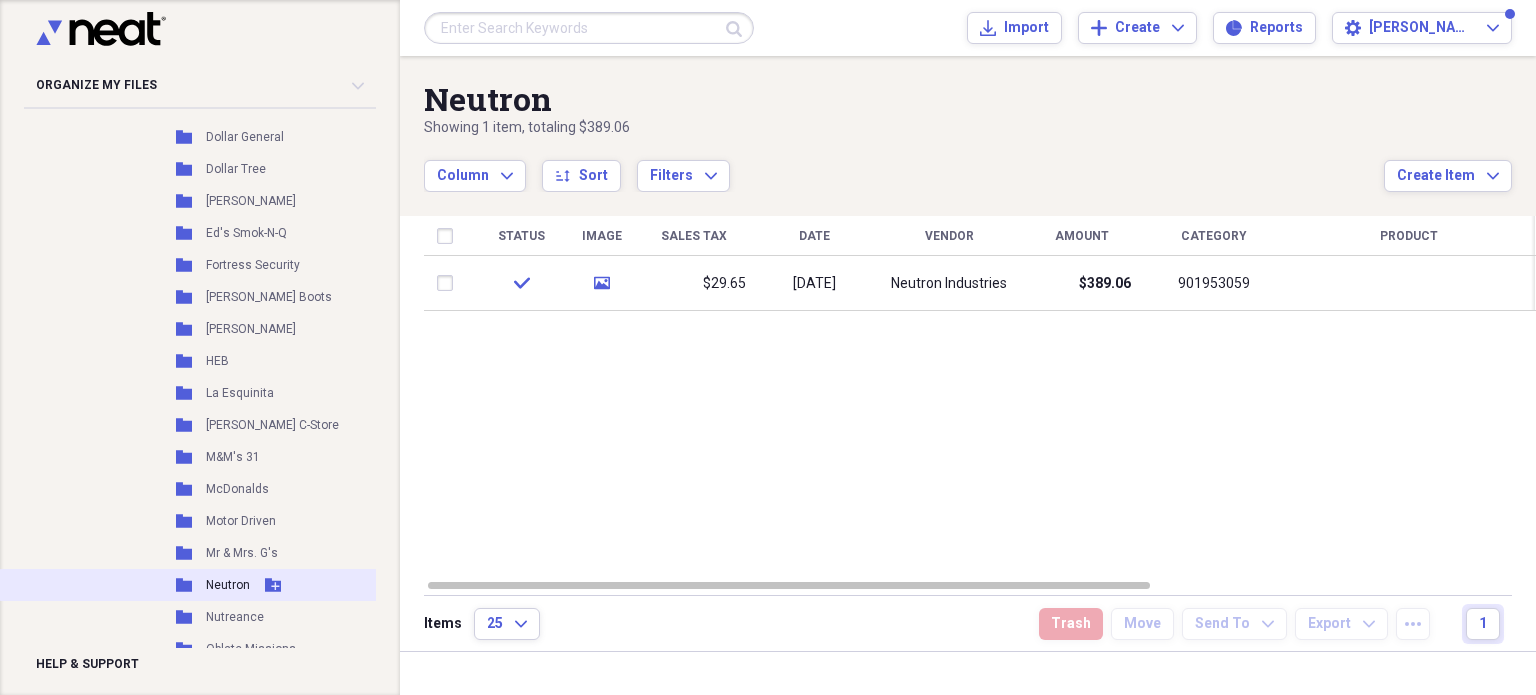 click on "Neutron" at bounding box center [228, 585] 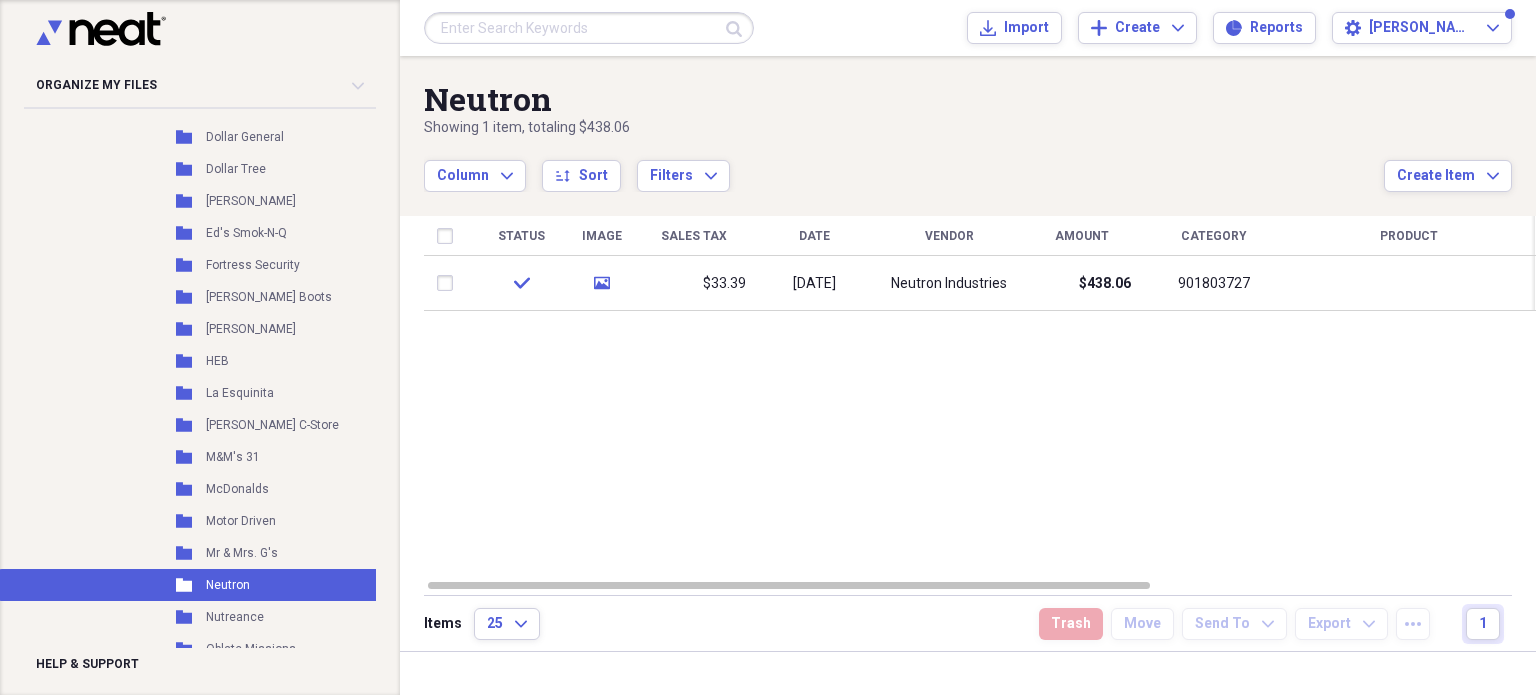 click on "Status Image Sales Tax Date Vendor Amount Category Product Source Billable Reimbursable Payment Type Customer check media $33.39 12/23/2020 Neutron Industries $438.06 901803727 Scan Visa Card" at bounding box center [980, 397] 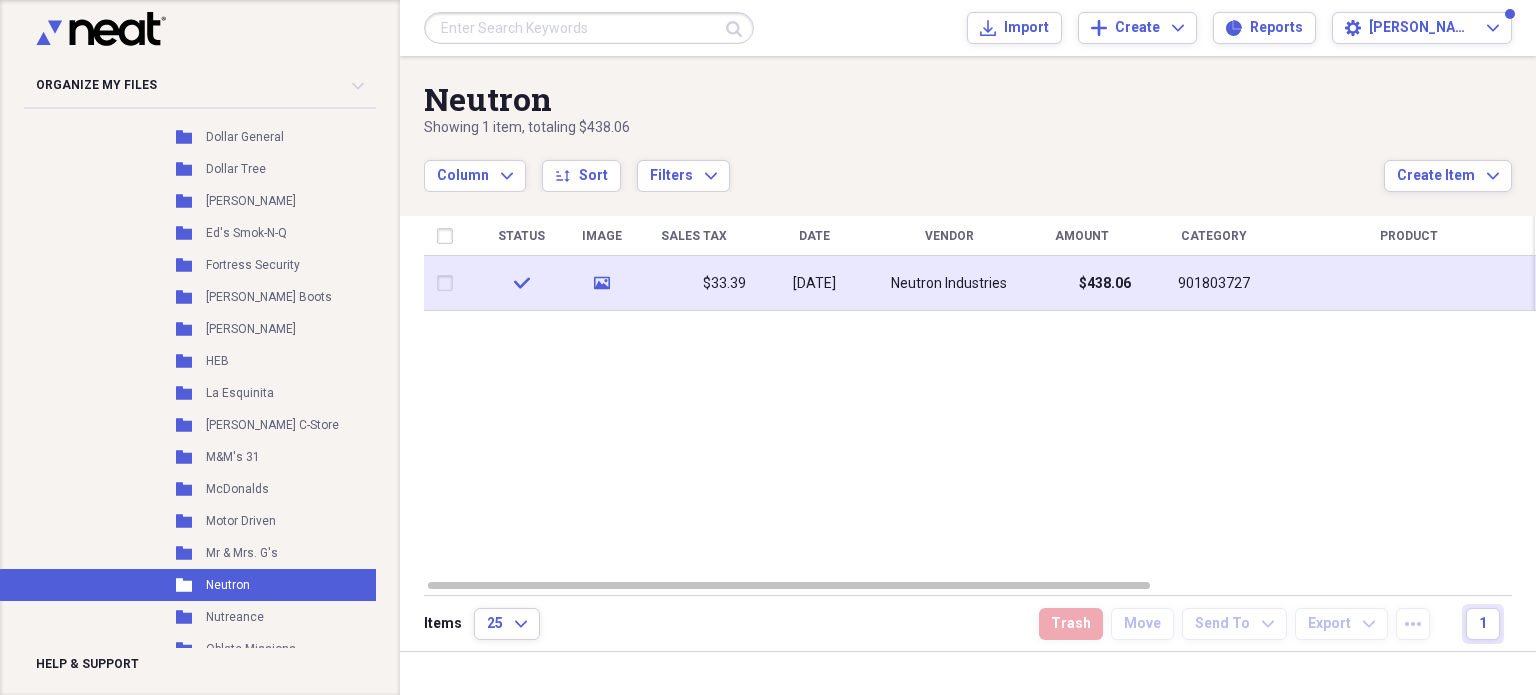 click on "$438.06" at bounding box center [1081, 283] 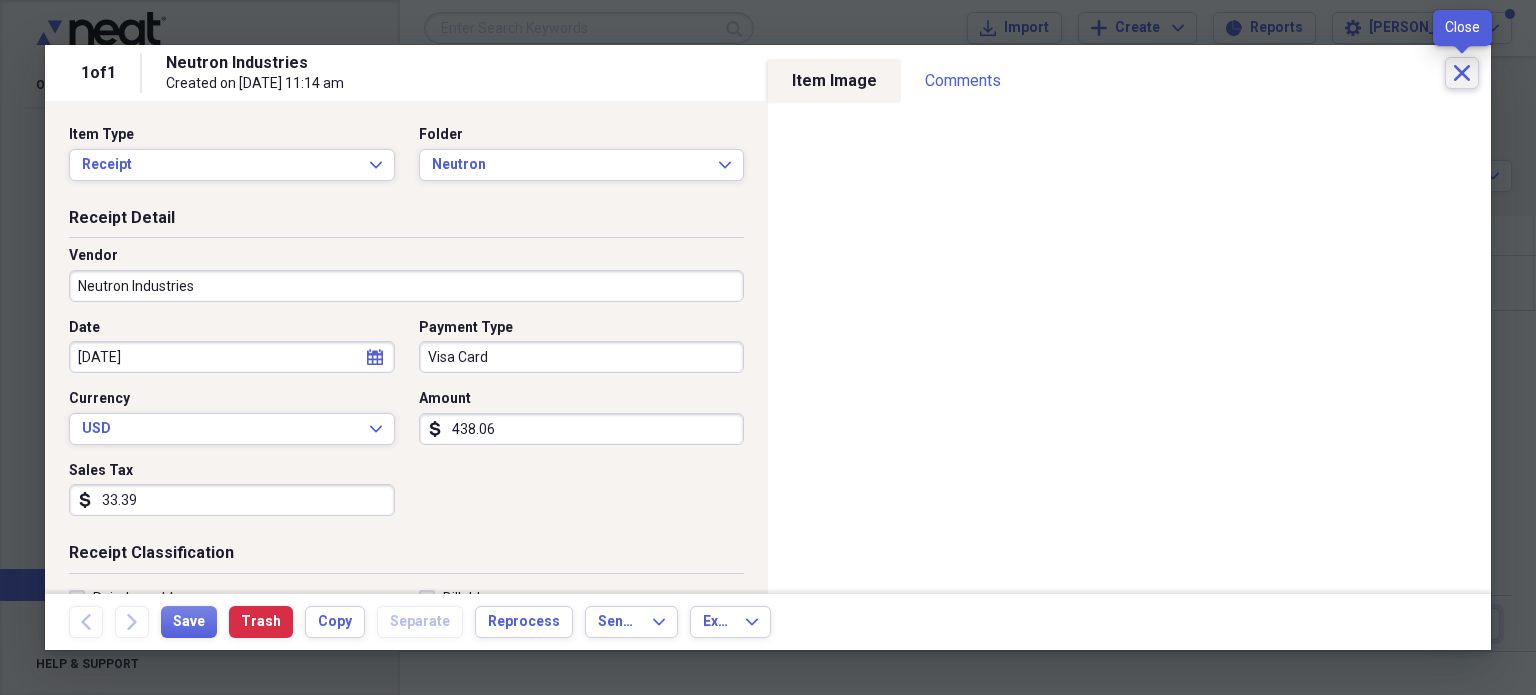 click on "Close" 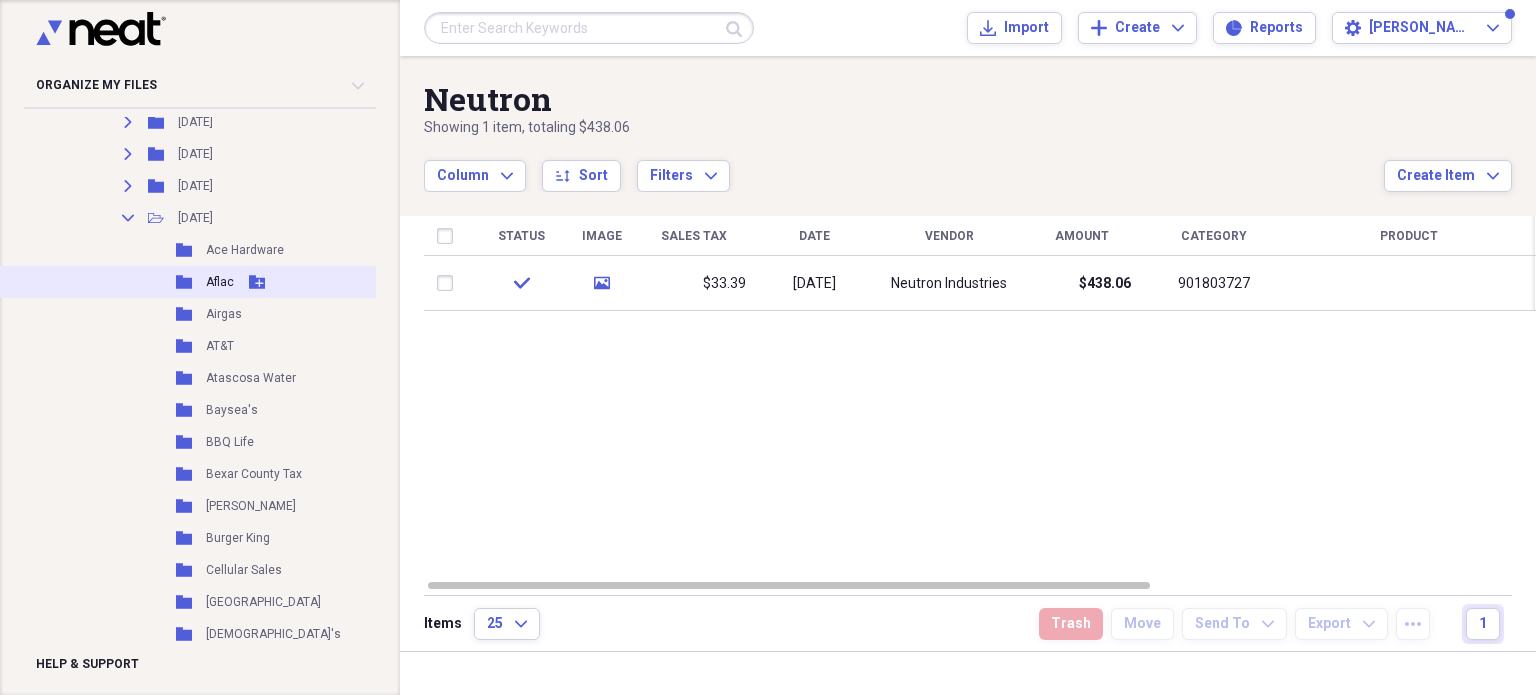 scroll, scrollTop: 380, scrollLeft: 0, axis: vertical 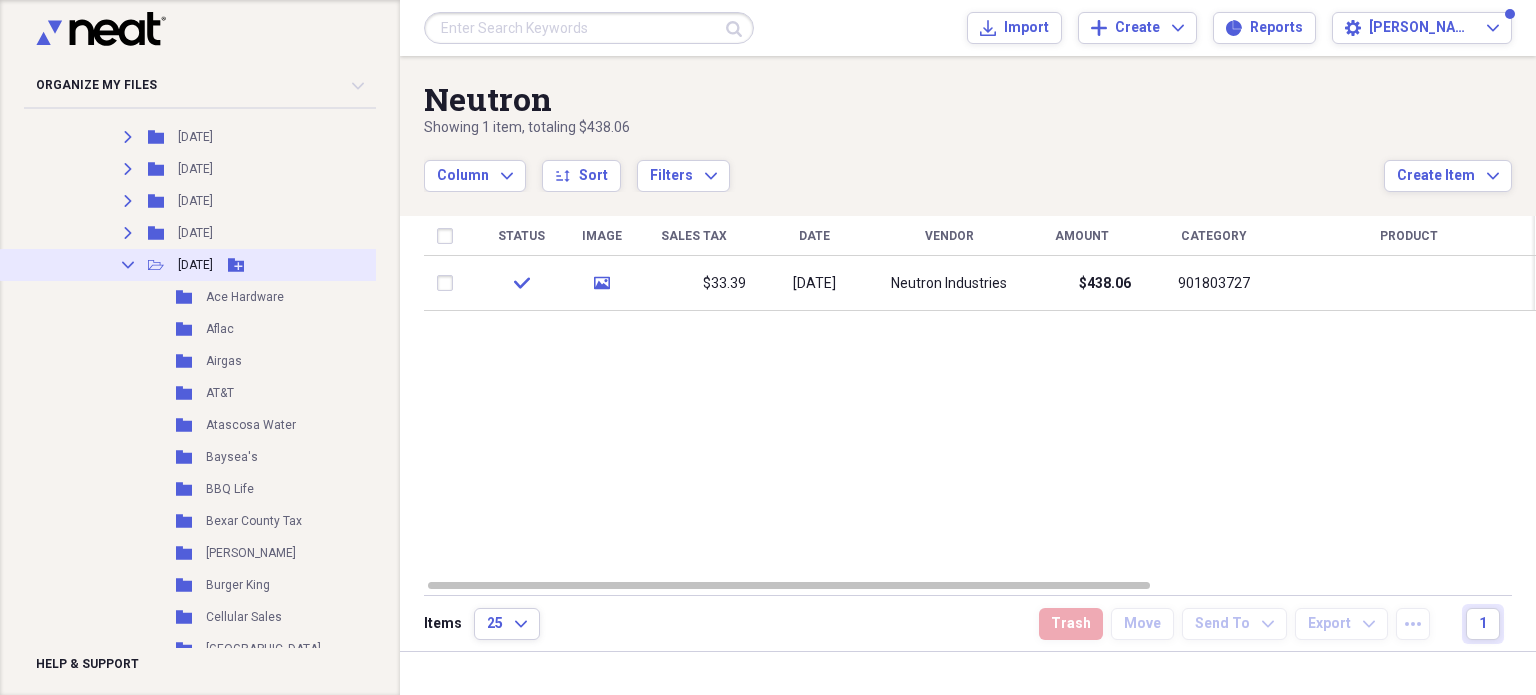click on "Collapse" 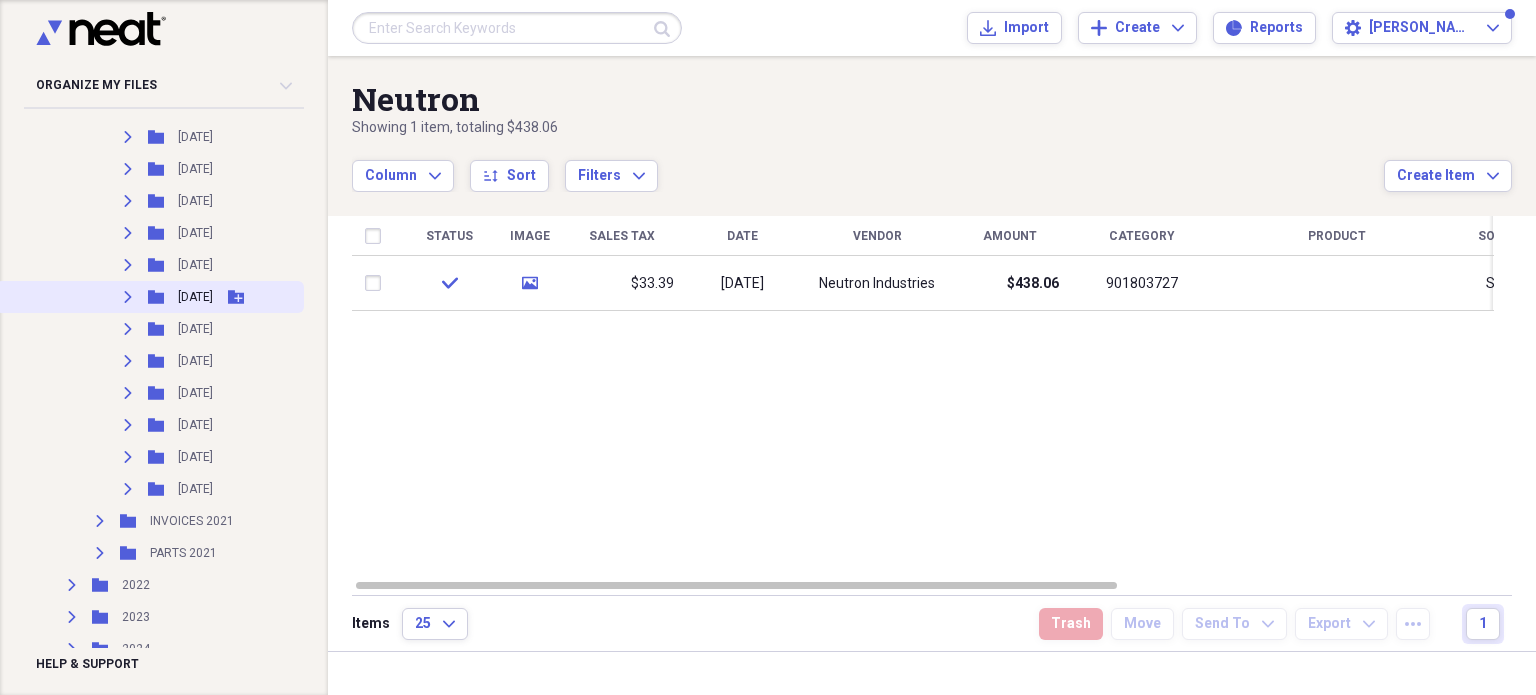 click on "Expand" at bounding box center (128, 297) 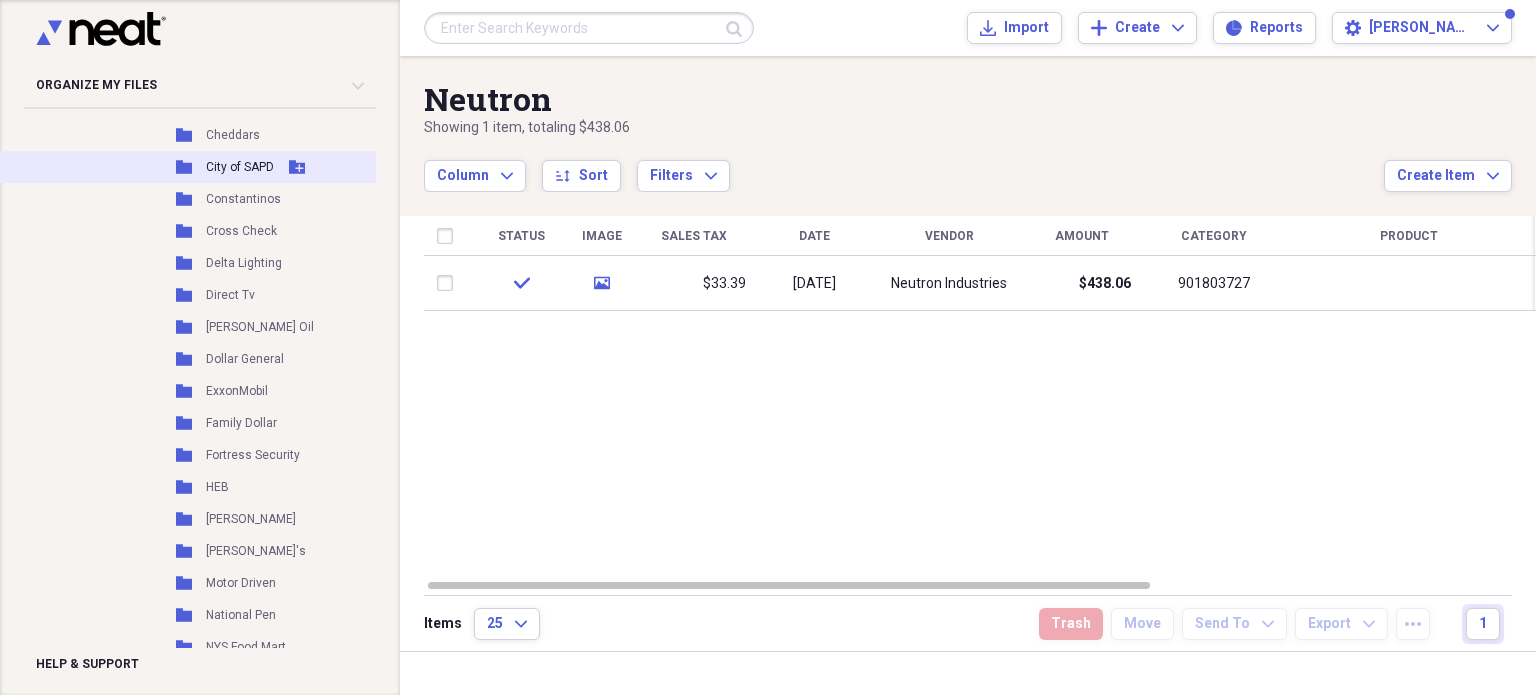 scroll, scrollTop: 480, scrollLeft: 0, axis: vertical 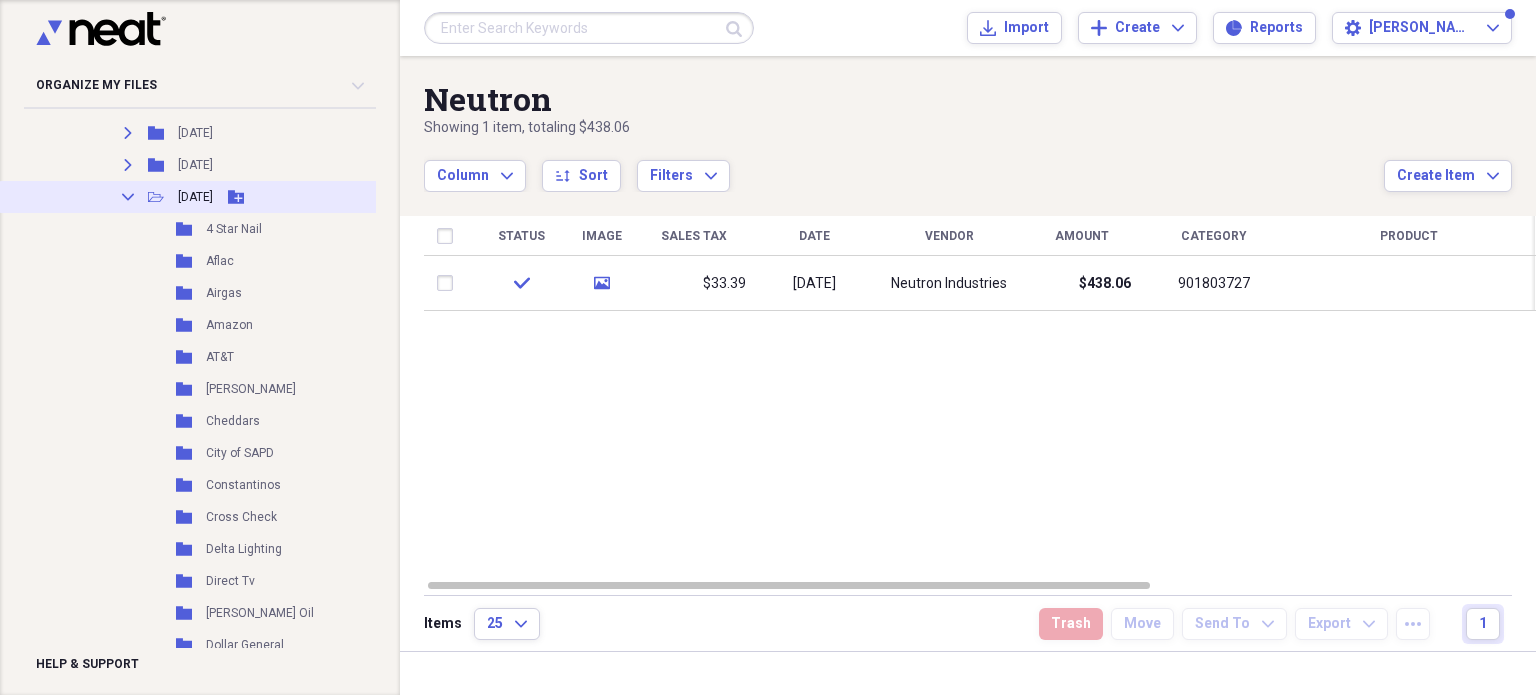 click on "Collapse" 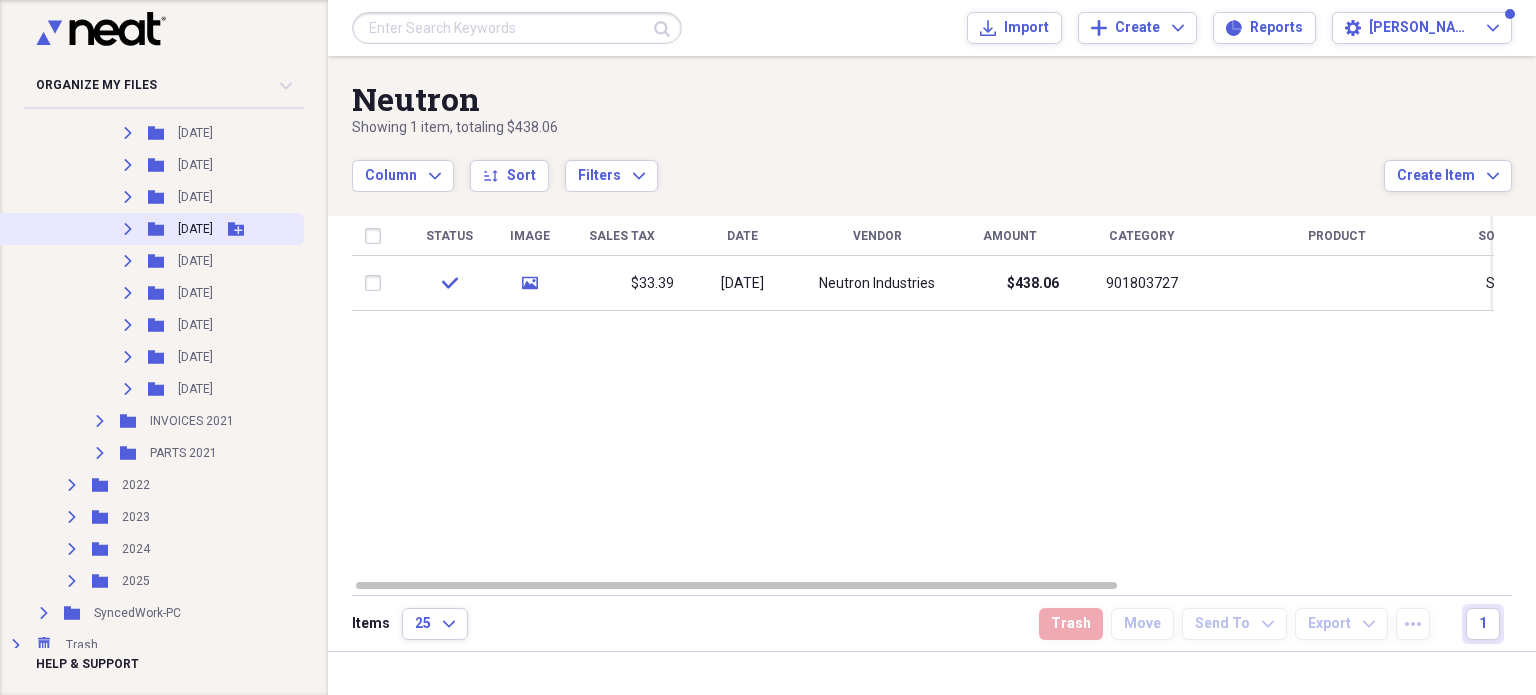 click 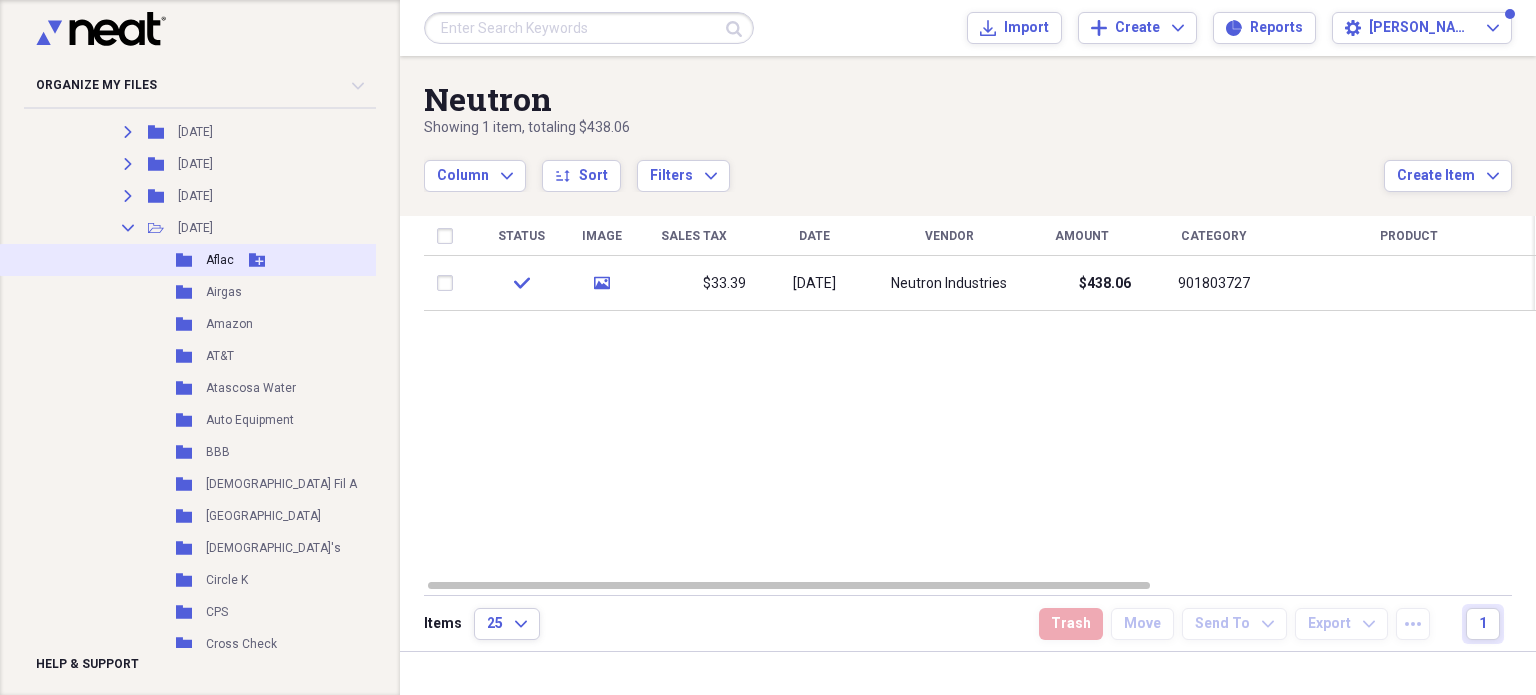 scroll, scrollTop: 480, scrollLeft: 0, axis: vertical 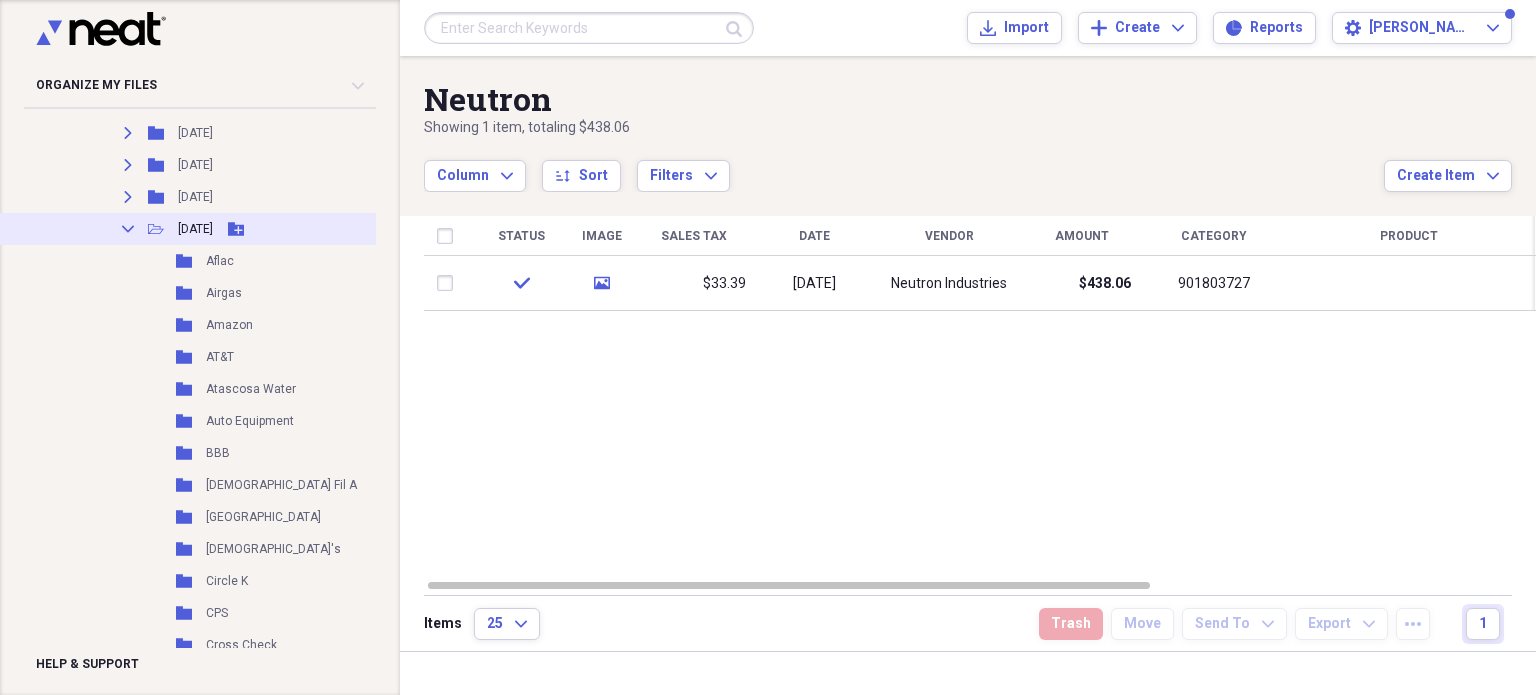 click 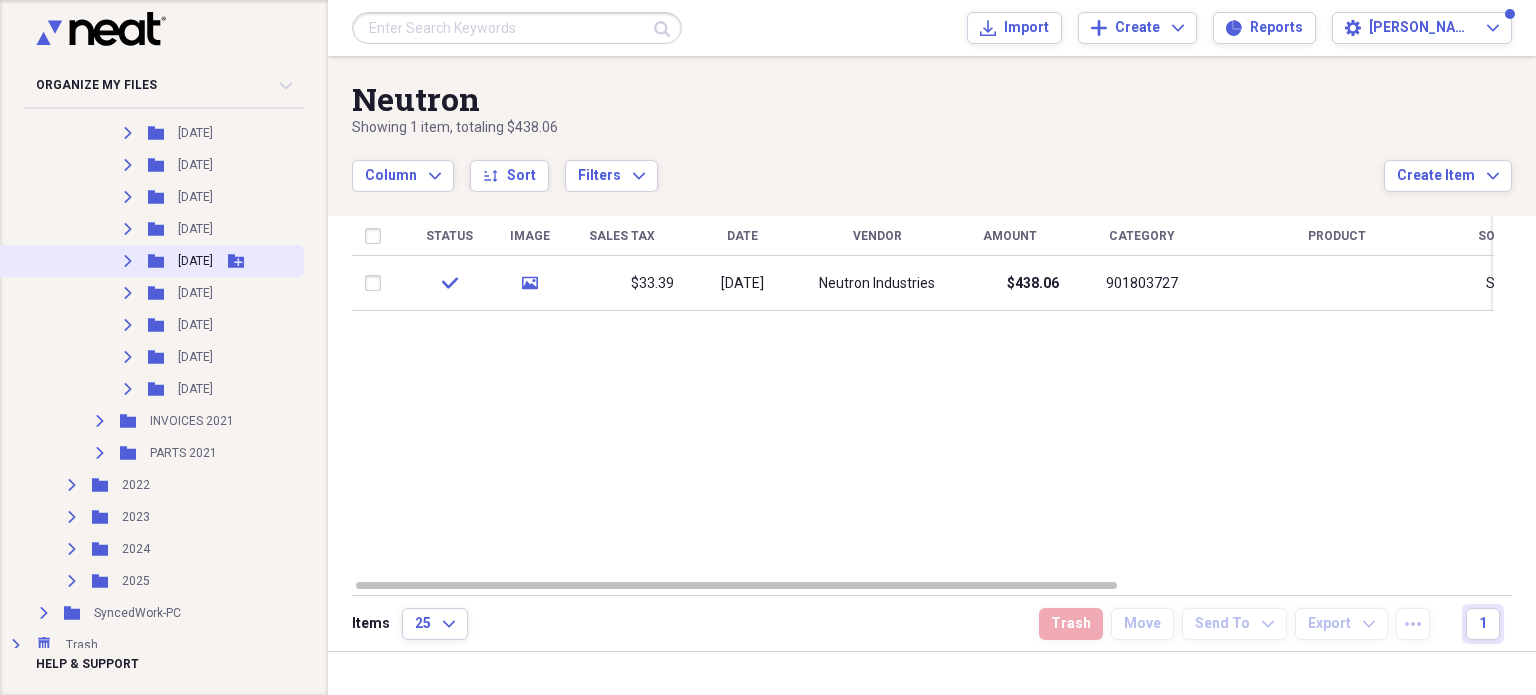 click 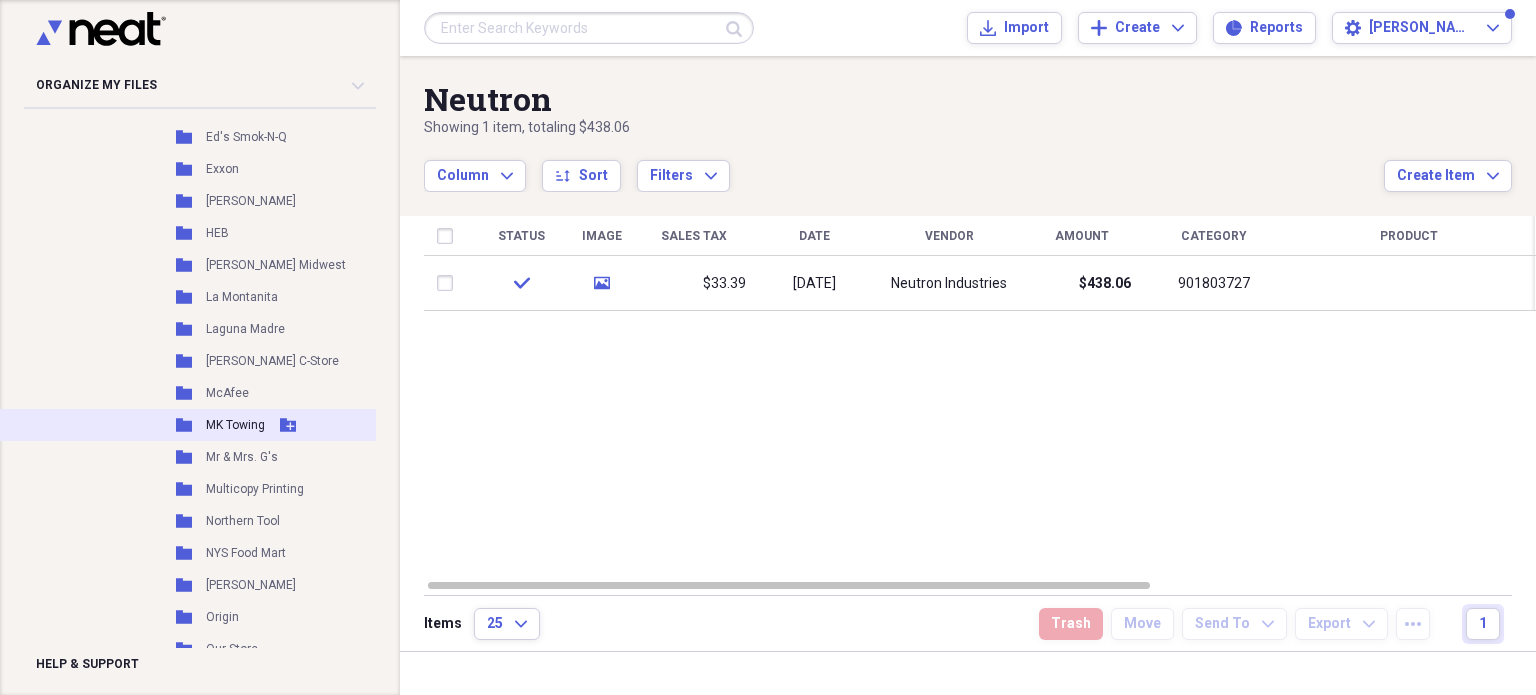 scroll, scrollTop: 480, scrollLeft: 0, axis: vertical 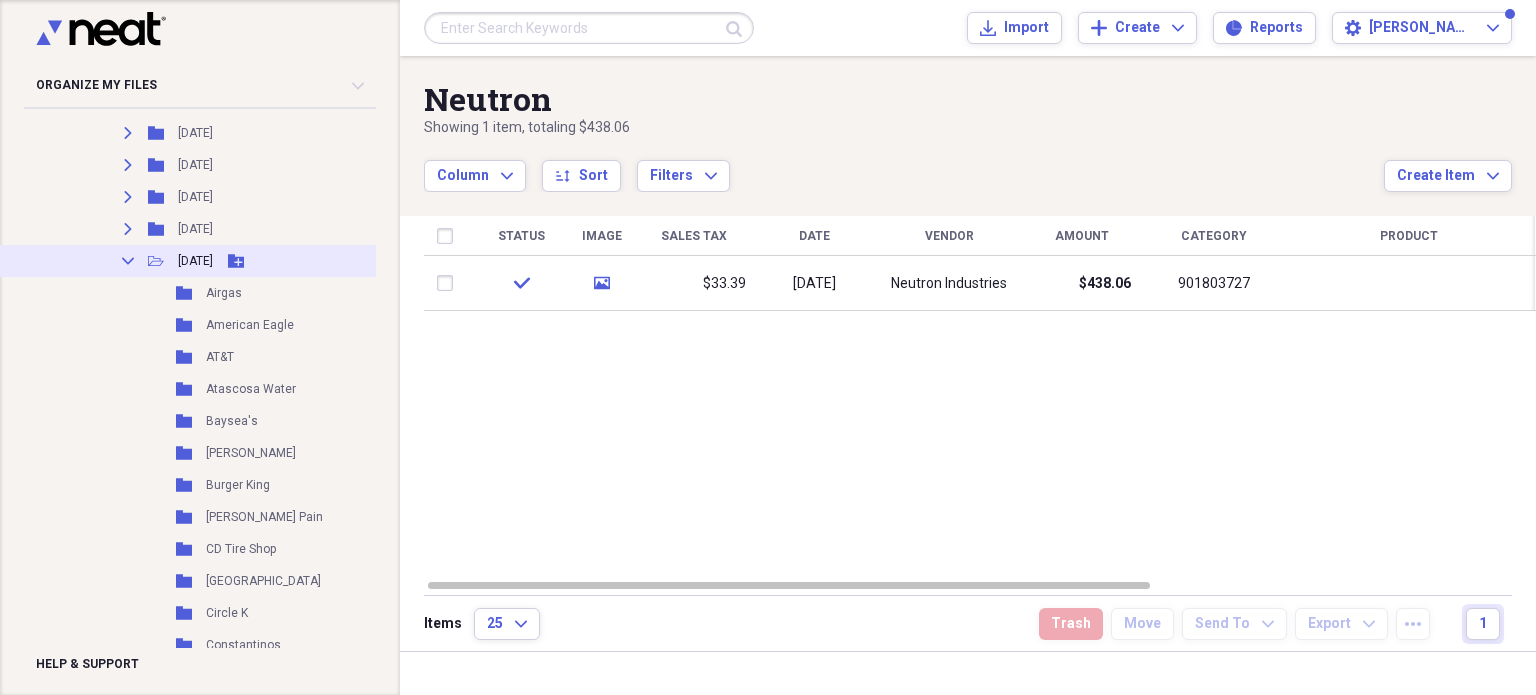 click on "Collapse" 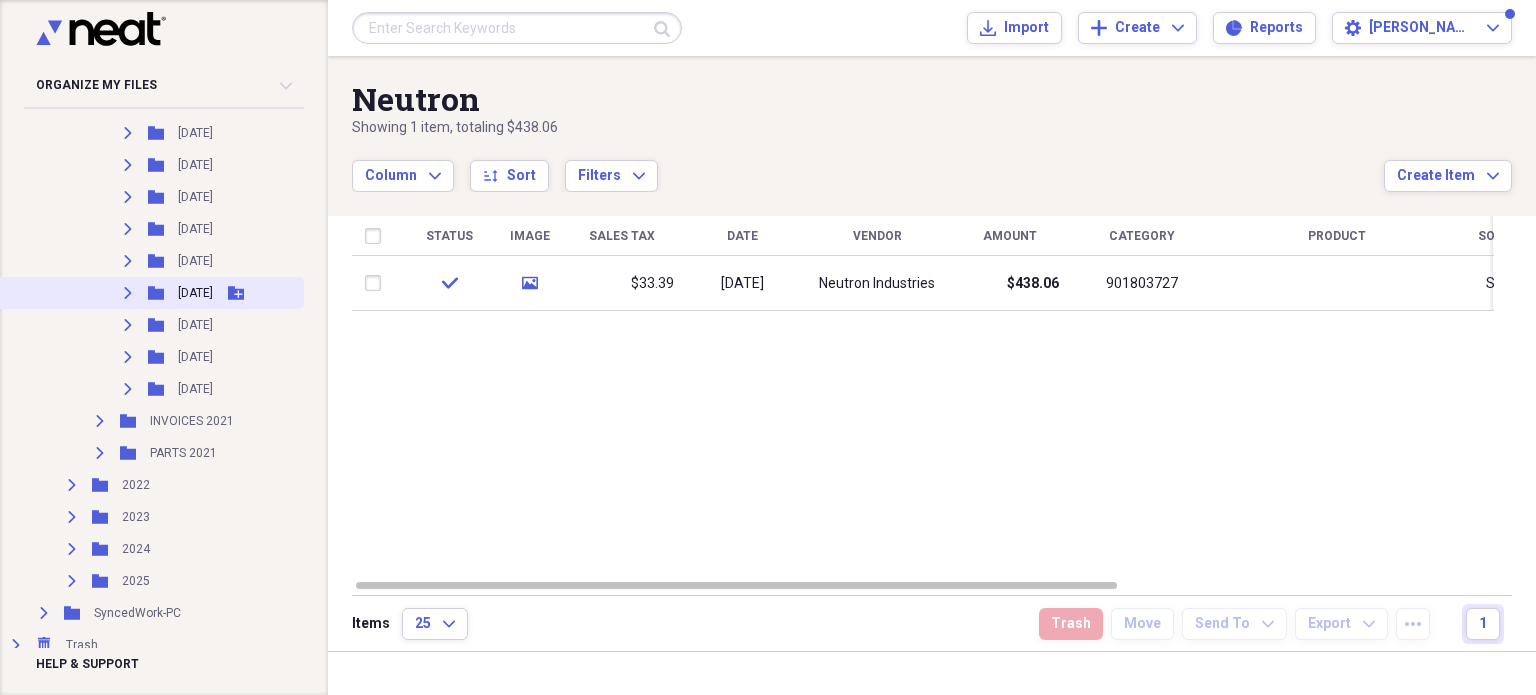 click on "Expand" 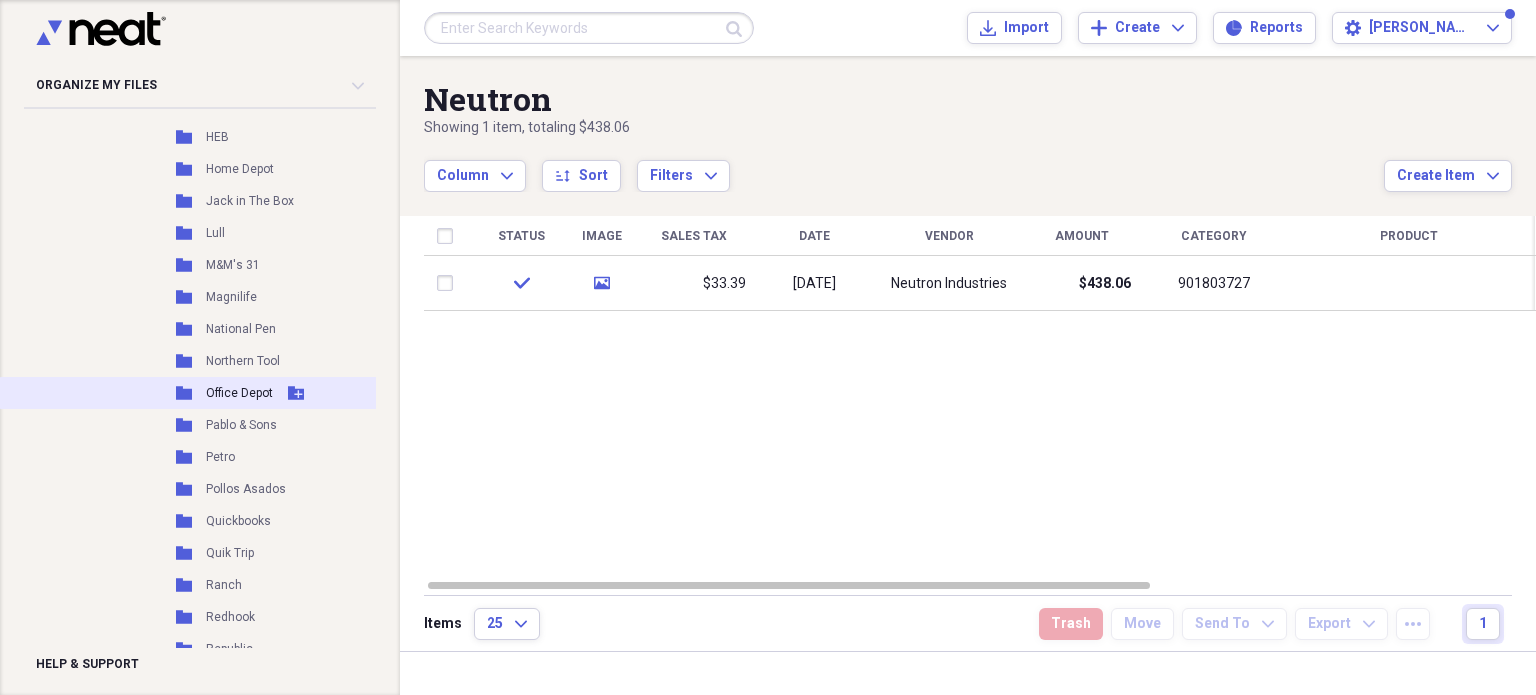 scroll, scrollTop: 580, scrollLeft: 0, axis: vertical 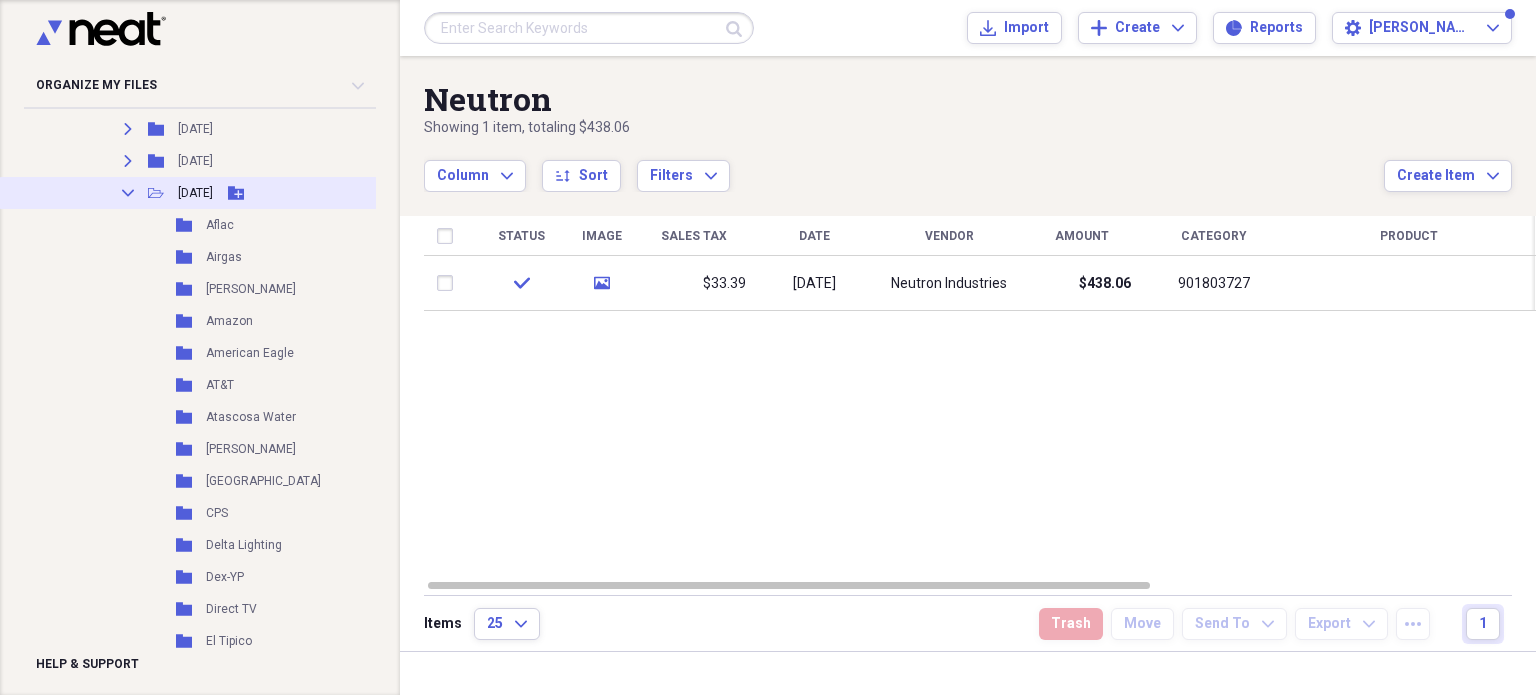 click on "Collapse" at bounding box center [128, 193] 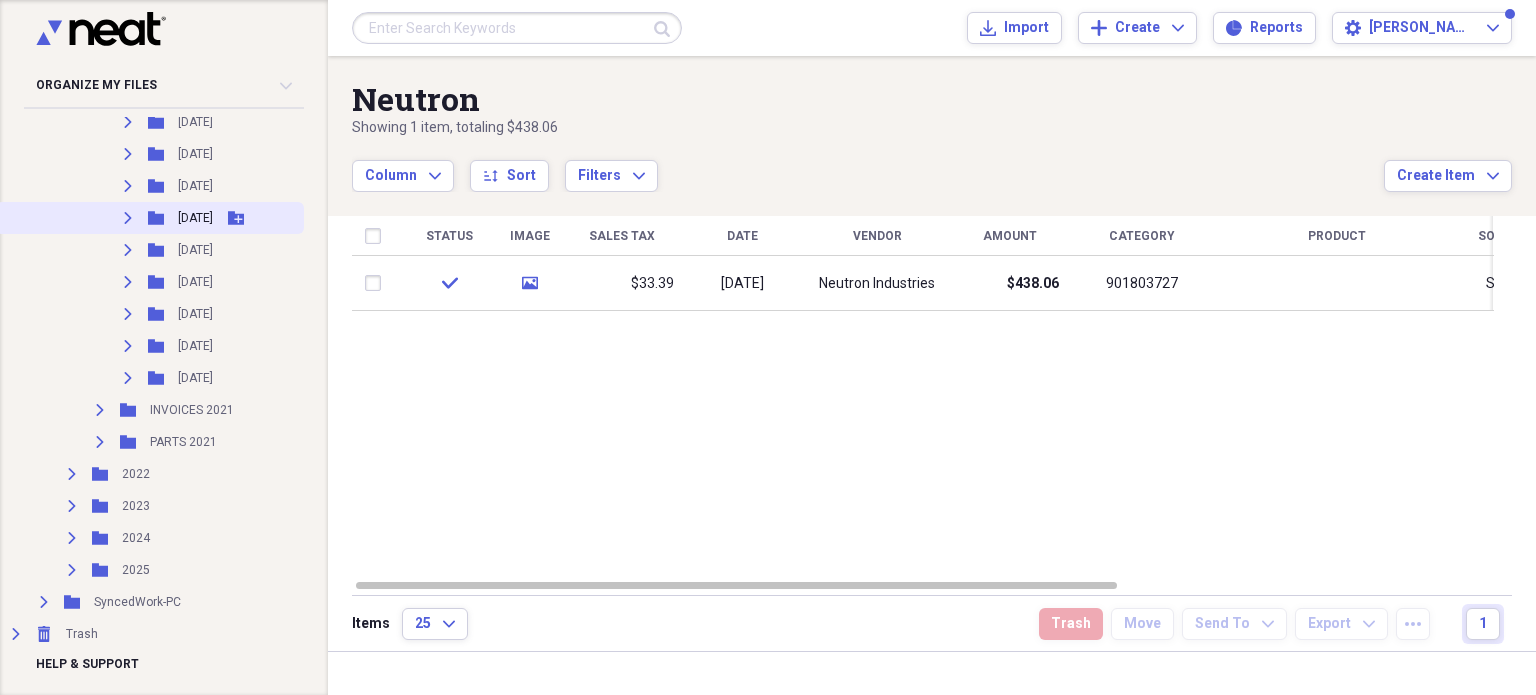 click on "Expand" at bounding box center [128, 218] 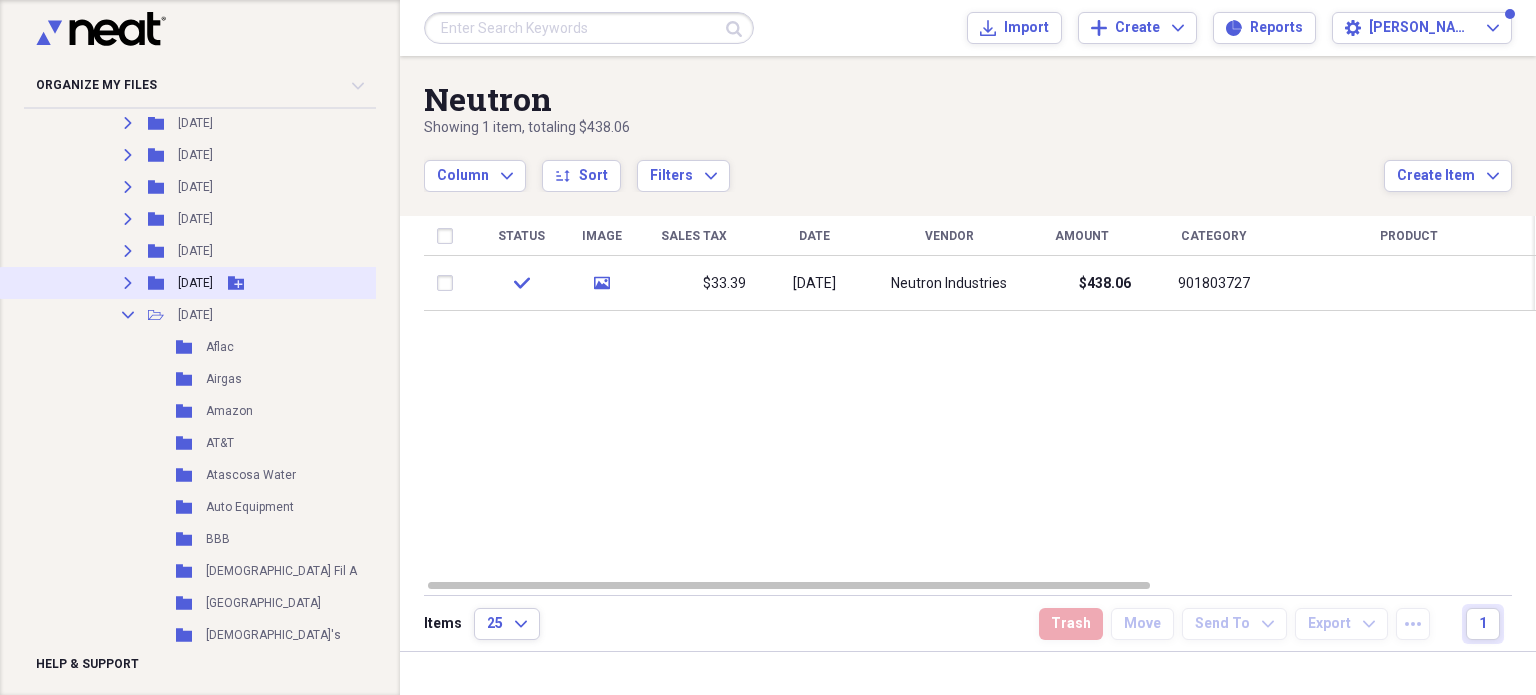 scroll, scrollTop: 391, scrollLeft: 0, axis: vertical 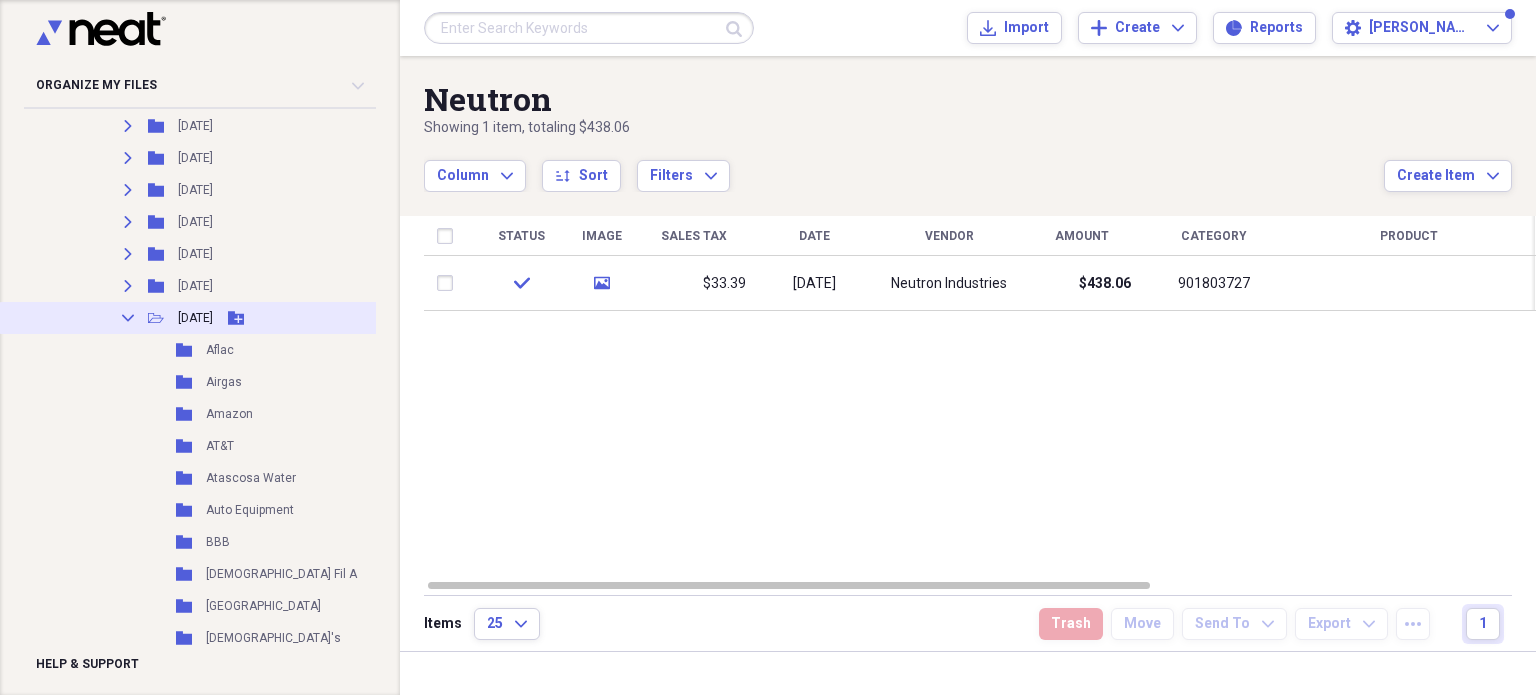 click on "Collapse" 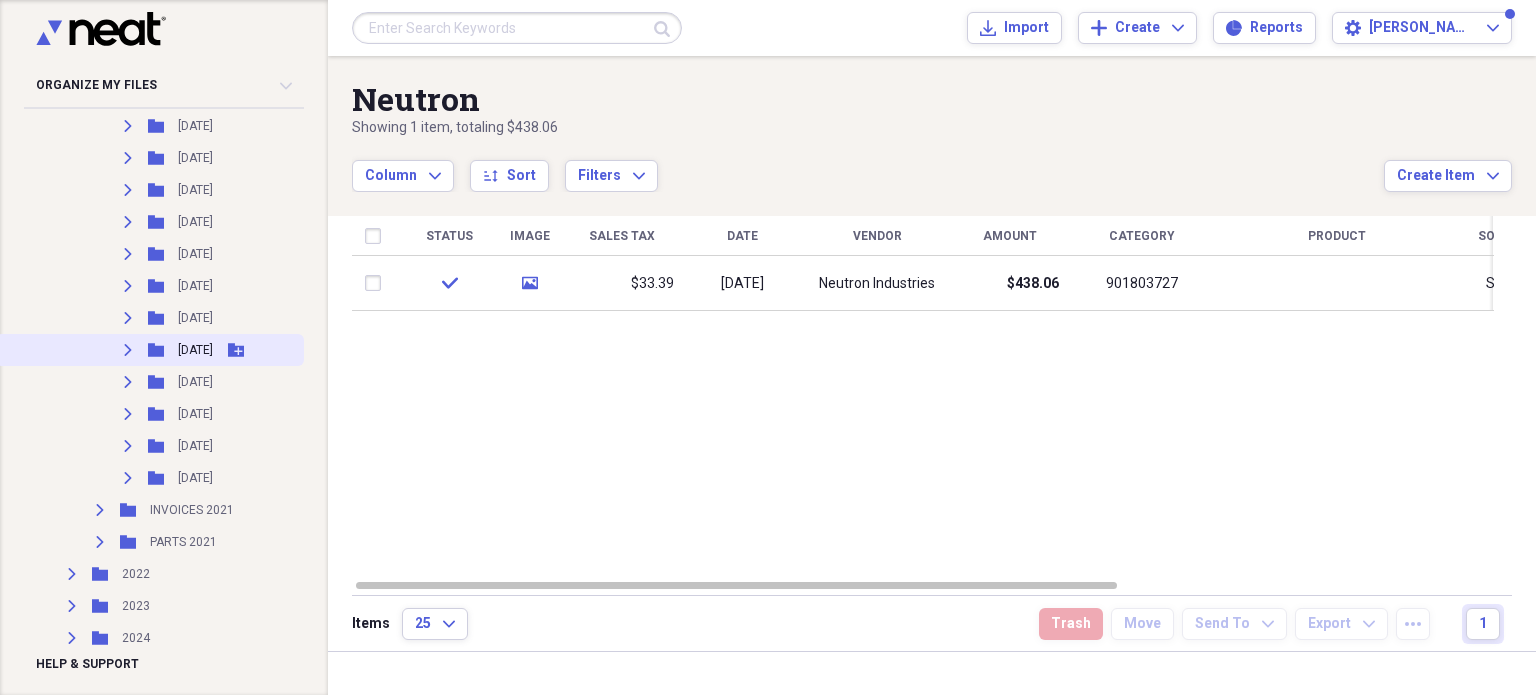 click on "Expand" 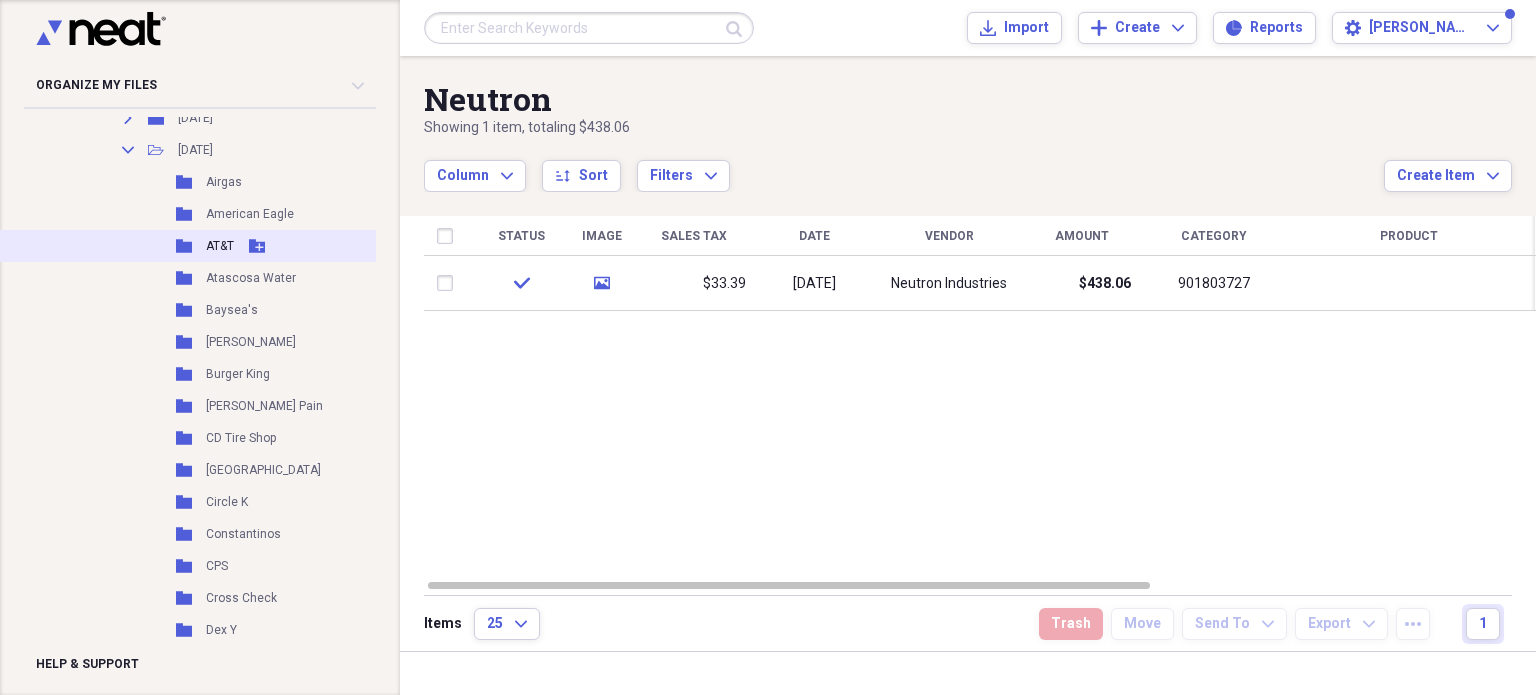 scroll, scrollTop: 391, scrollLeft: 0, axis: vertical 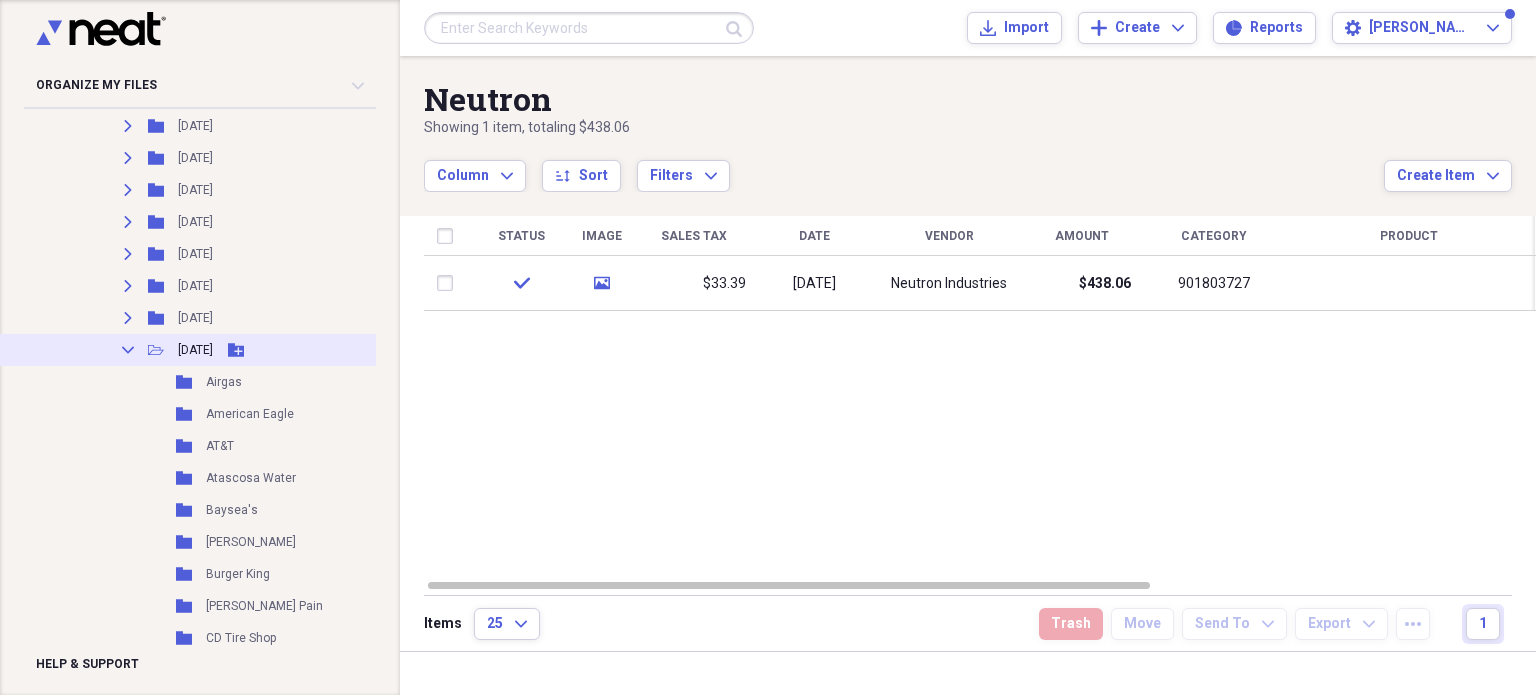 click on "Collapse" 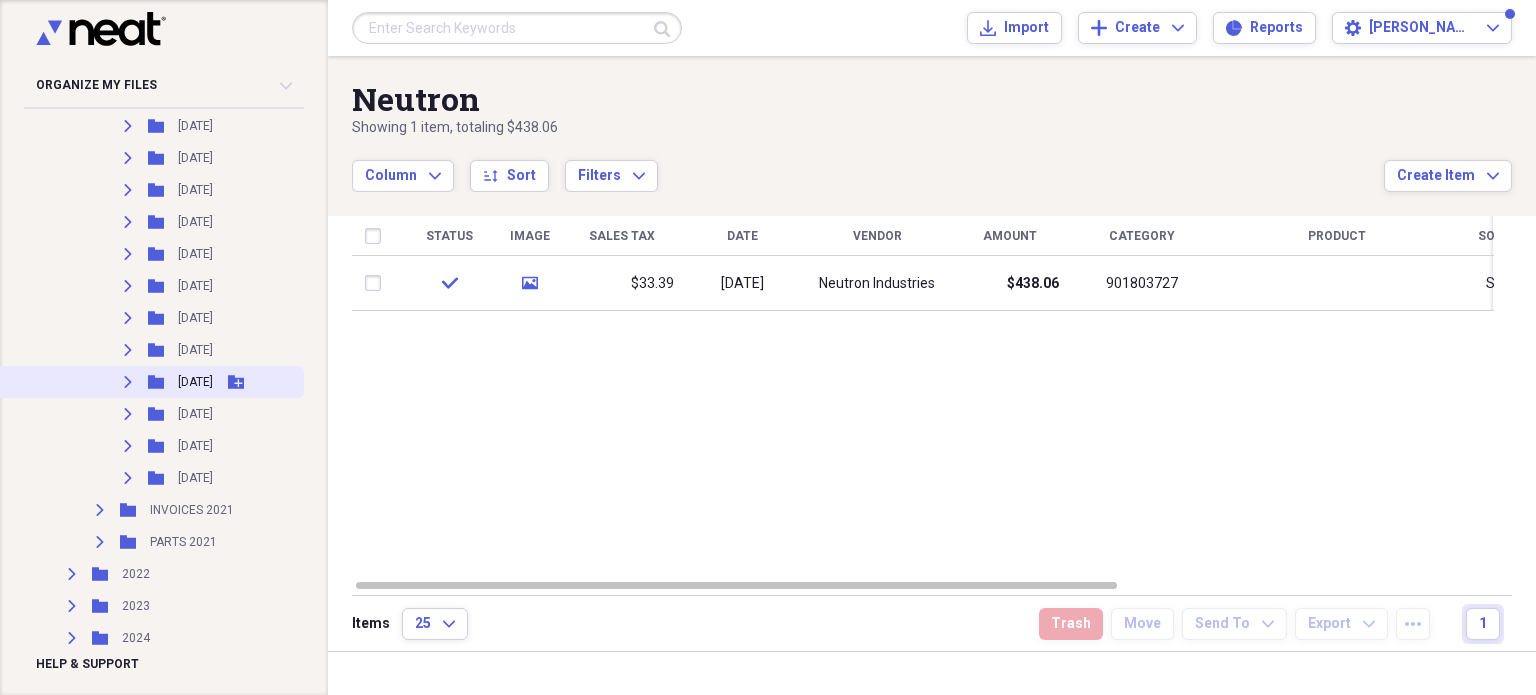 click on "Expand" at bounding box center (128, 382) 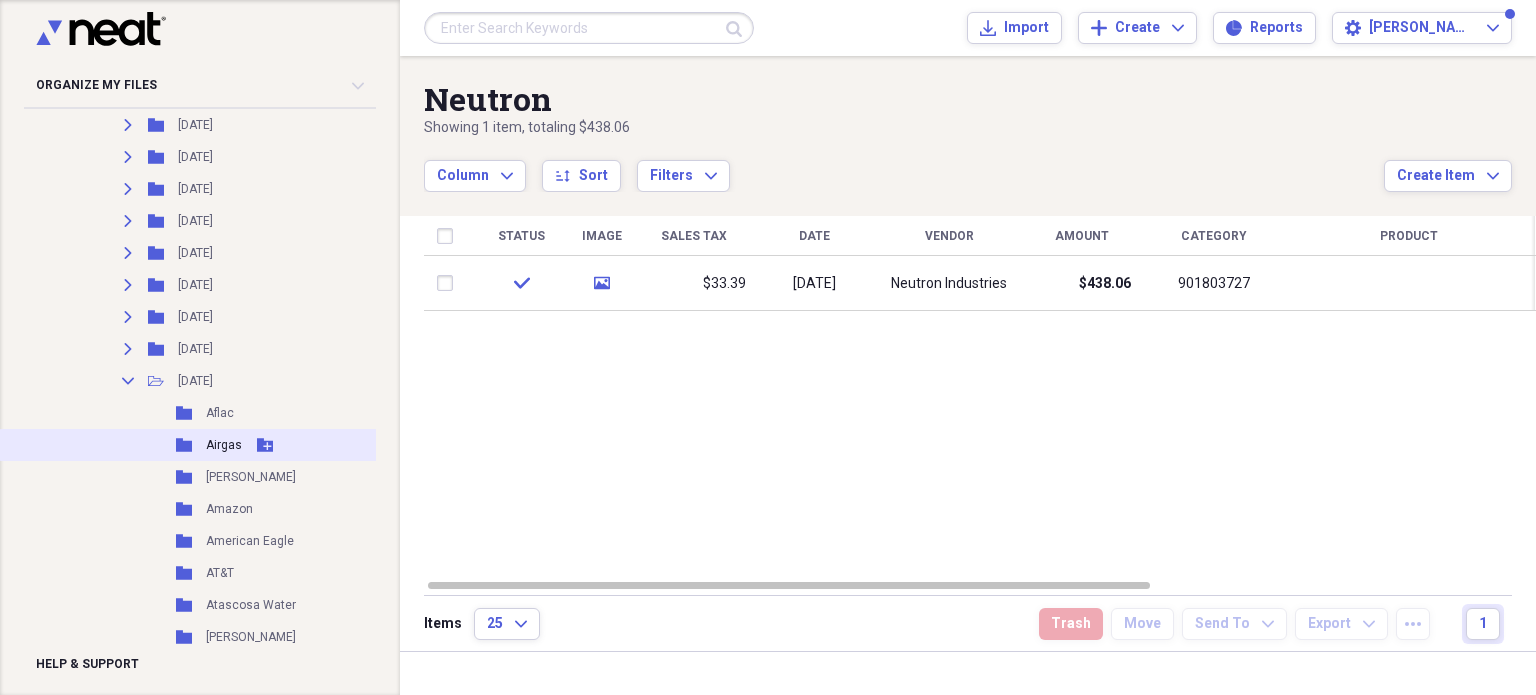scroll, scrollTop: 391, scrollLeft: 0, axis: vertical 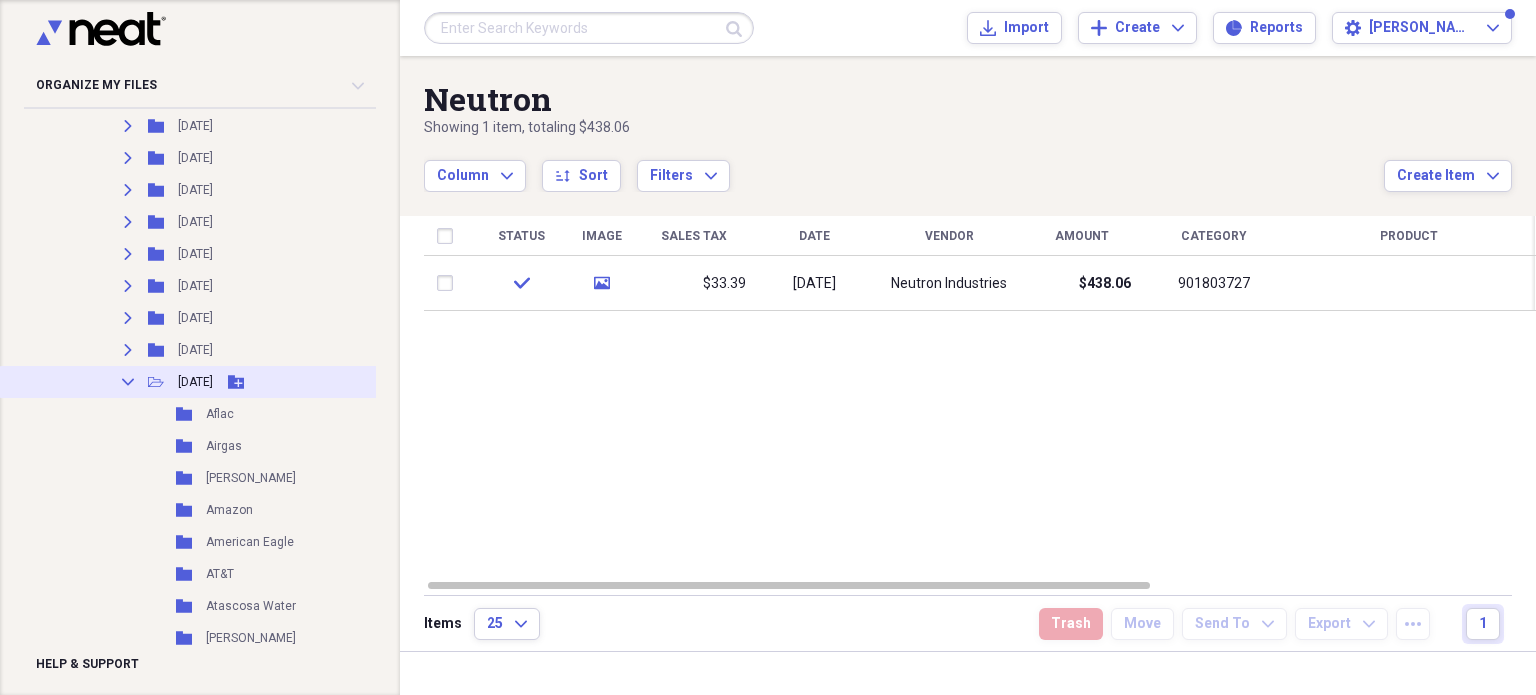 click on "Collapse" 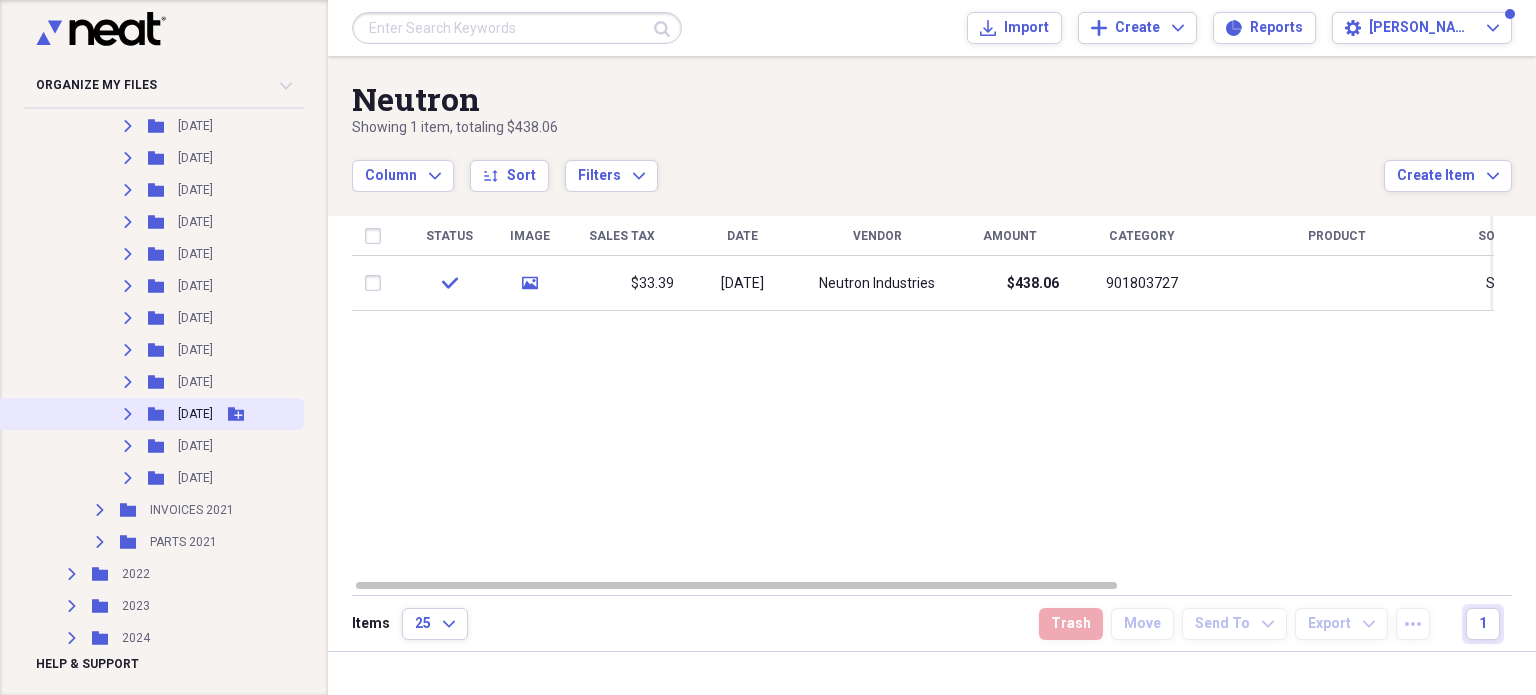 click on "Expand" 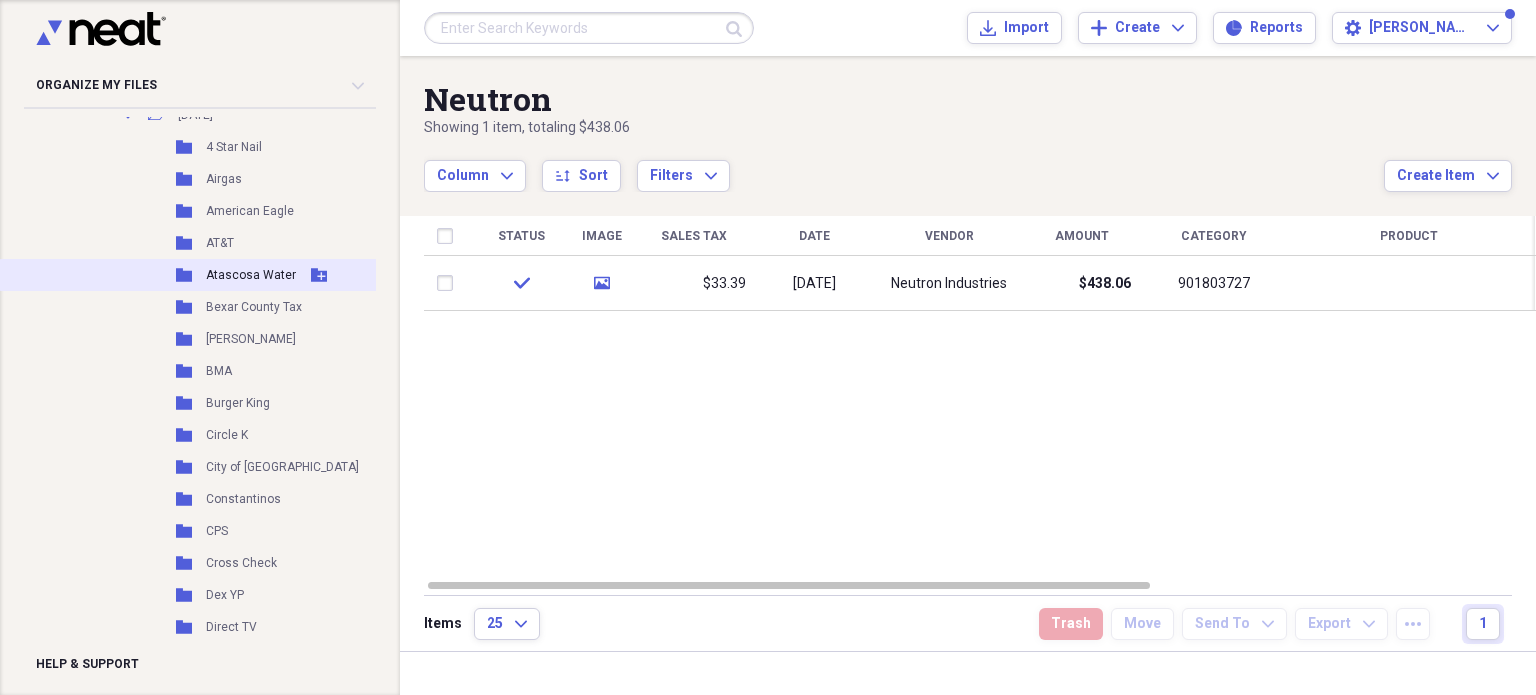 scroll, scrollTop: 591, scrollLeft: 0, axis: vertical 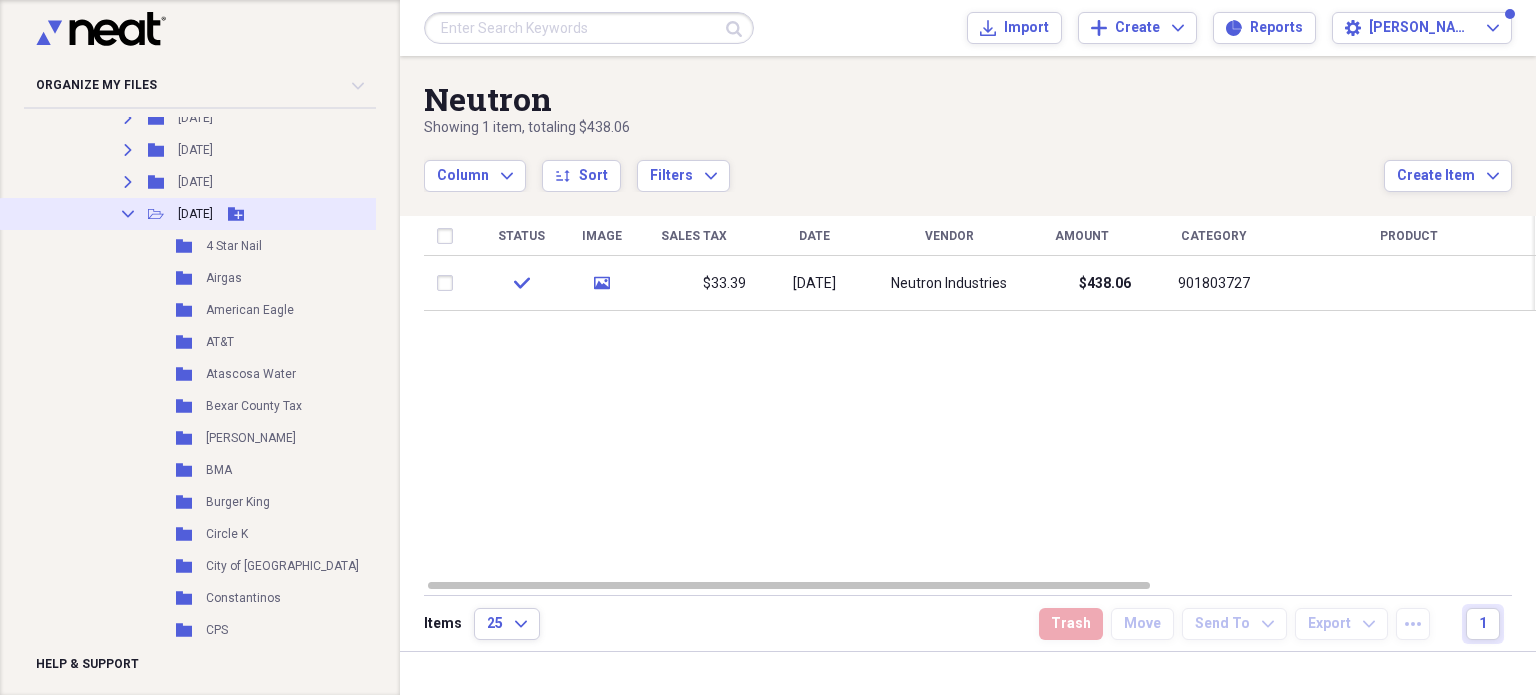 click on "Collapse" 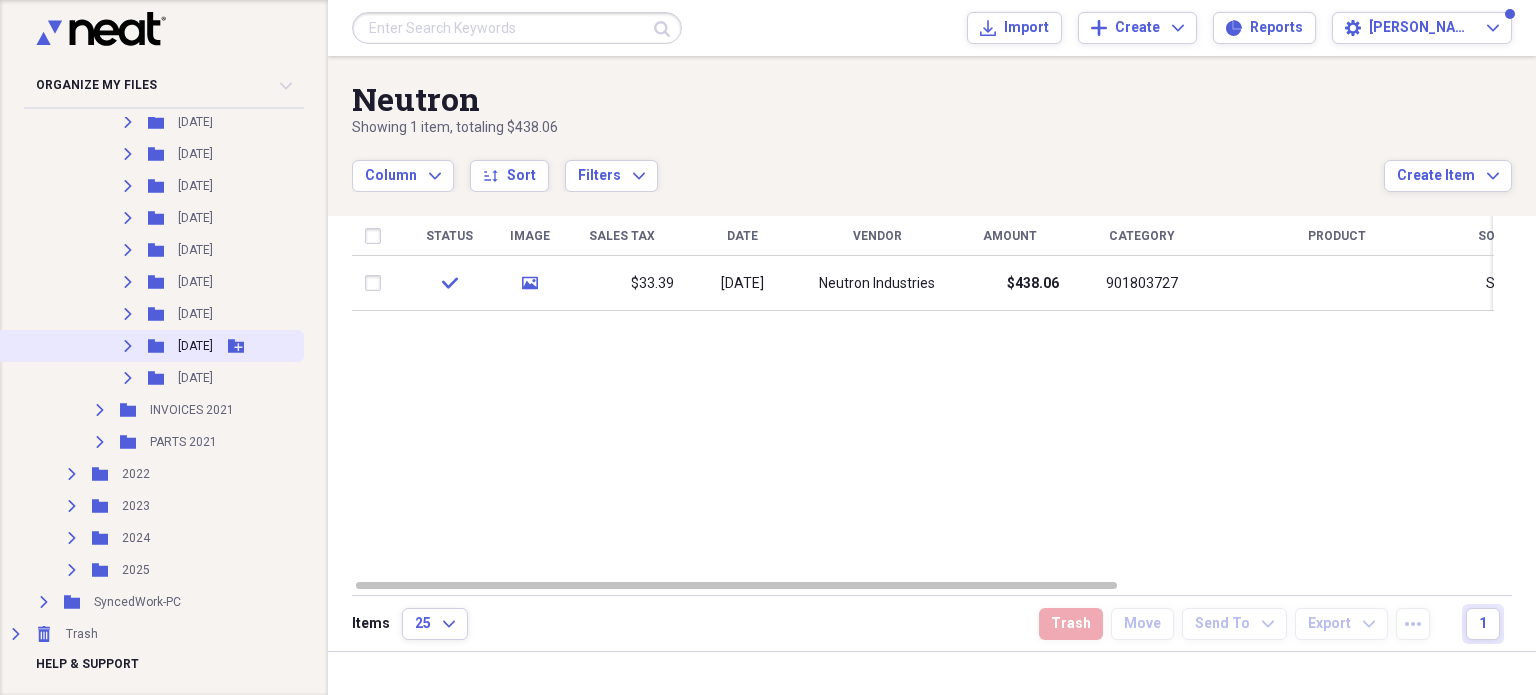 click on "Expand" 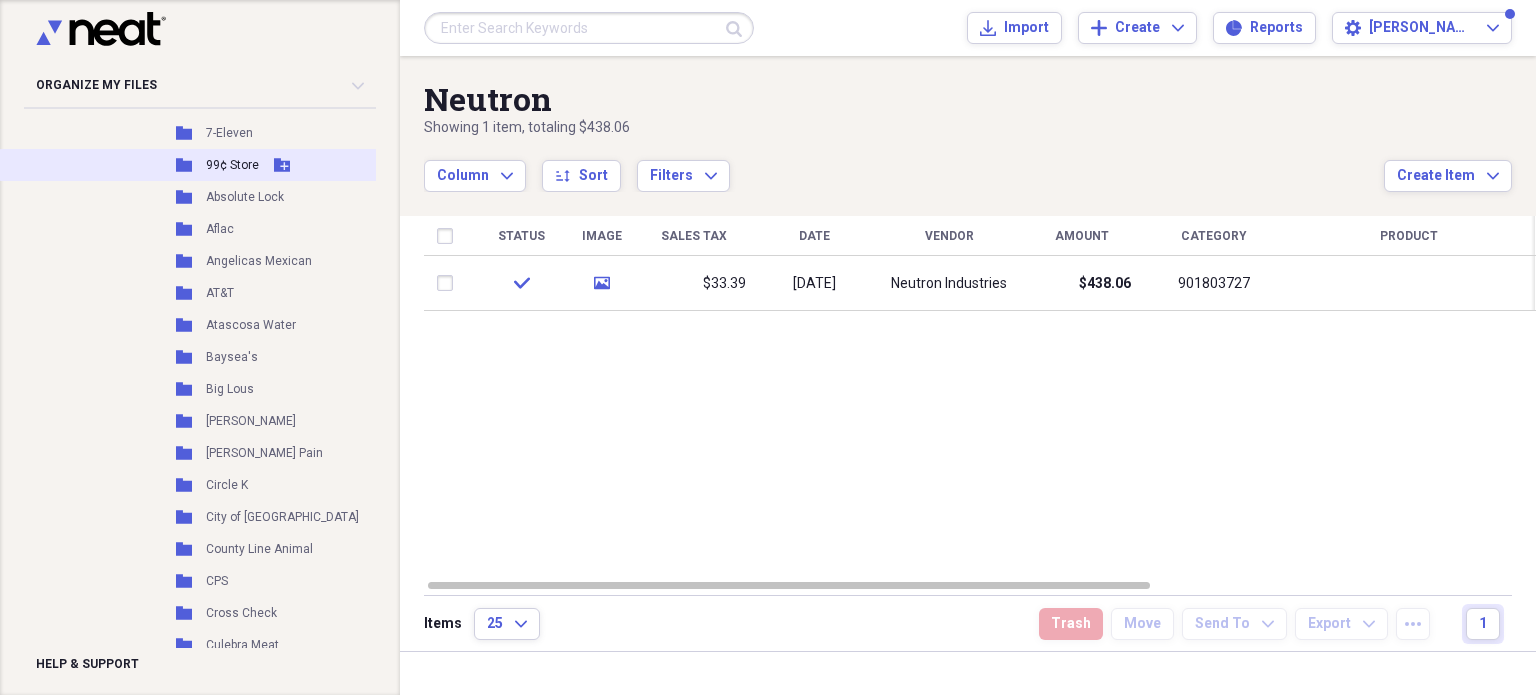 scroll, scrollTop: 691, scrollLeft: 0, axis: vertical 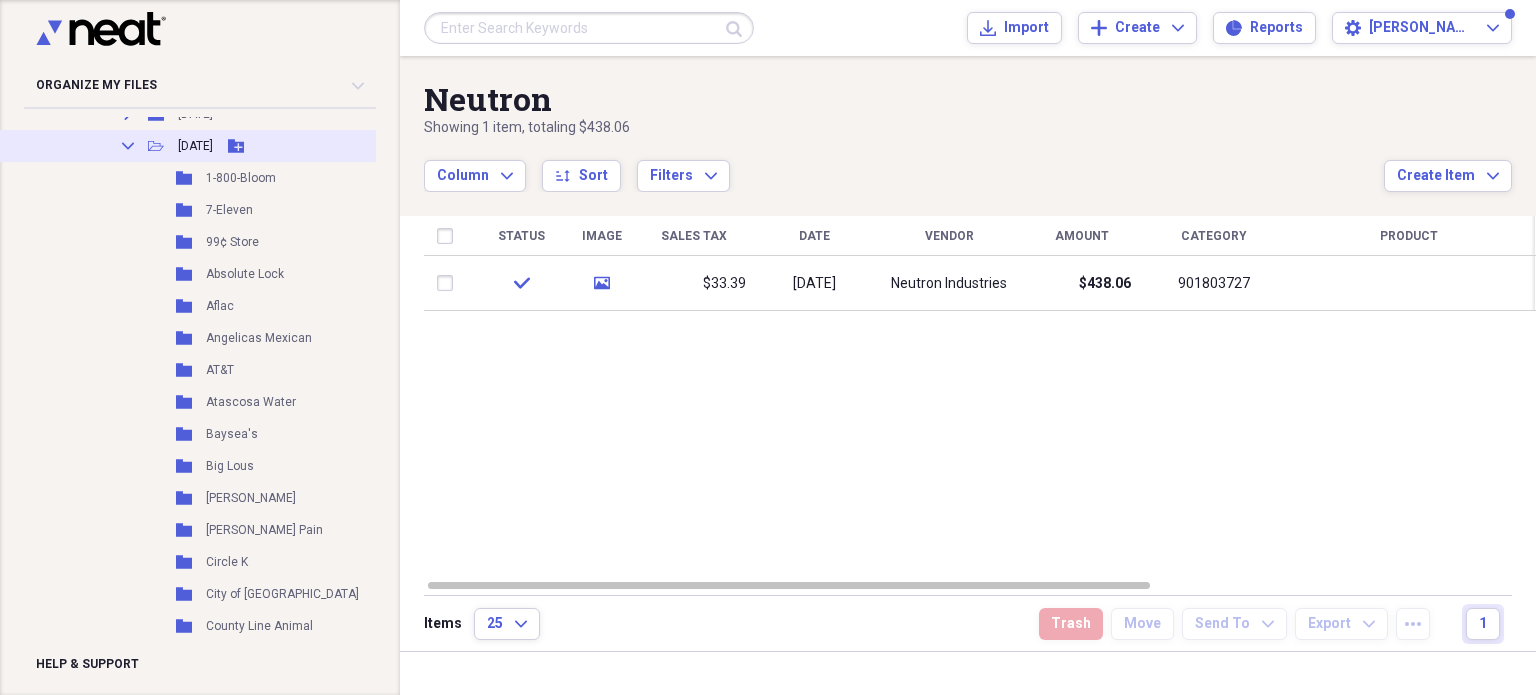click on "Collapse" 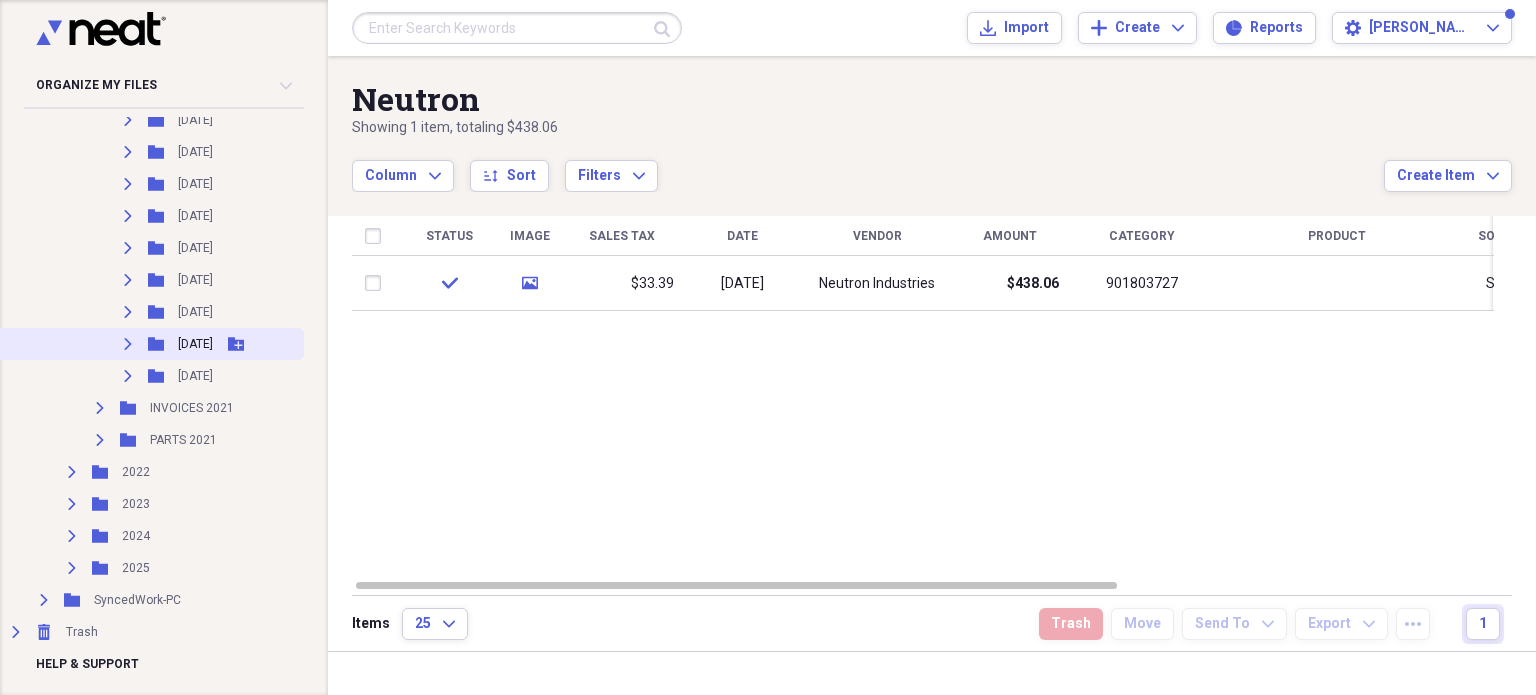 scroll, scrollTop: 491, scrollLeft: 0, axis: vertical 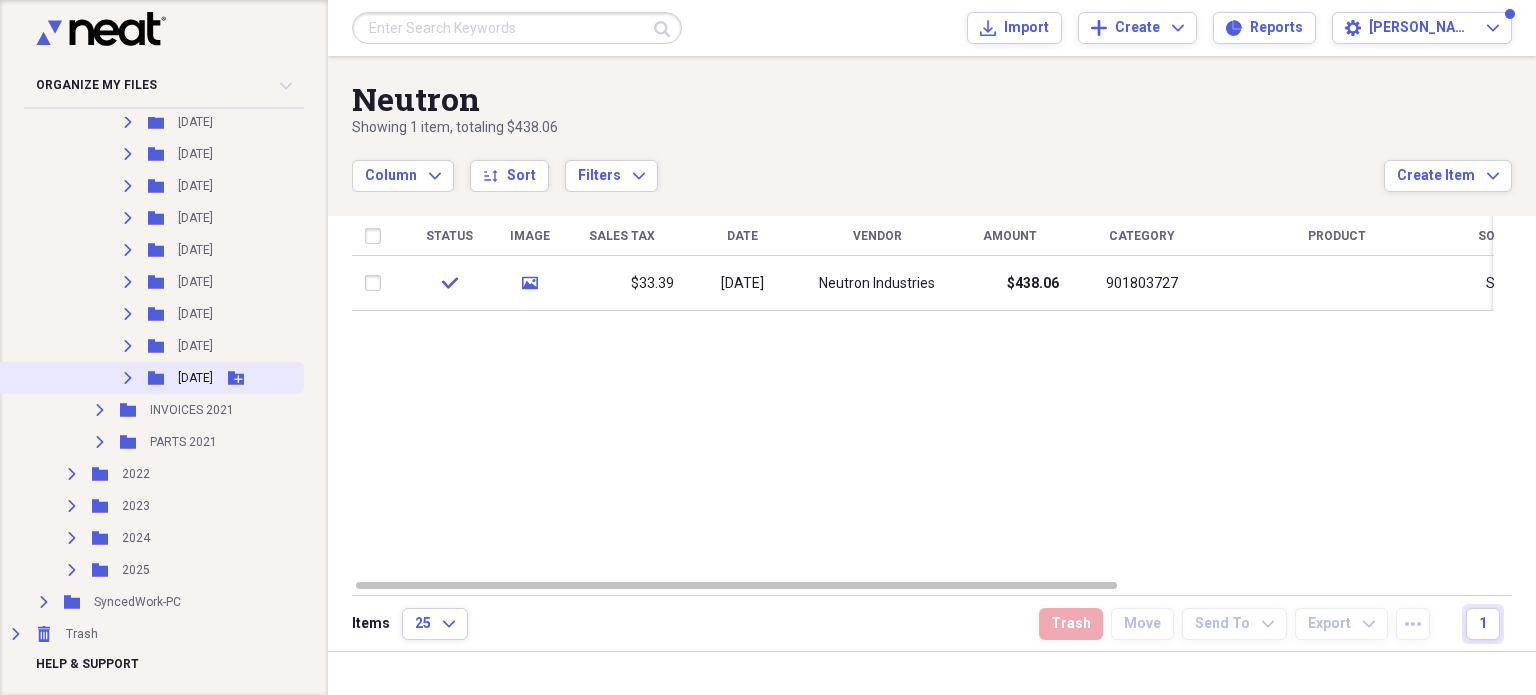 click on "Expand" 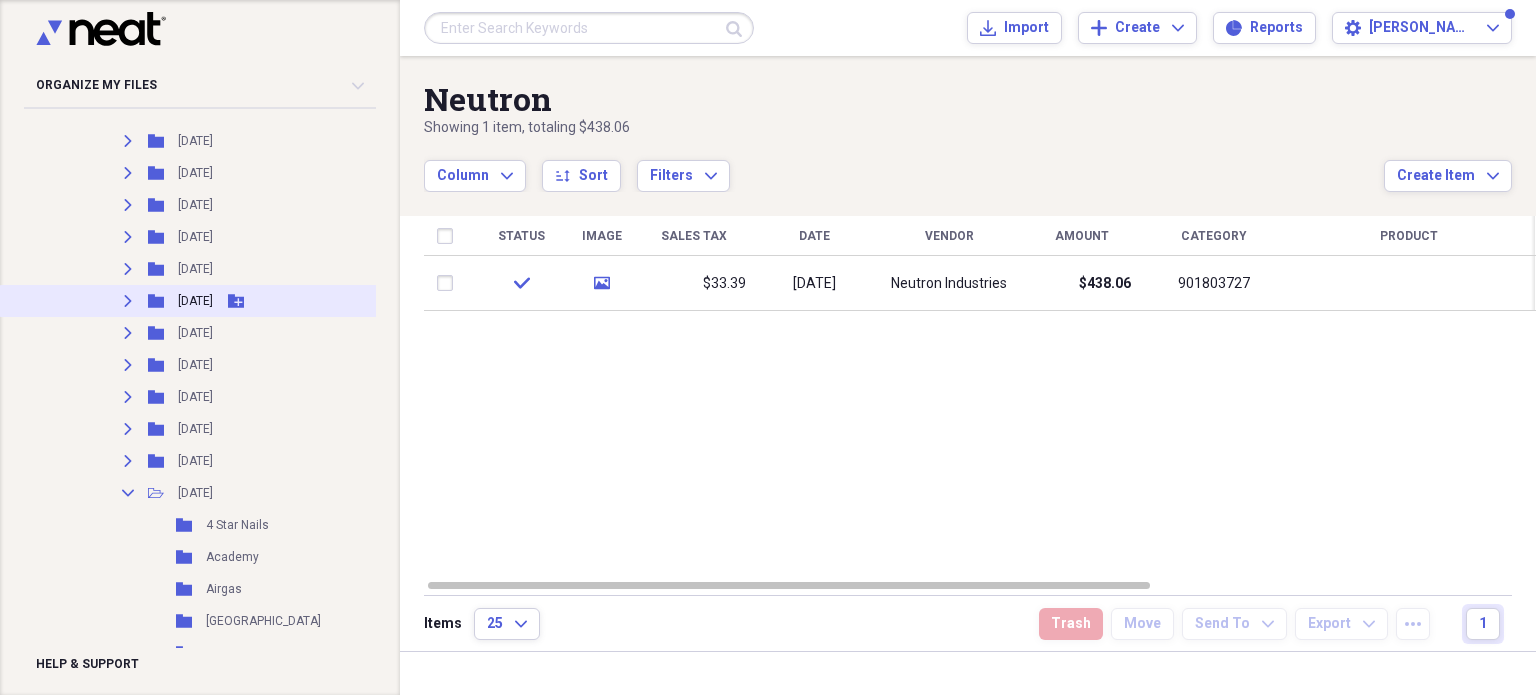 scroll, scrollTop: 291, scrollLeft: 0, axis: vertical 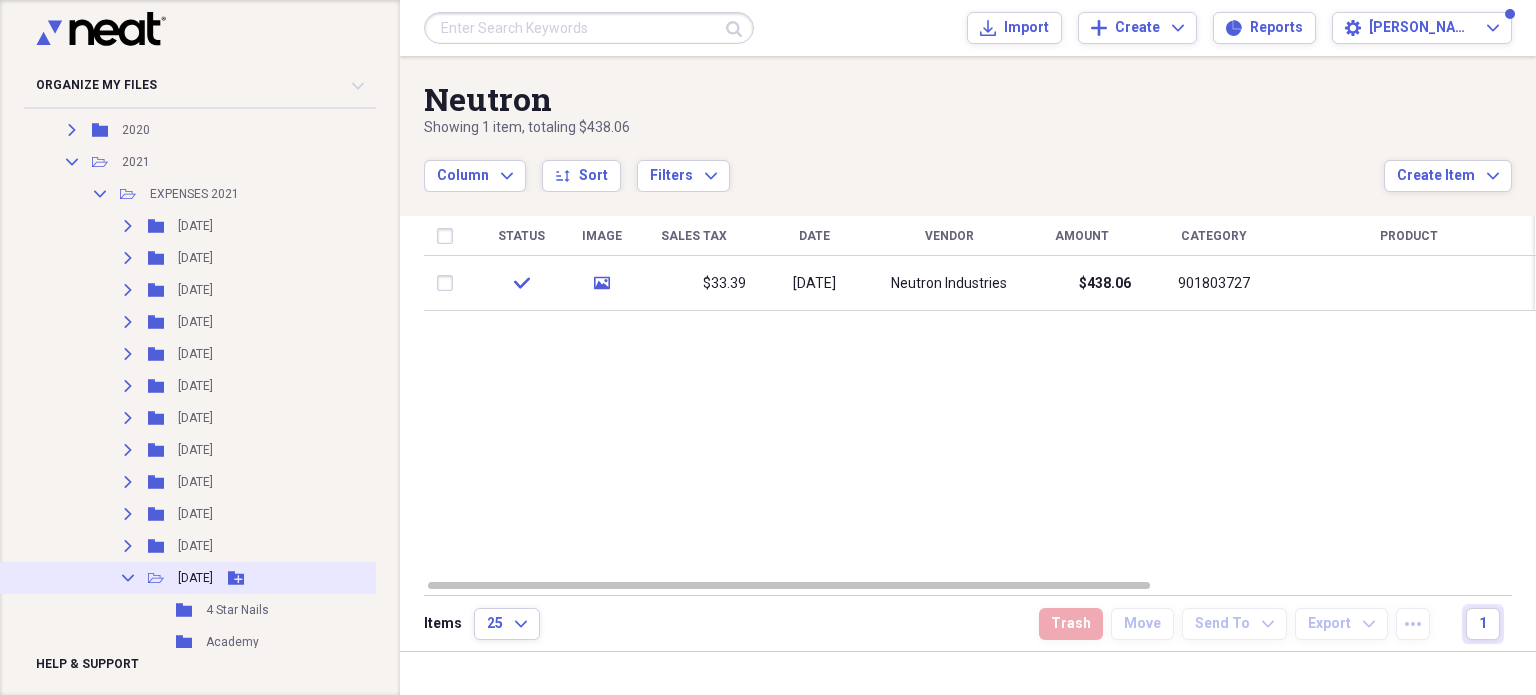 click on "Collapse" at bounding box center (128, 578) 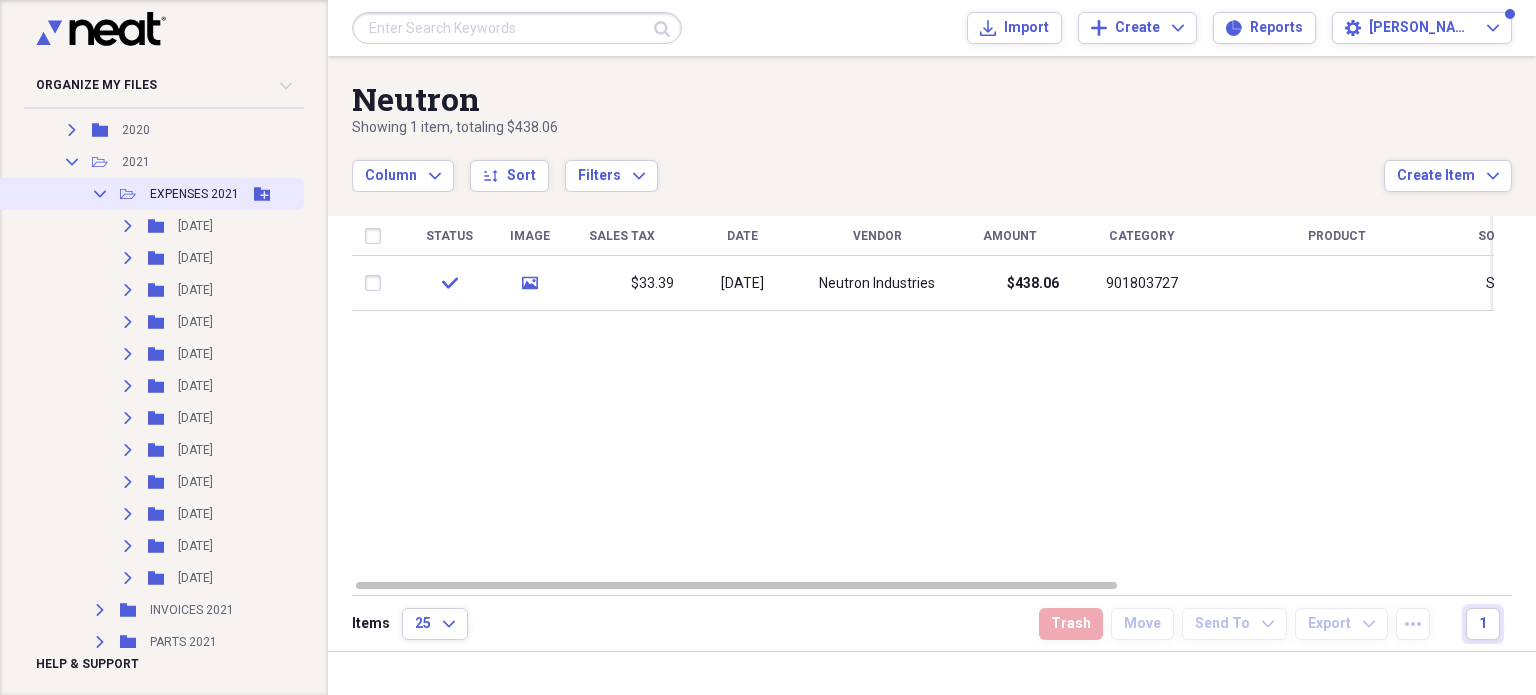 click 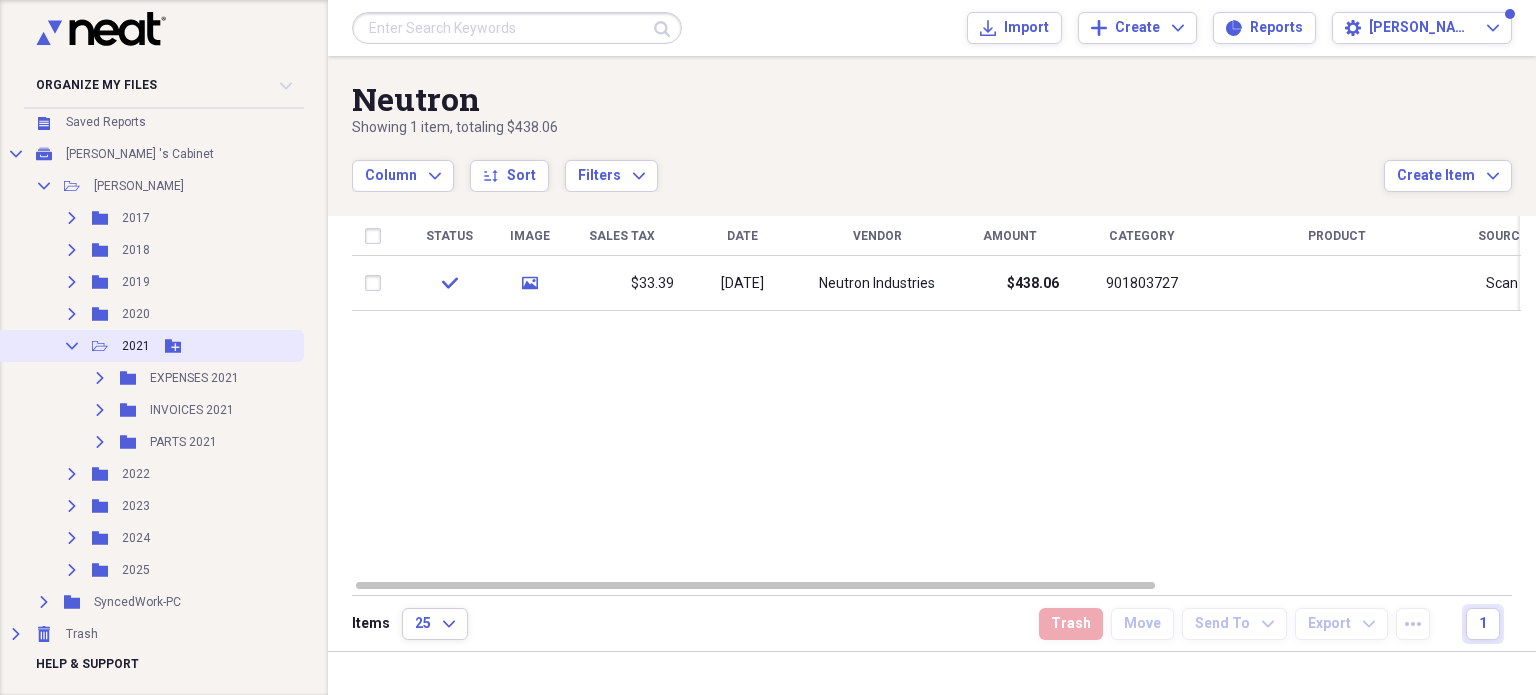 click on "Collapse" 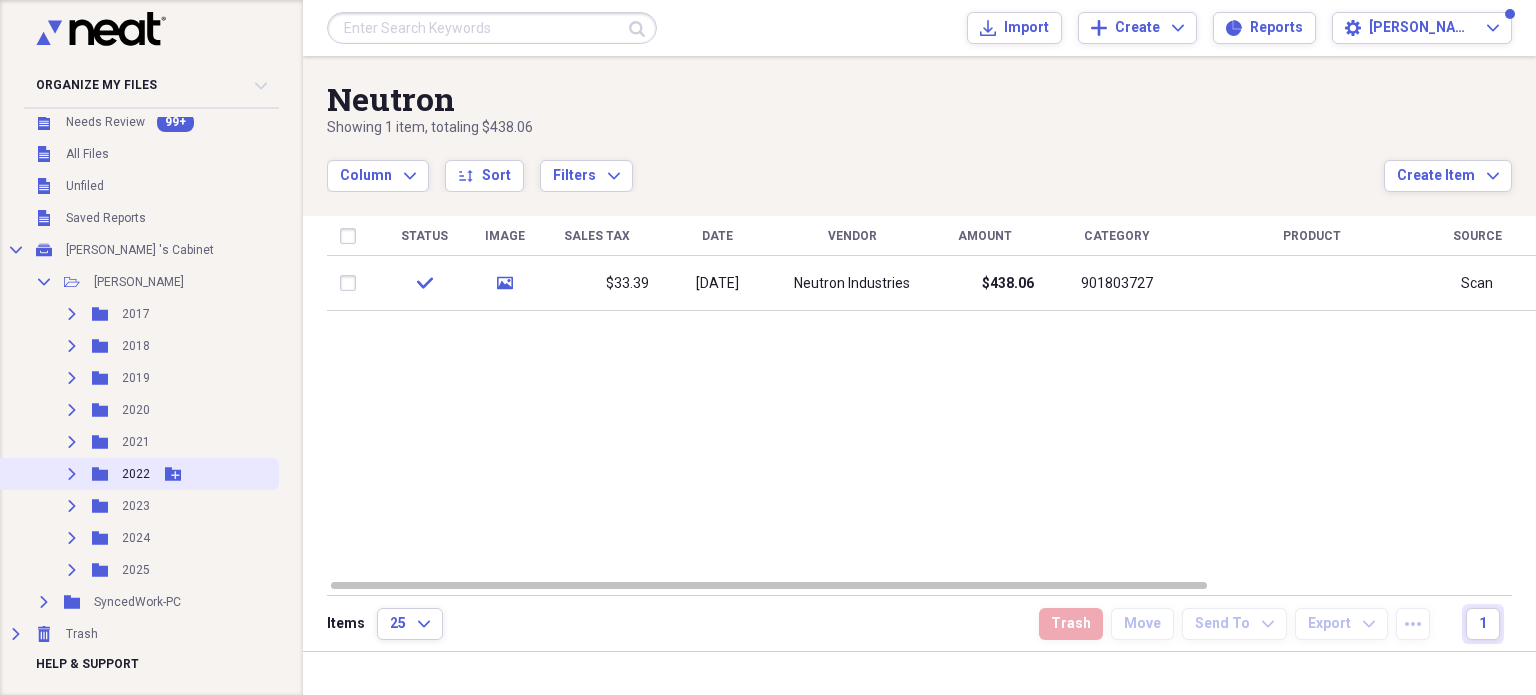 click on "Expand" 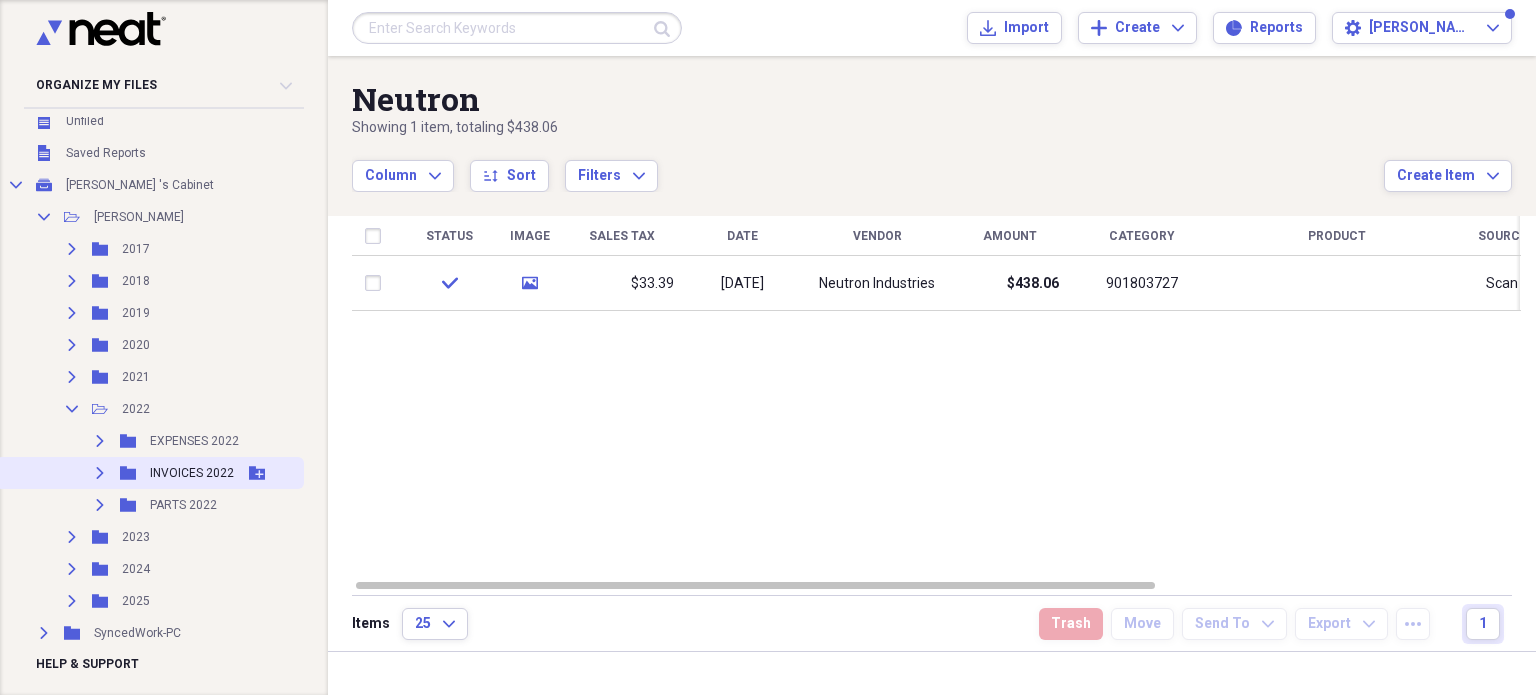 scroll, scrollTop: 107, scrollLeft: 0, axis: vertical 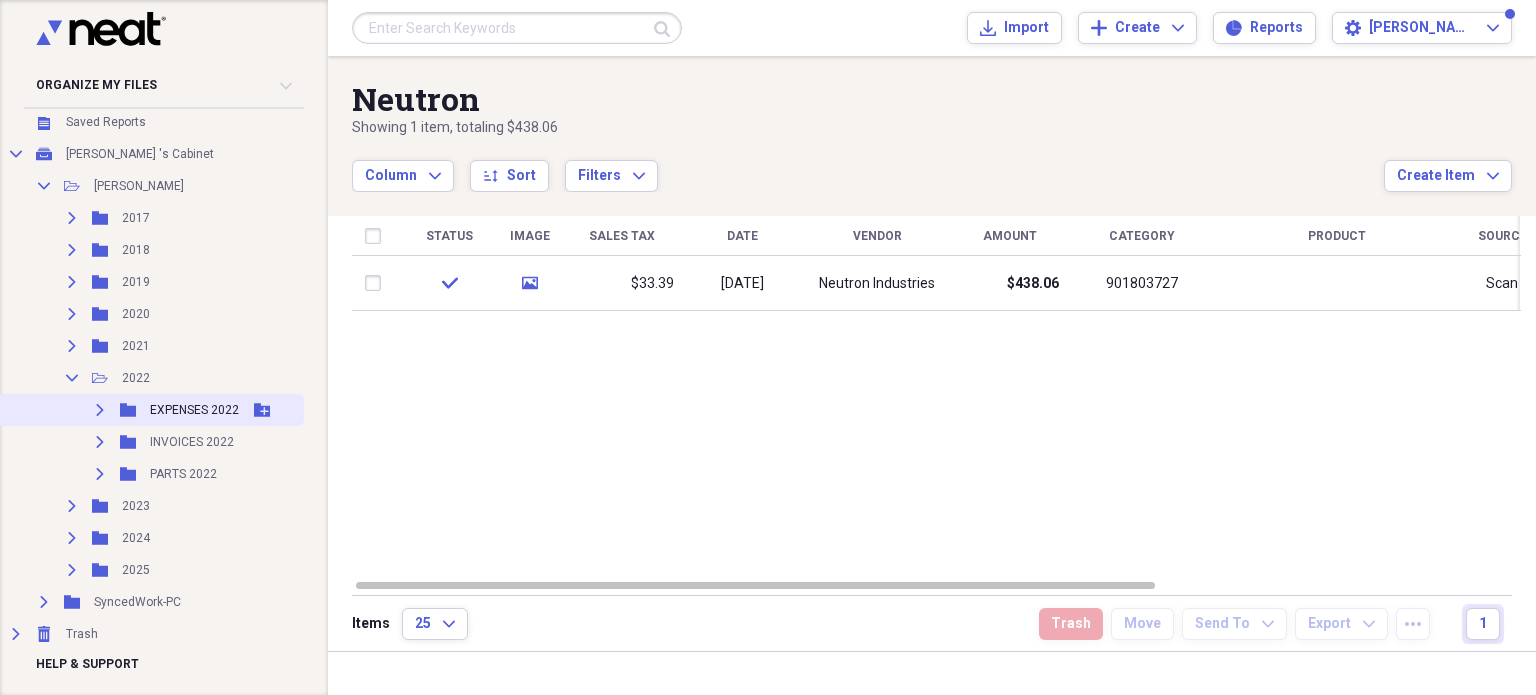 click on "Expand" at bounding box center [100, 410] 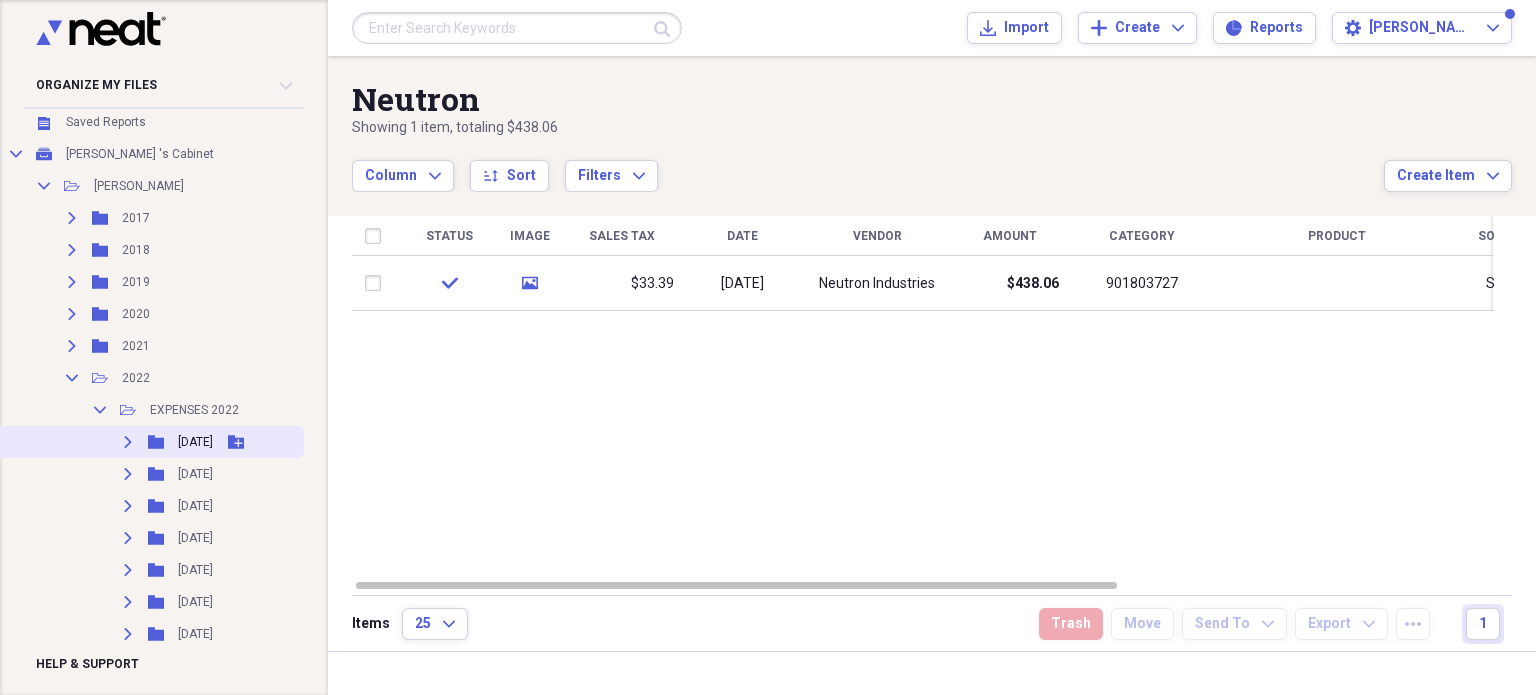 click on "Expand" 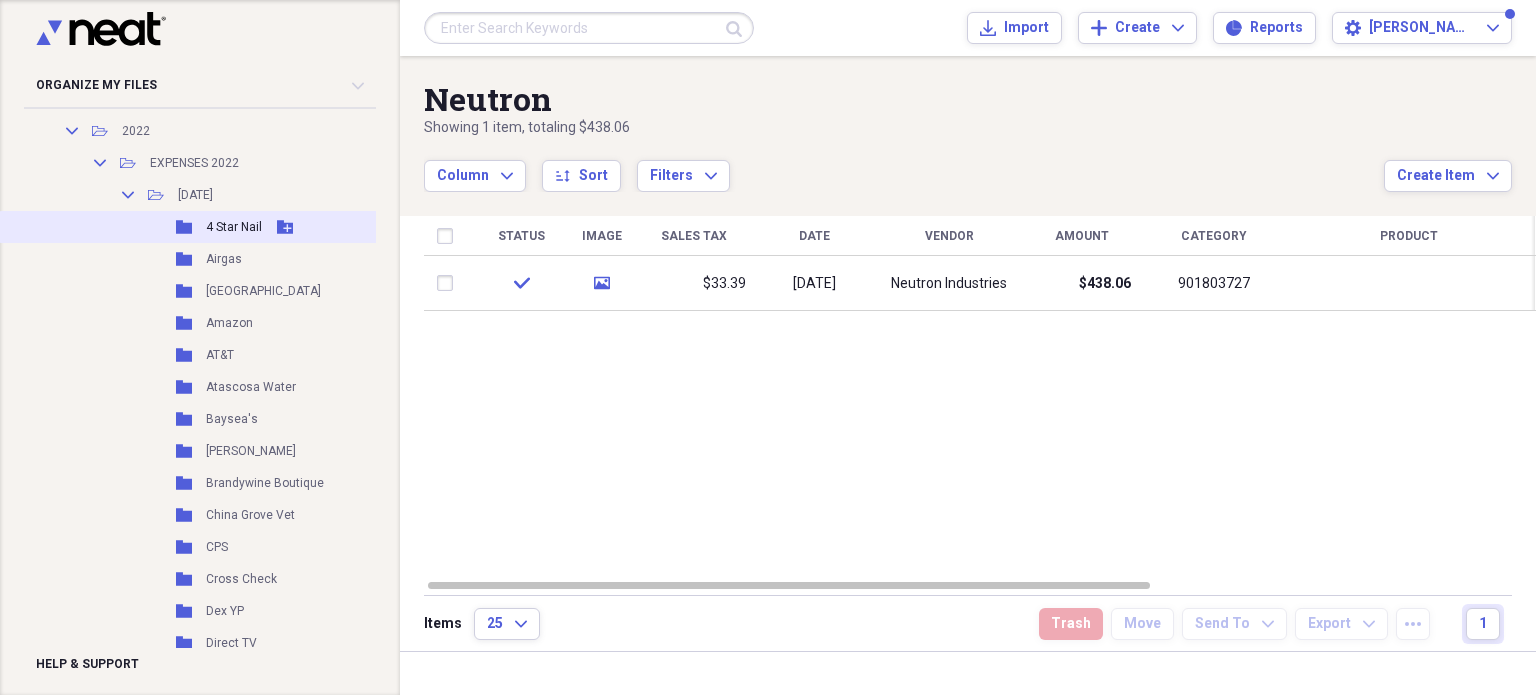 scroll, scrollTop: 207, scrollLeft: 0, axis: vertical 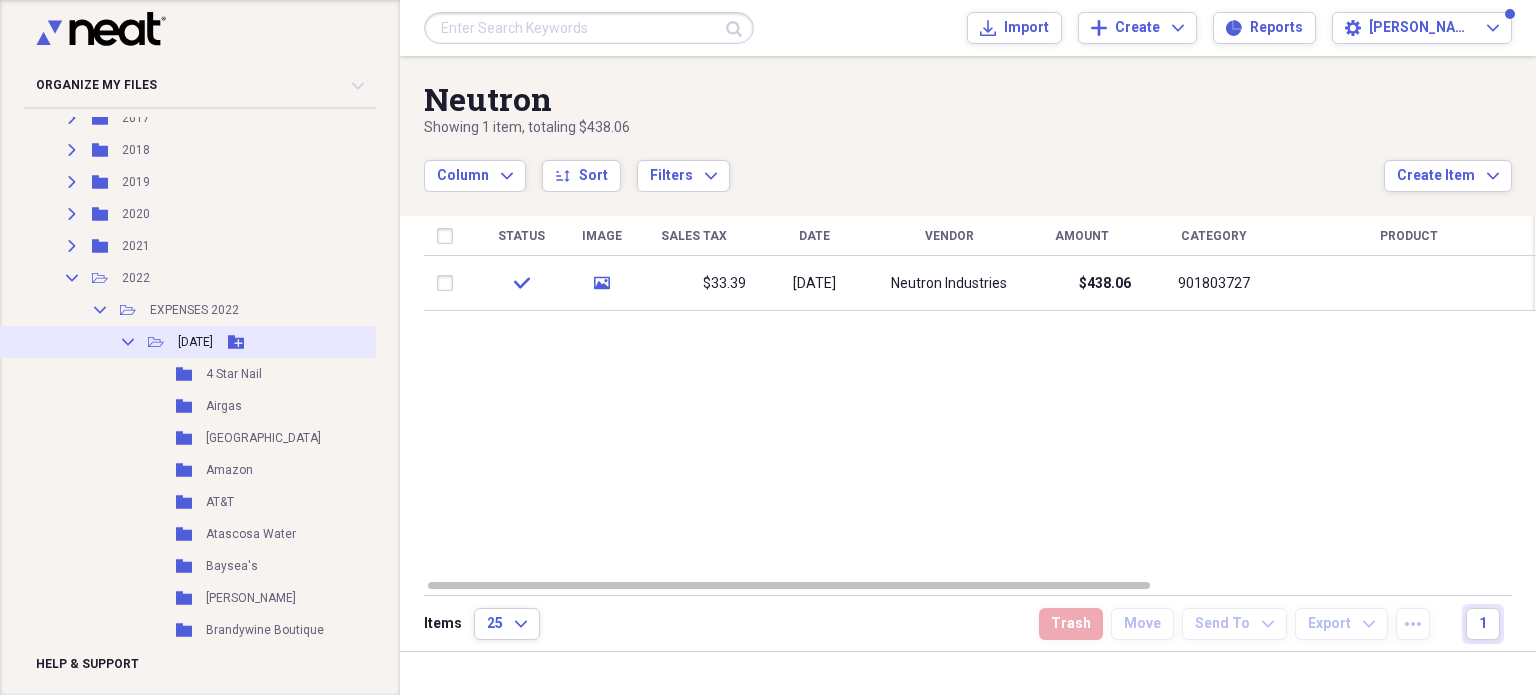 click on "Collapse" 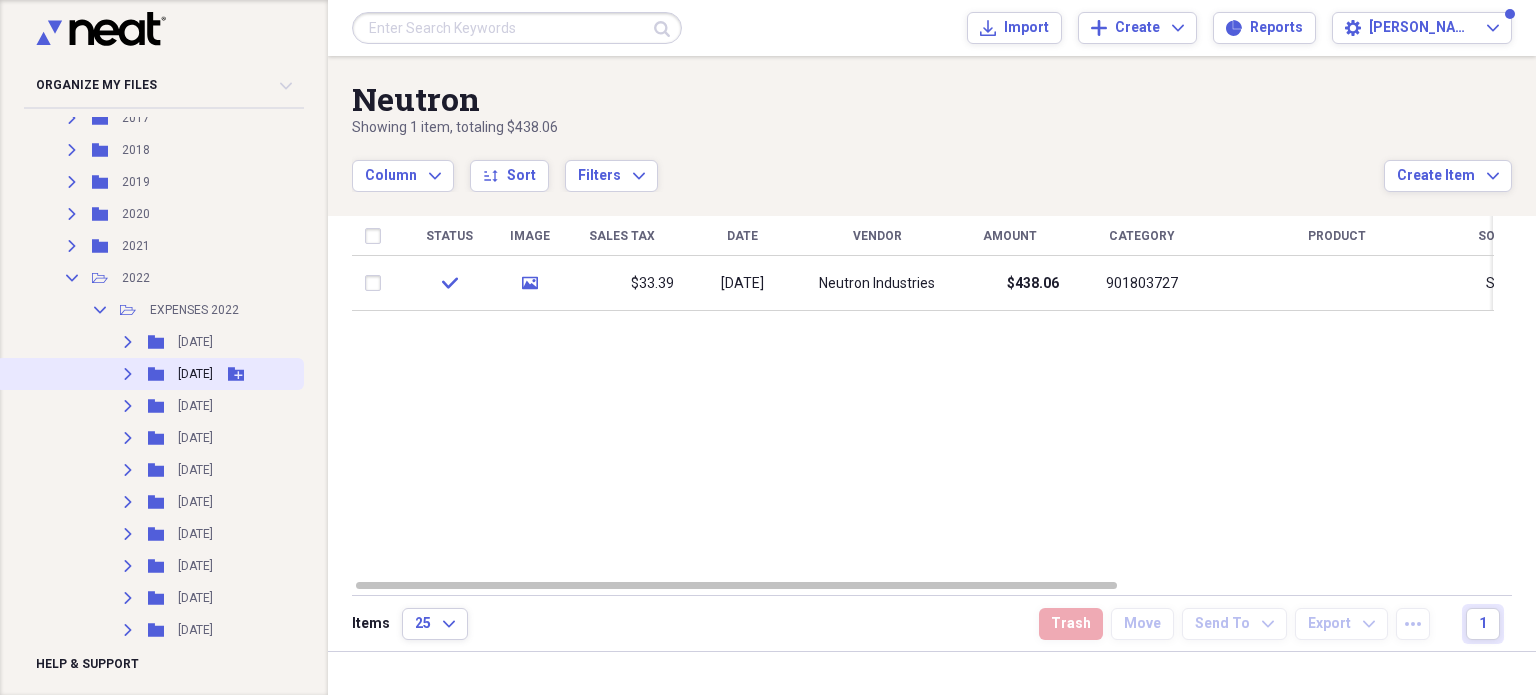 click 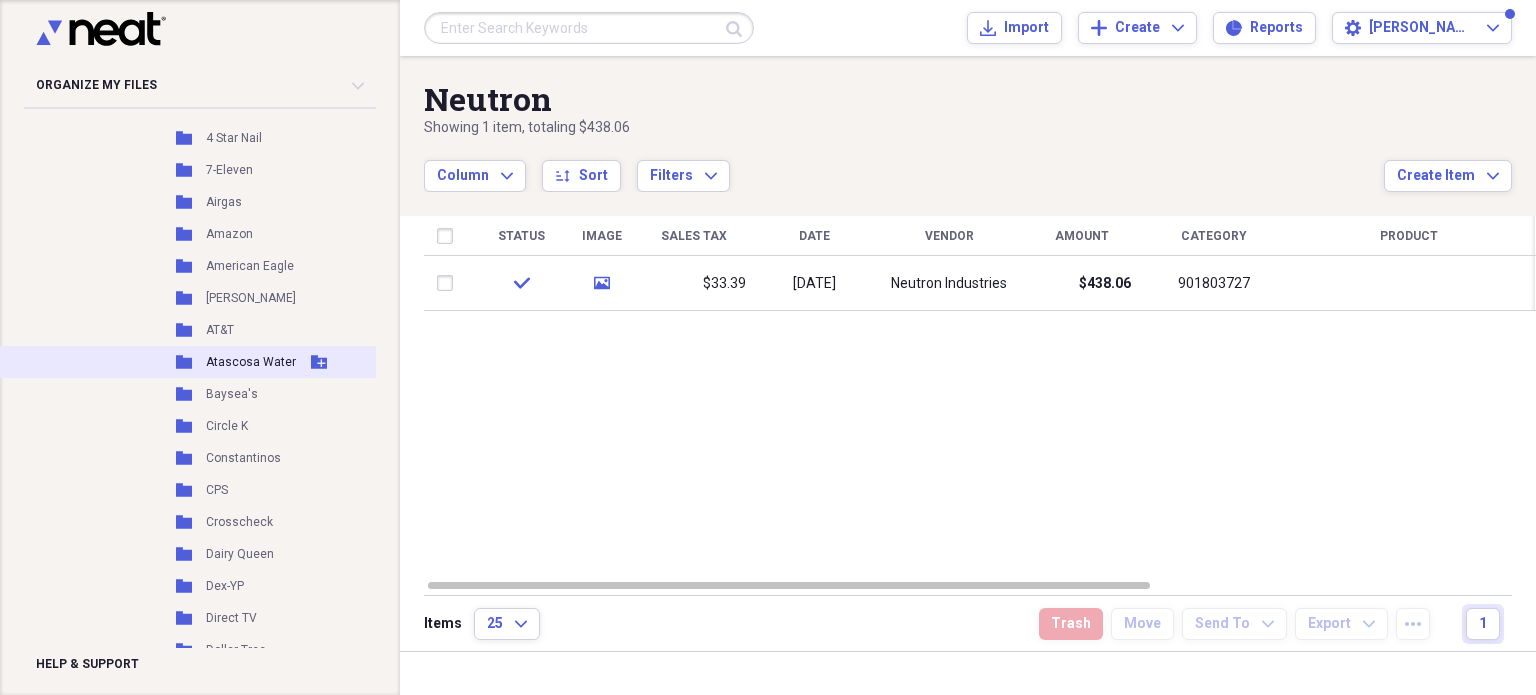 scroll, scrollTop: 307, scrollLeft: 0, axis: vertical 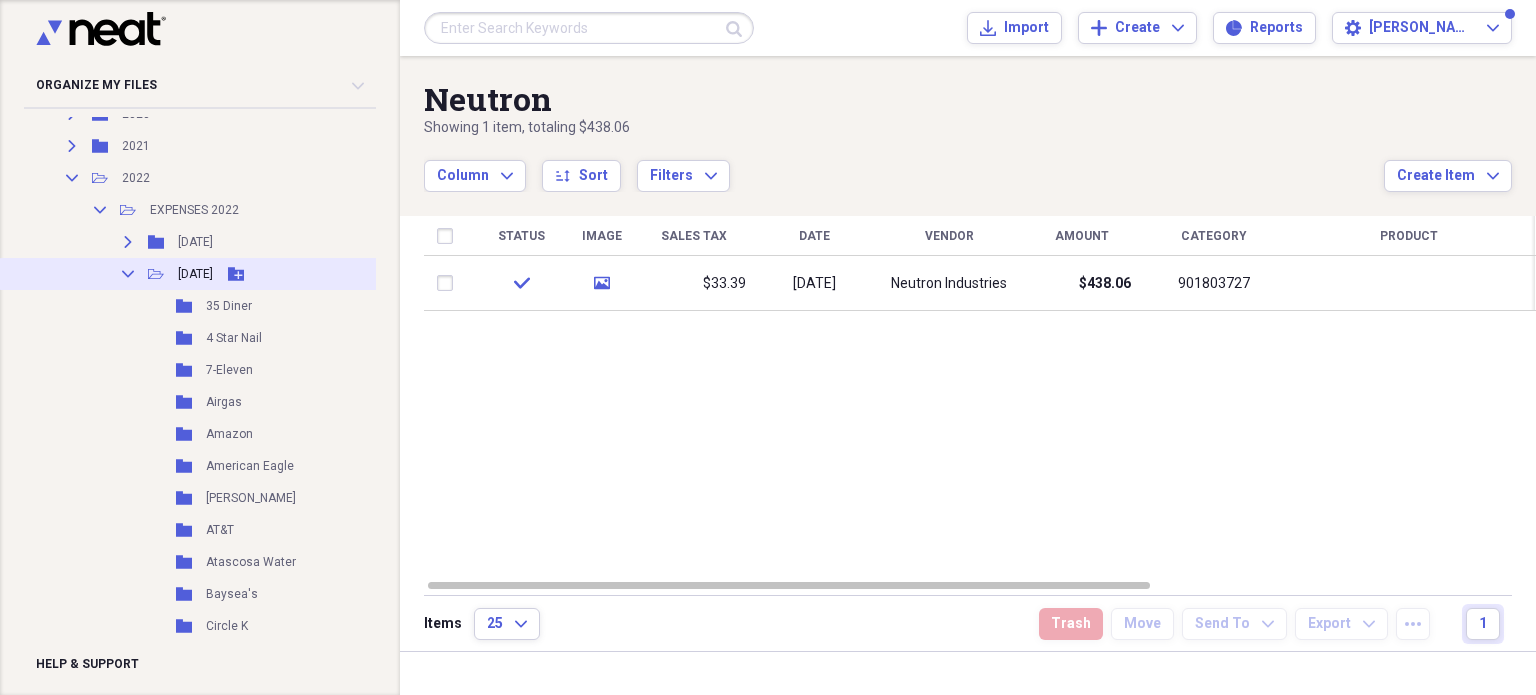 click on "Collapse" 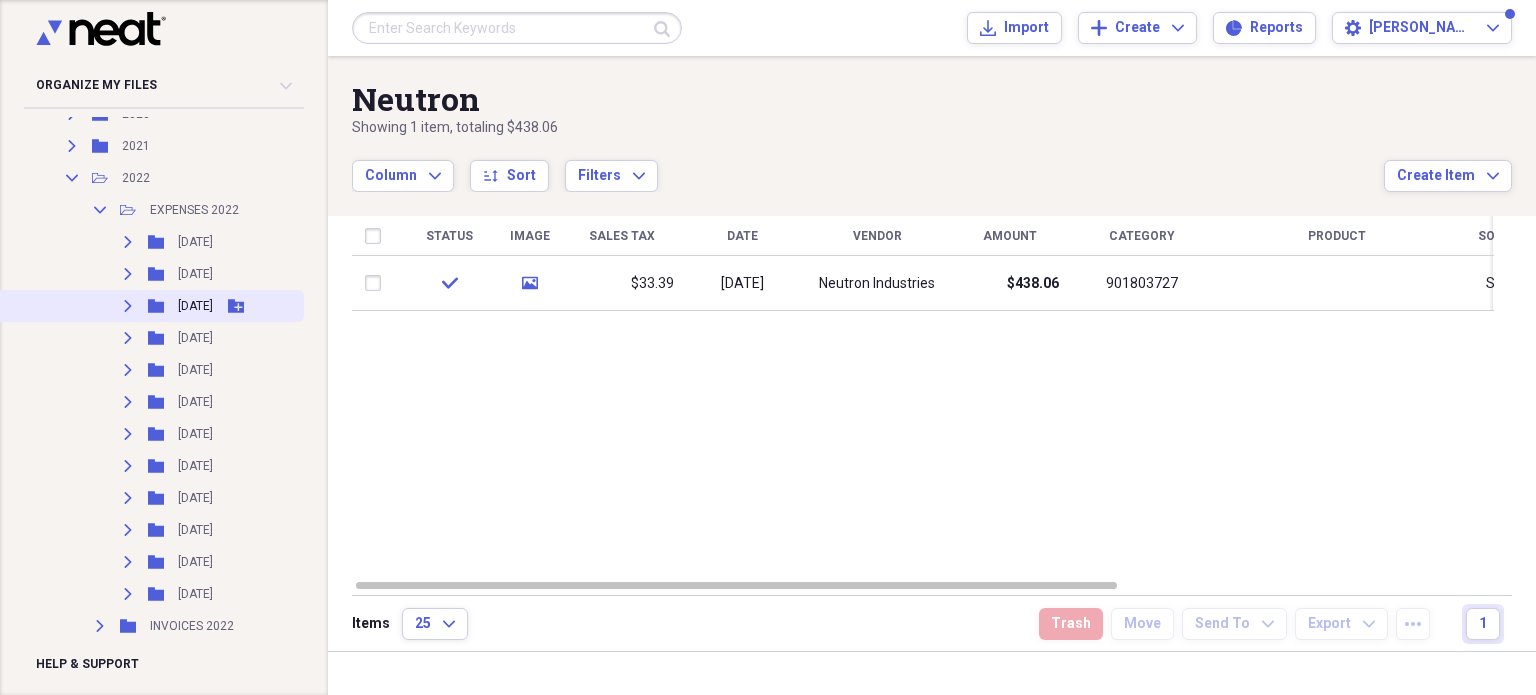 click on "Expand" at bounding box center [128, 306] 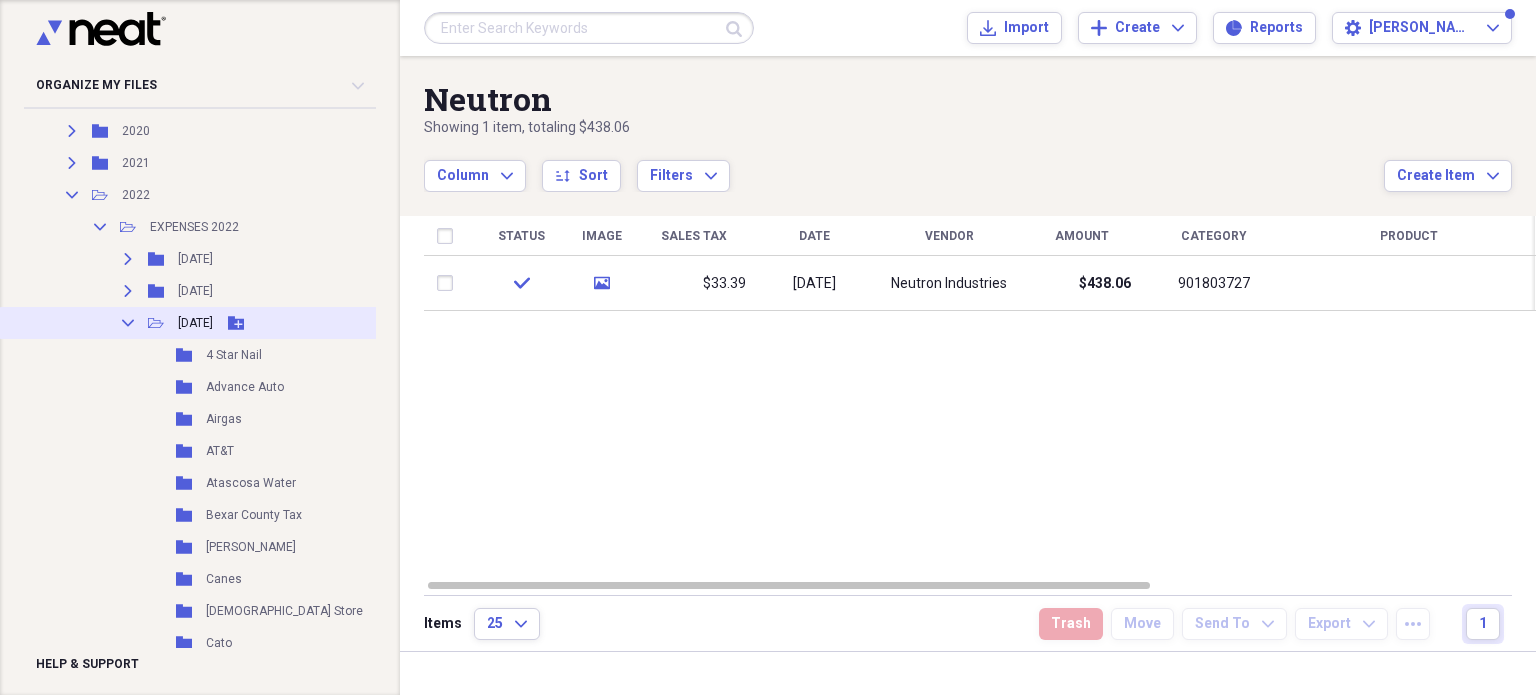 scroll, scrollTop: 207, scrollLeft: 0, axis: vertical 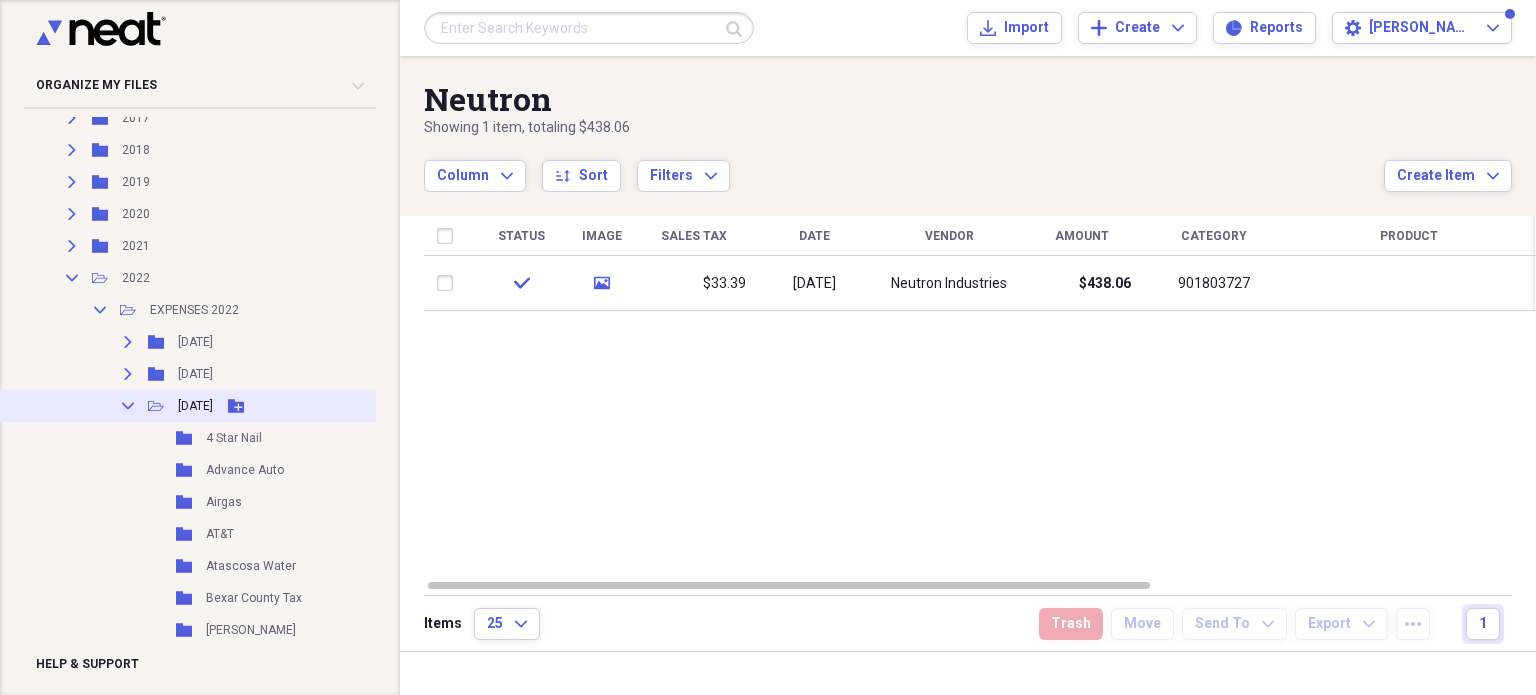 click on "Collapse" 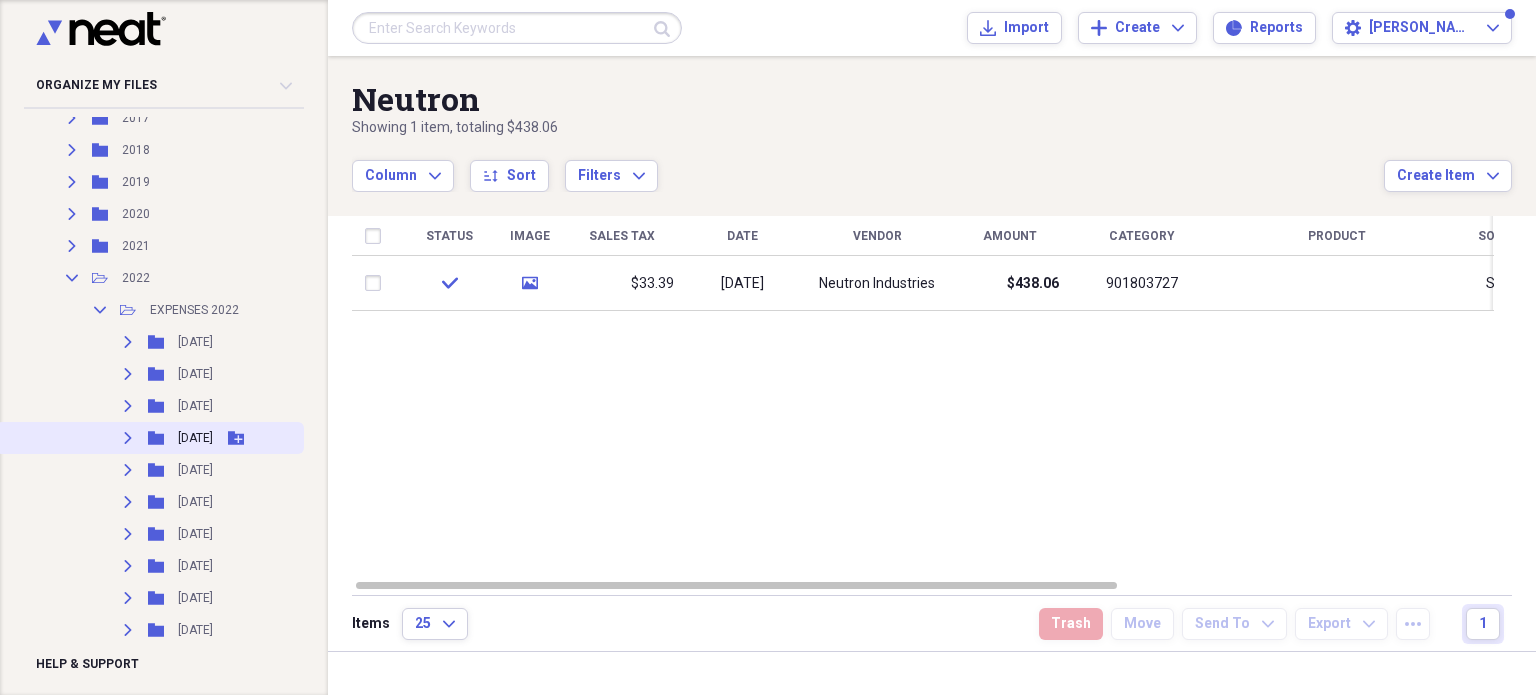 click on "Expand" 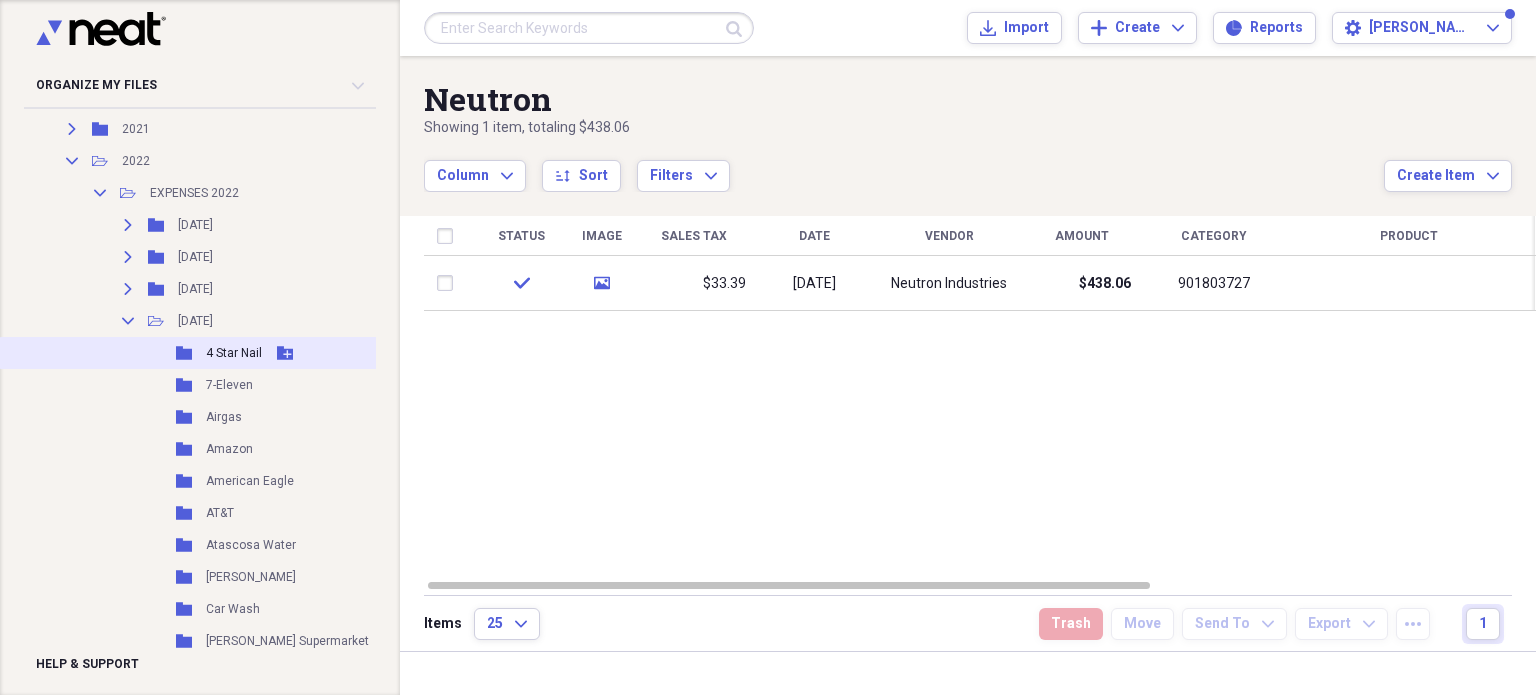 scroll, scrollTop: 207, scrollLeft: 0, axis: vertical 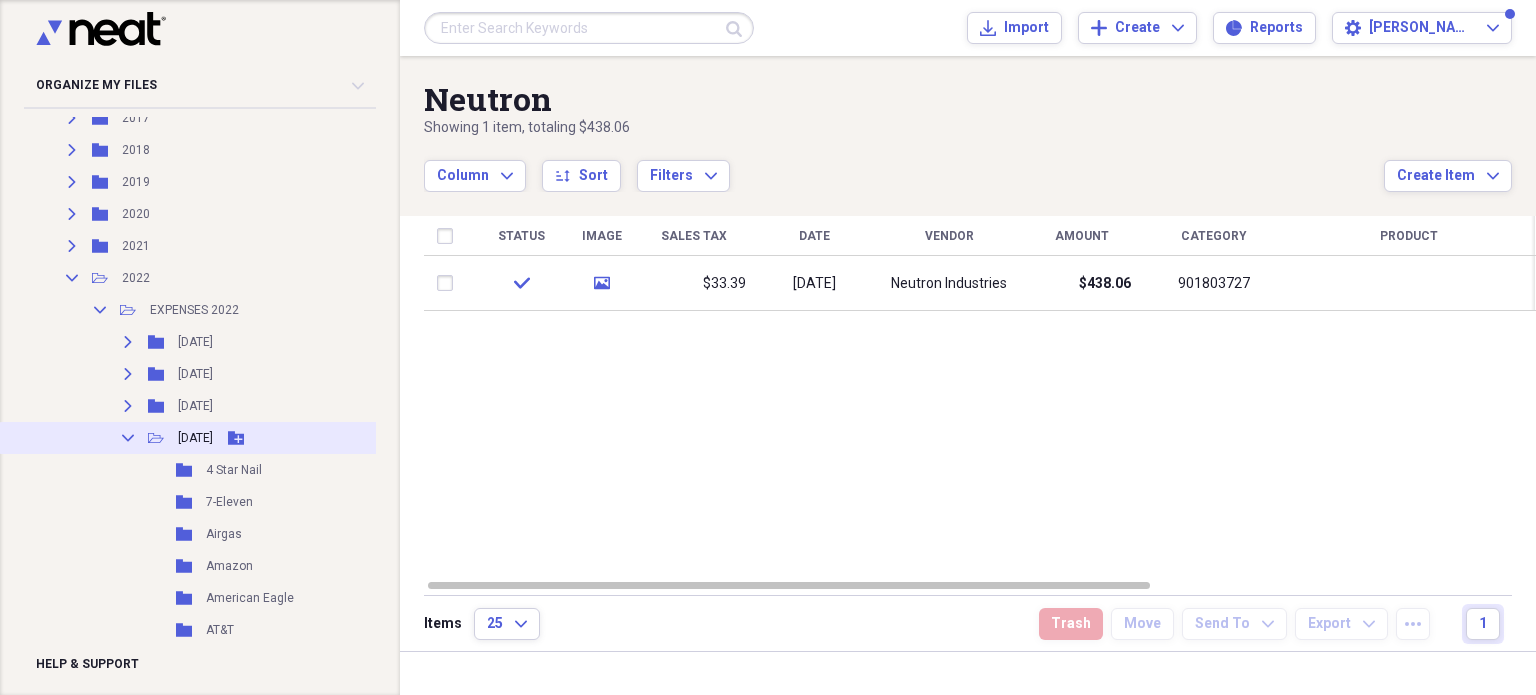 click 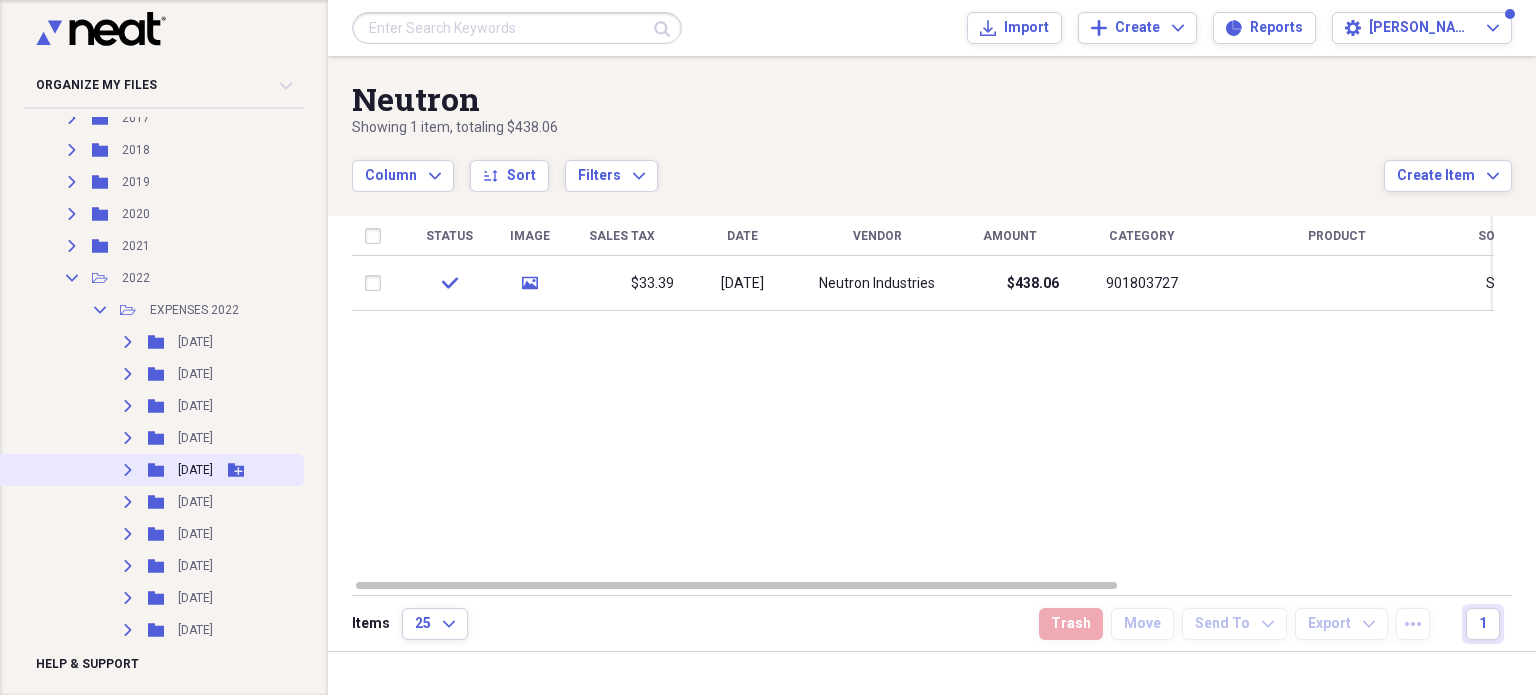 click on "Expand" at bounding box center (128, 470) 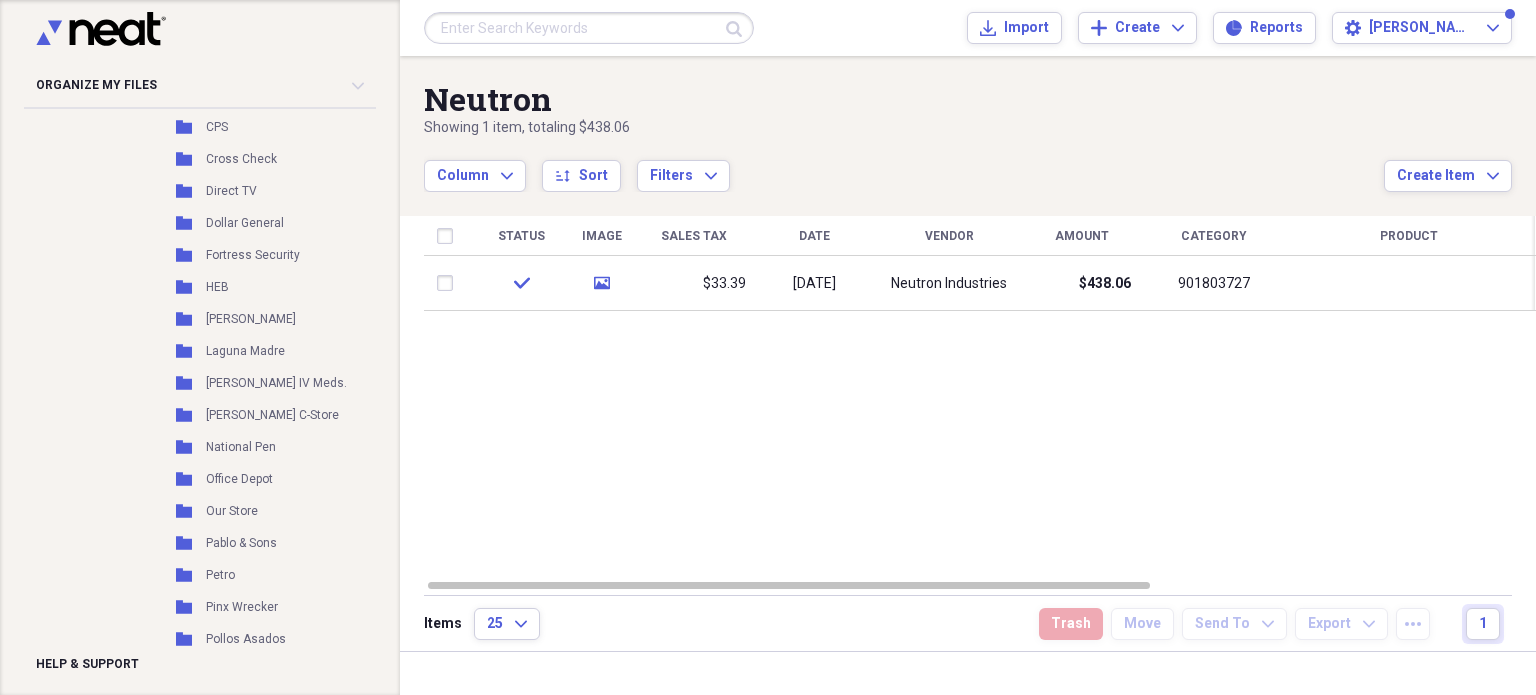 scroll, scrollTop: 407, scrollLeft: 0, axis: vertical 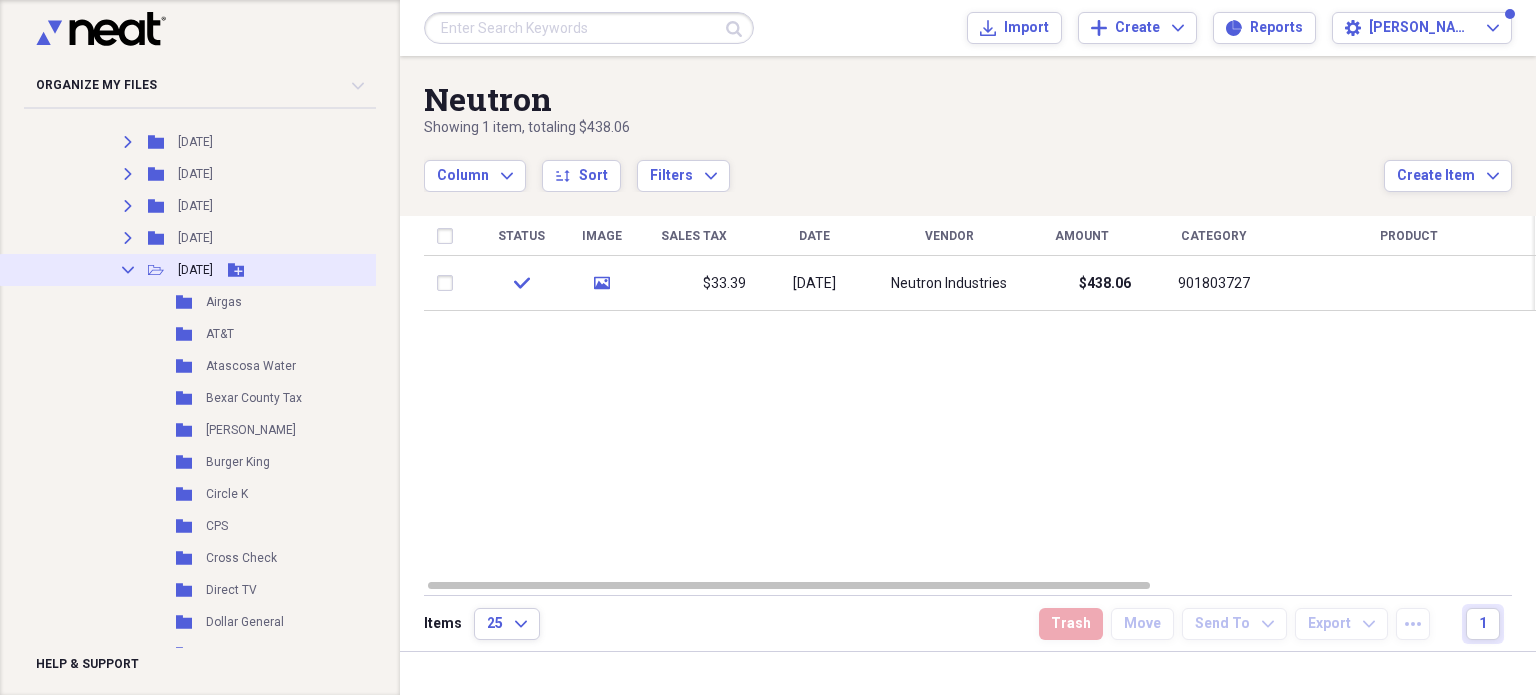 click on "Collapse" 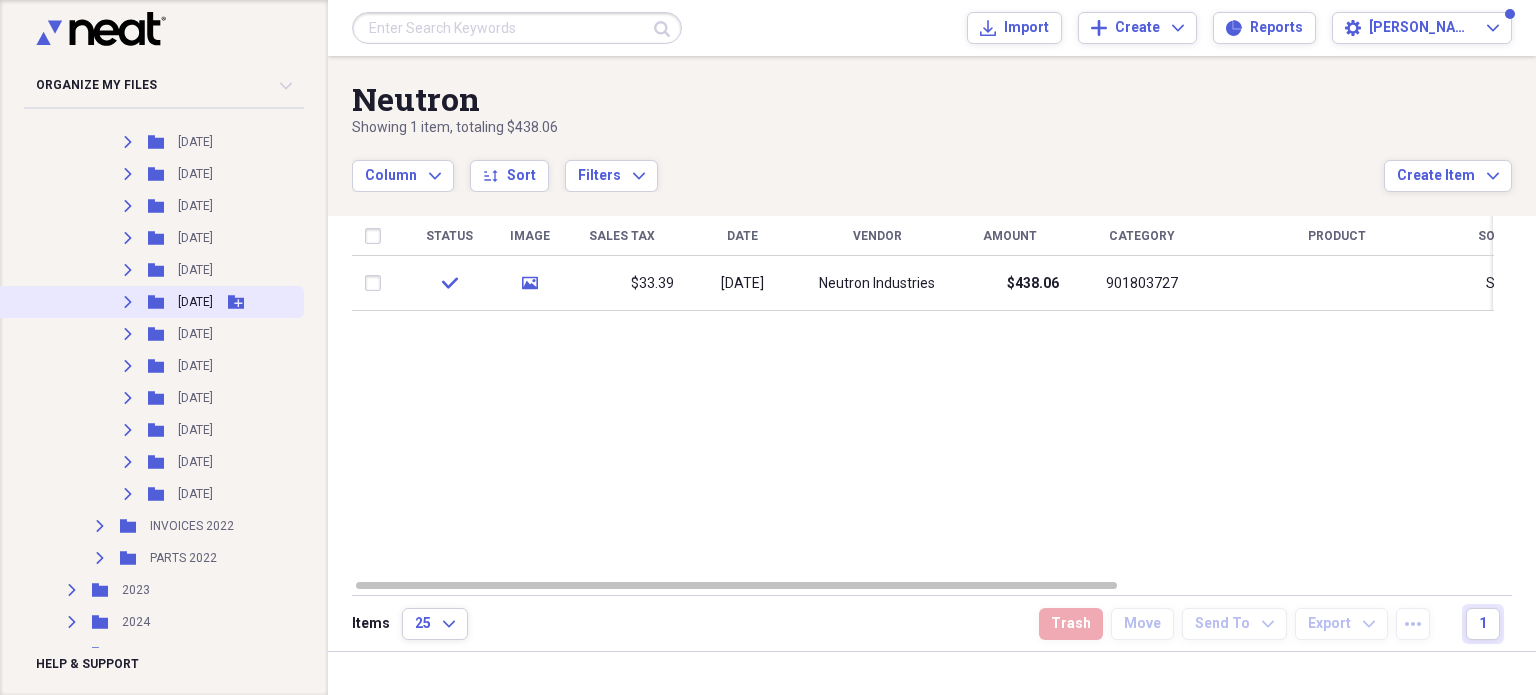 click 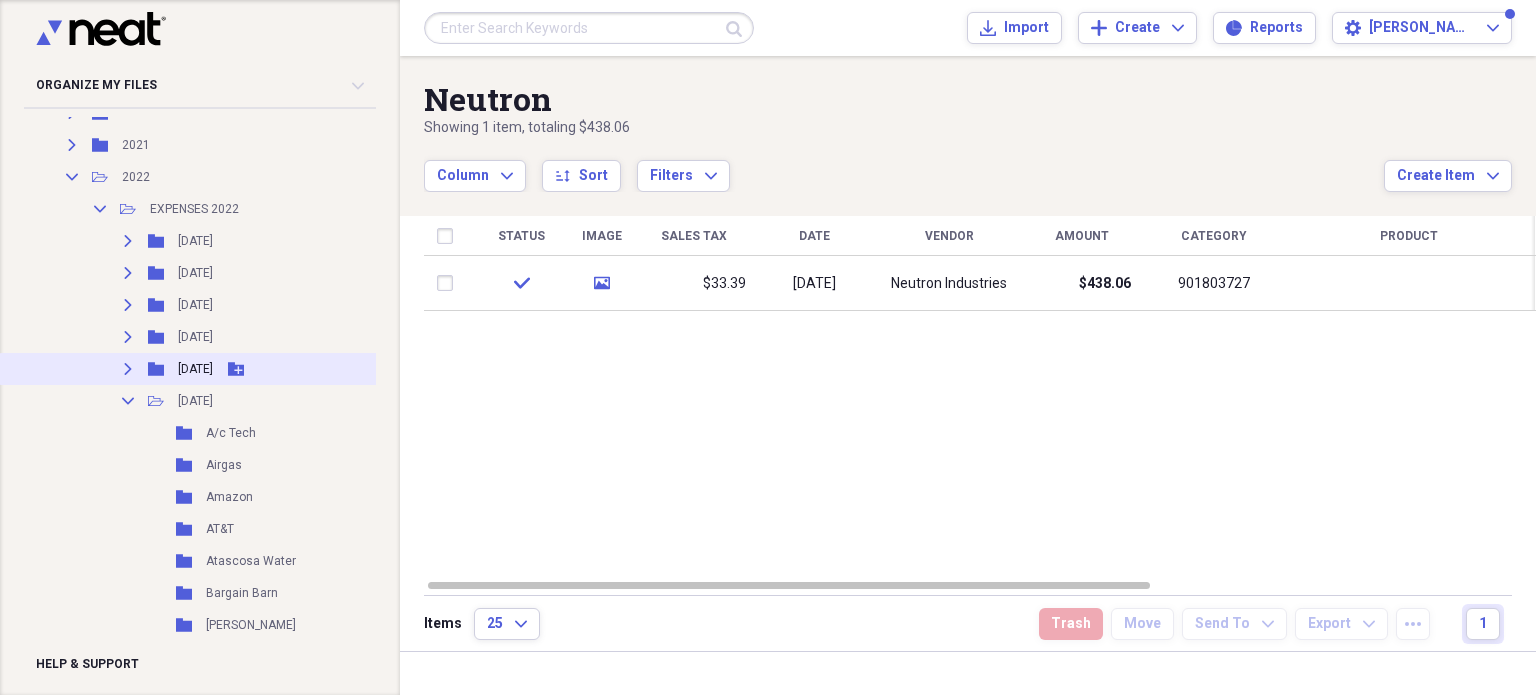 scroll, scrollTop: 307, scrollLeft: 0, axis: vertical 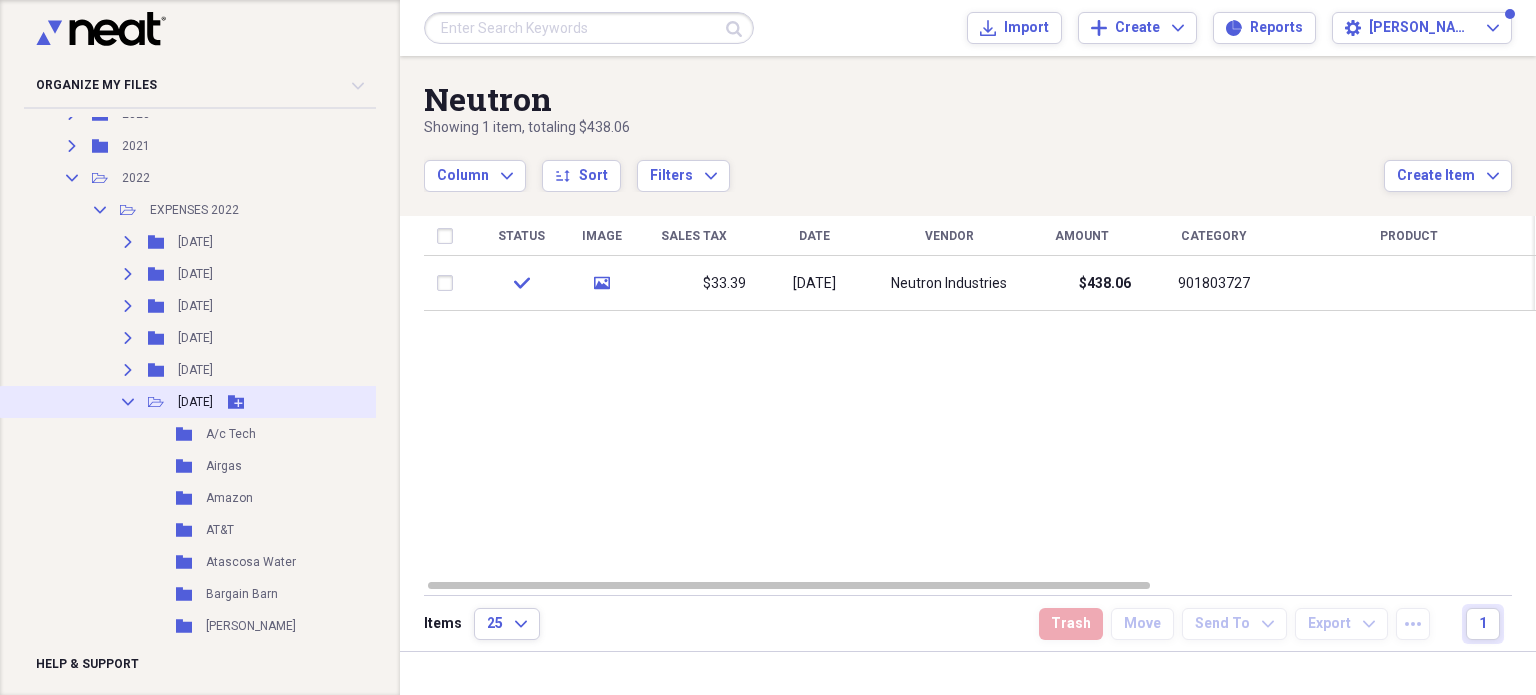 click on "Collapse" 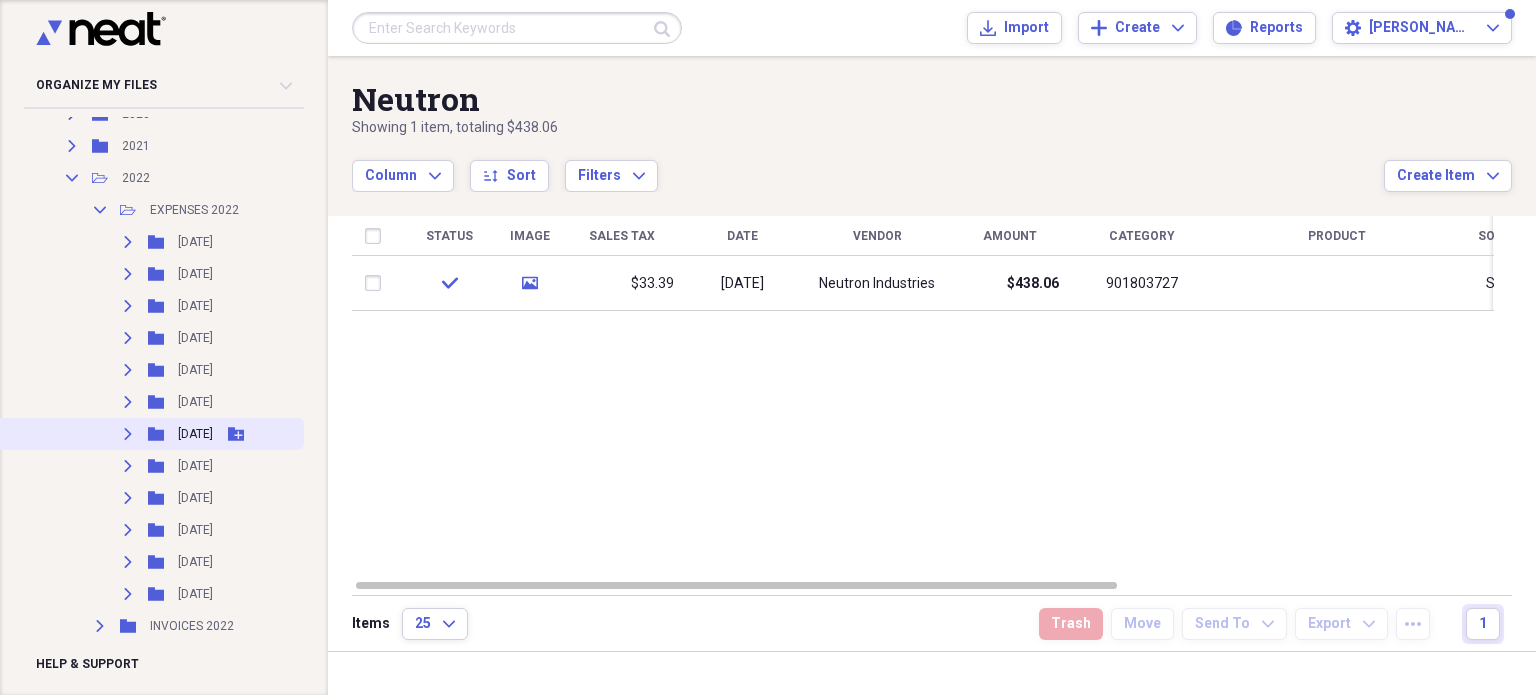 click on "Expand" 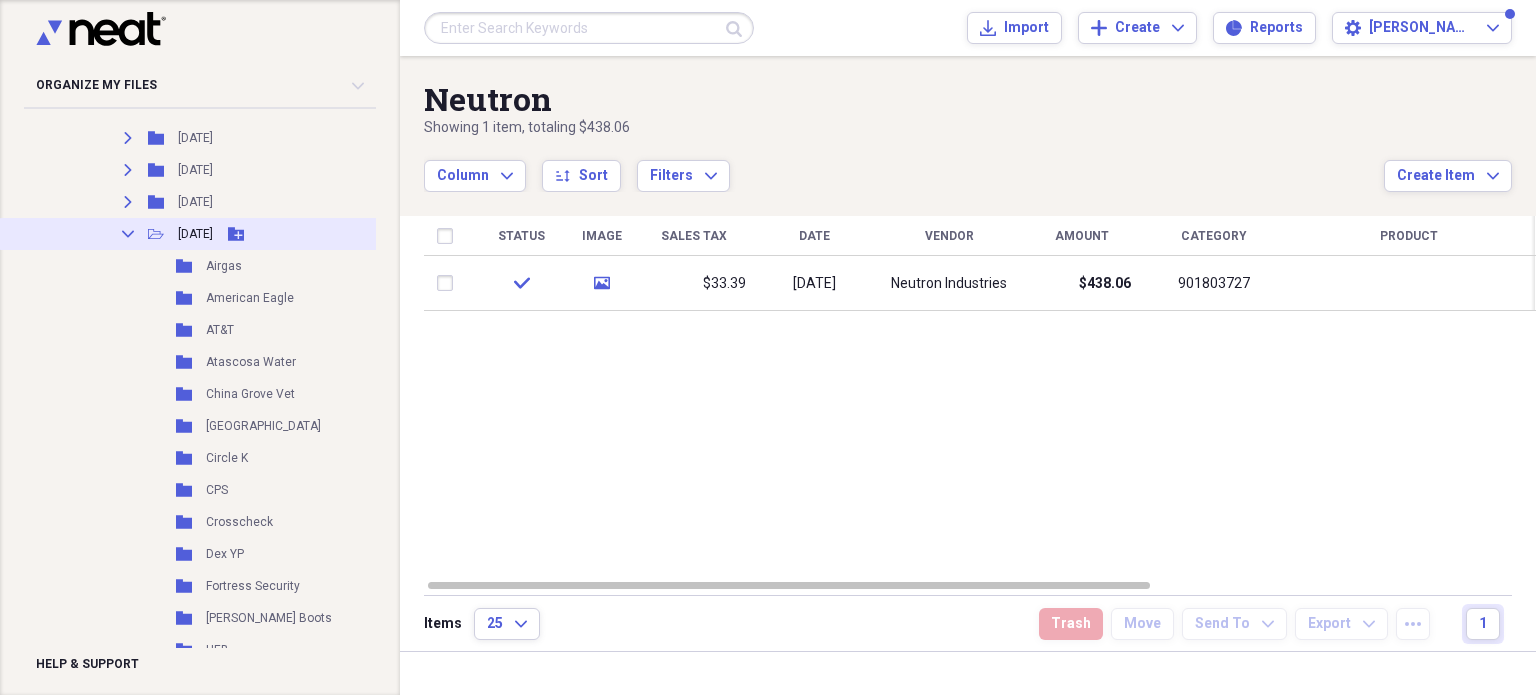 scroll, scrollTop: 307, scrollLeft: 0, axis: vertical 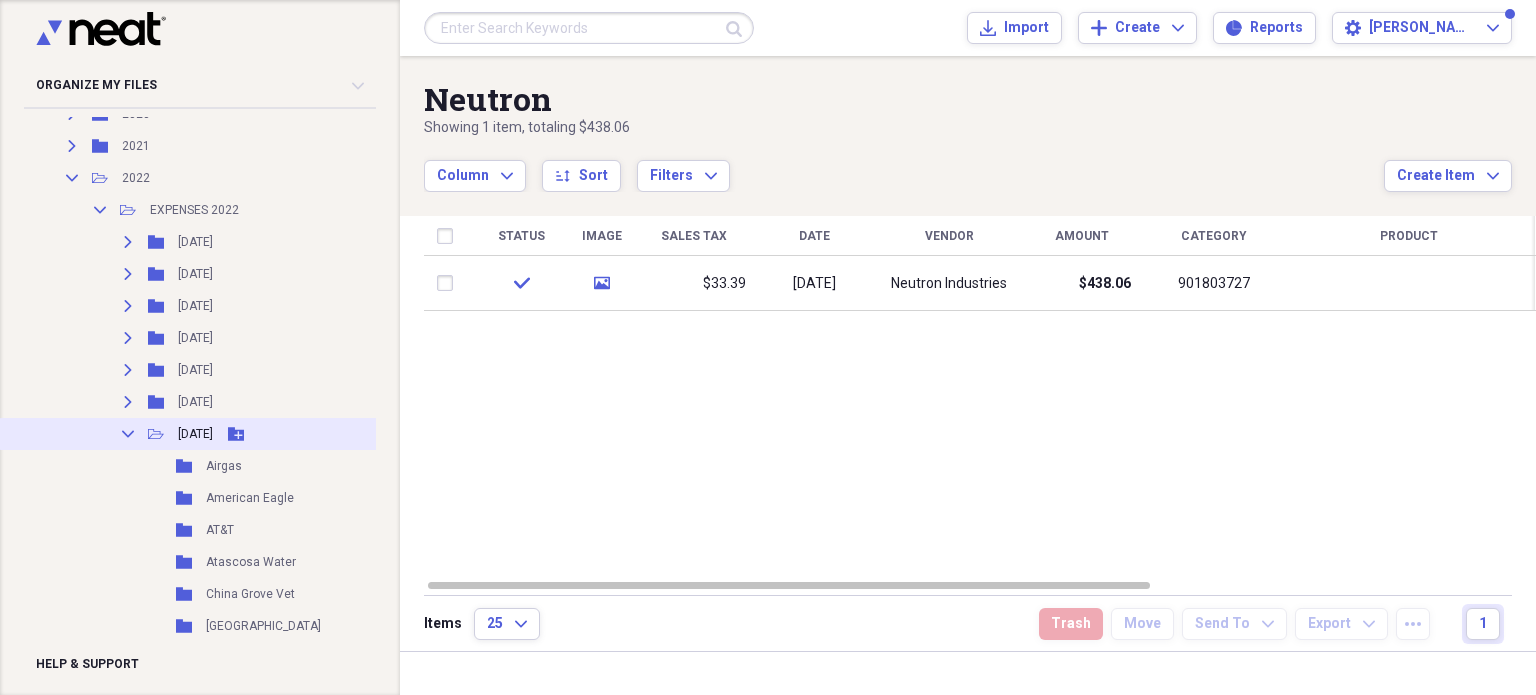 click on "Collapse" 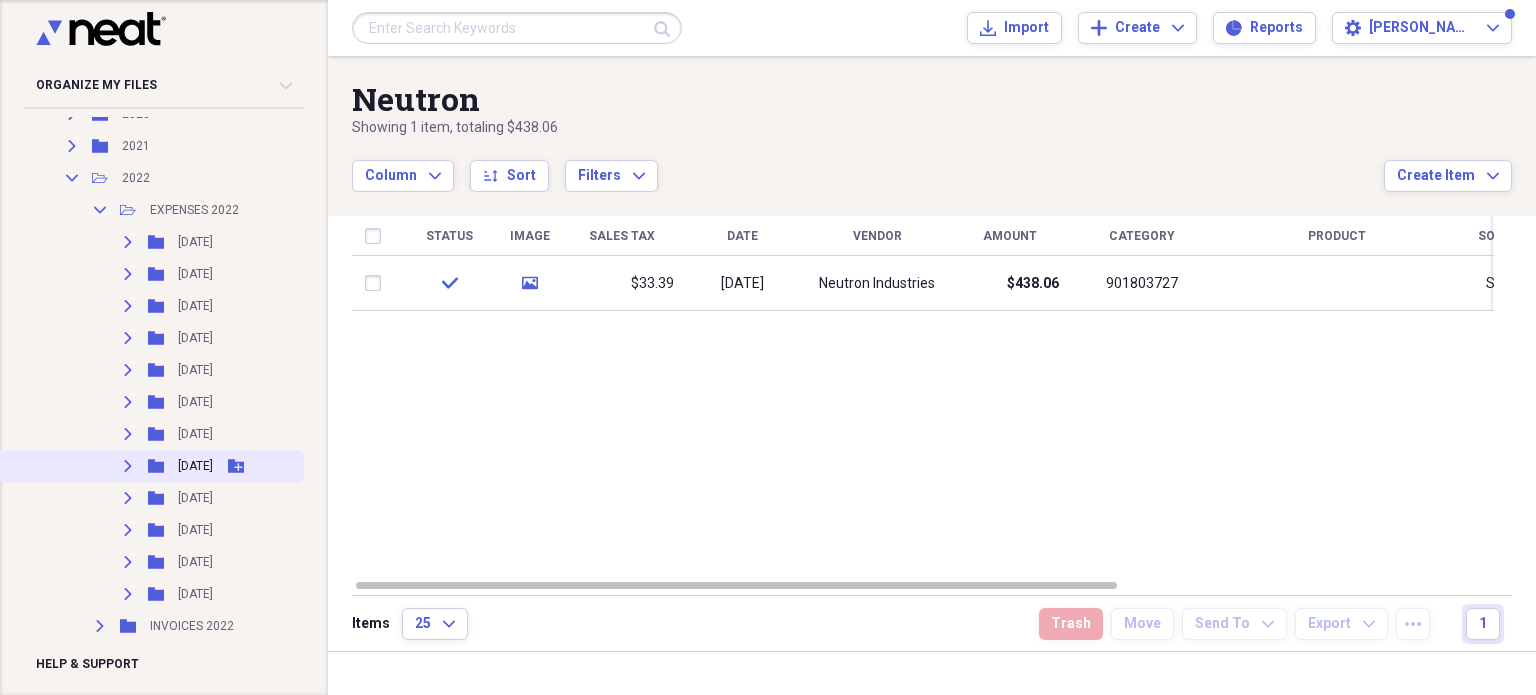 click on "Expand" 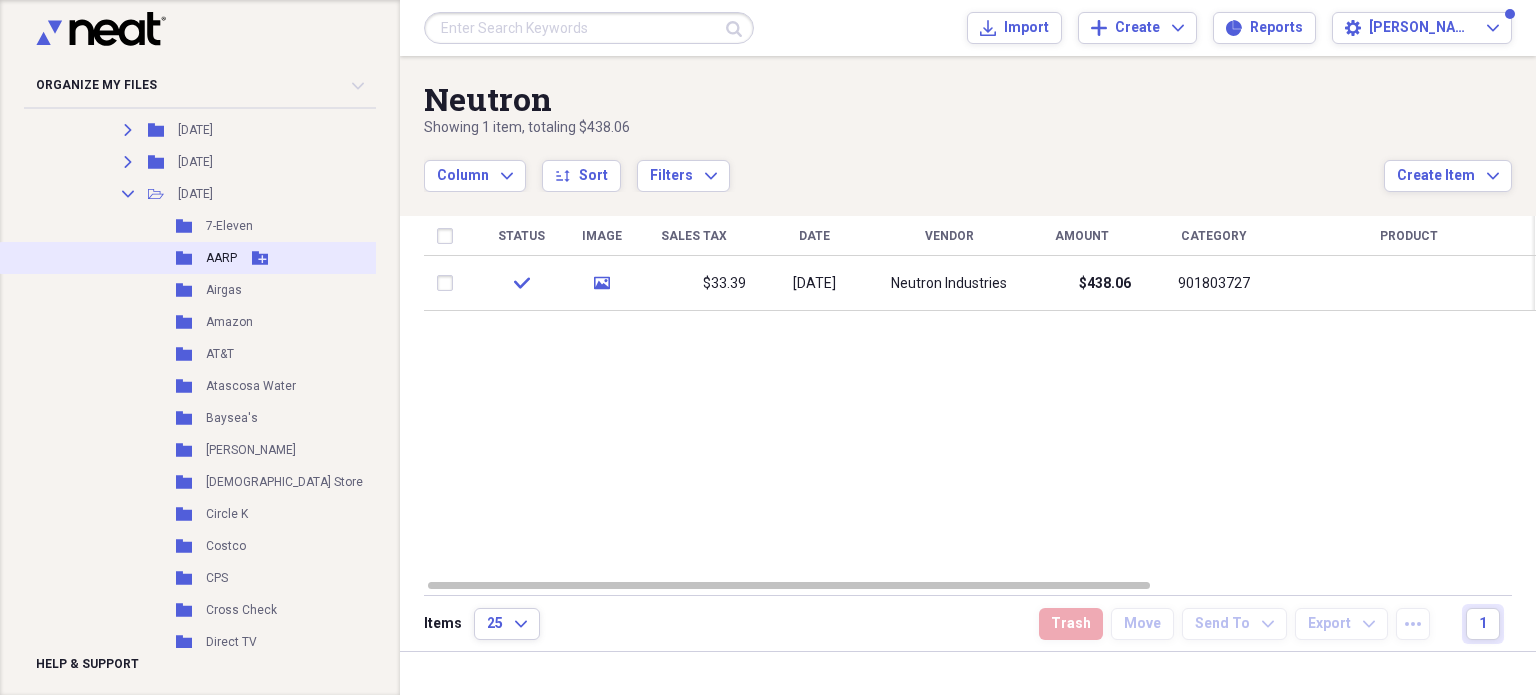 scroll, scrollTop: 507, scrollLeft: 0, axis: vertical 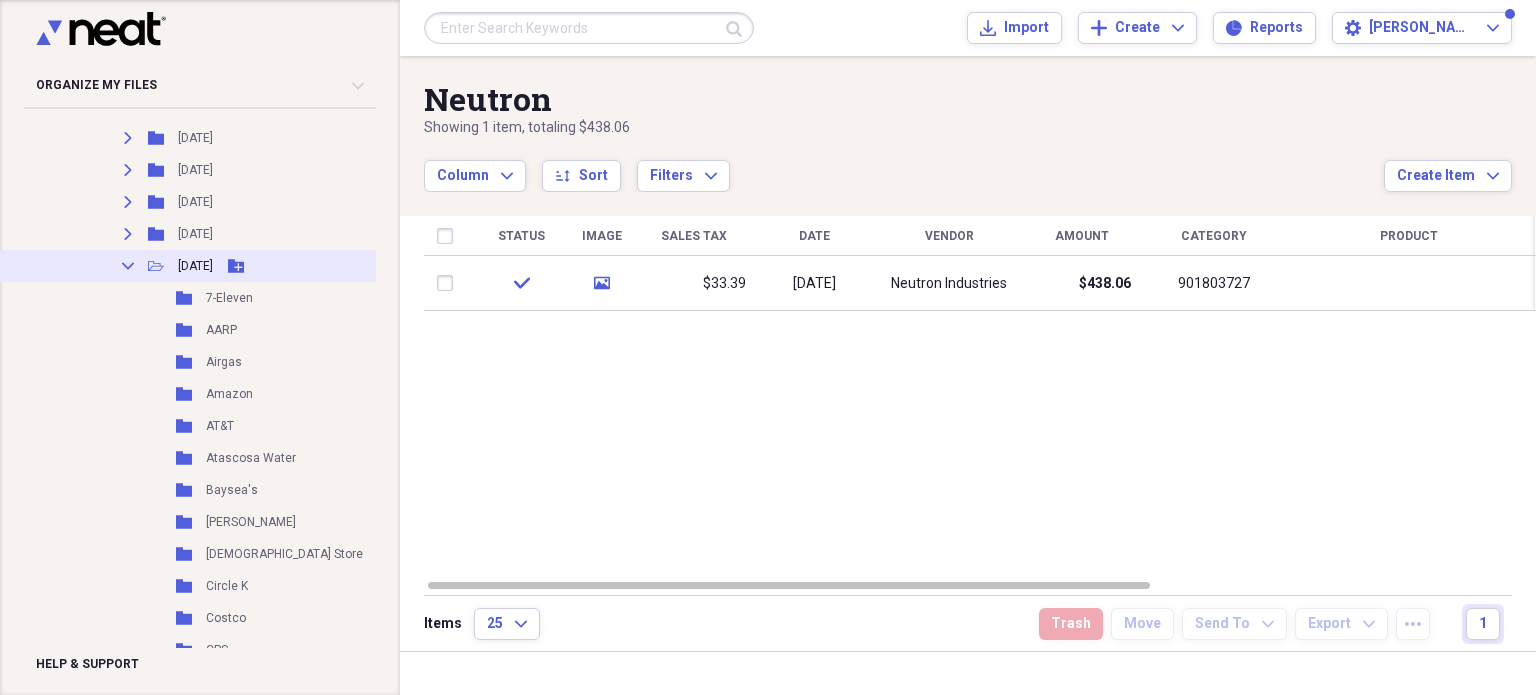 click on "Collapse" 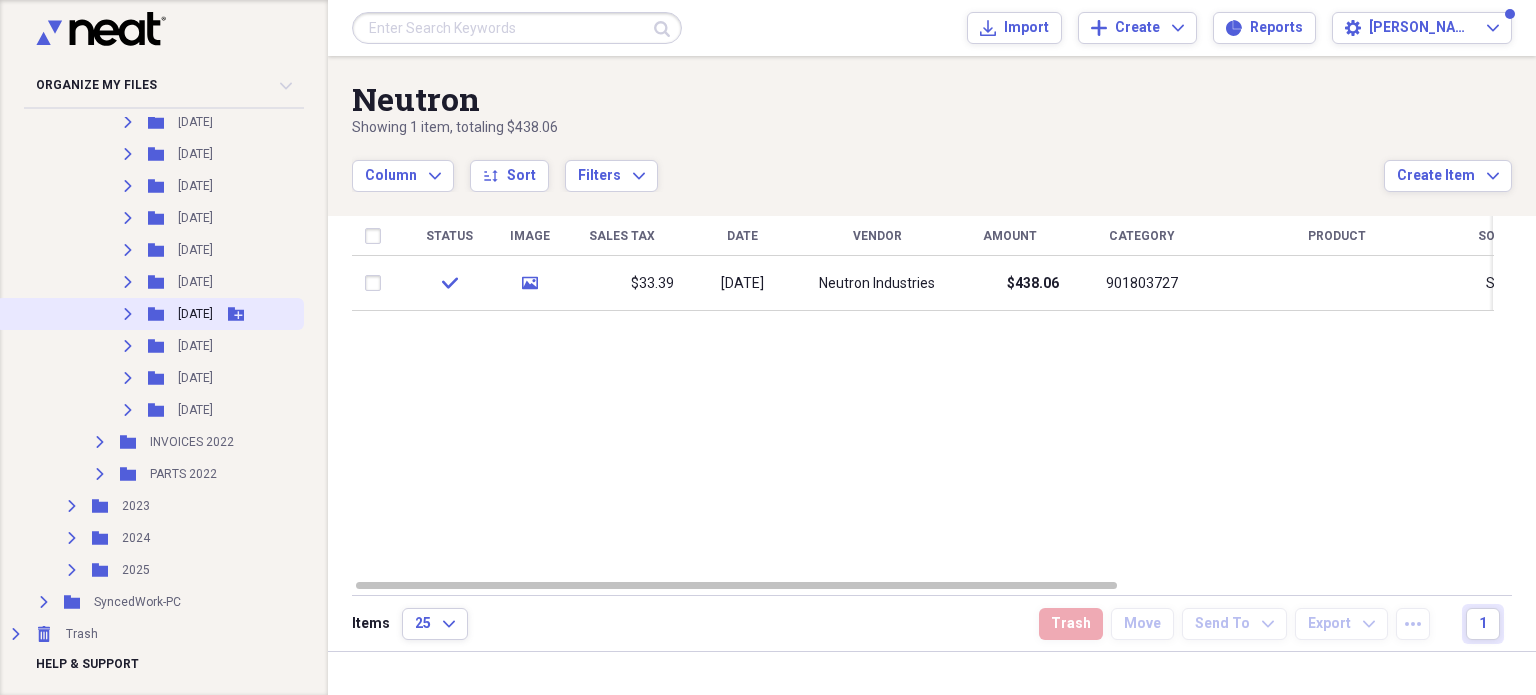 click on "Expand" at bounding box center (128, 314) 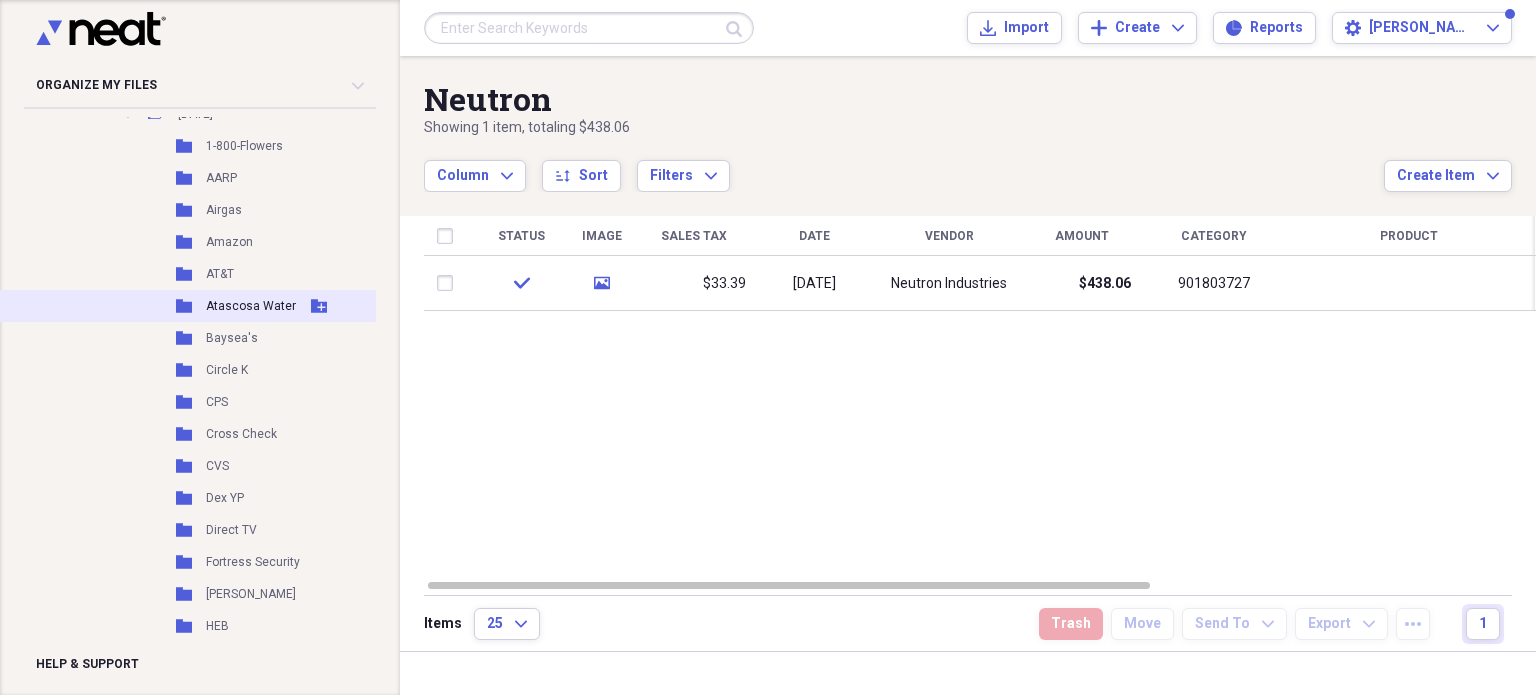 scroll, scrollTop: 491, scrollLeft: 0, axis: vertical 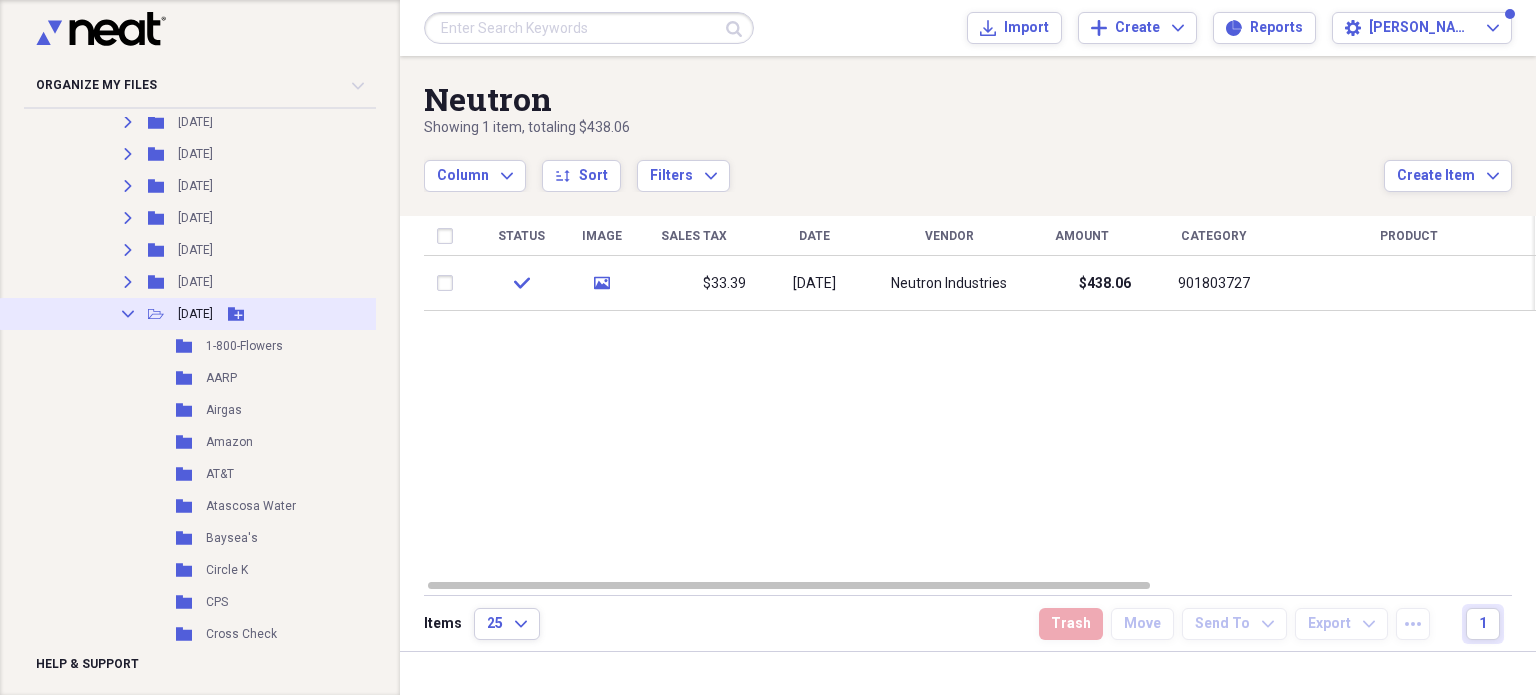 click 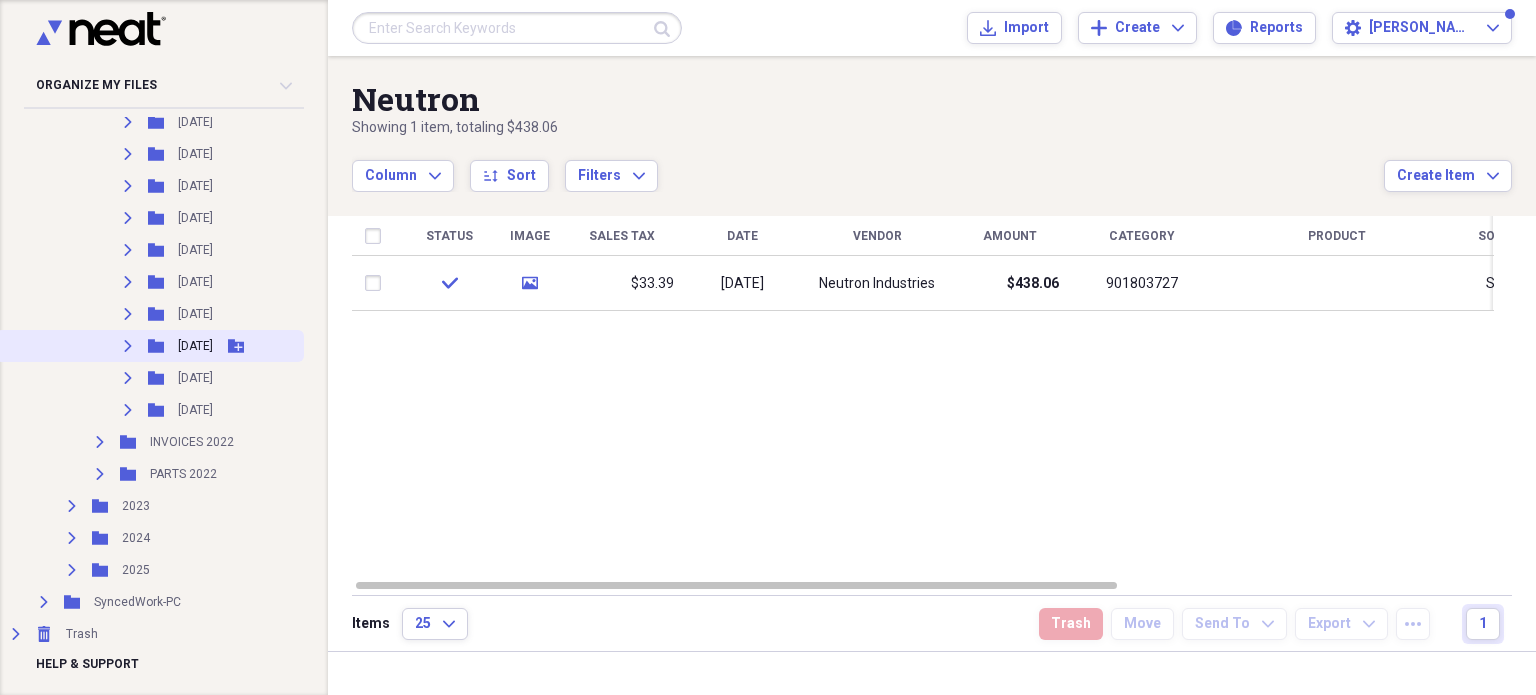 click 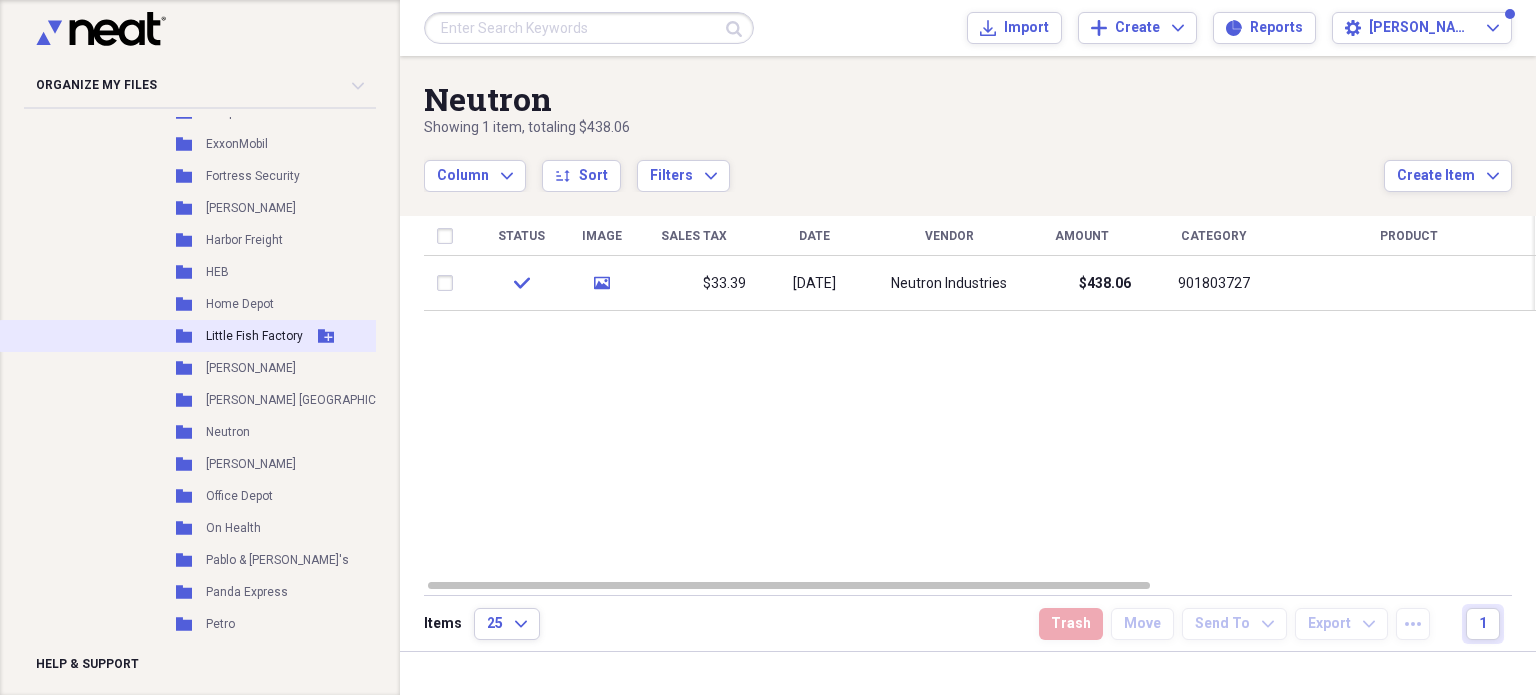 scroll, scrollTop: 1191, scrollLeft: 0, axis: vertical 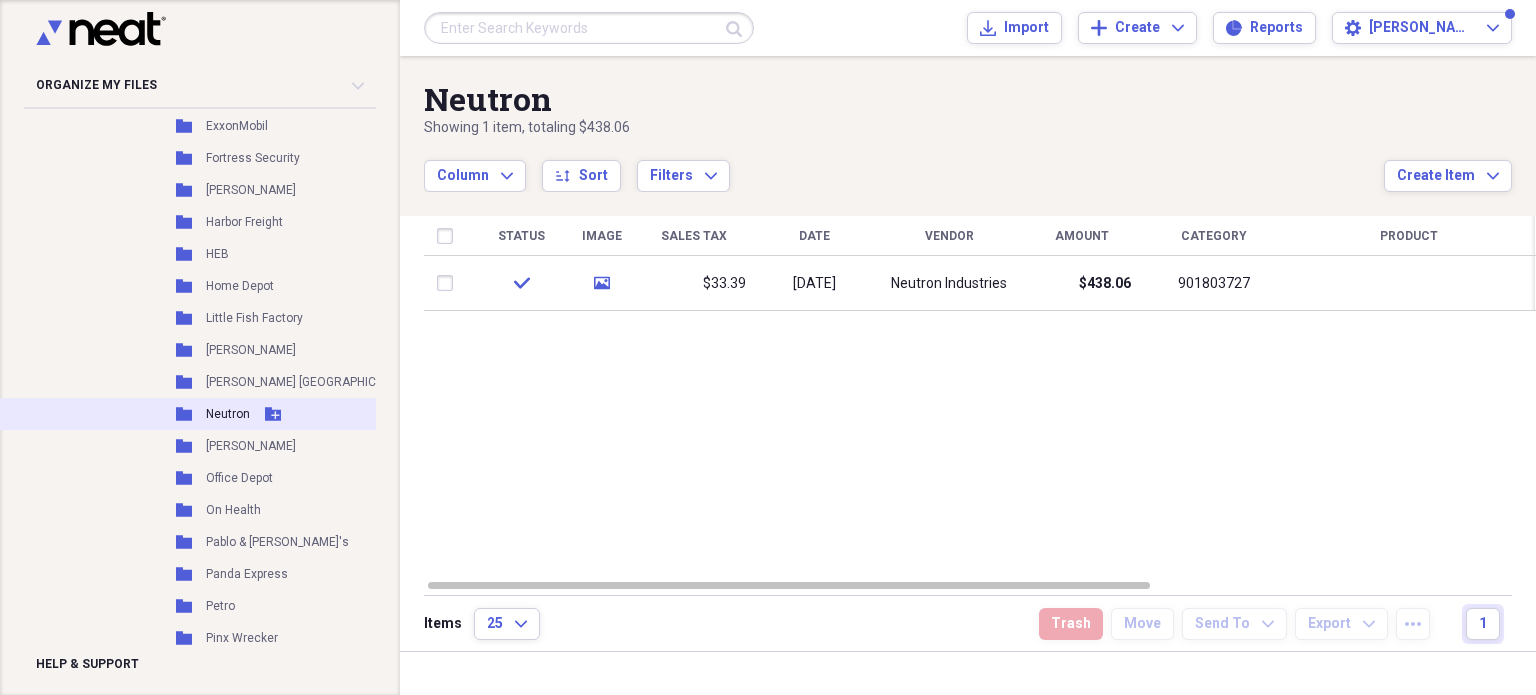 click on "Neutron" at bounding box center (228, 414) 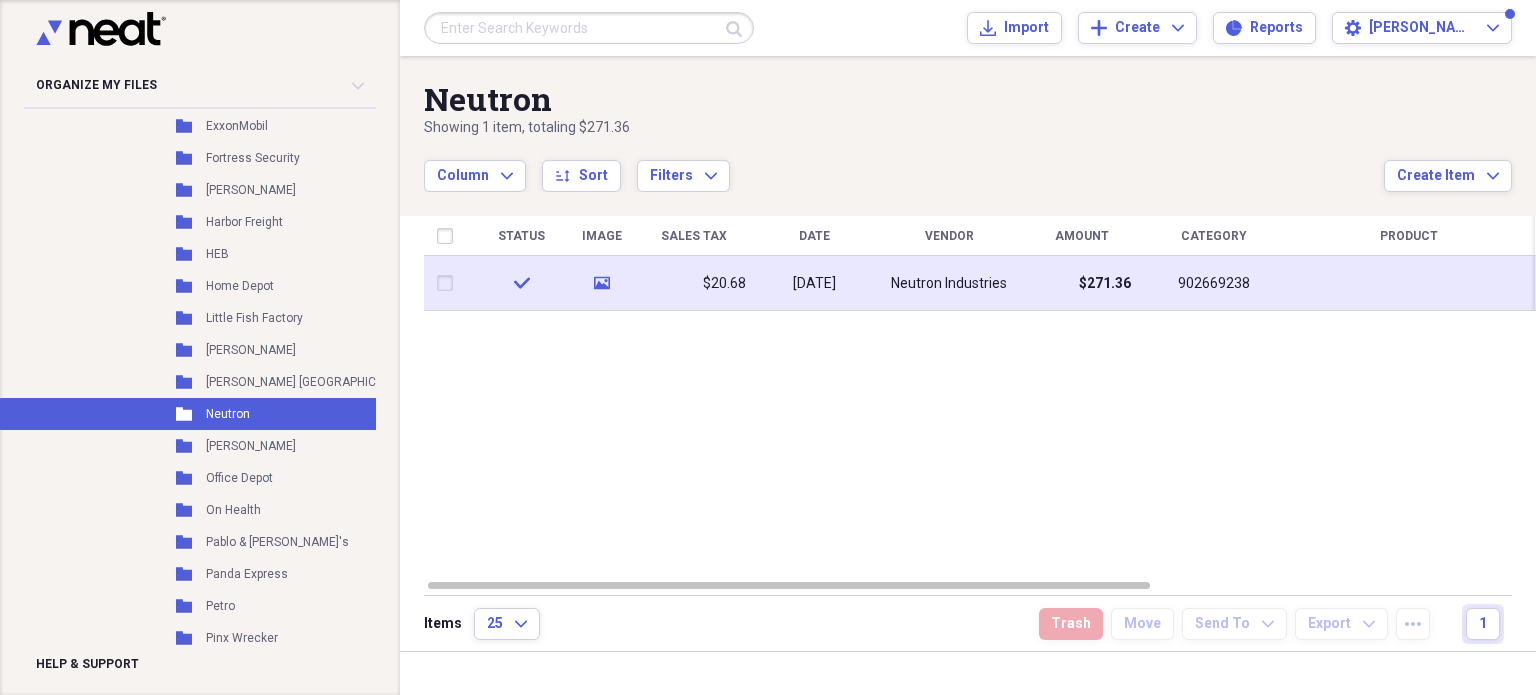 click on "Neutron Industries" at bounding box center (949, 283) 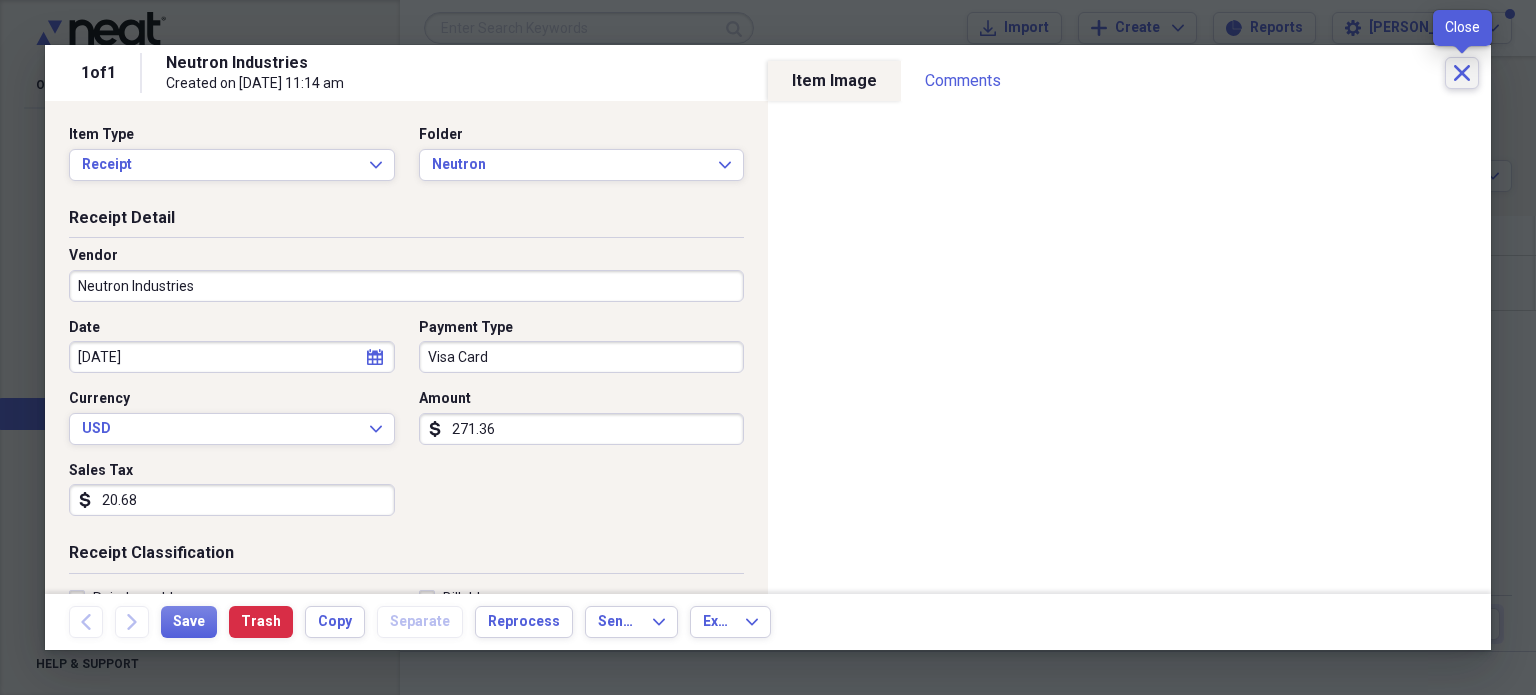 click on "Close" at bounding box center (1462, 73) 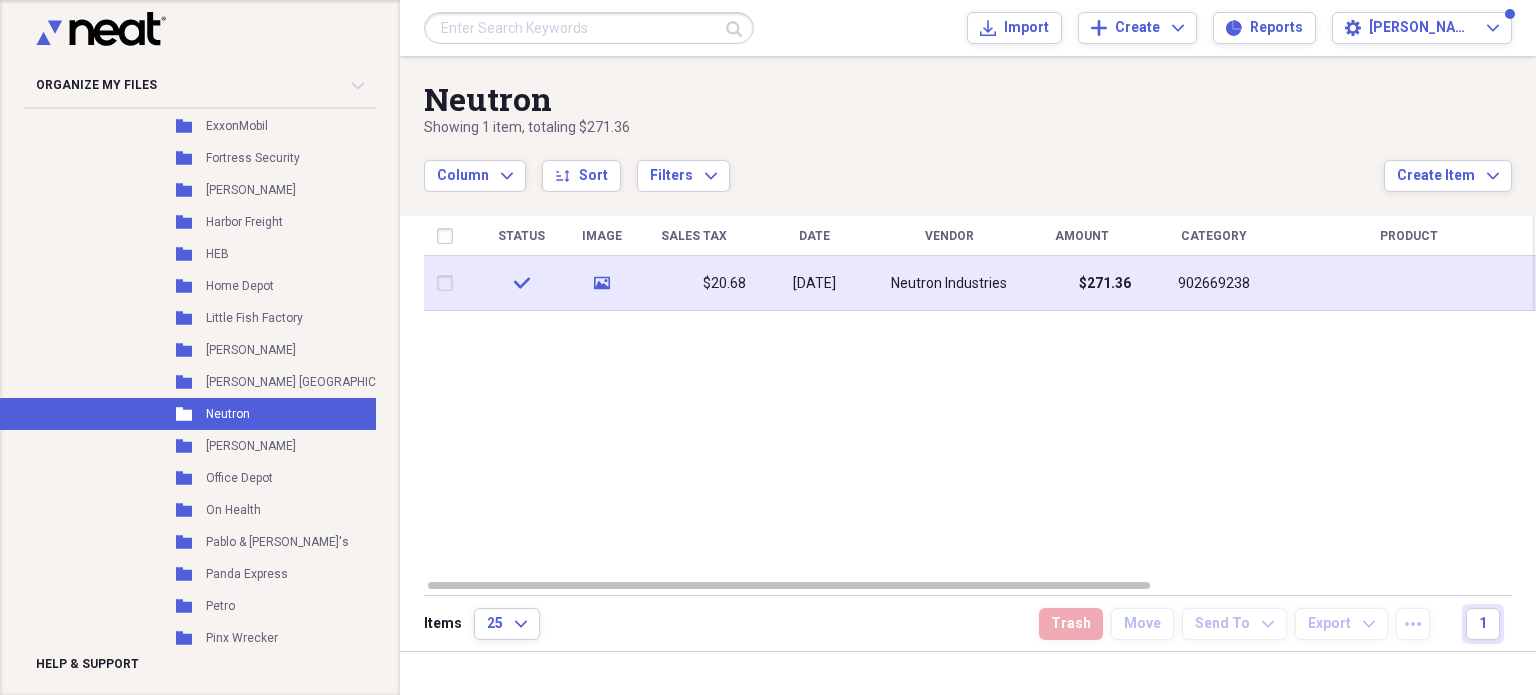 click on "902669238" at bounding box center (1214, 284) 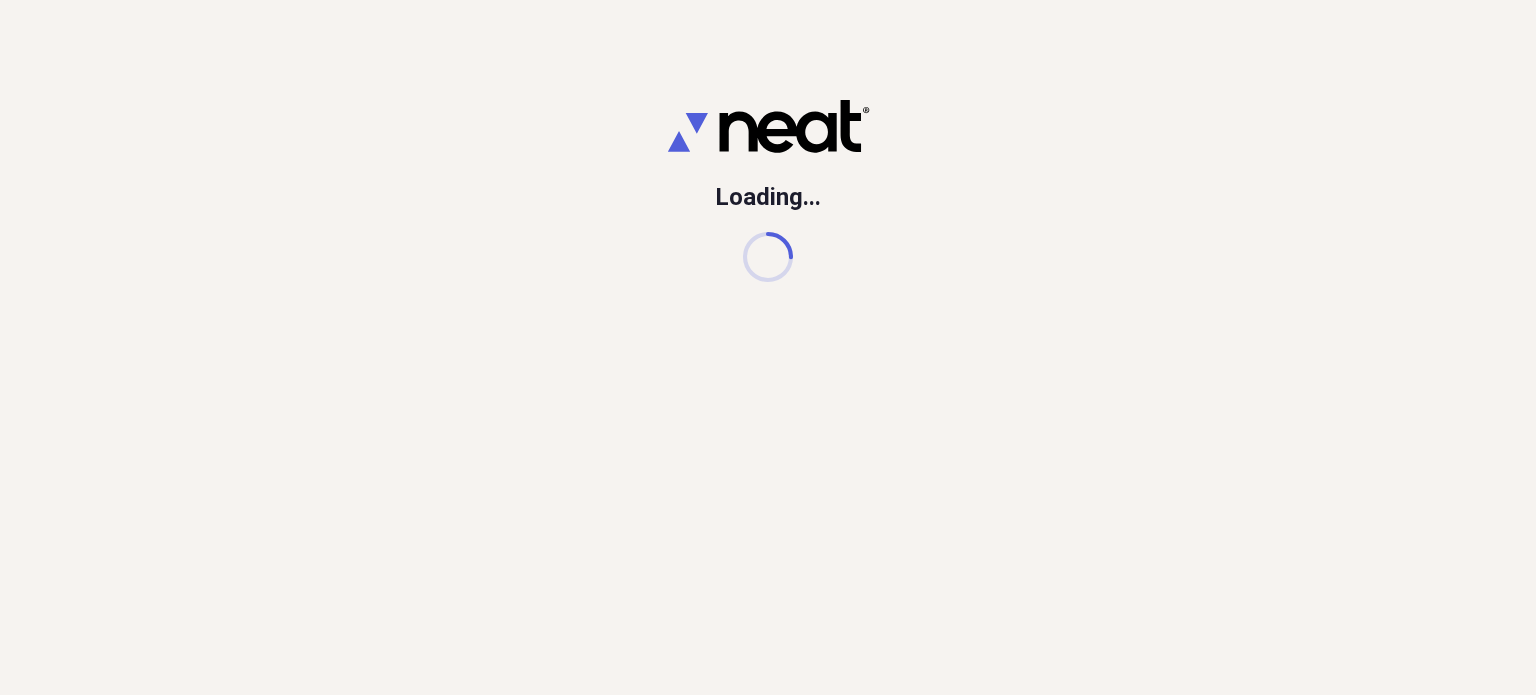 scroll, scrollTop: 0, scrollLeft: 0, axis: both 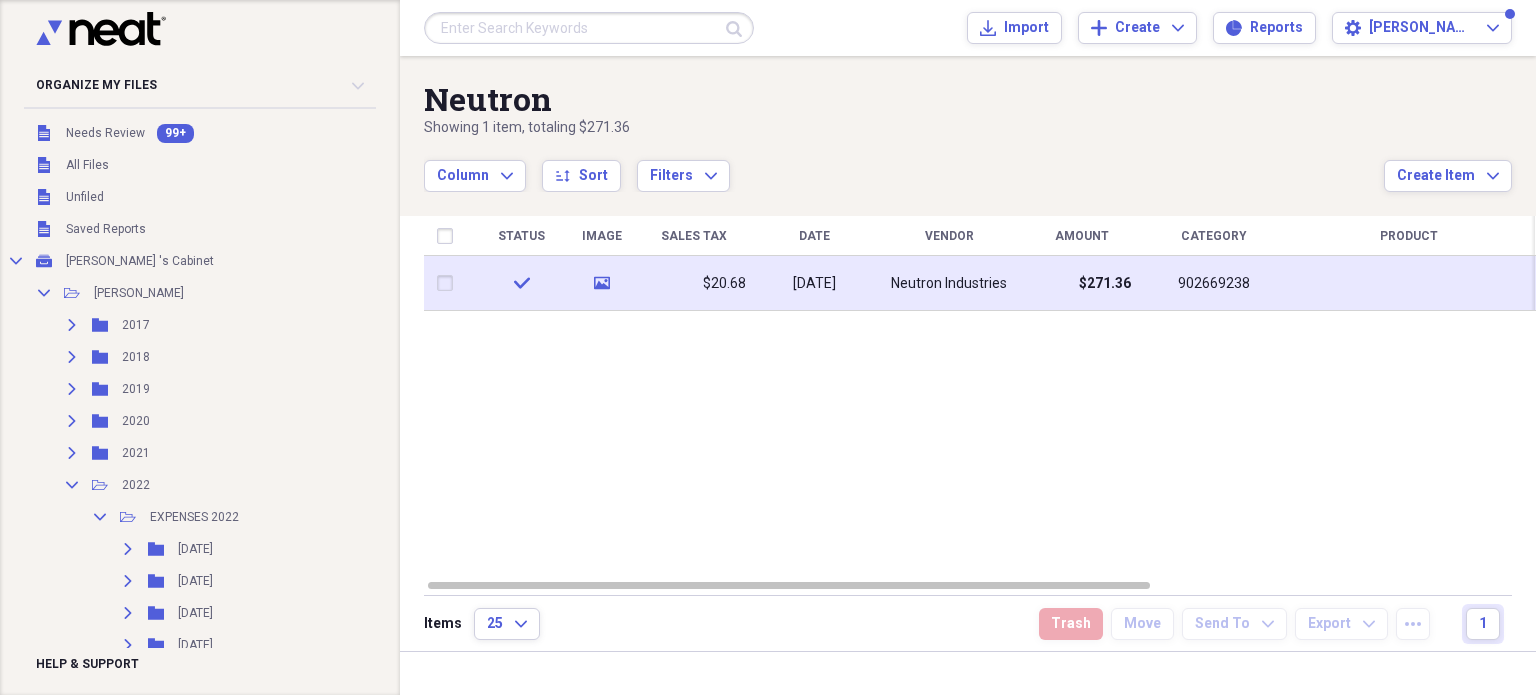 click on "$271.36" at bounding box center (1105, 284) 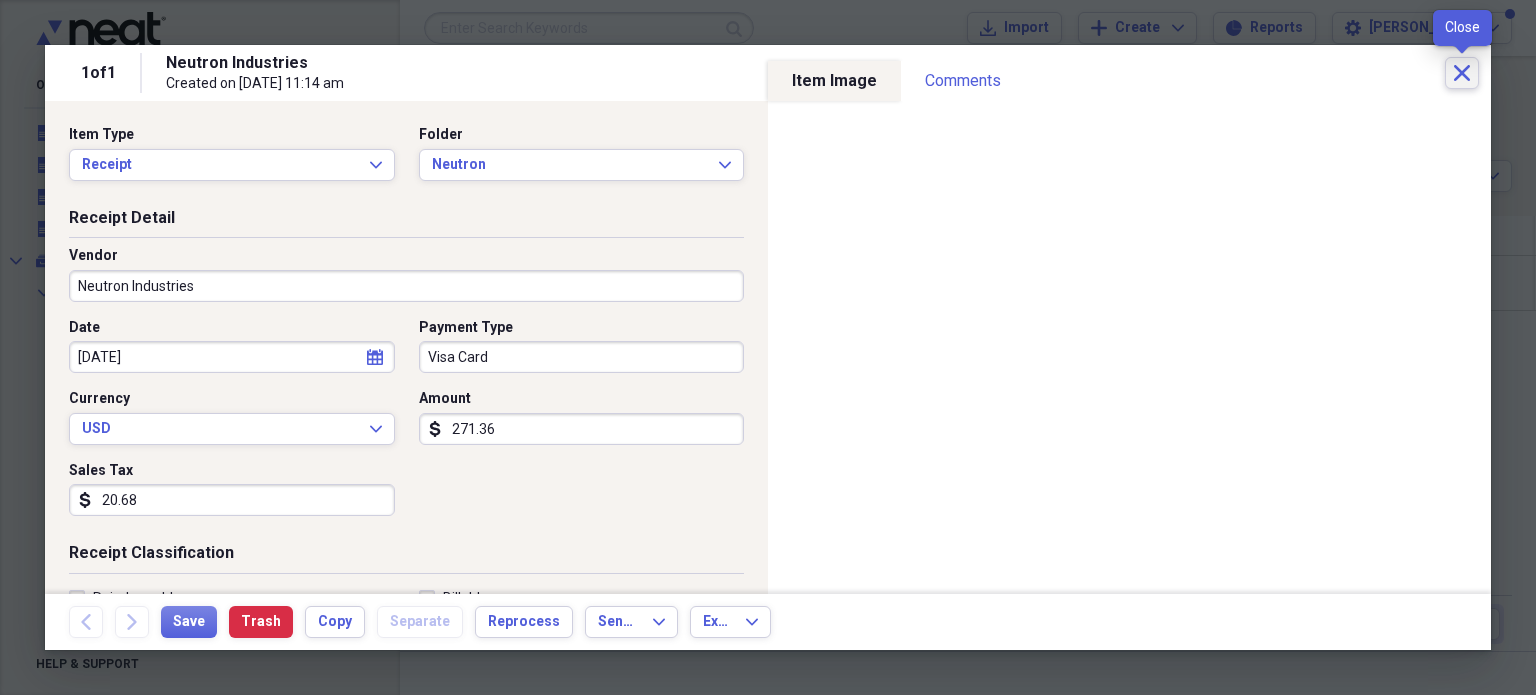 click on "Close" at bounding box center (1462, 73) 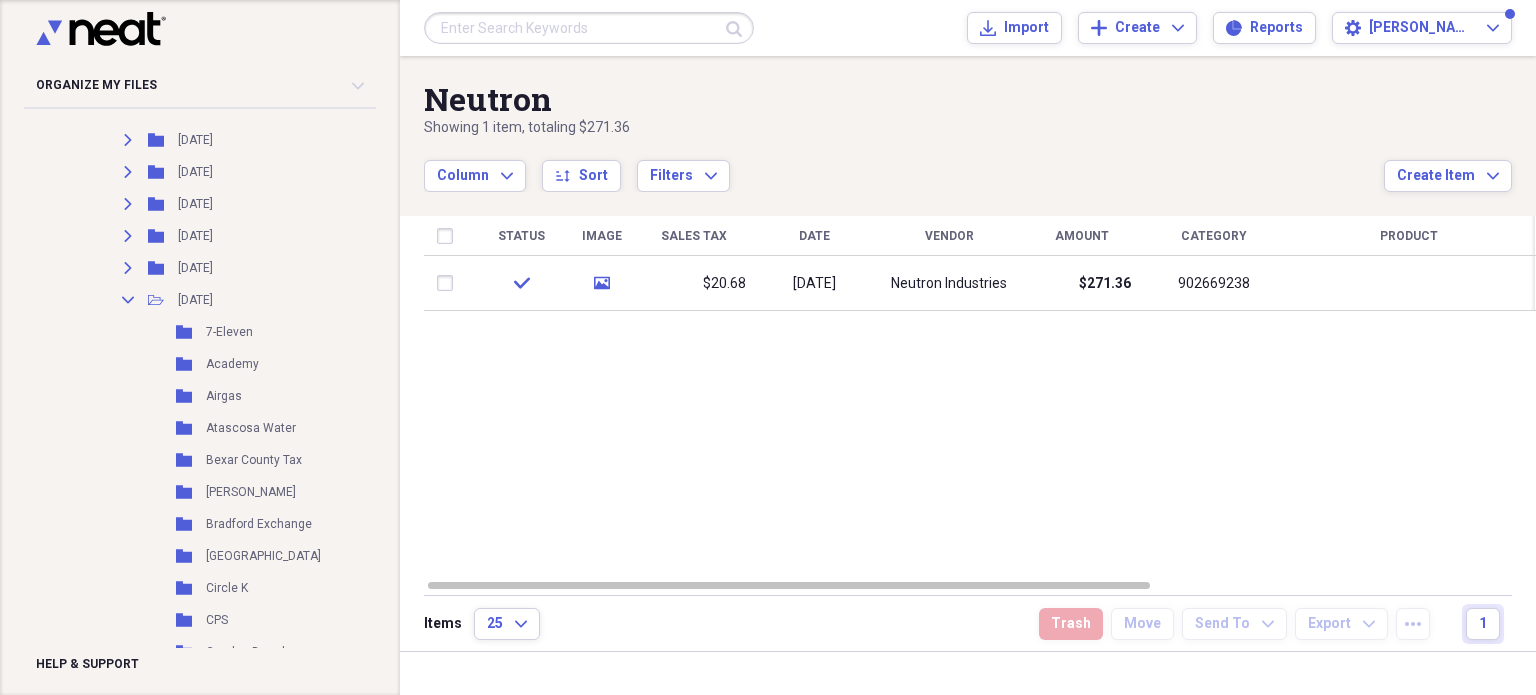 scroll, scrollTop: 500, scrollLeft: 0, axis: vertical 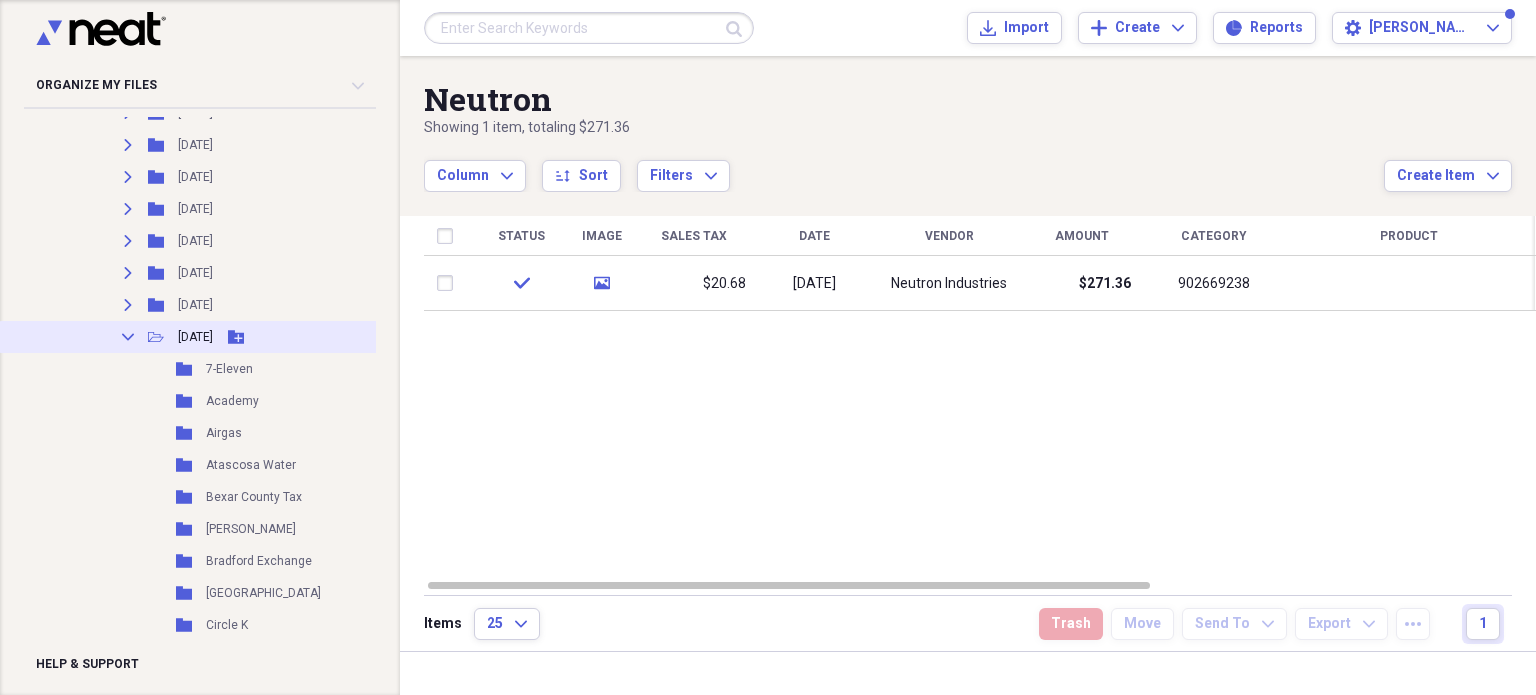 click on "Collapse" 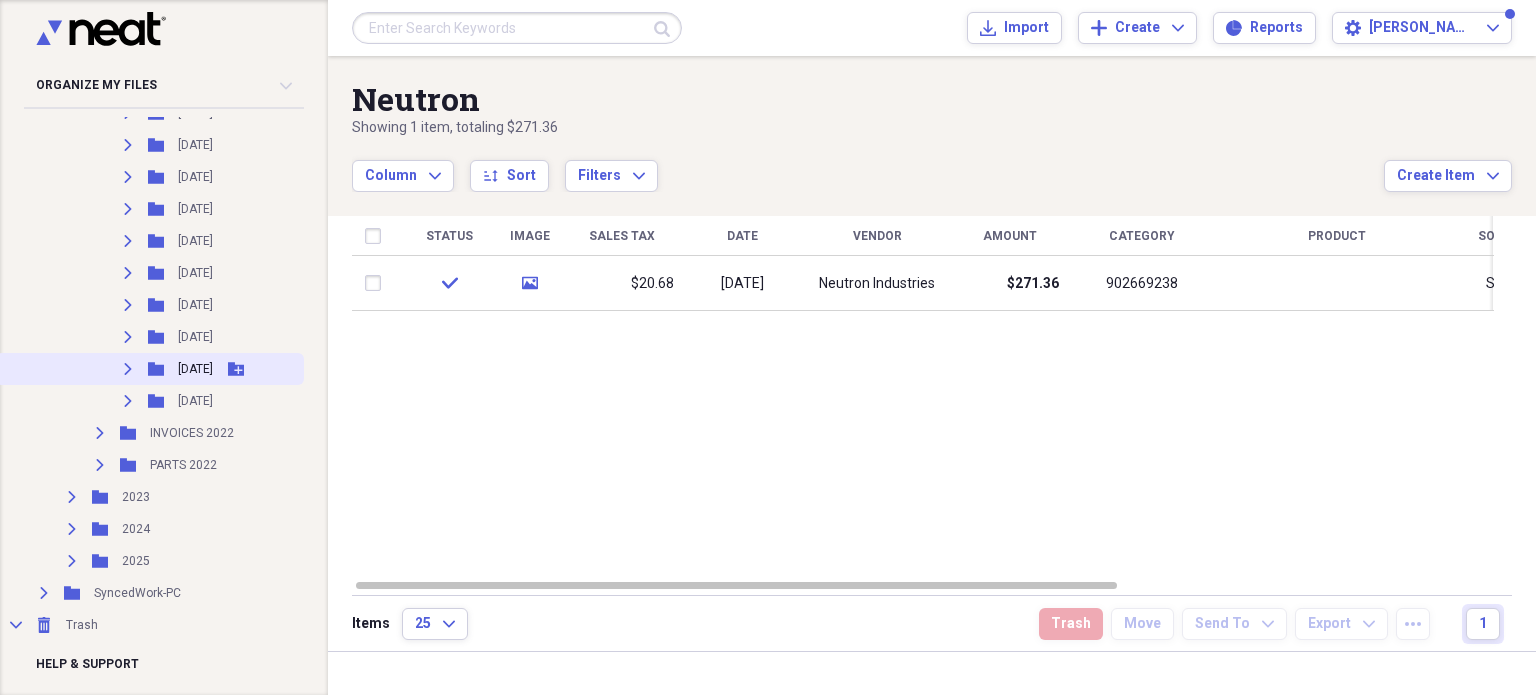 click on "Expand" 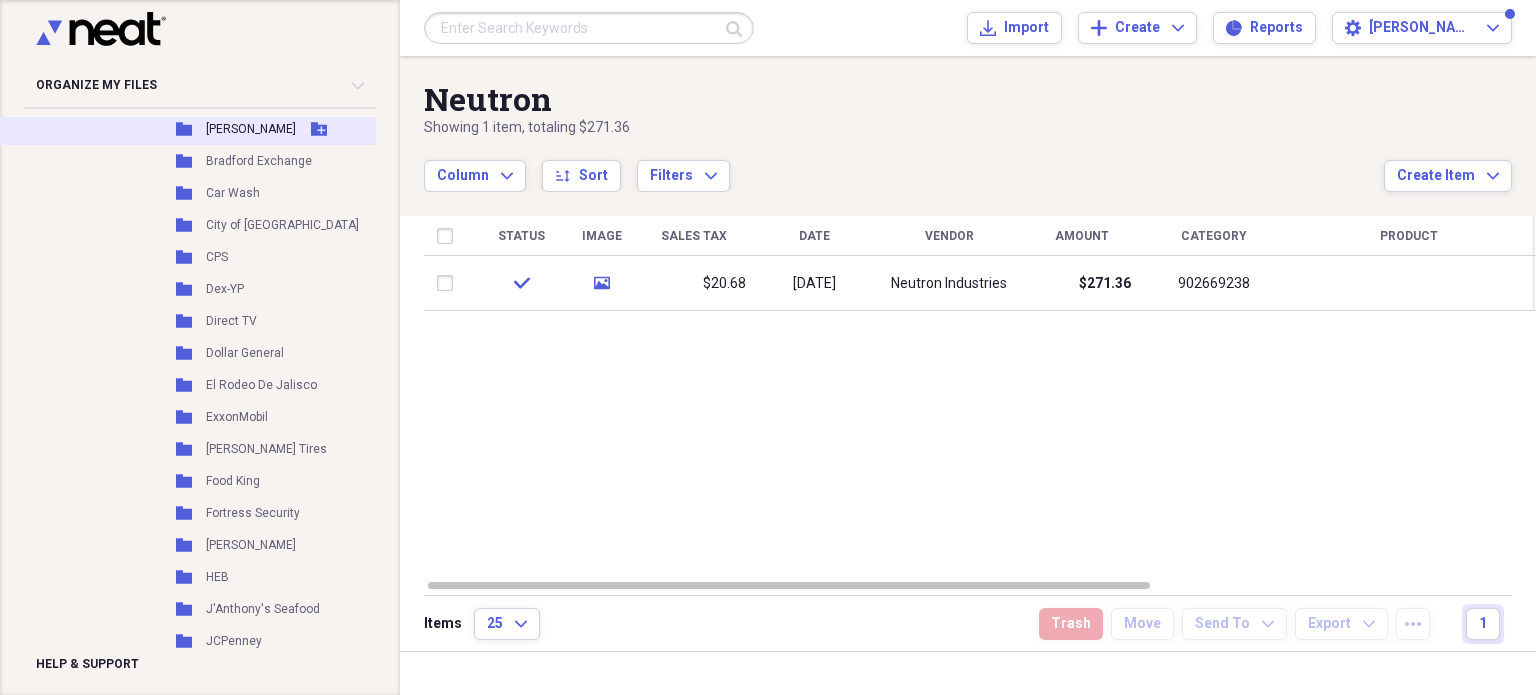 scroll, scrollTop: 500, scrollLeft: 0, axis: vertical 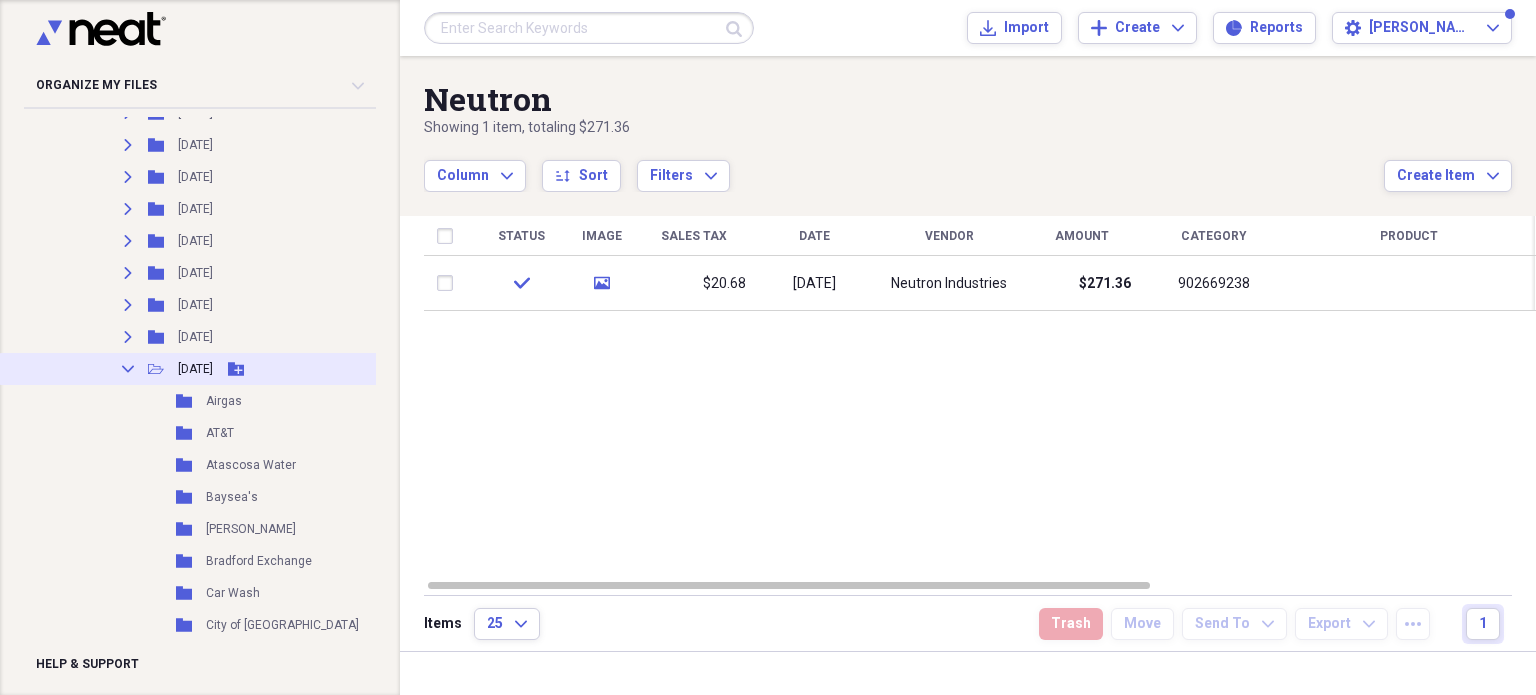 click 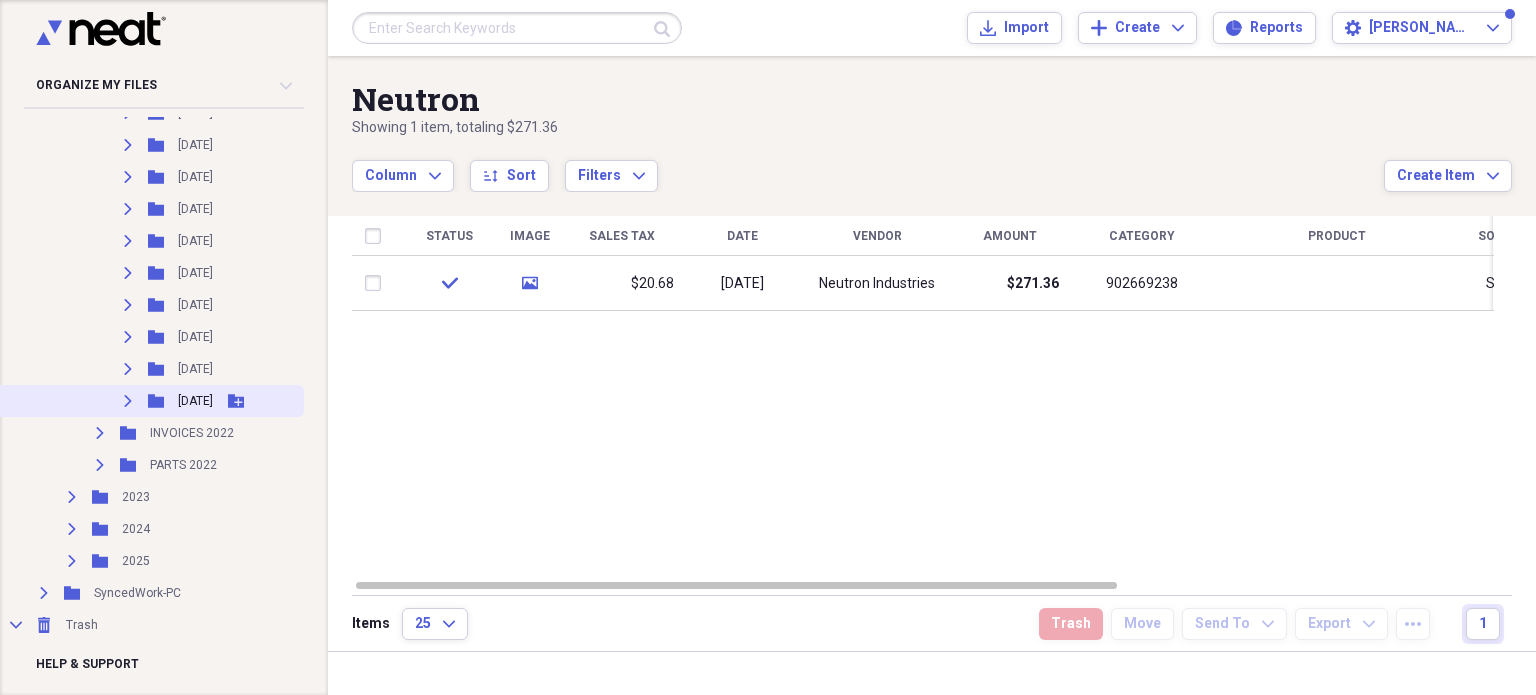 click on "Expand" 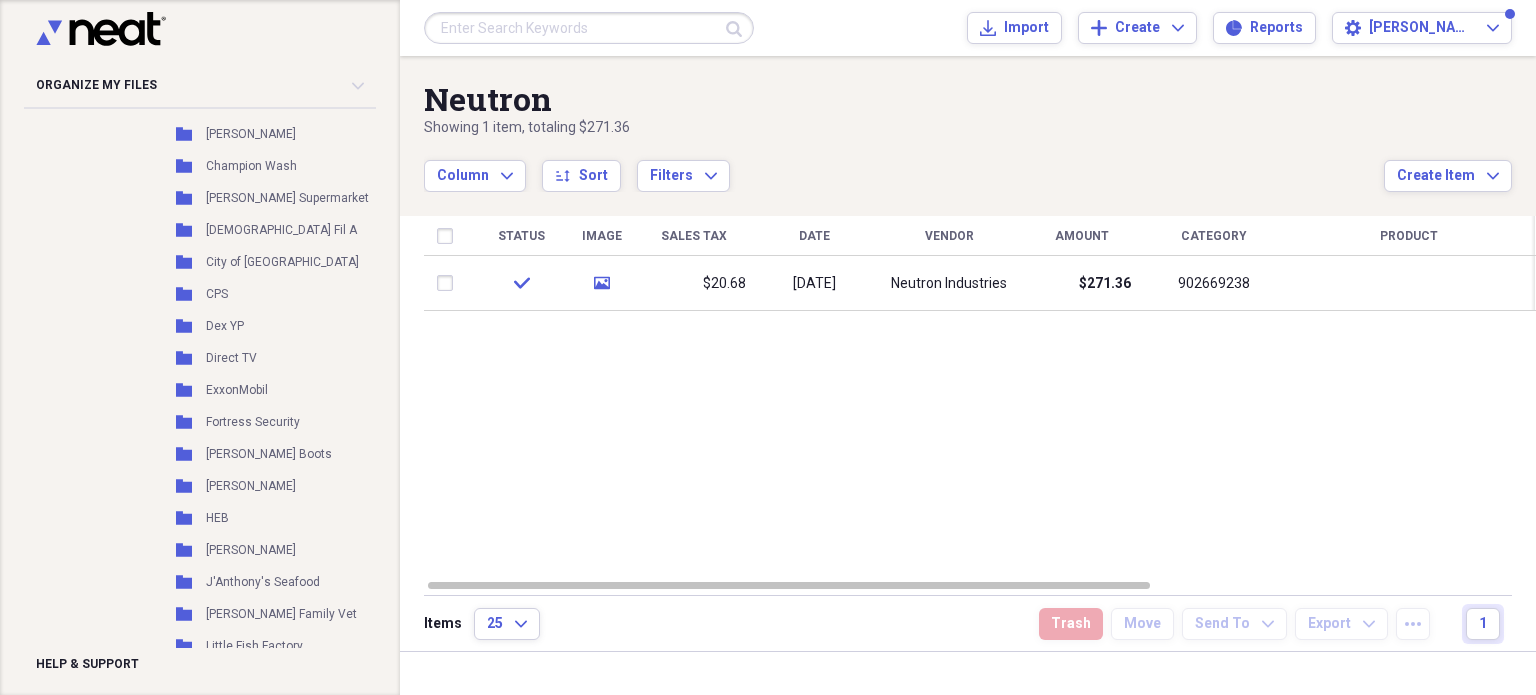 scroll, scrollTop: 700, scrollLeft: 0, axis: vertical 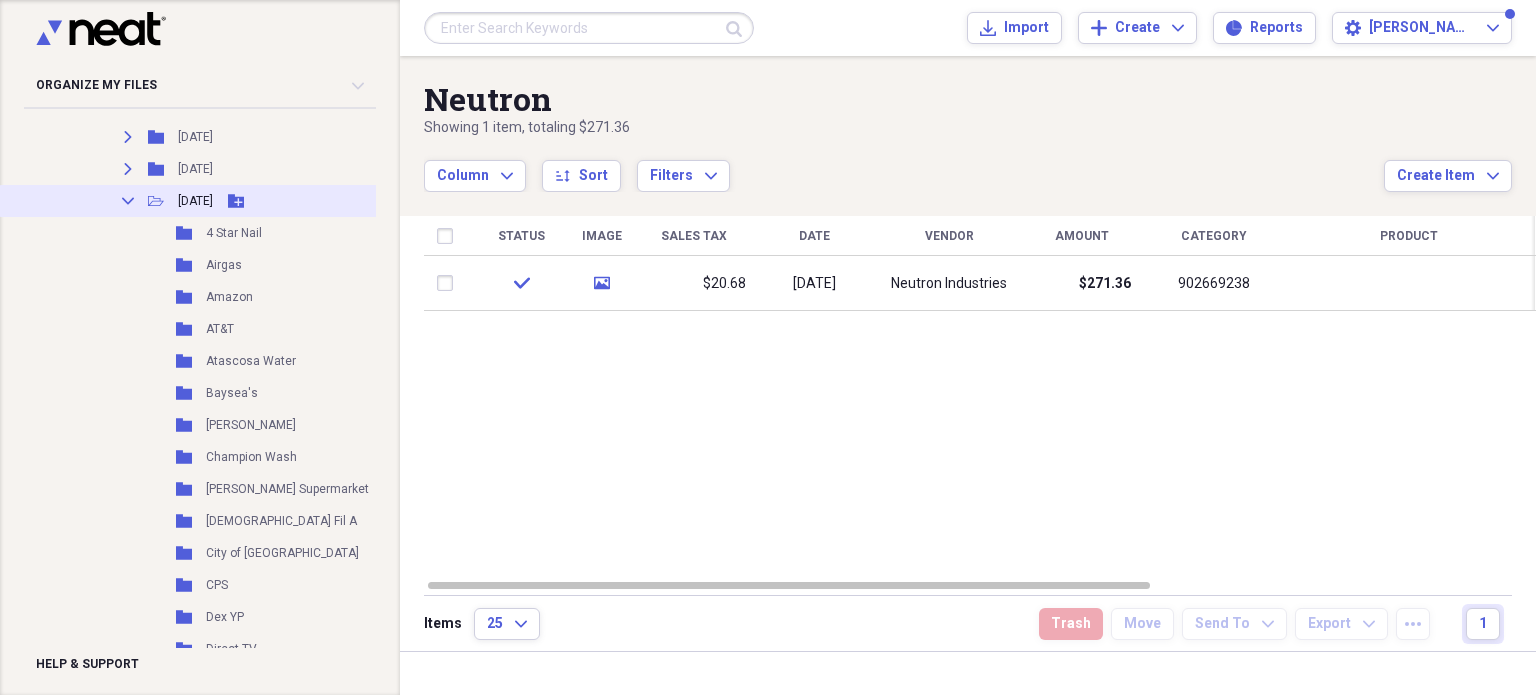 click on "Collapse" 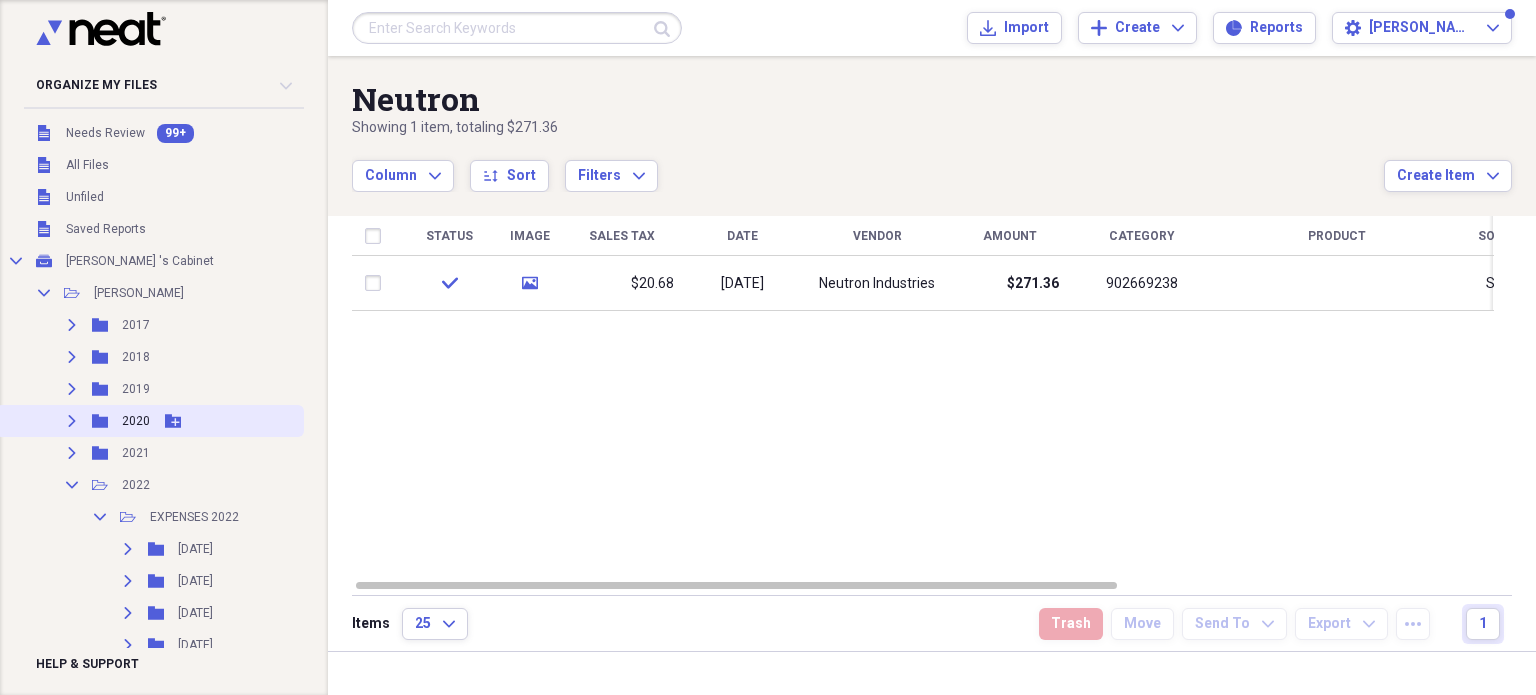 scroll, scrollTop: 300, scrollLeft: 0, axis: vertical 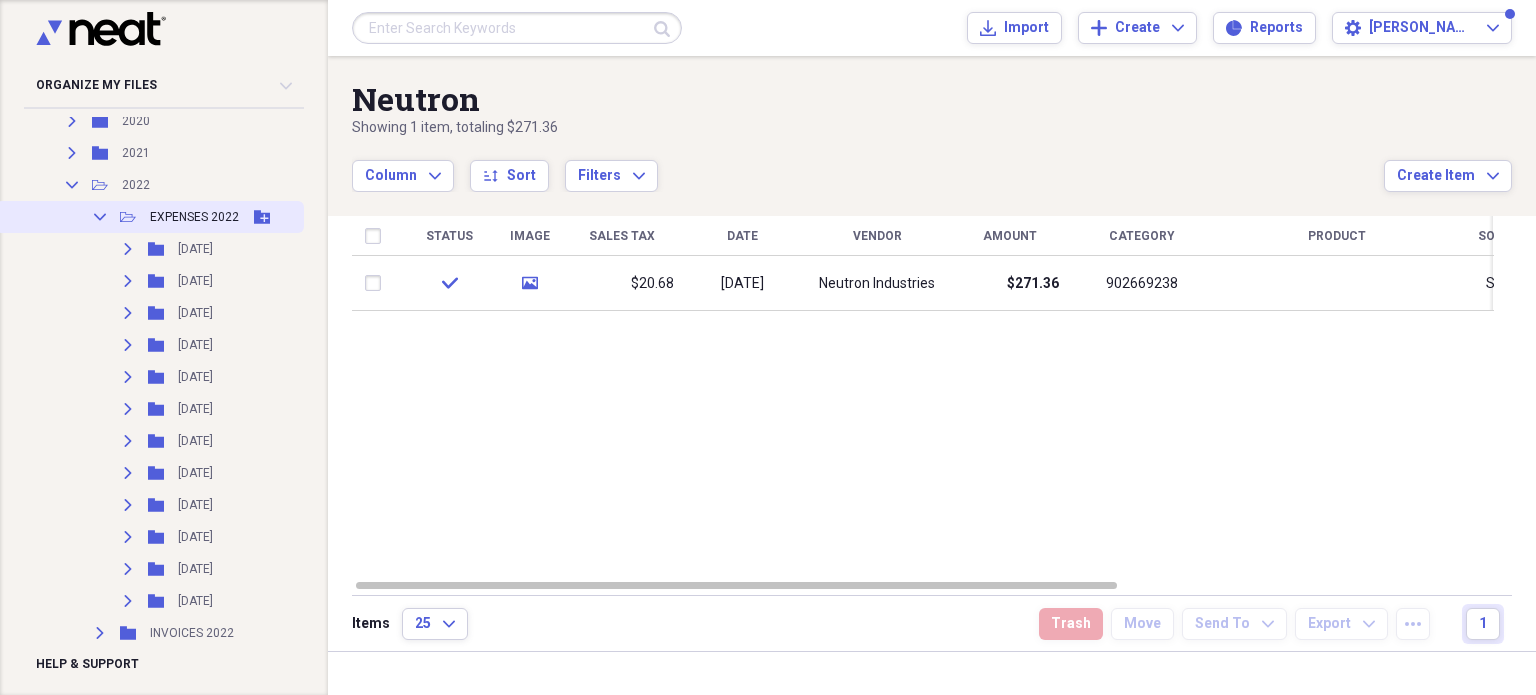 click 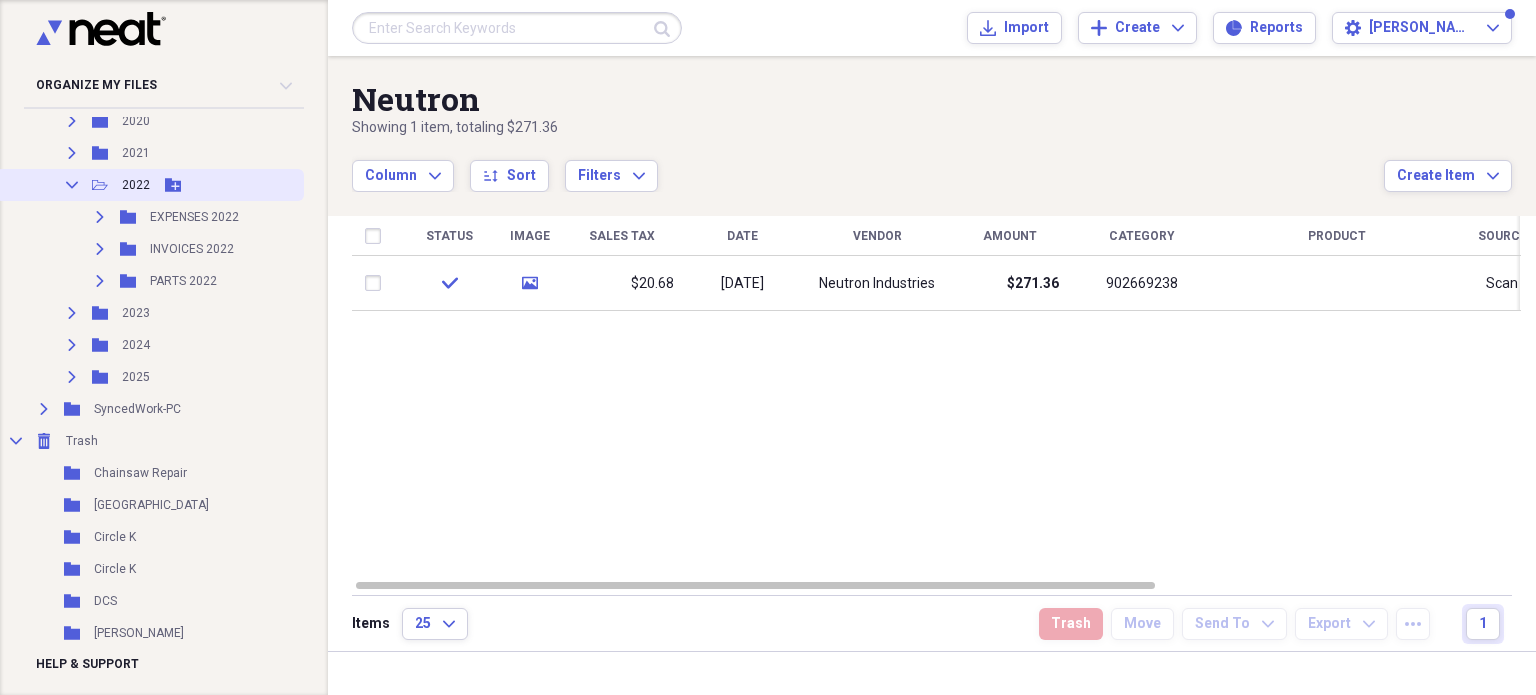 click 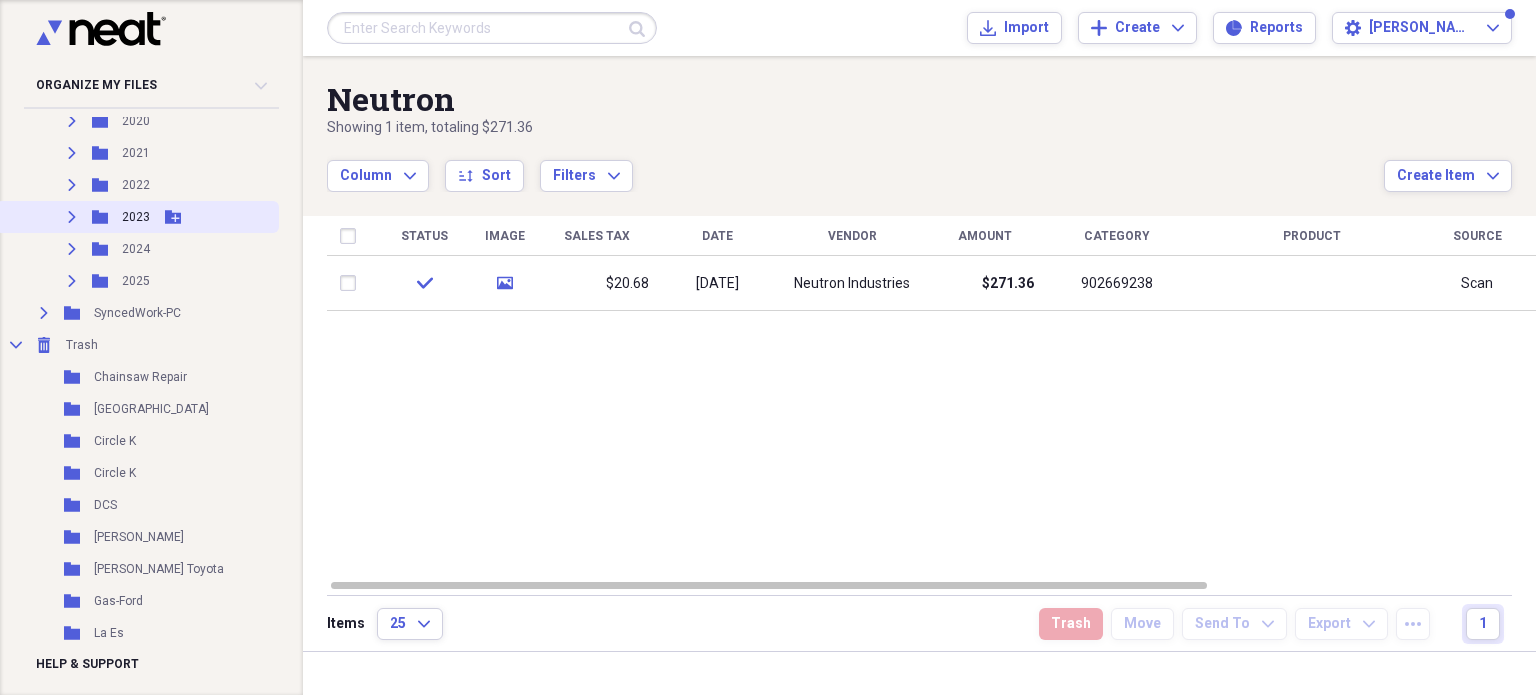 click on "Expand" 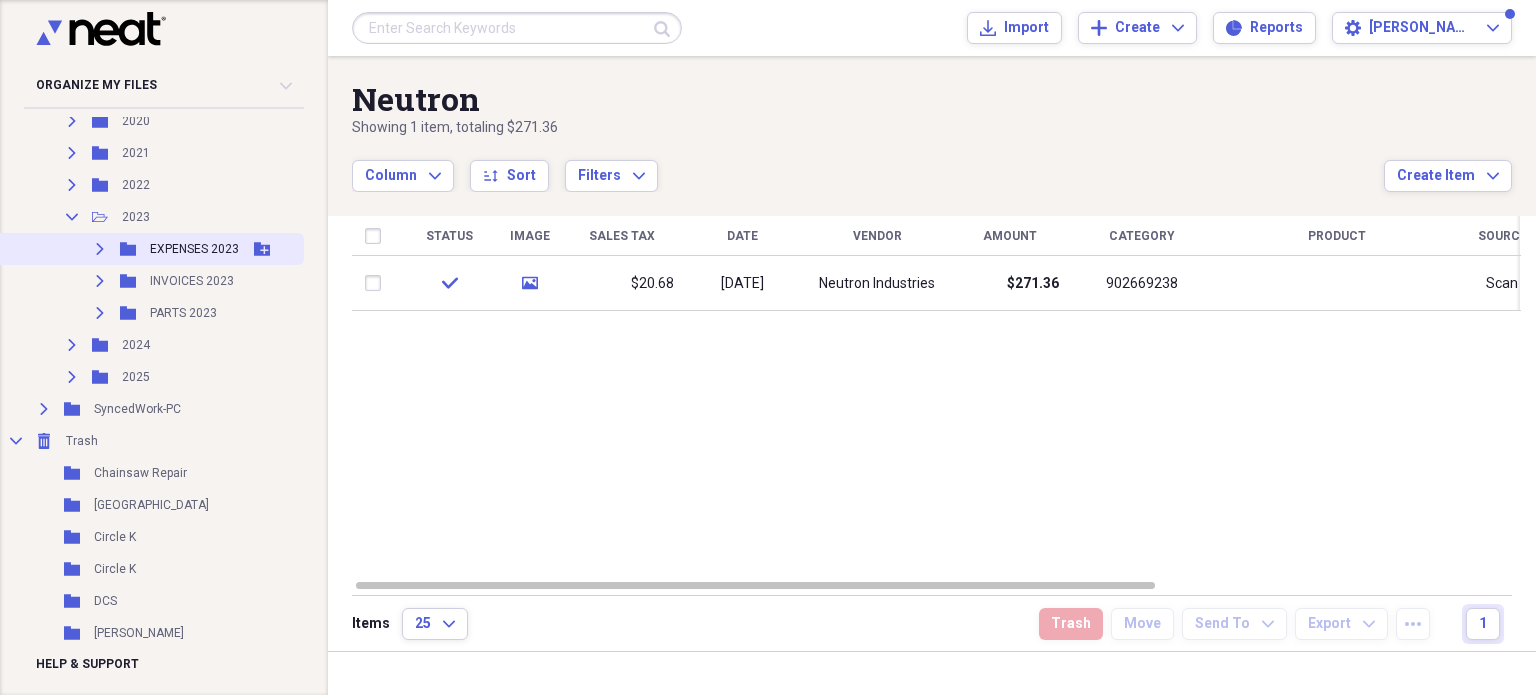 click on "Expand Folder EXPENSES 2023 Add Folder" at bounding box center (150, 249) 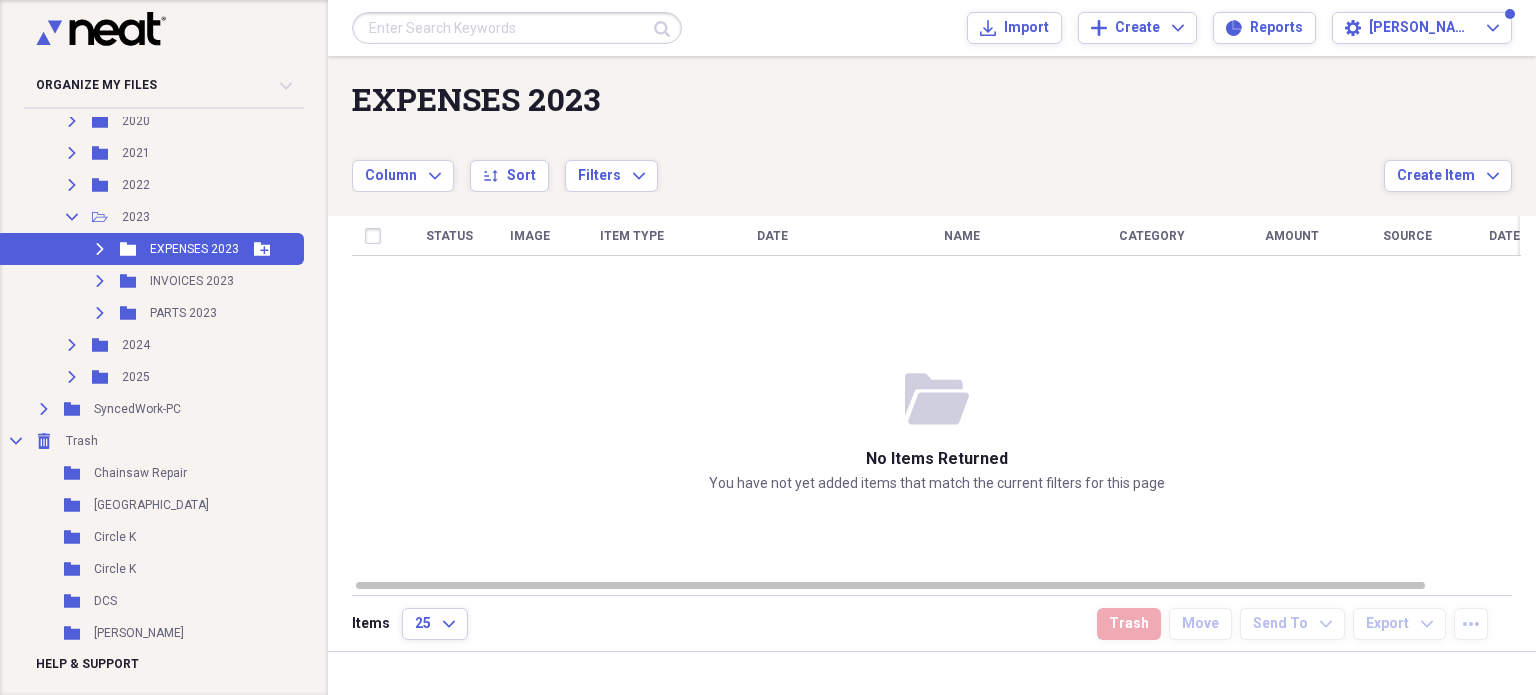 click on "Expand" 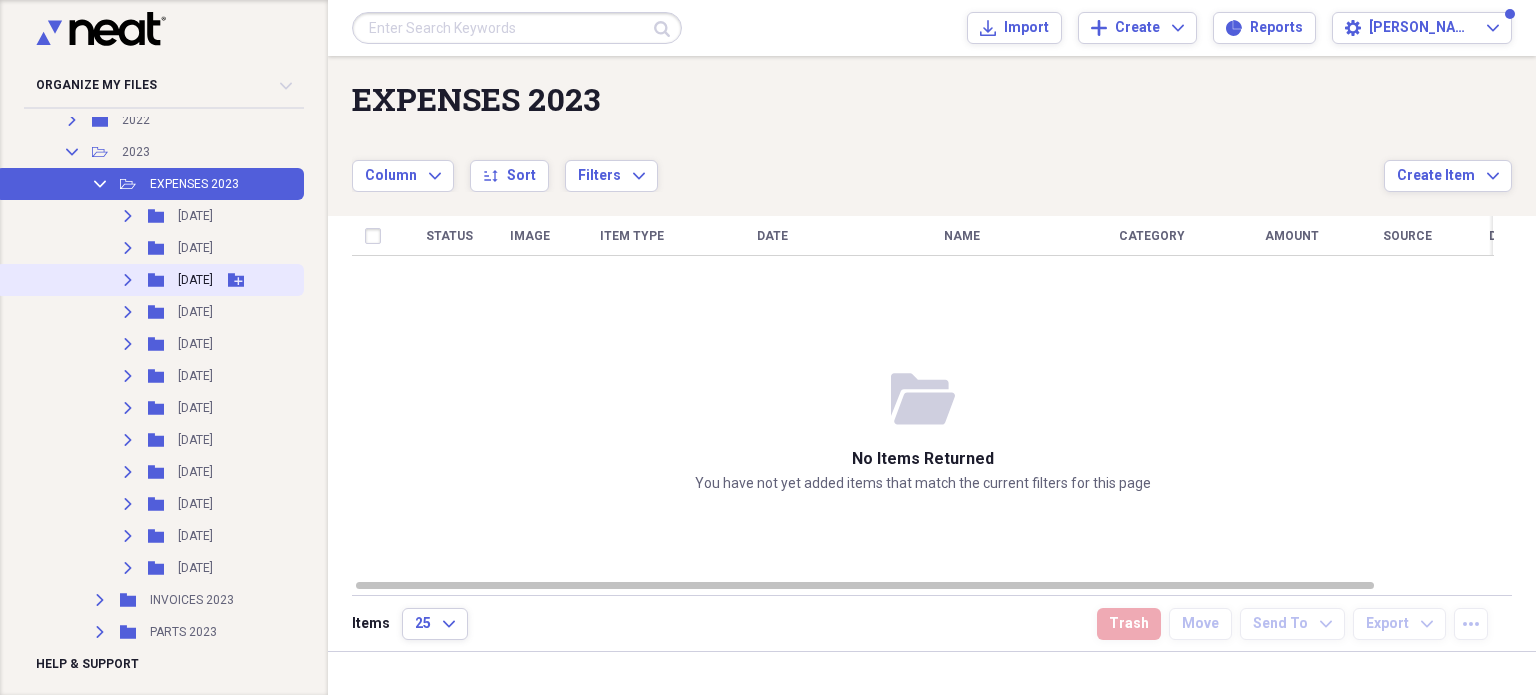 scroll, scrollTop: 400, scrollLeft: 0, axis: vertical 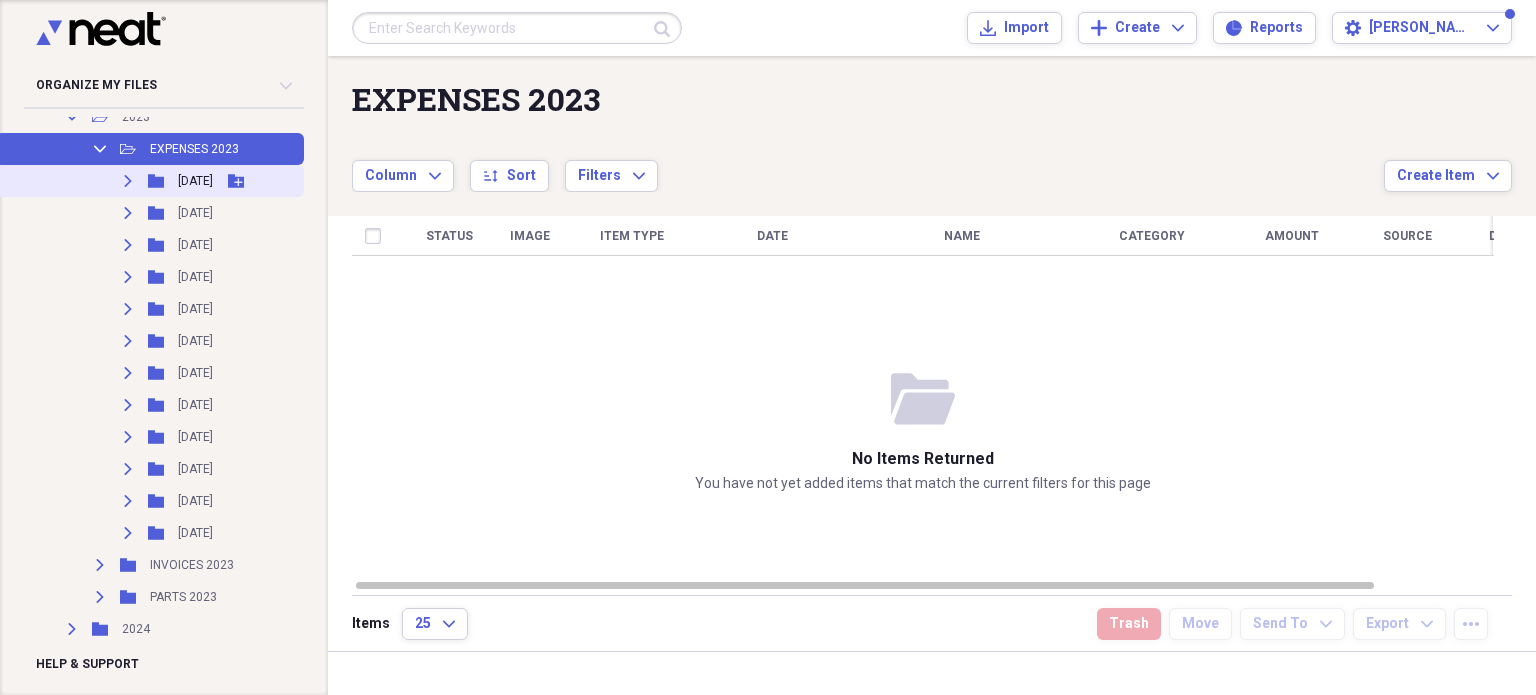 click on "Expand" 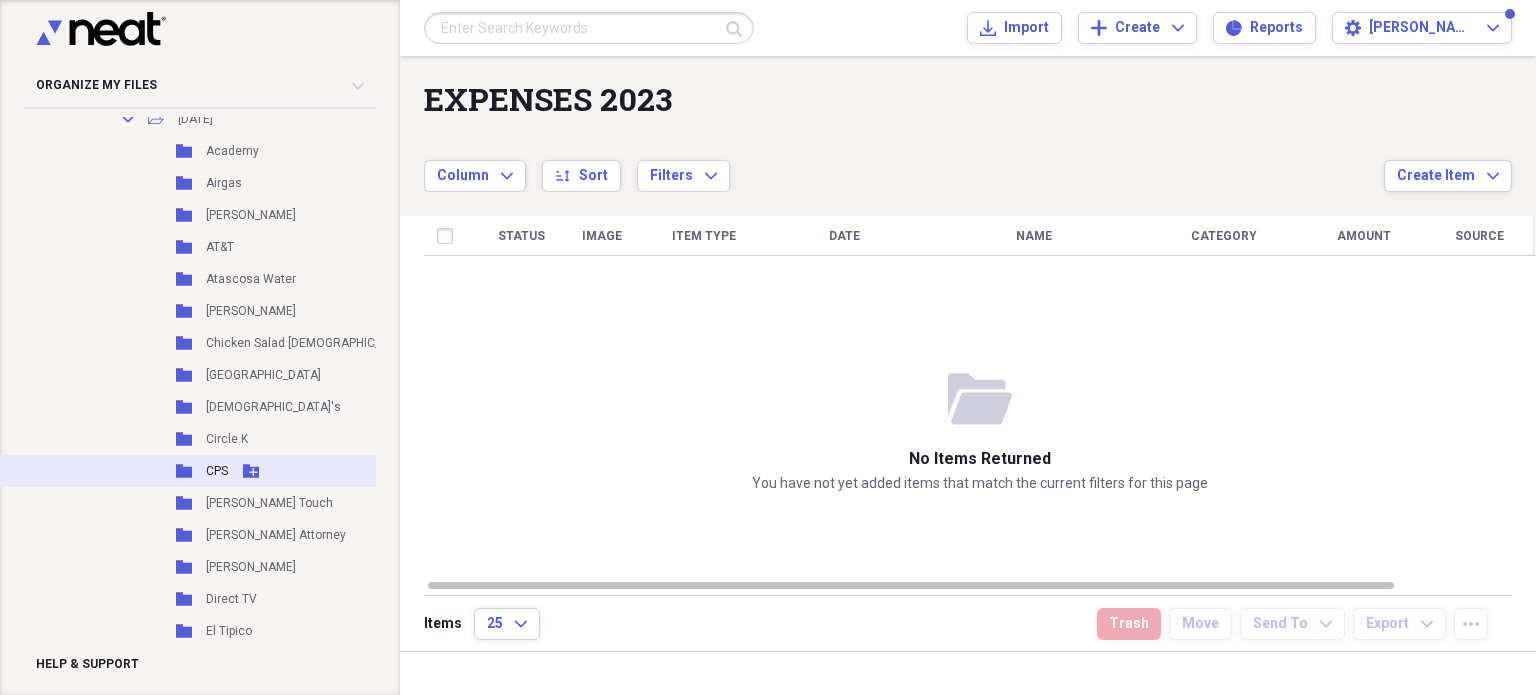 scroll, scrollTop: 300, scrollLeft: 0, axis: vertical 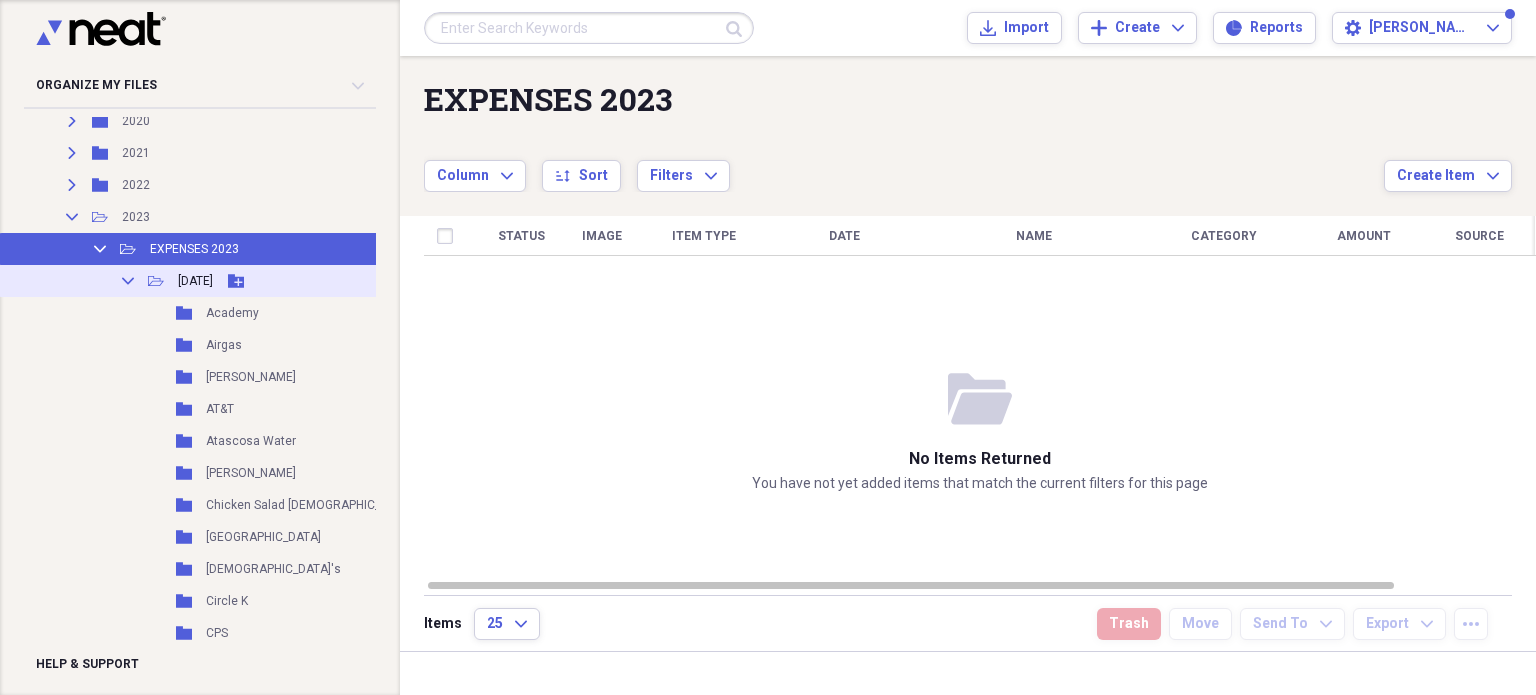 click on "Collapse" 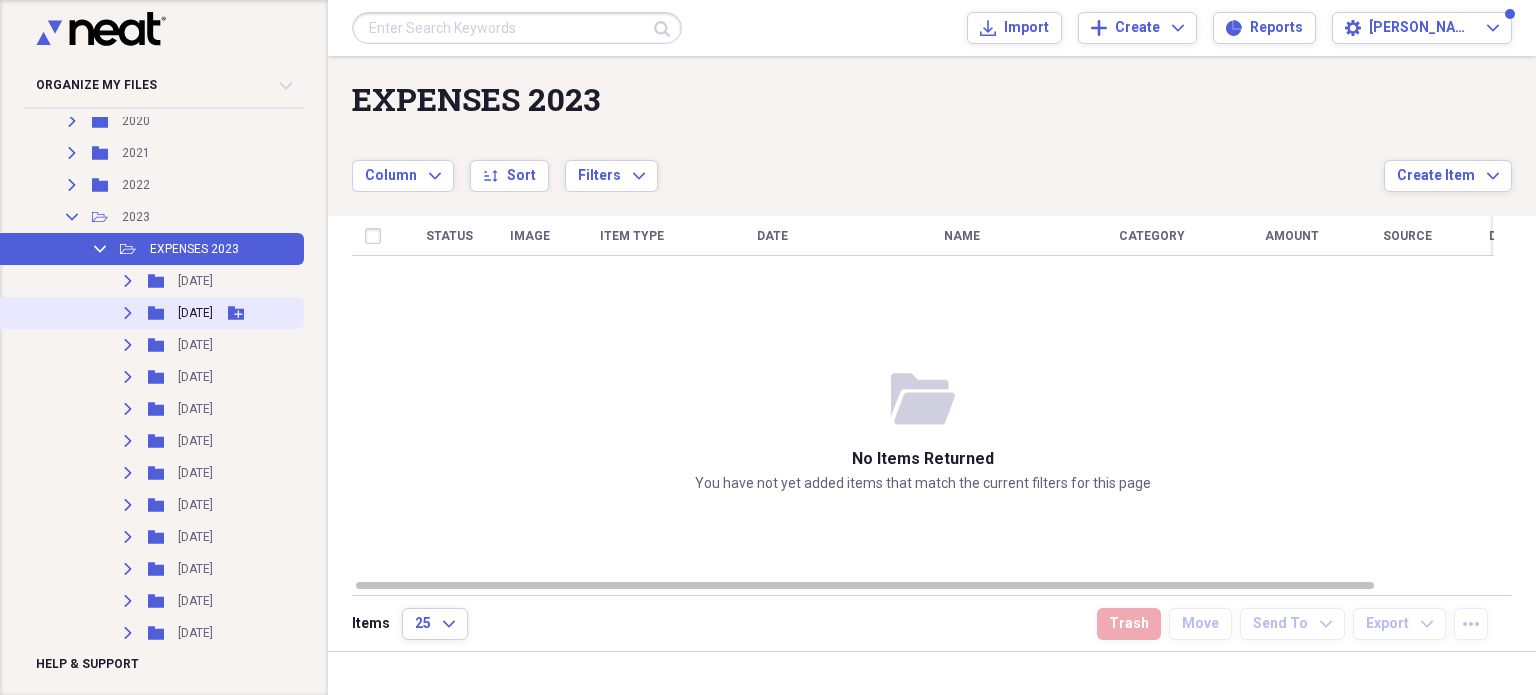 click 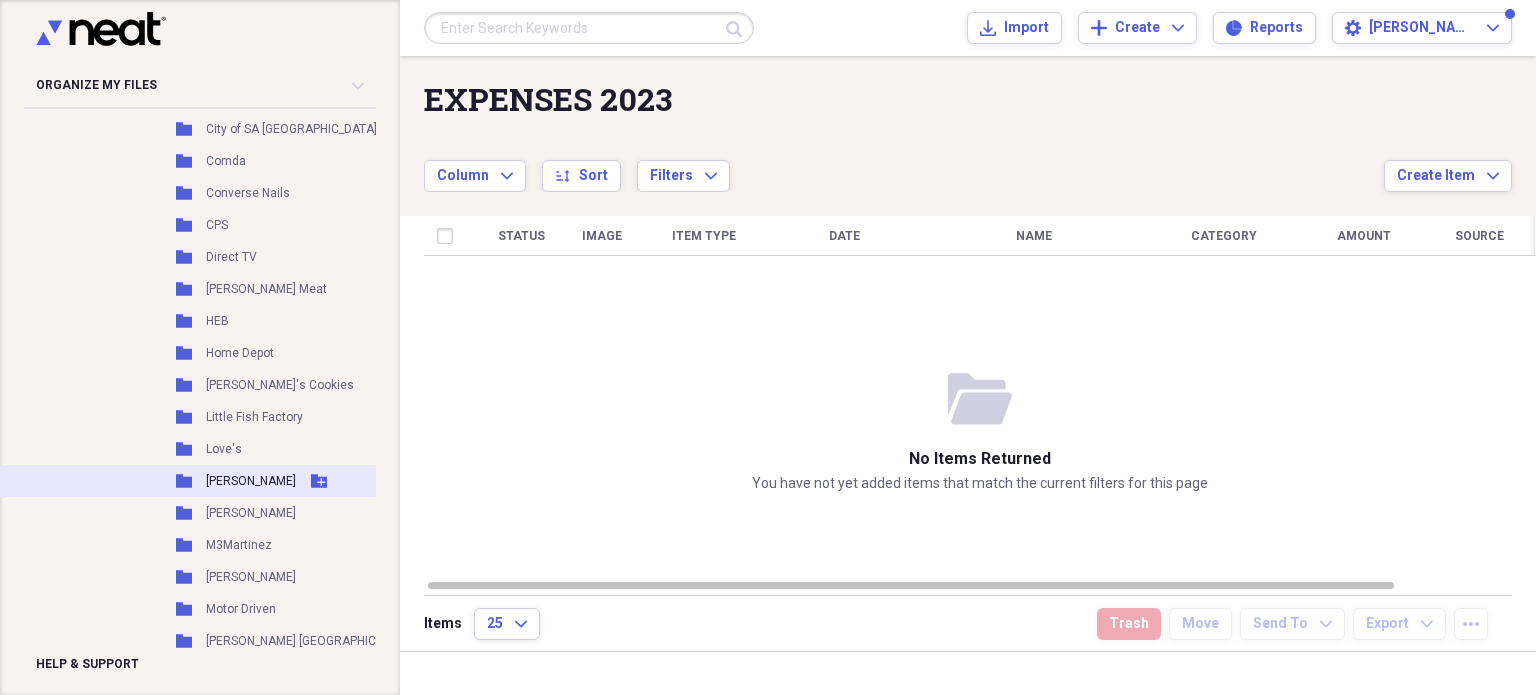 scroll, scrollTop: 400, scrollLeft: 0, axis: vertical 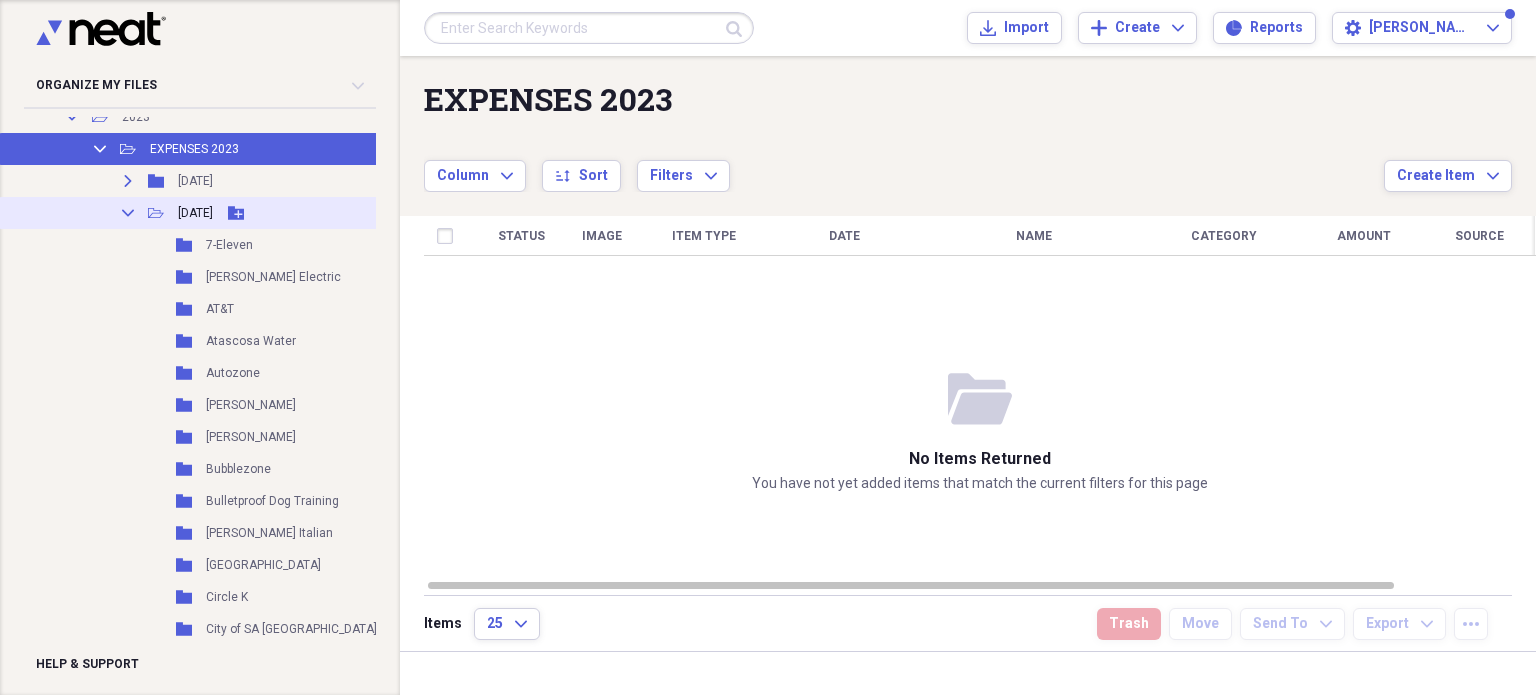 click on "Collapse" 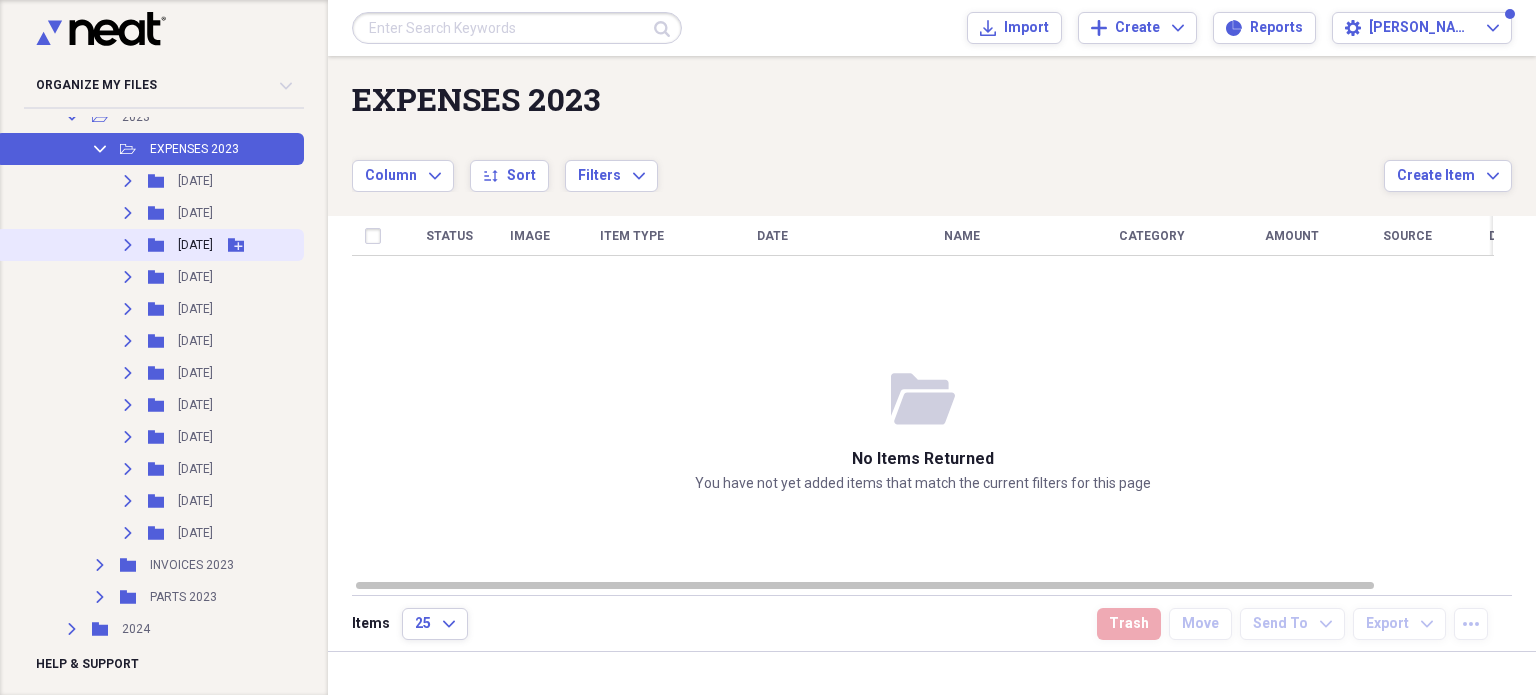 click on "Expand" 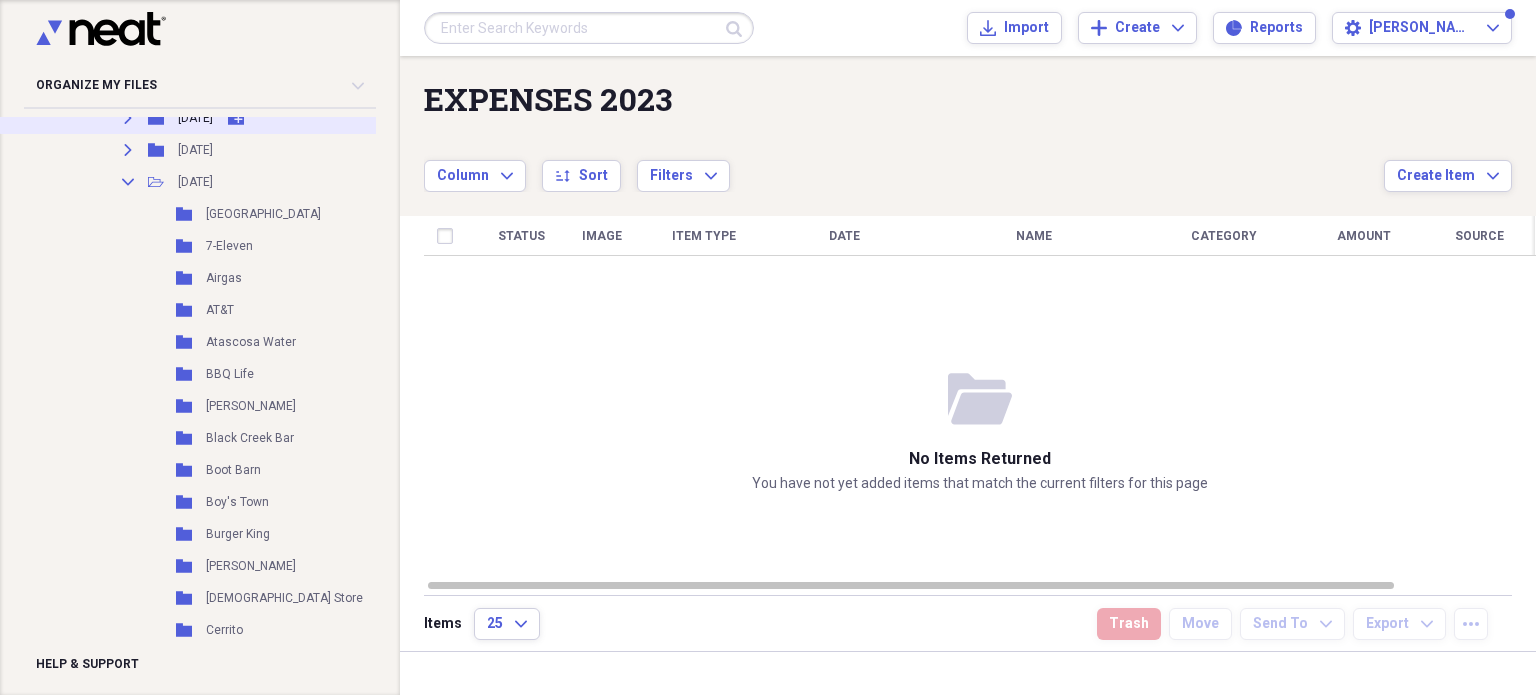 scroll, scrollTop: 300, scrollLeft: 0, axis: vertical 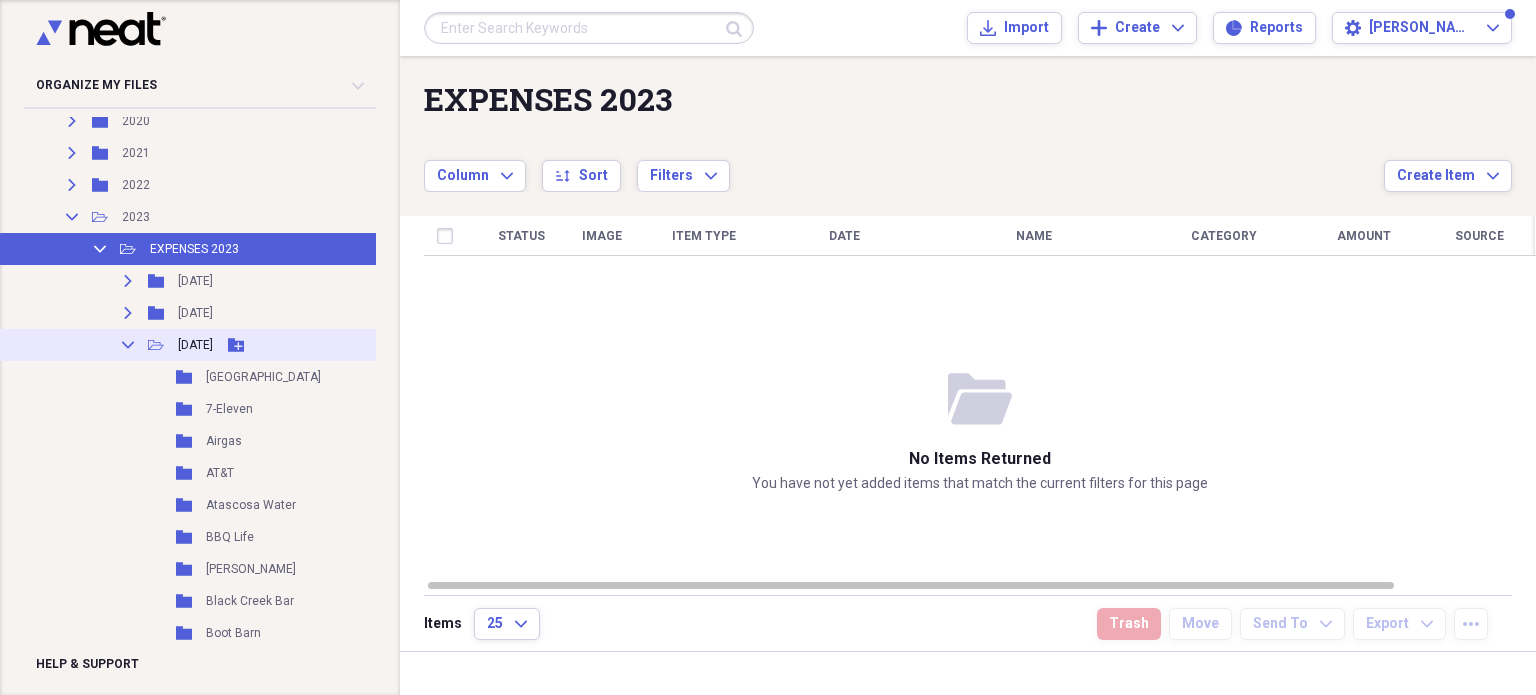 click 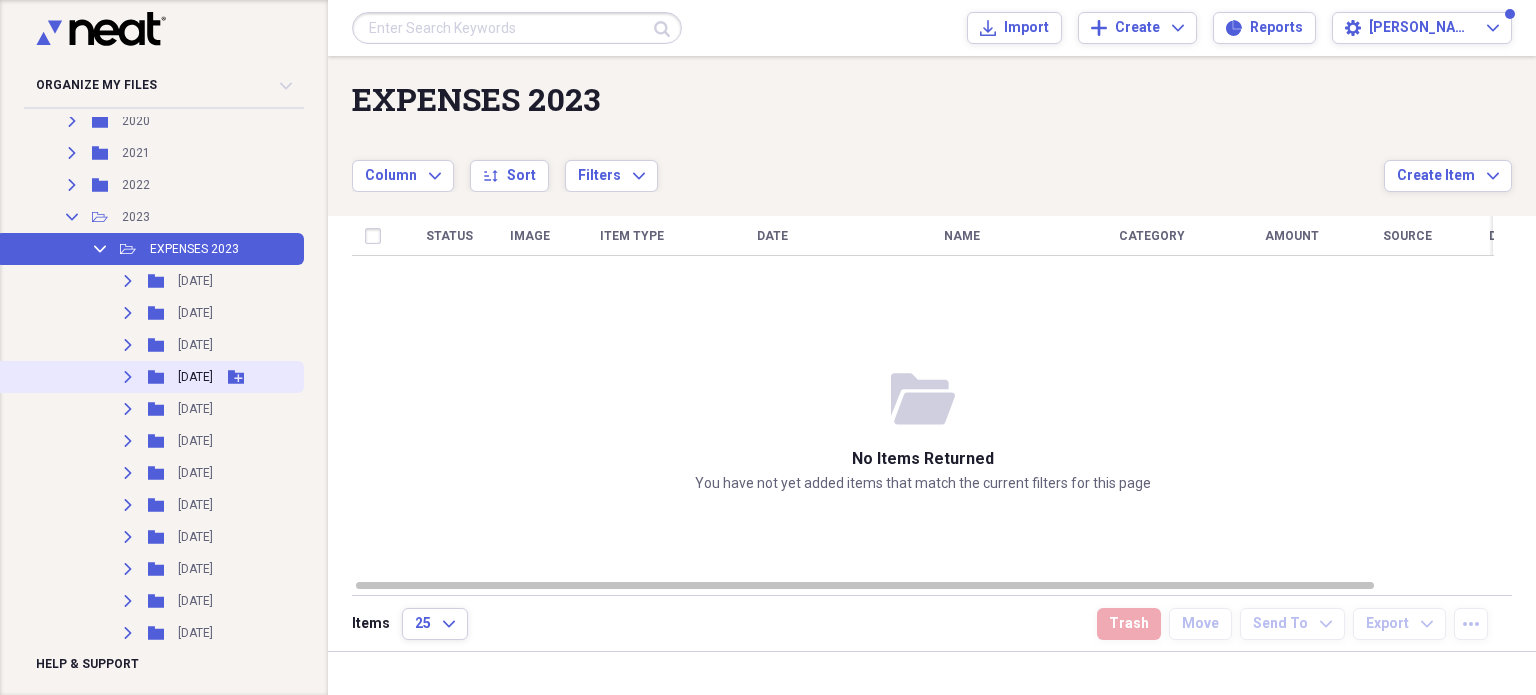 click on "Expand" 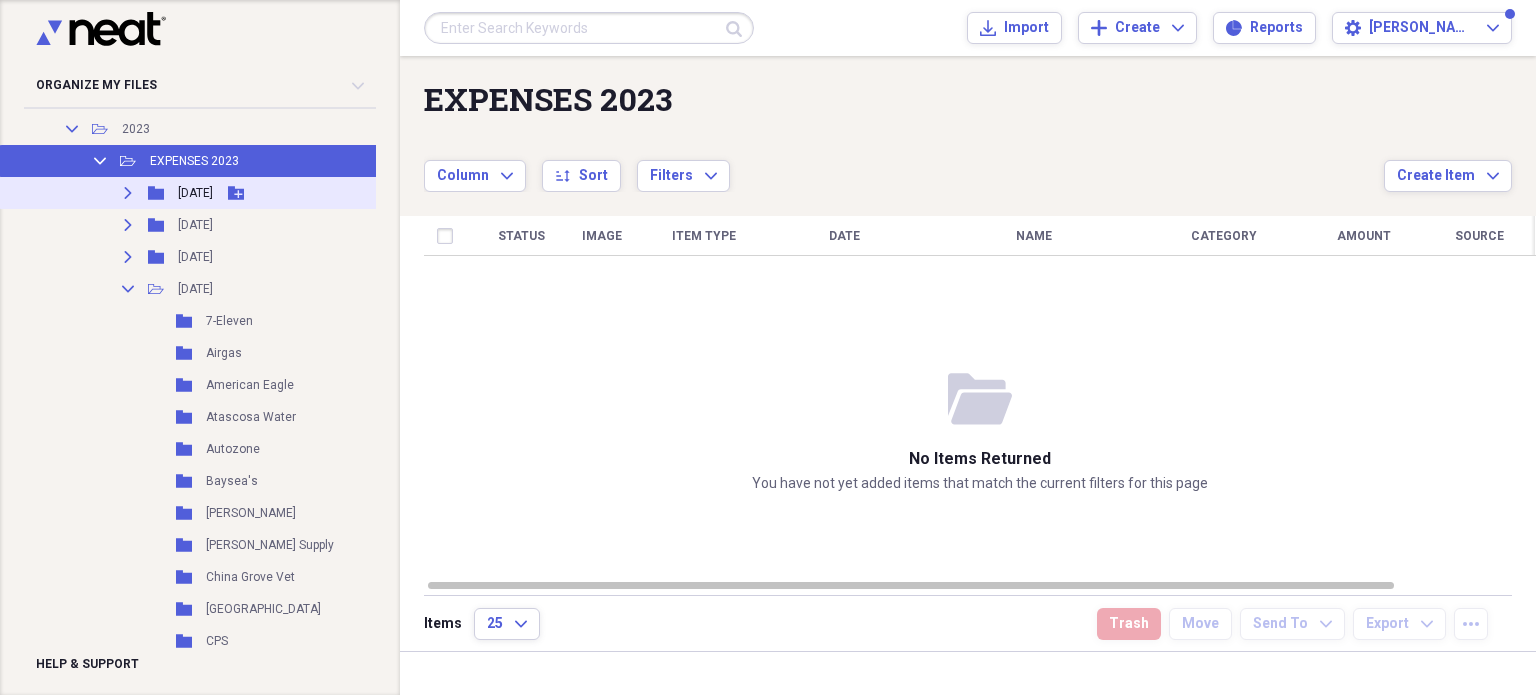 scroll, scrollTop: 200, scrollLeft: 0, axis: vertical 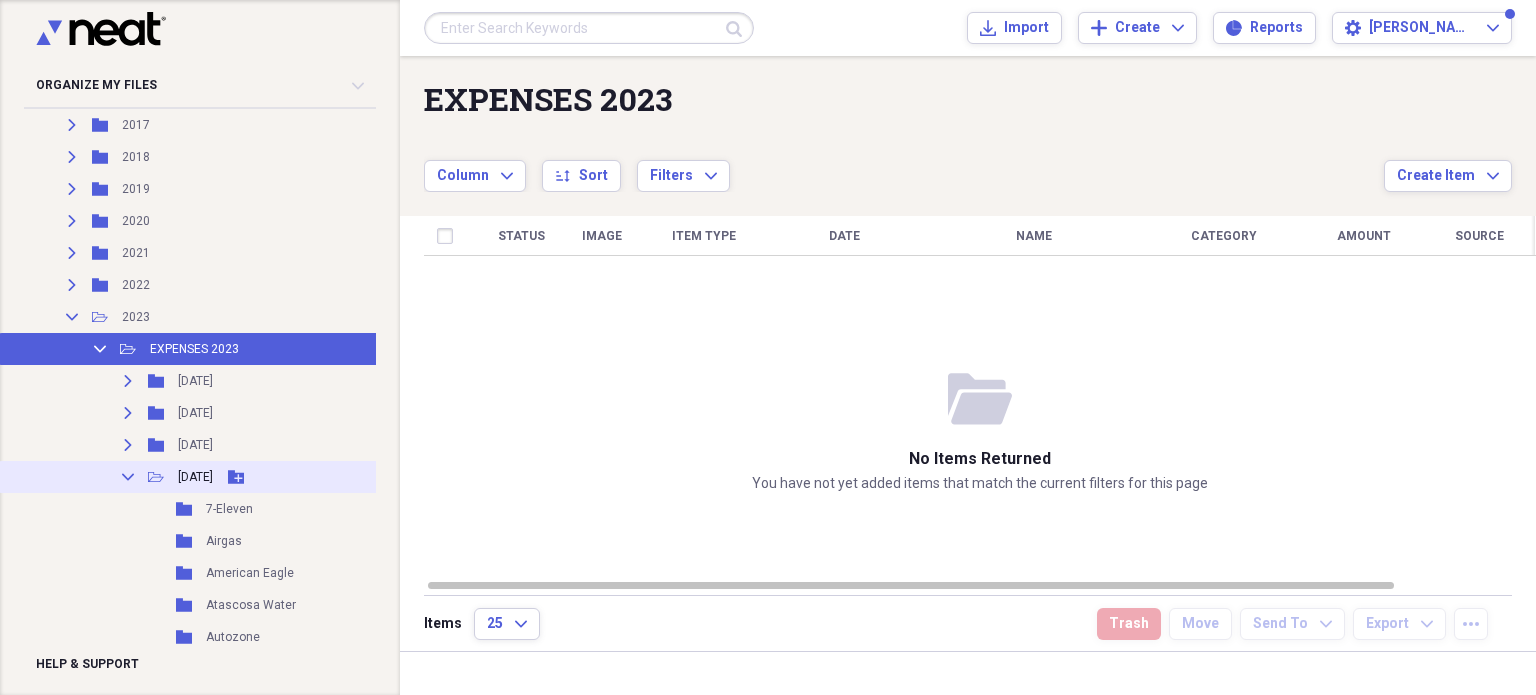 click on "Collapse" 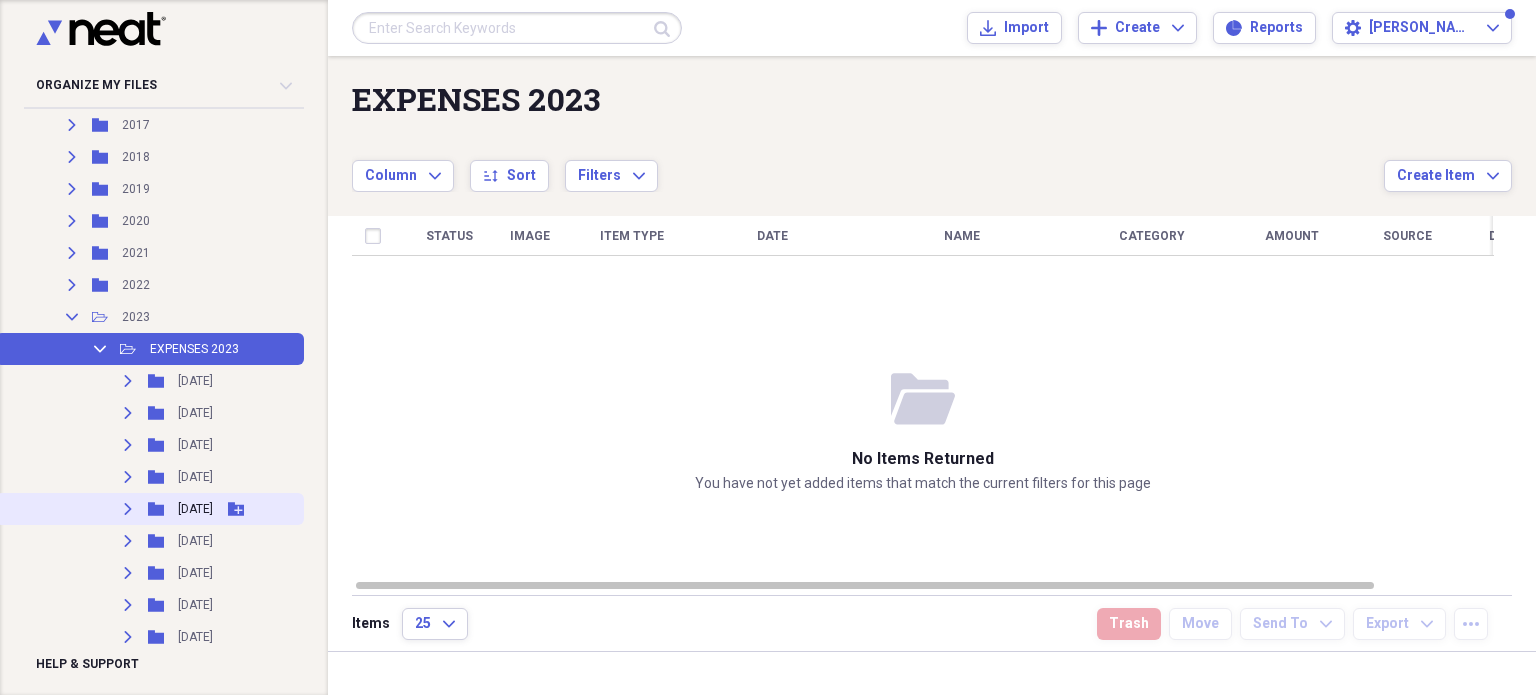 click on "Expand" 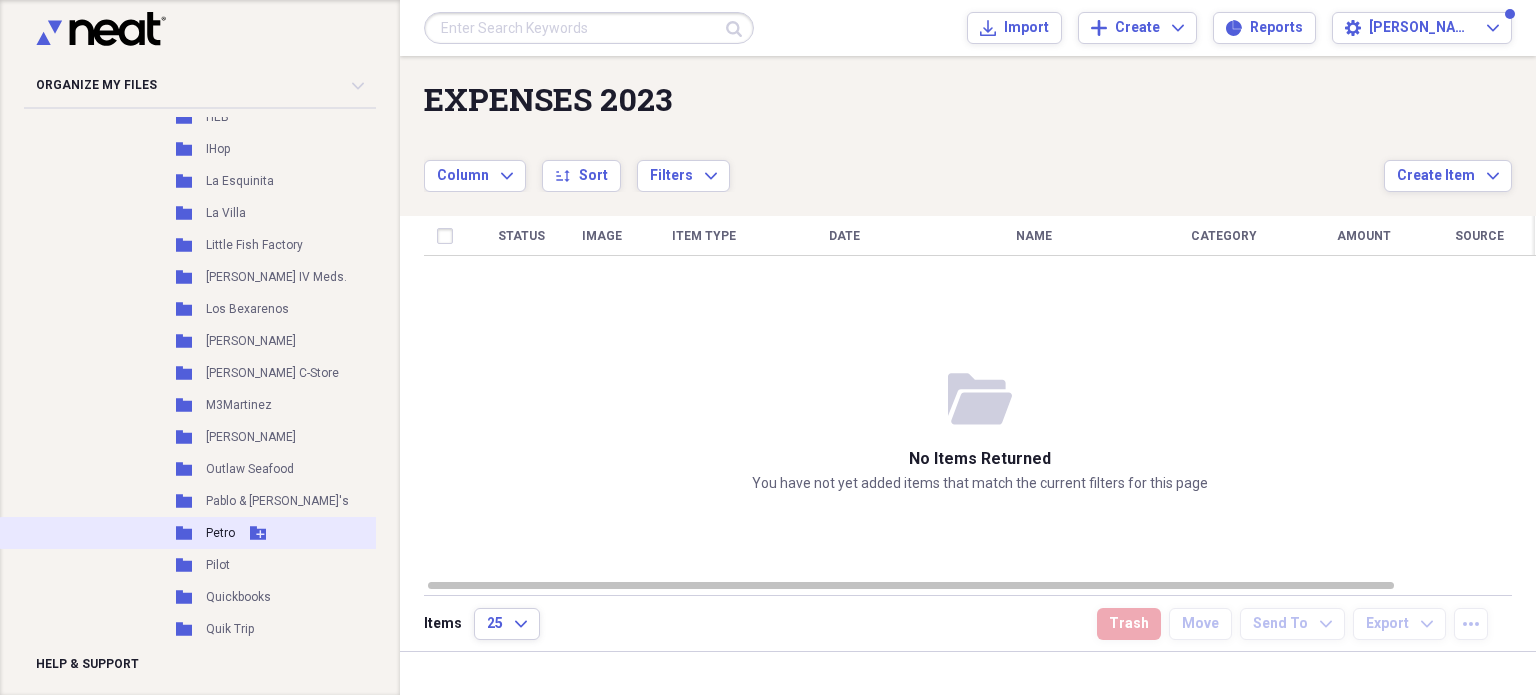 scroll, scrollTop: 500, scrollLeft: 0, axis: vertical 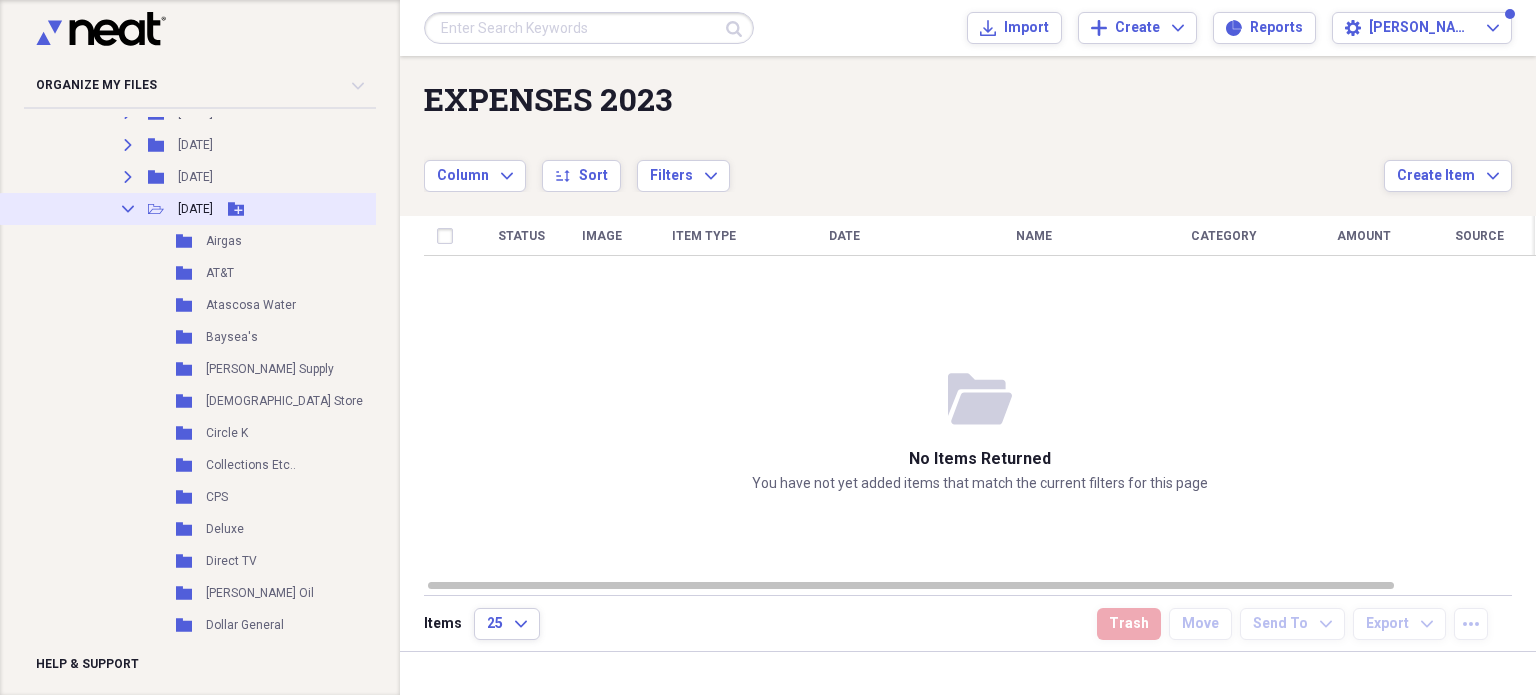 click on "Collapse" 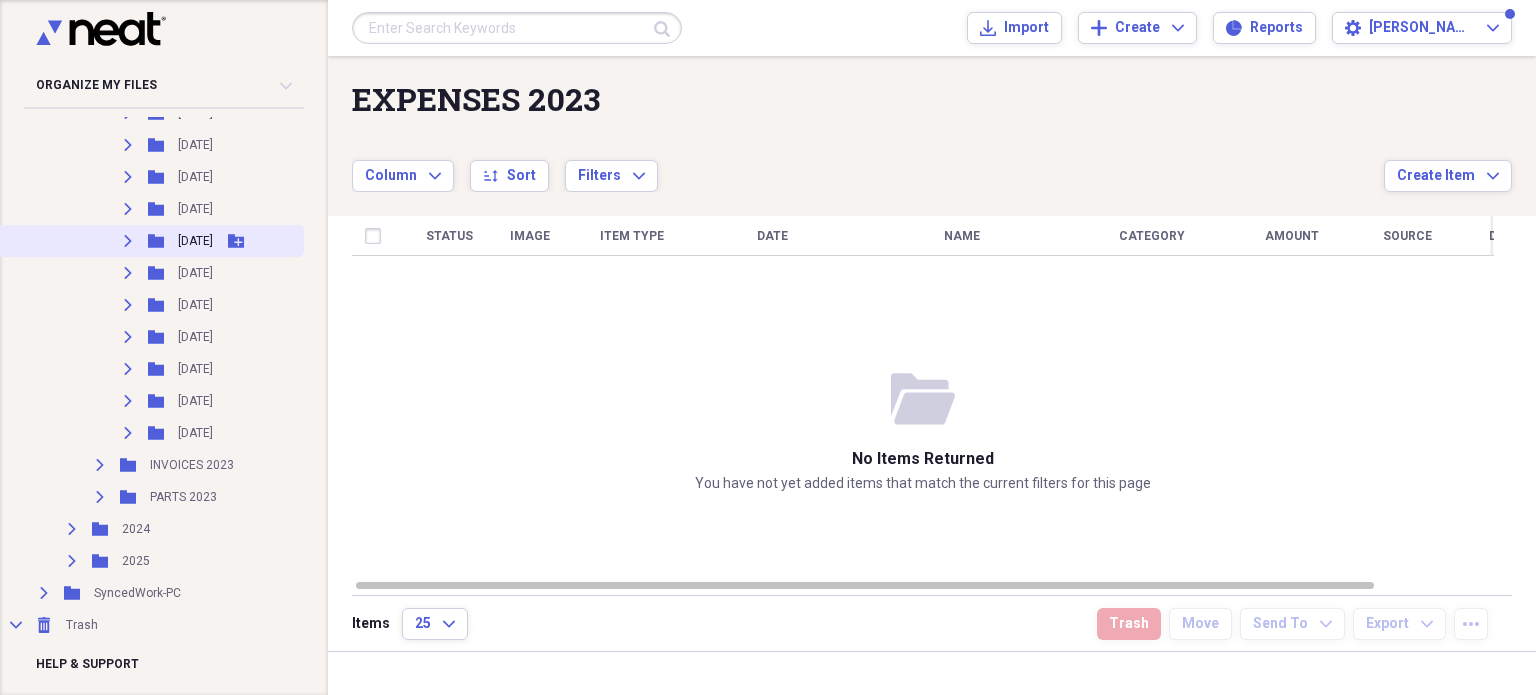 click on "Expand" 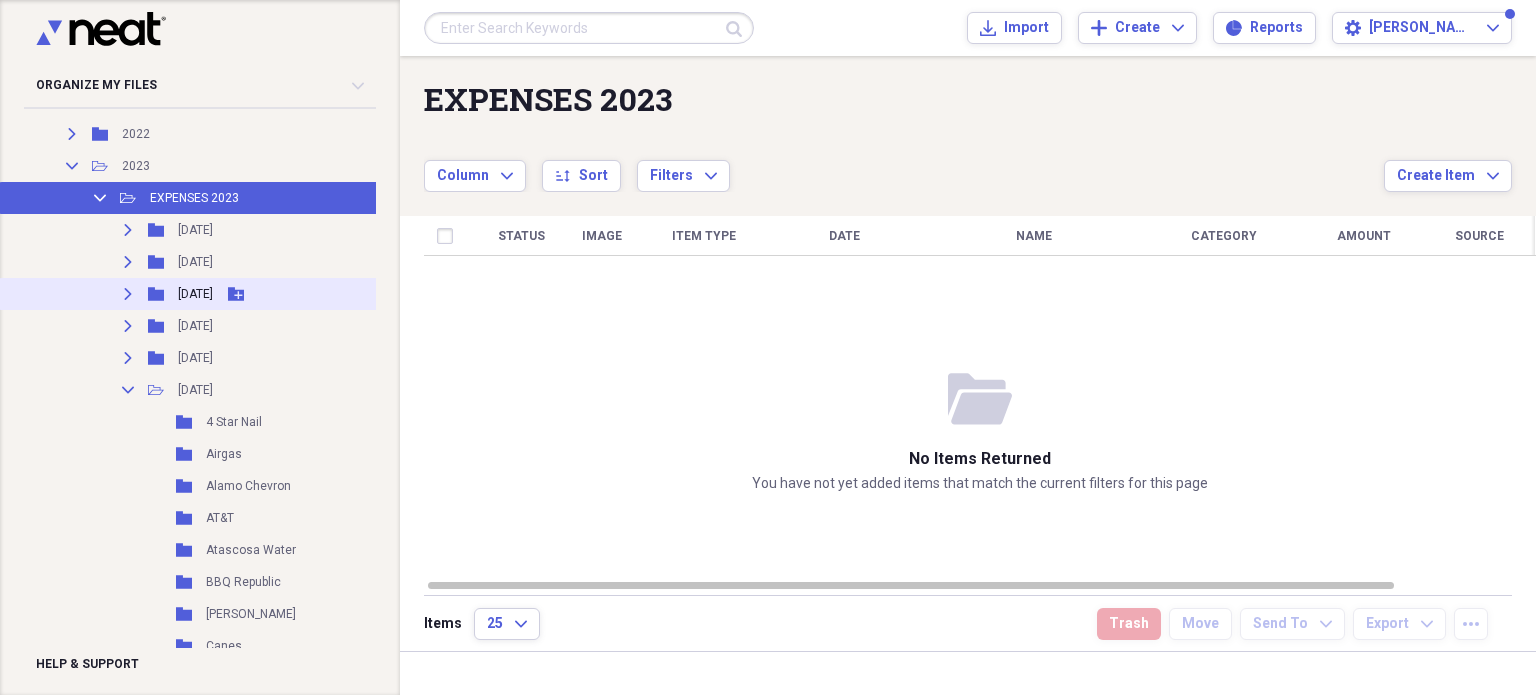 scroll, scrollTop: 200, scrollLeft: 0, axis: vertical 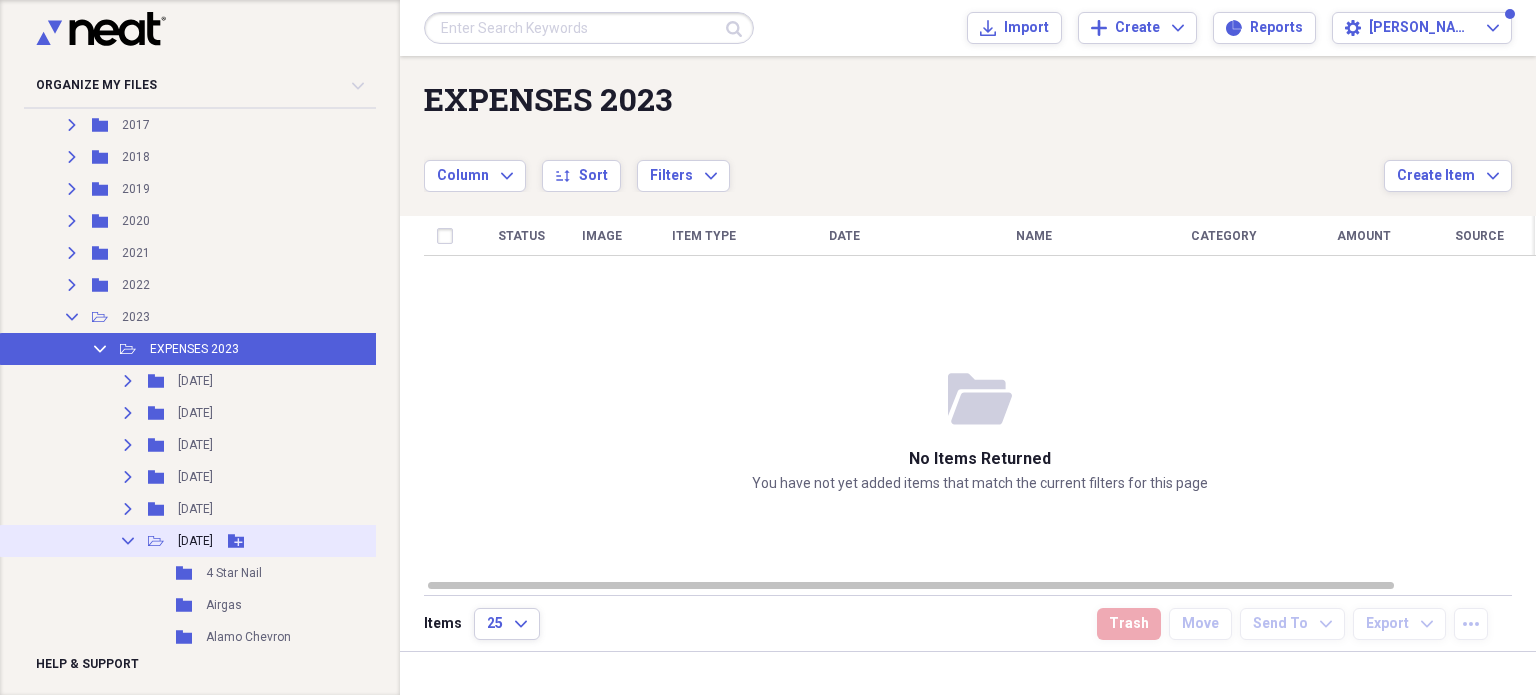 click 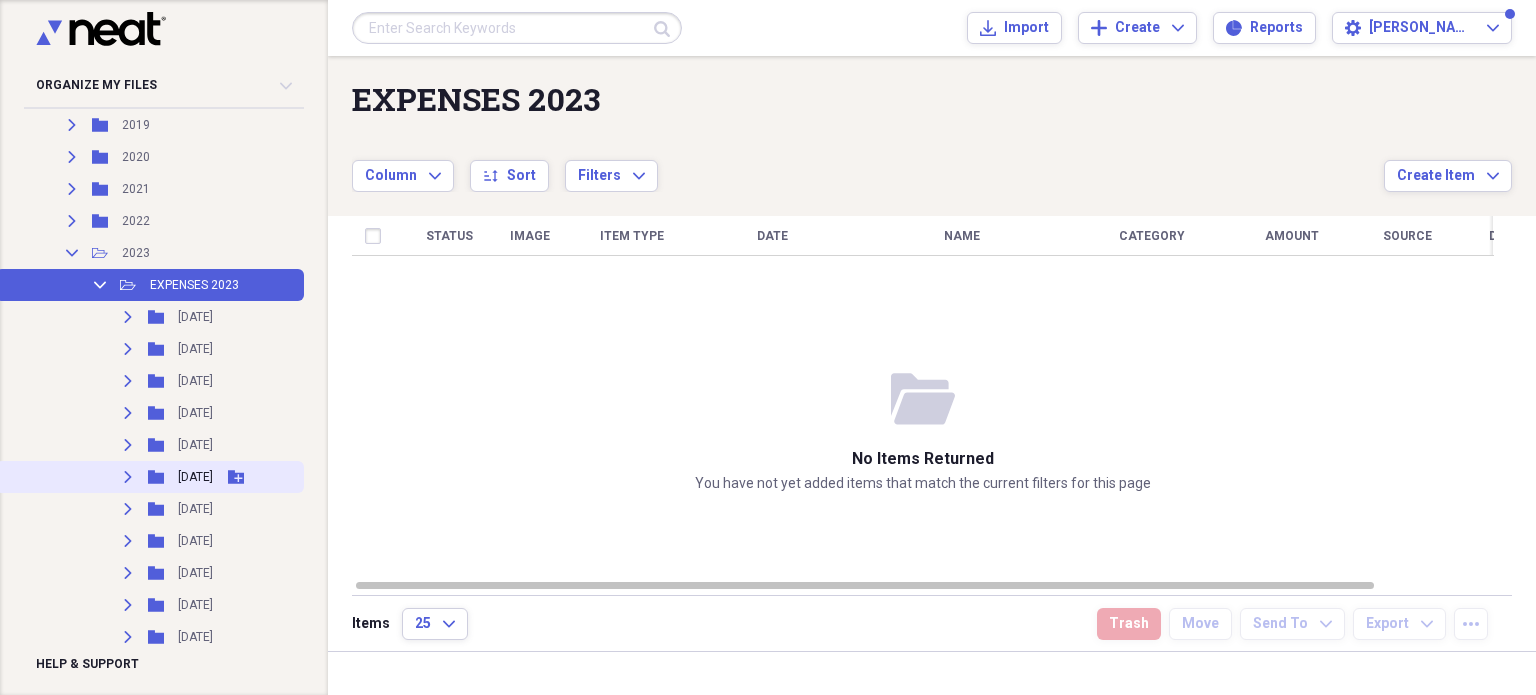 scroll, scrollTop: 300, scrollLeft: 0, axis: vertical 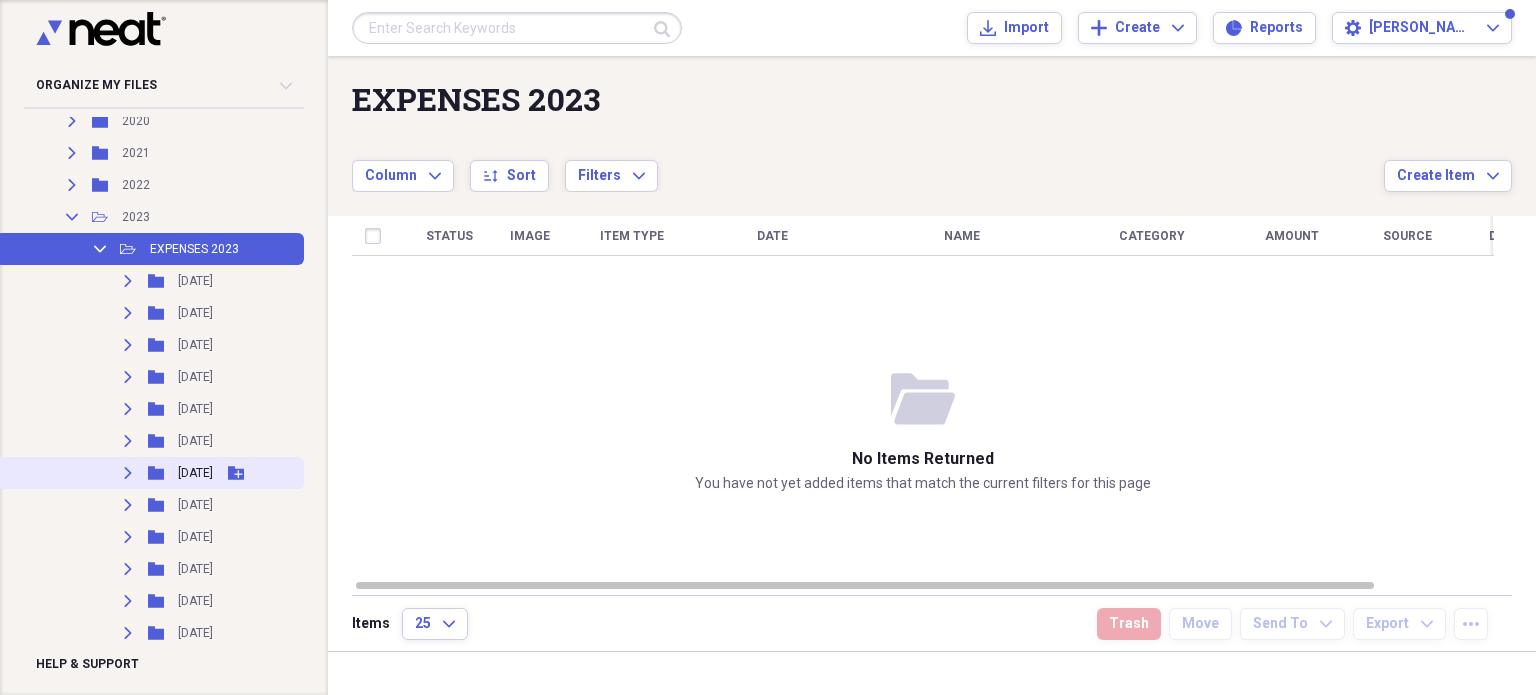 click on "Expand" 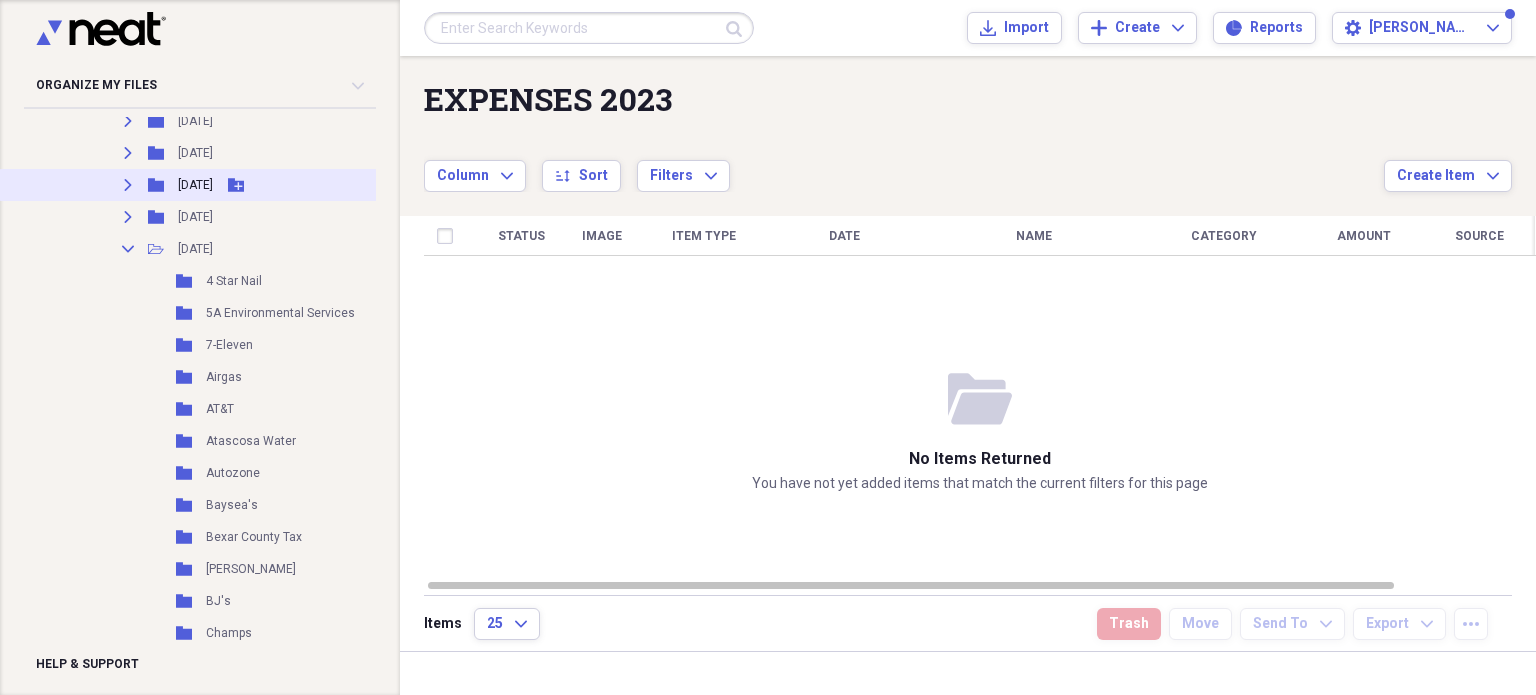 scroll, scrollTop: 400, scrollLeft: 0, axis: vertical 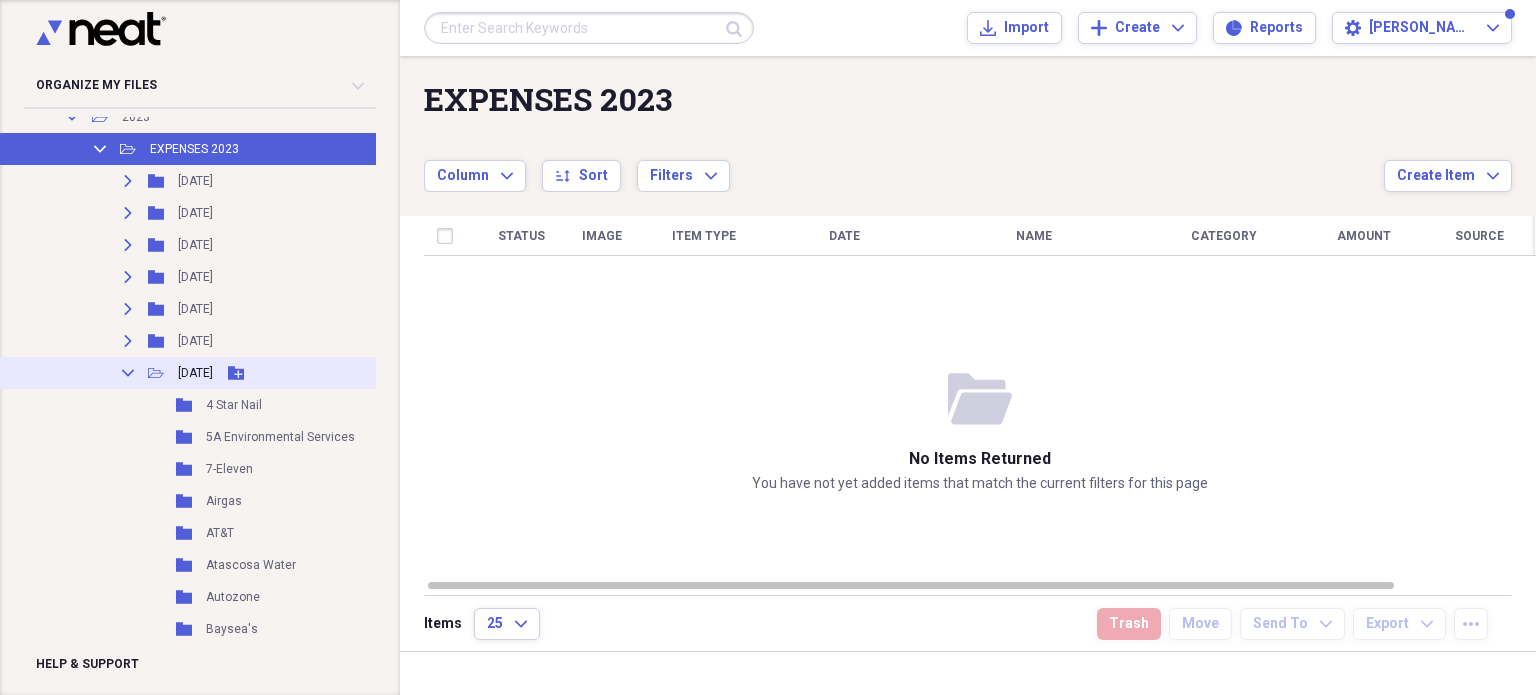 click on "Collapse" 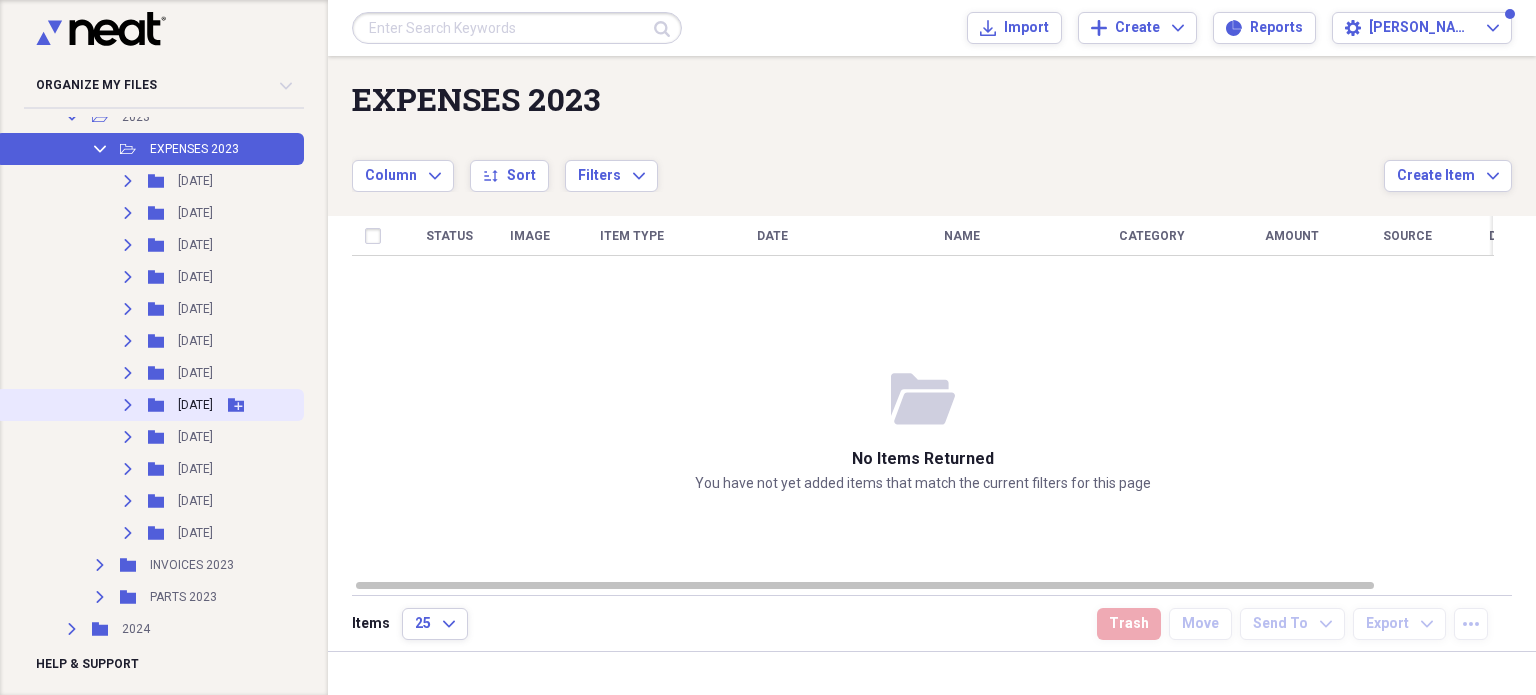click 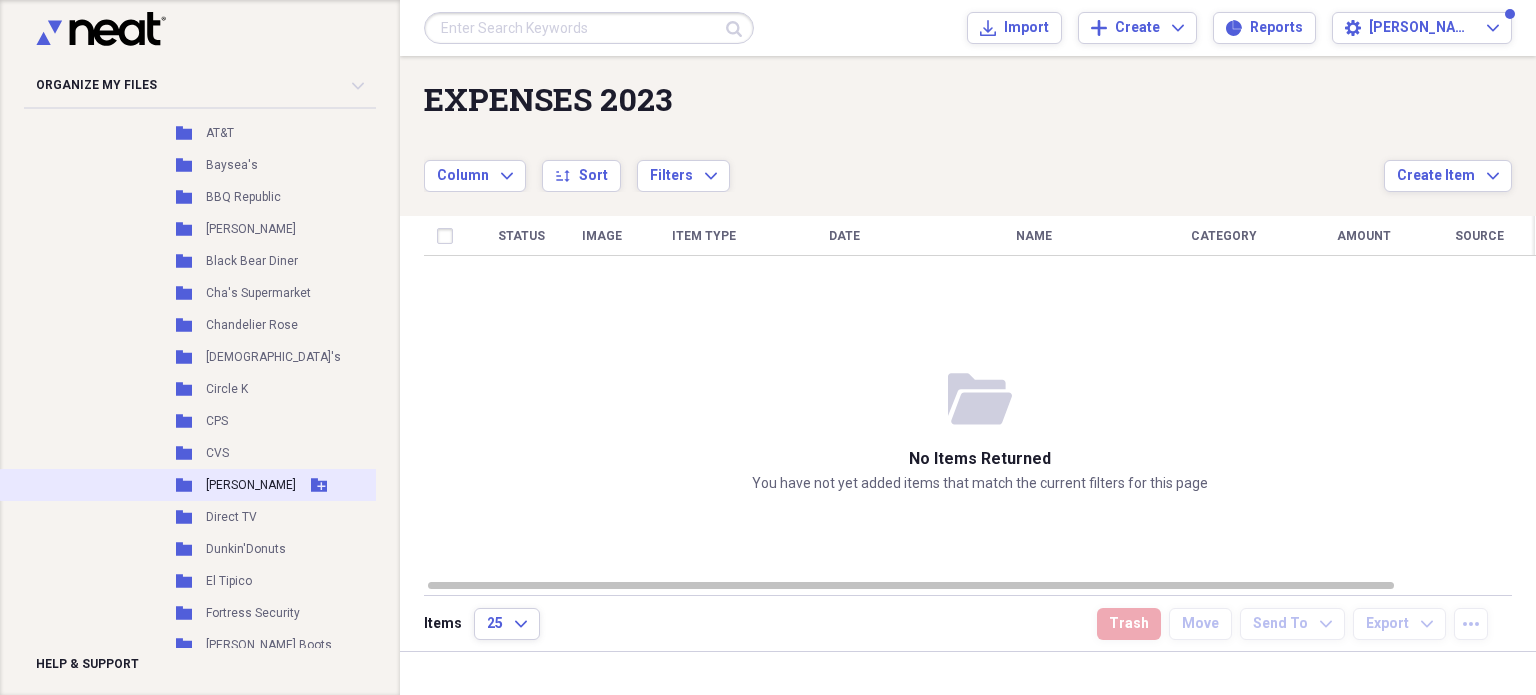 scroll, scrollTop: 500, scrollLeft: 0, axis: vertical 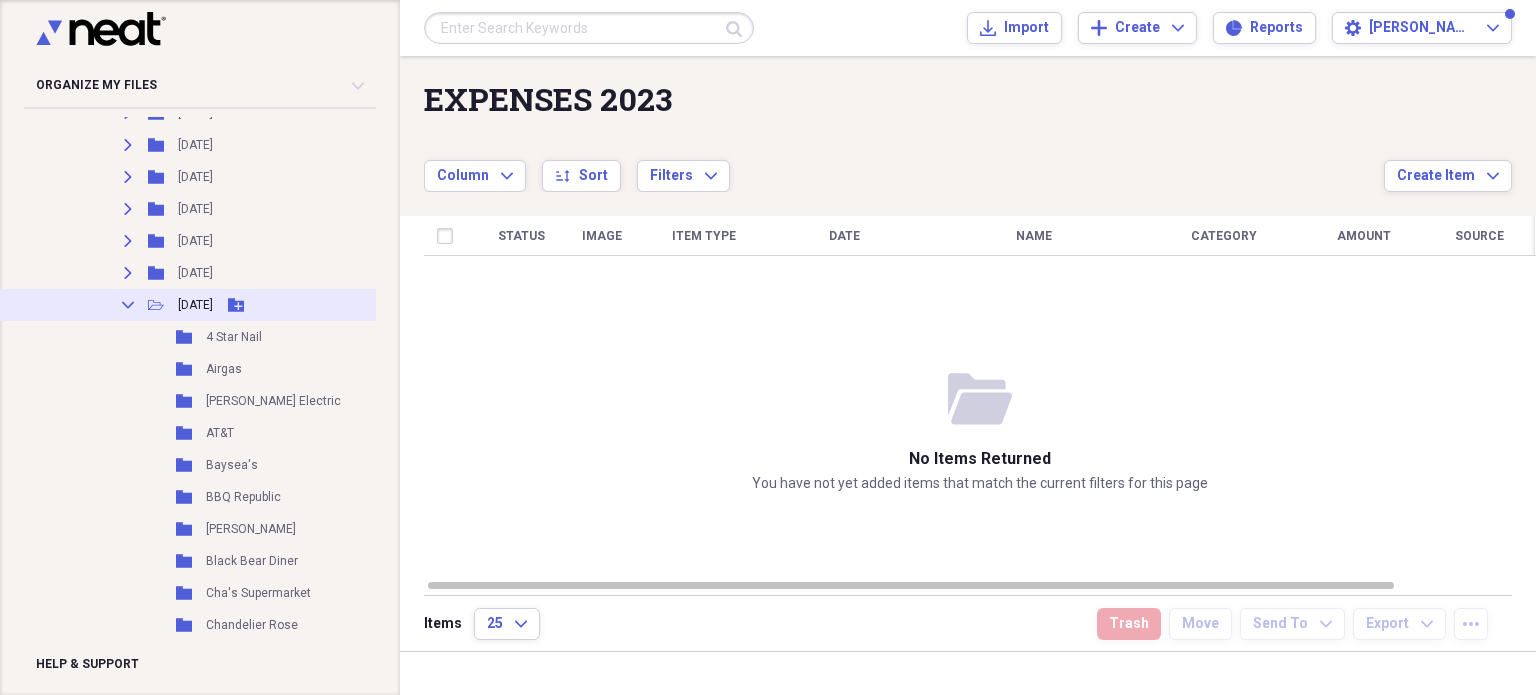click 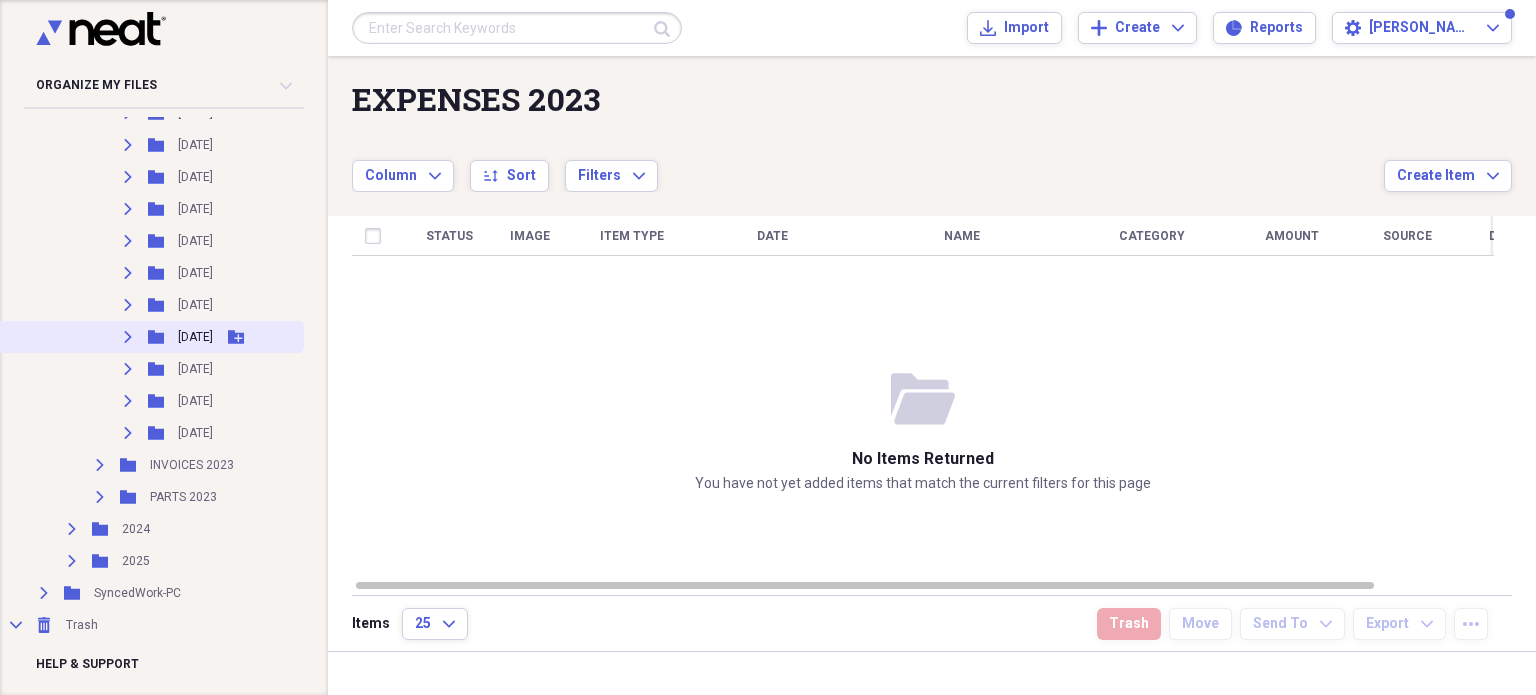 click on "Expand" 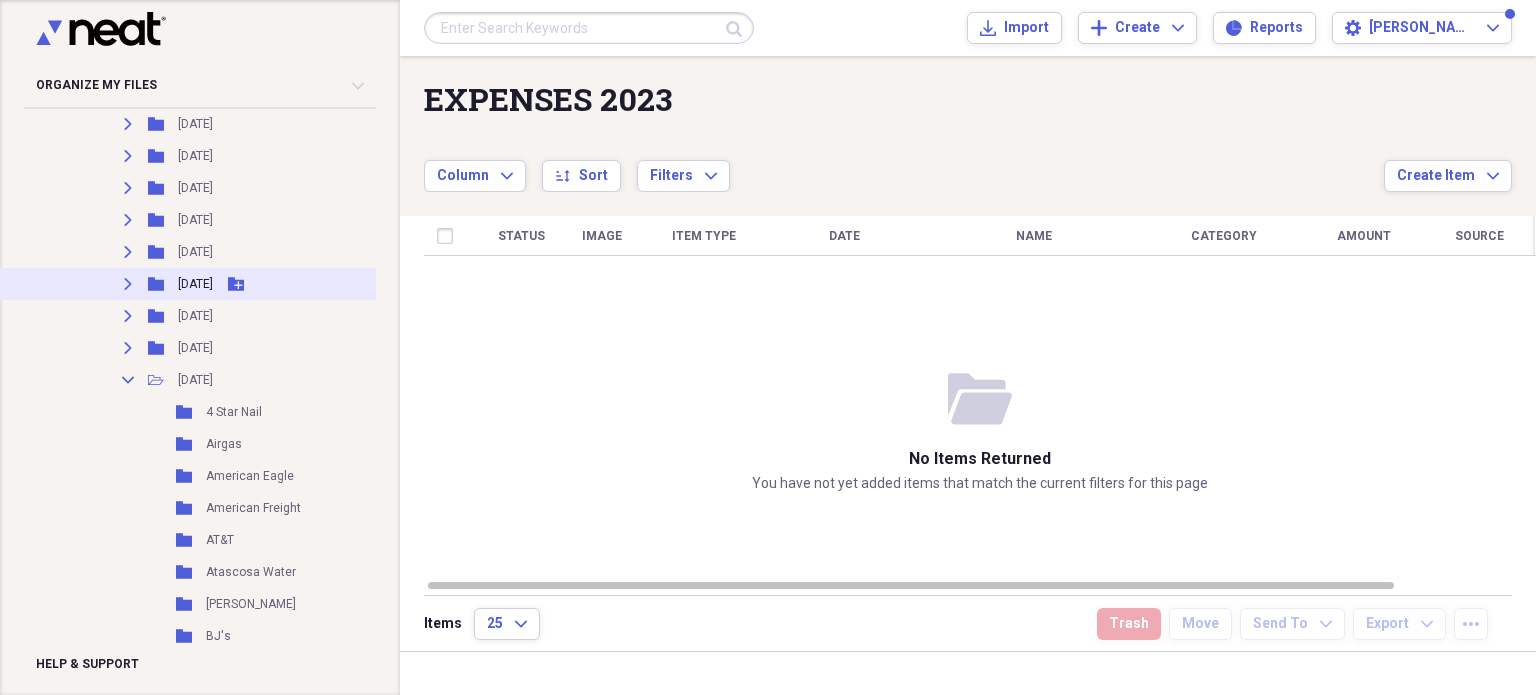 scroll, scrollTop: 400, scrollLeft: 0, axis: vertical 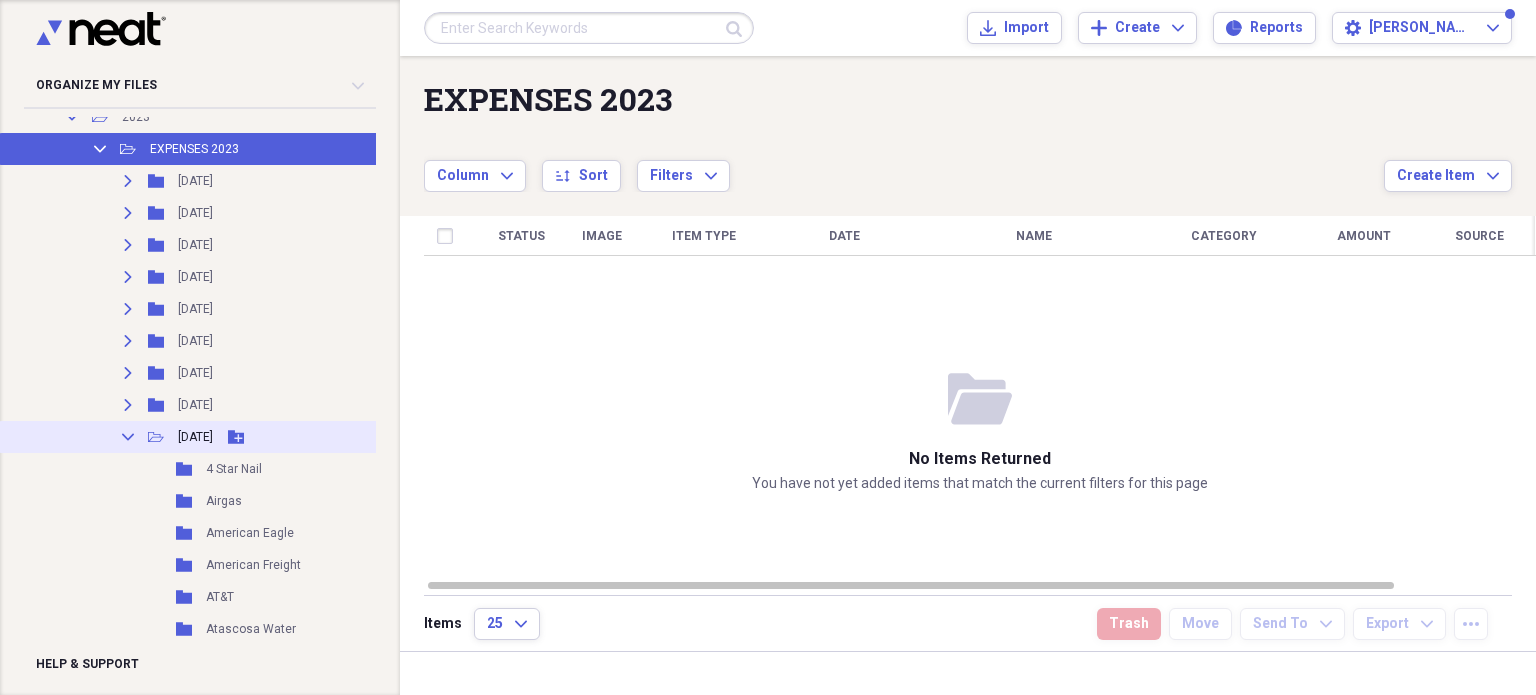 click on "Collapse" 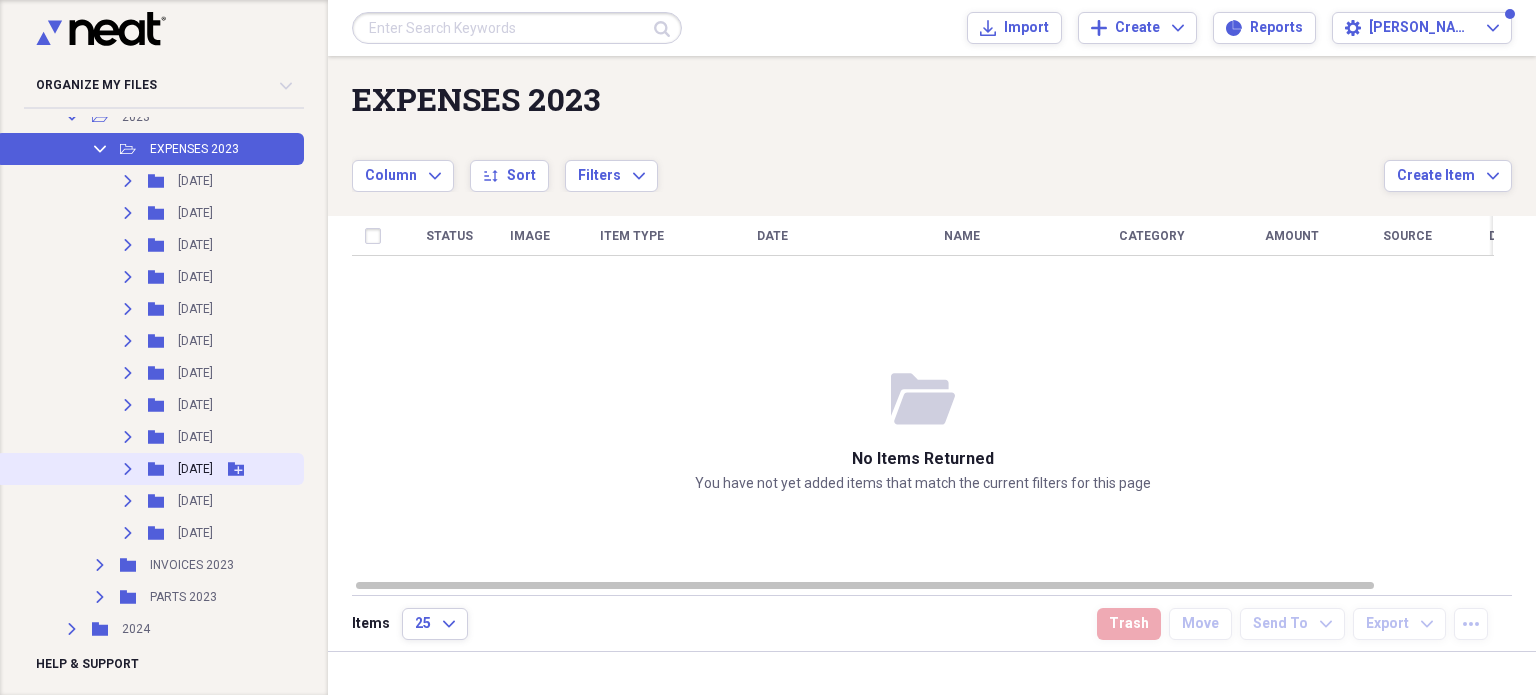 click on "Expand" 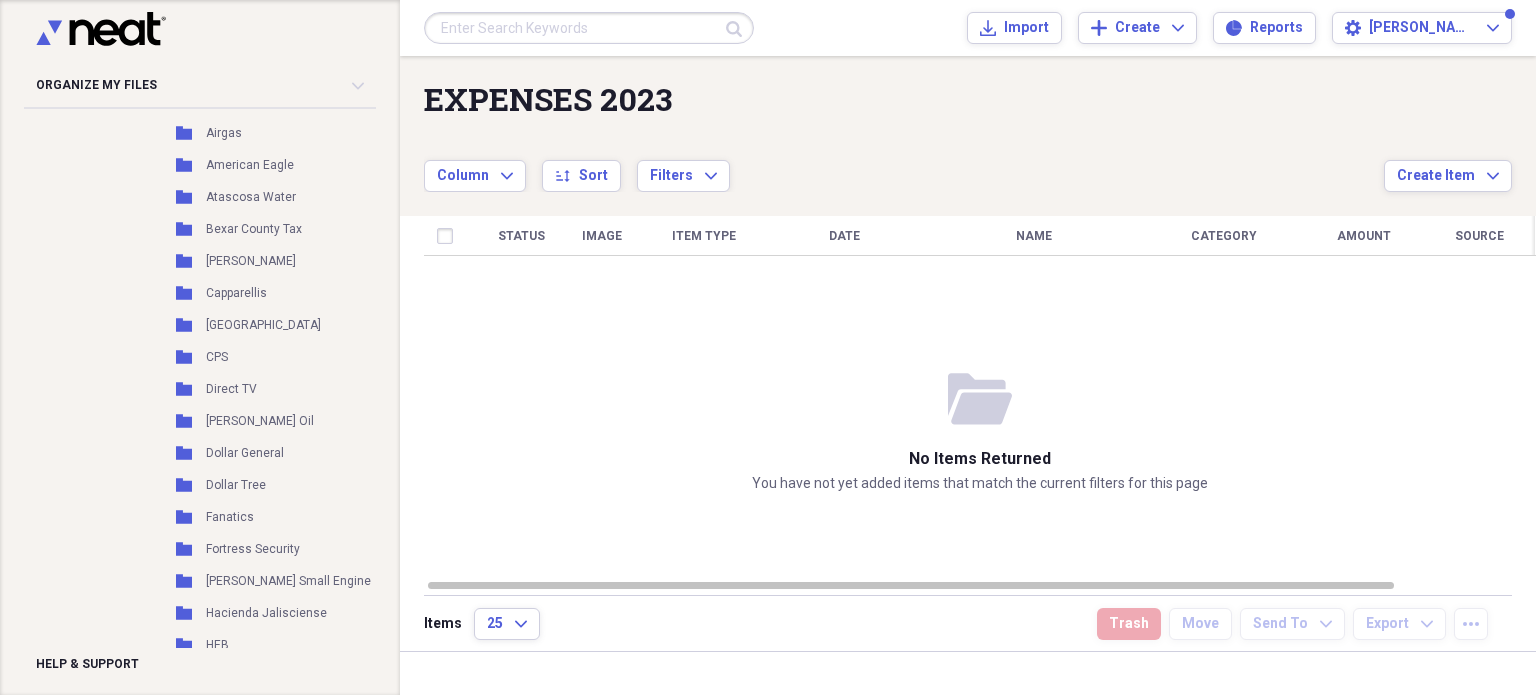 scroll, scrollTop: 400, scrollLeft: 0, axis: vertical 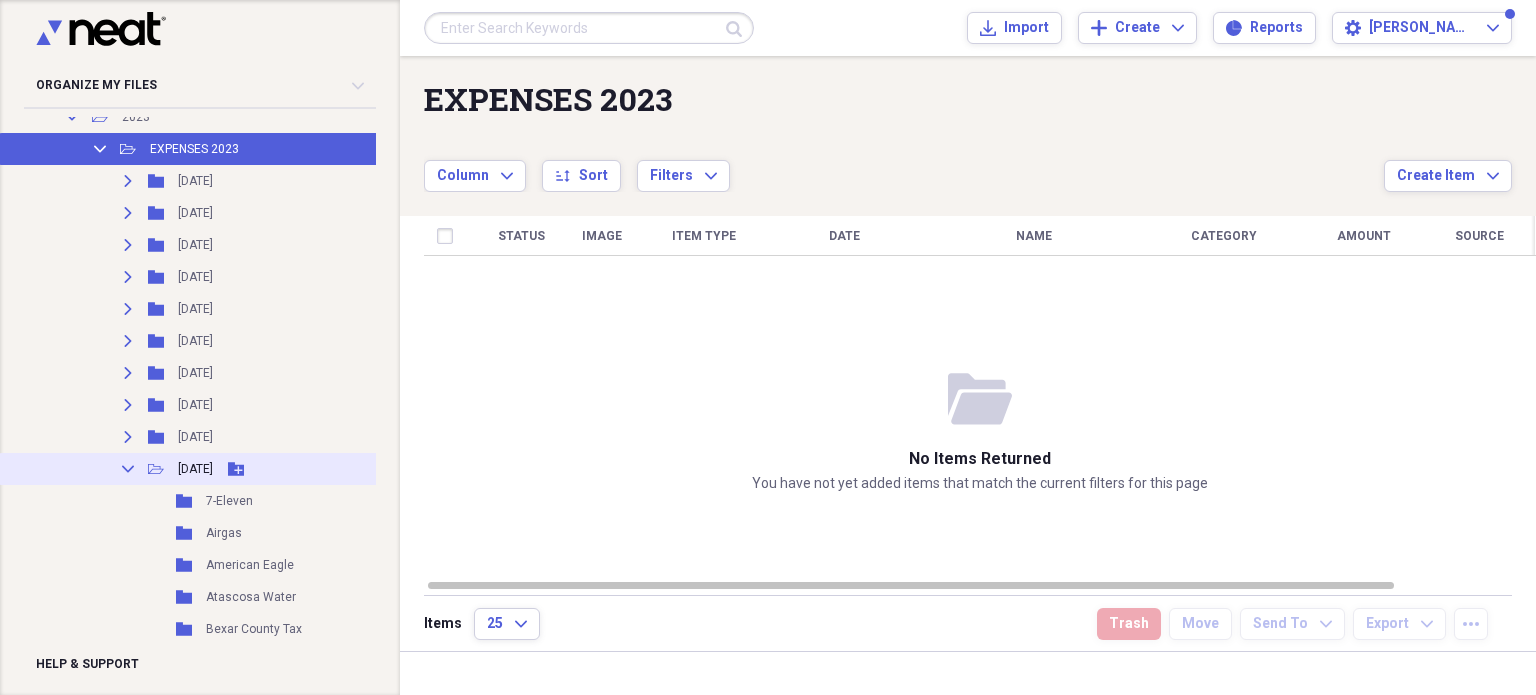 click on "Collapse" 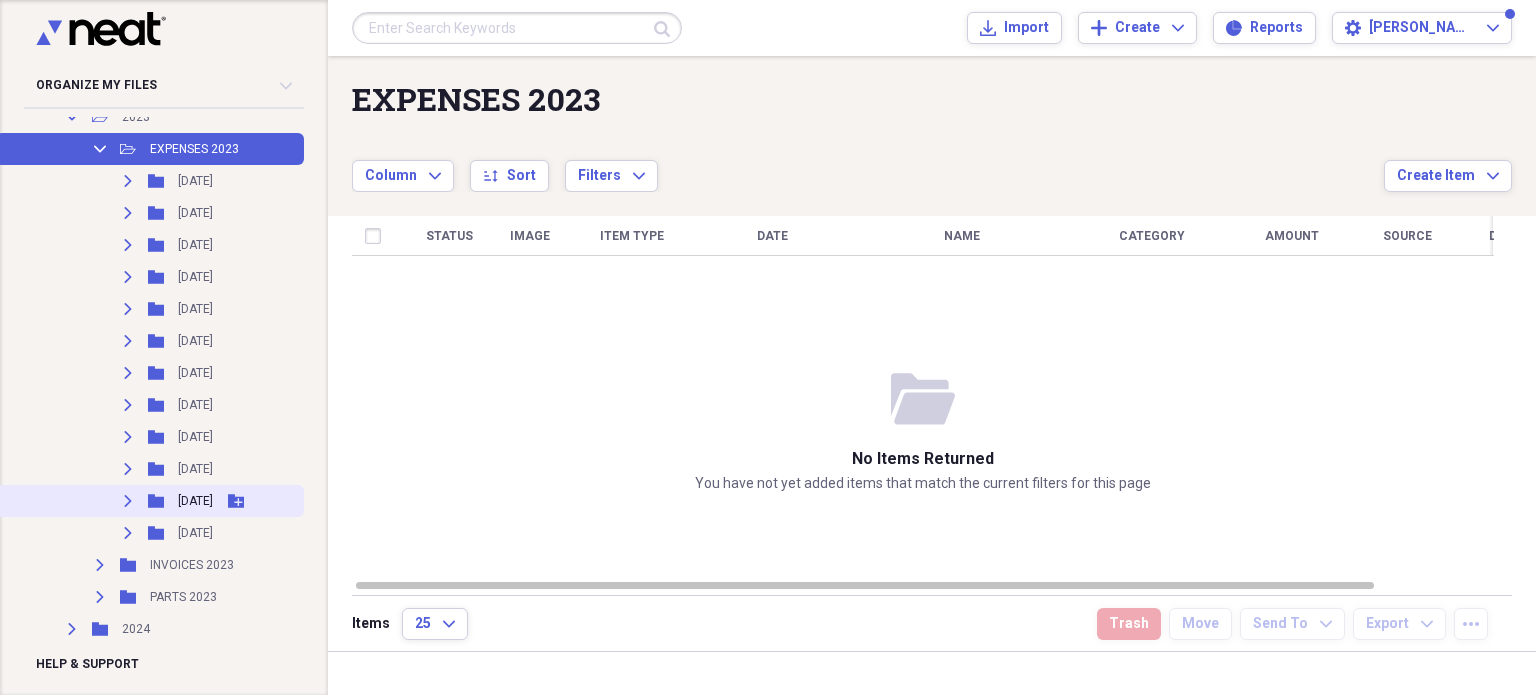 click on "Expand" 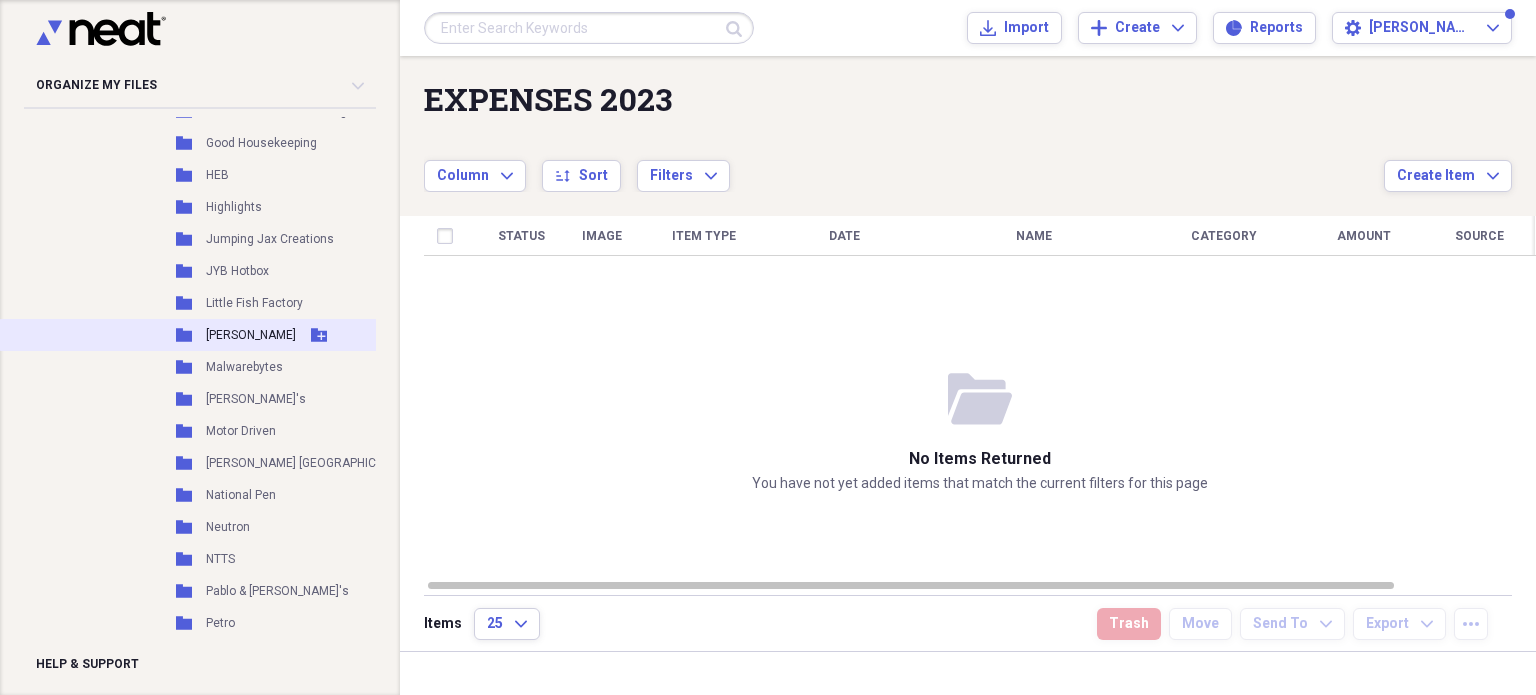 scroll, scrollTop: 1400, scrollLeft: 0, axis: vertical 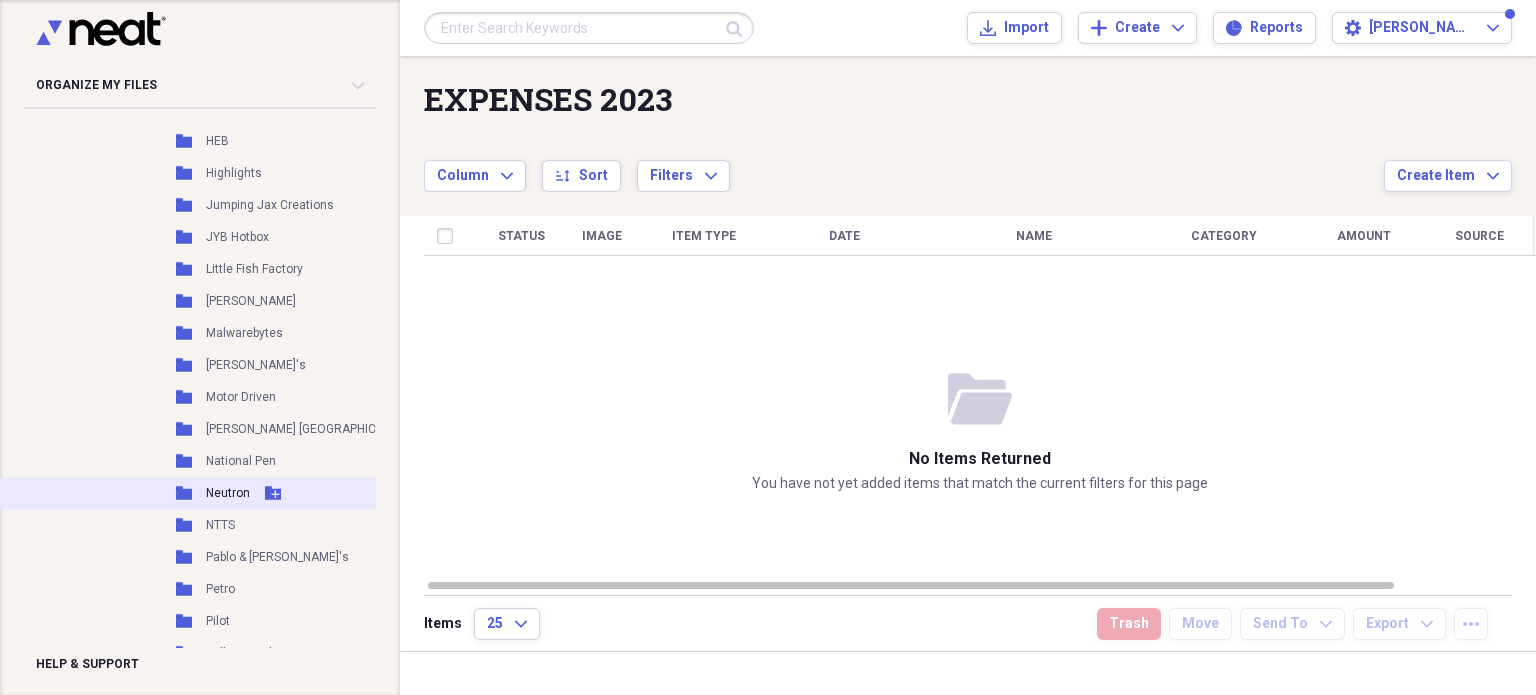 click on "Neutron" at bounding box center [228, 493] 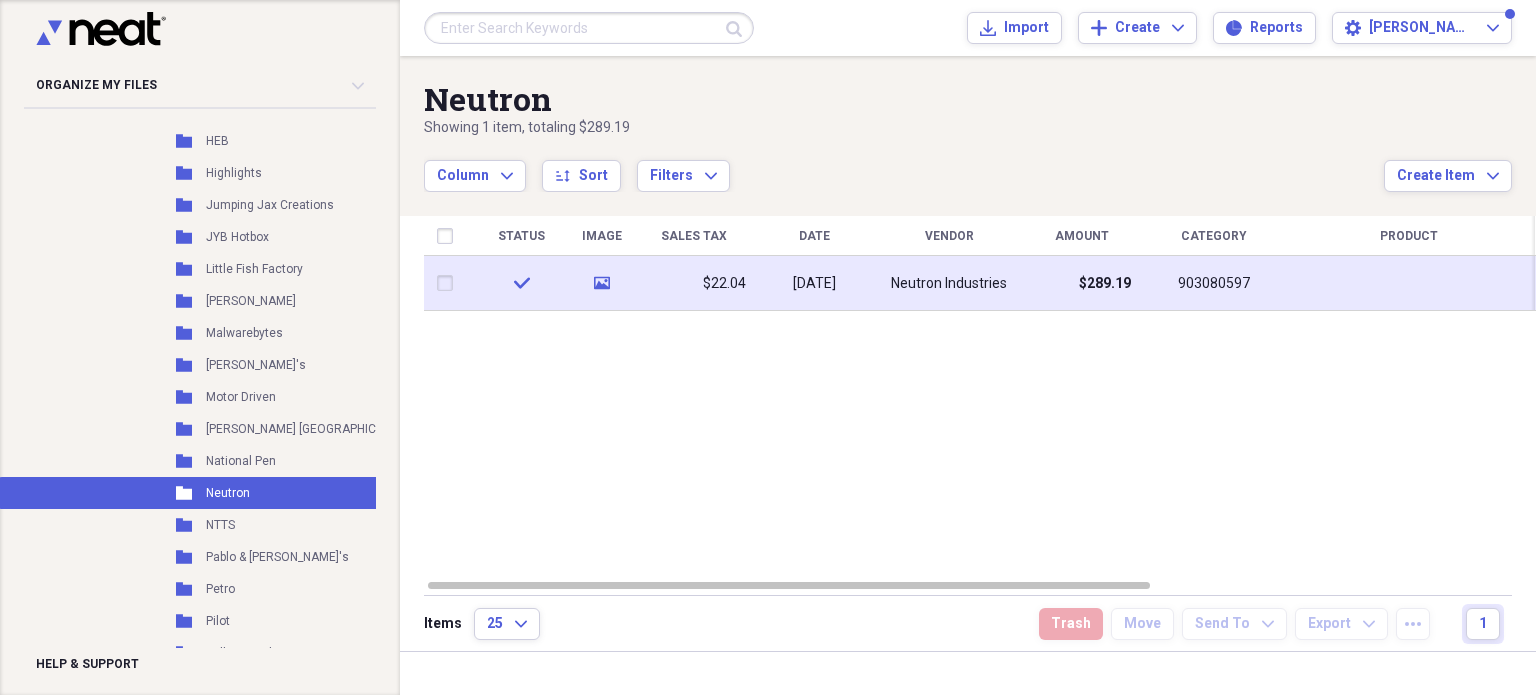 click on "Neutron Industries" at bounding box center [949, 284] 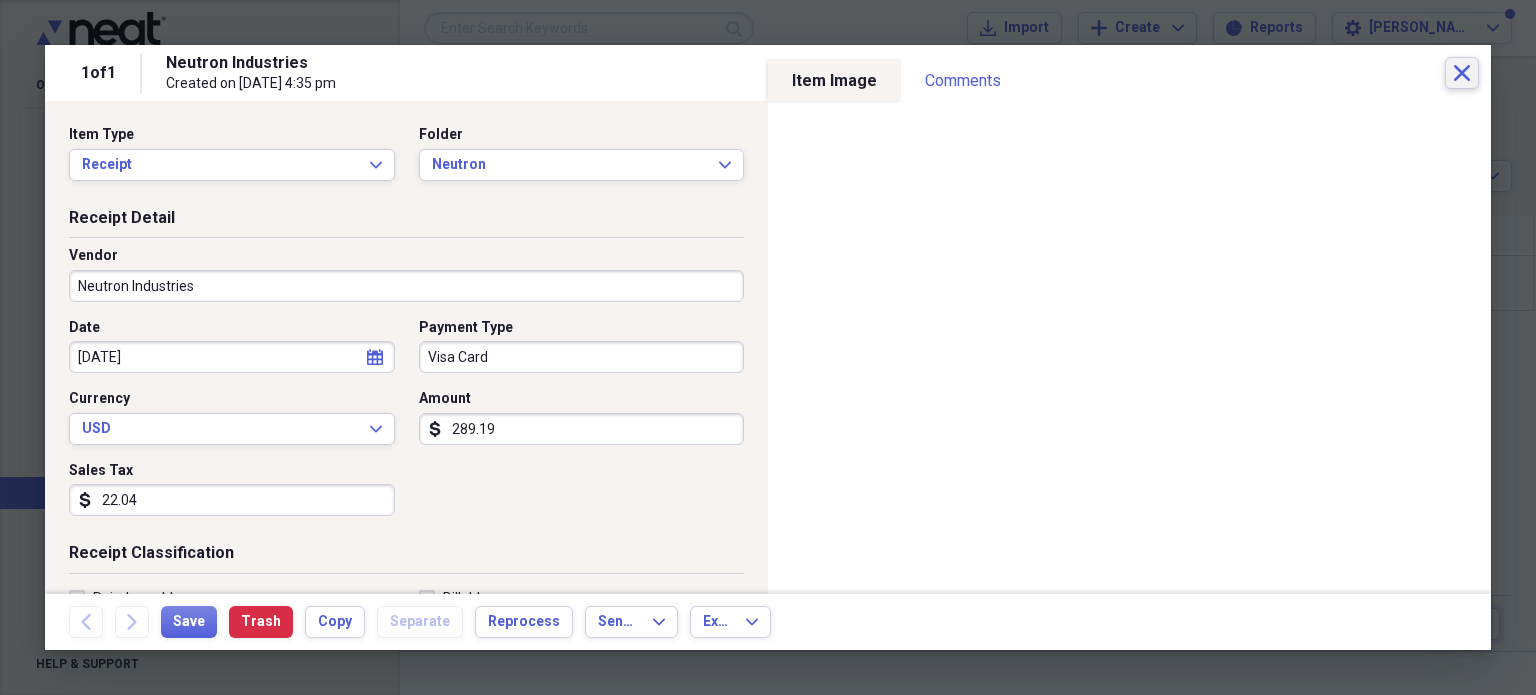 click on "Close" 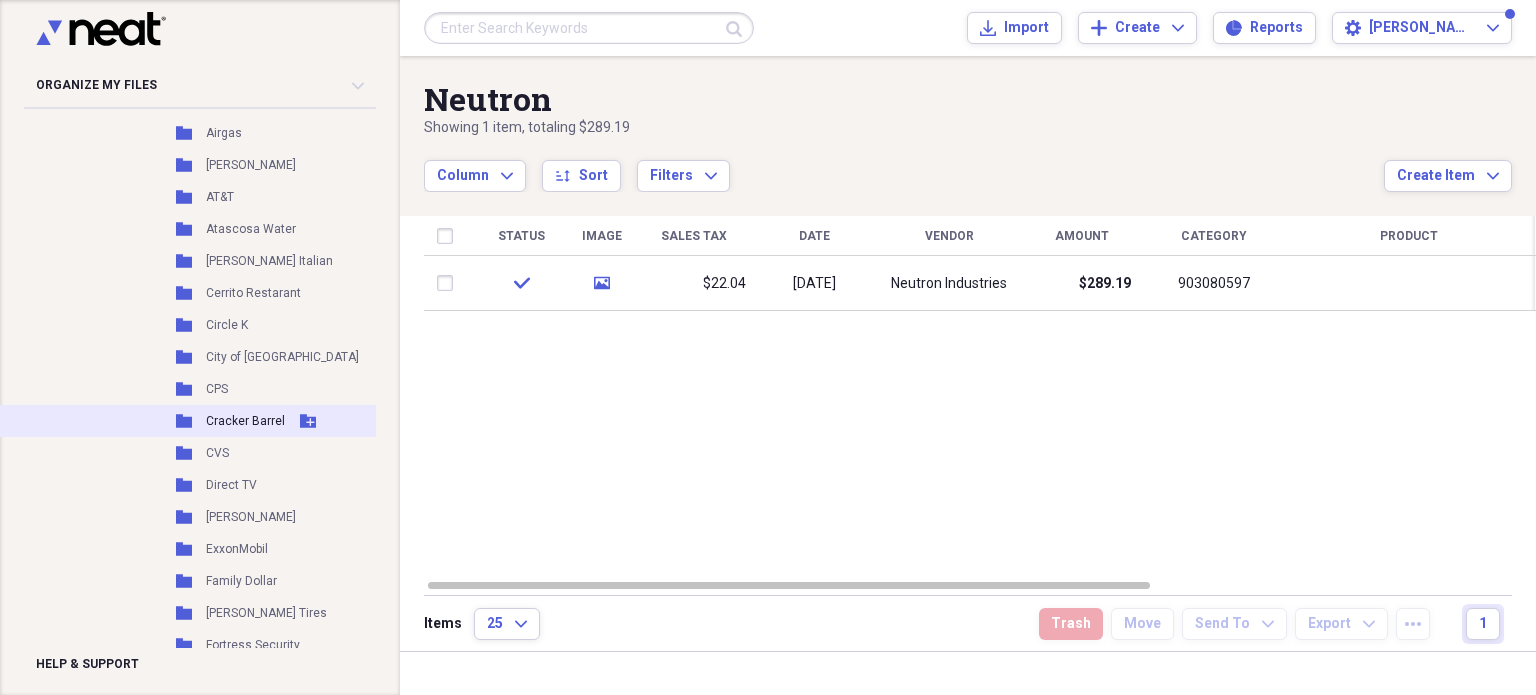 scroll, scrollTop: 400, scrollLeft: 0, axis: vertical 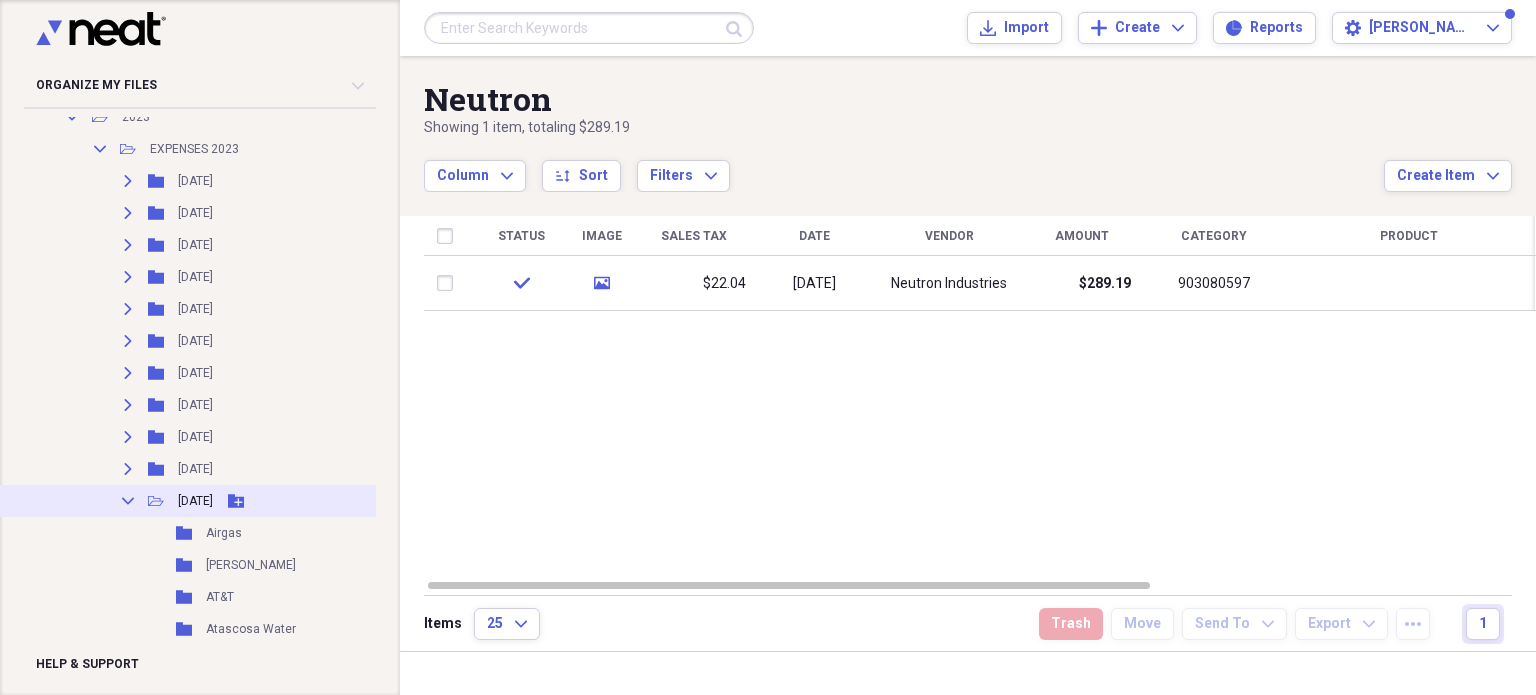 click on "Collapse" 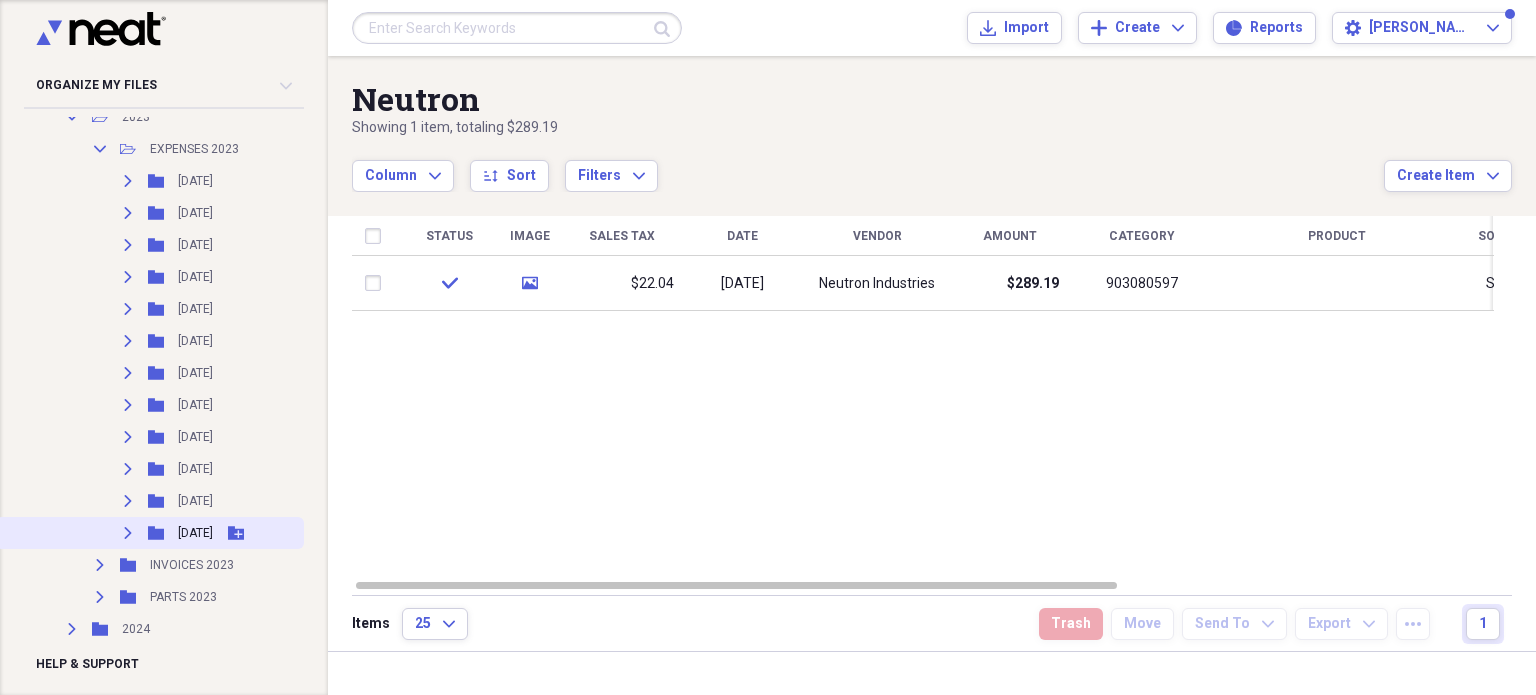 click on "Expand" at bounding box center (128, 533) 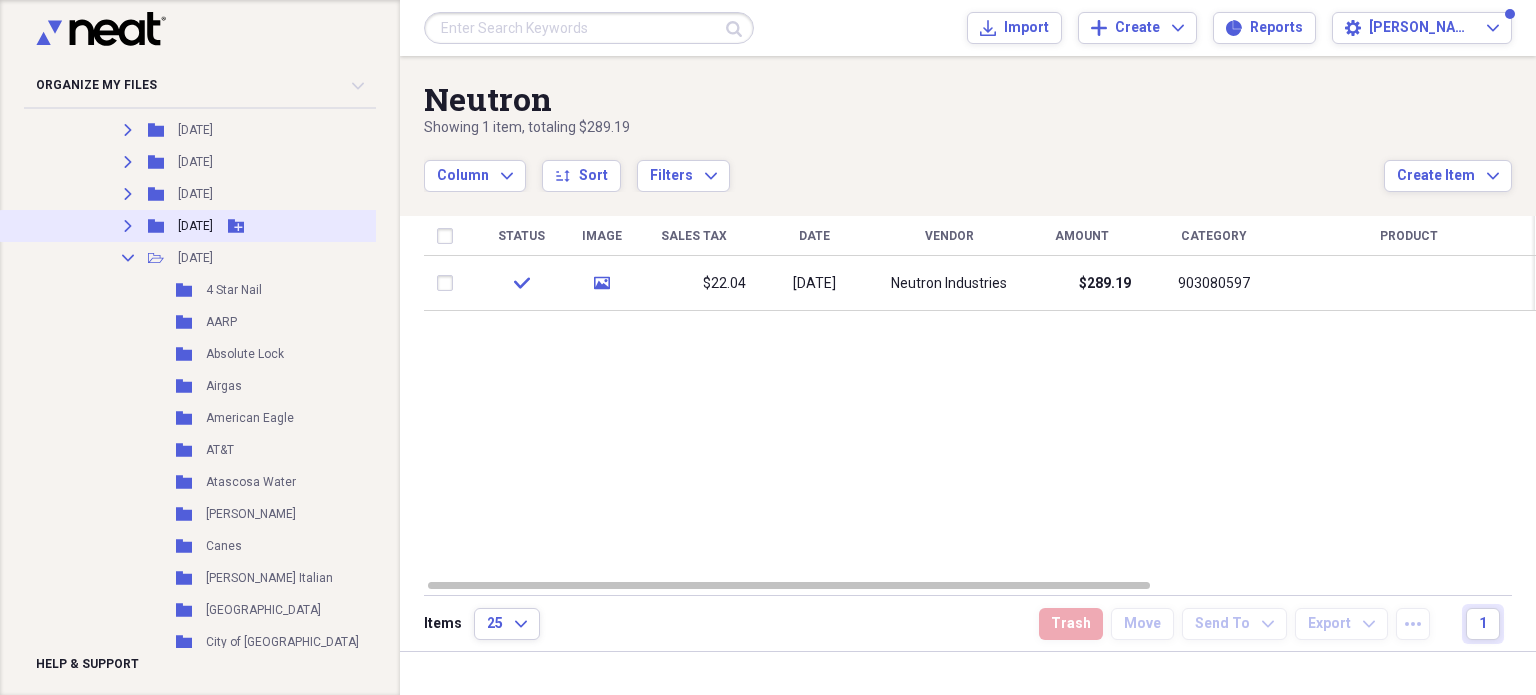 scroll, scrollTop: 500, scrollLeft: 0, axis: vertical 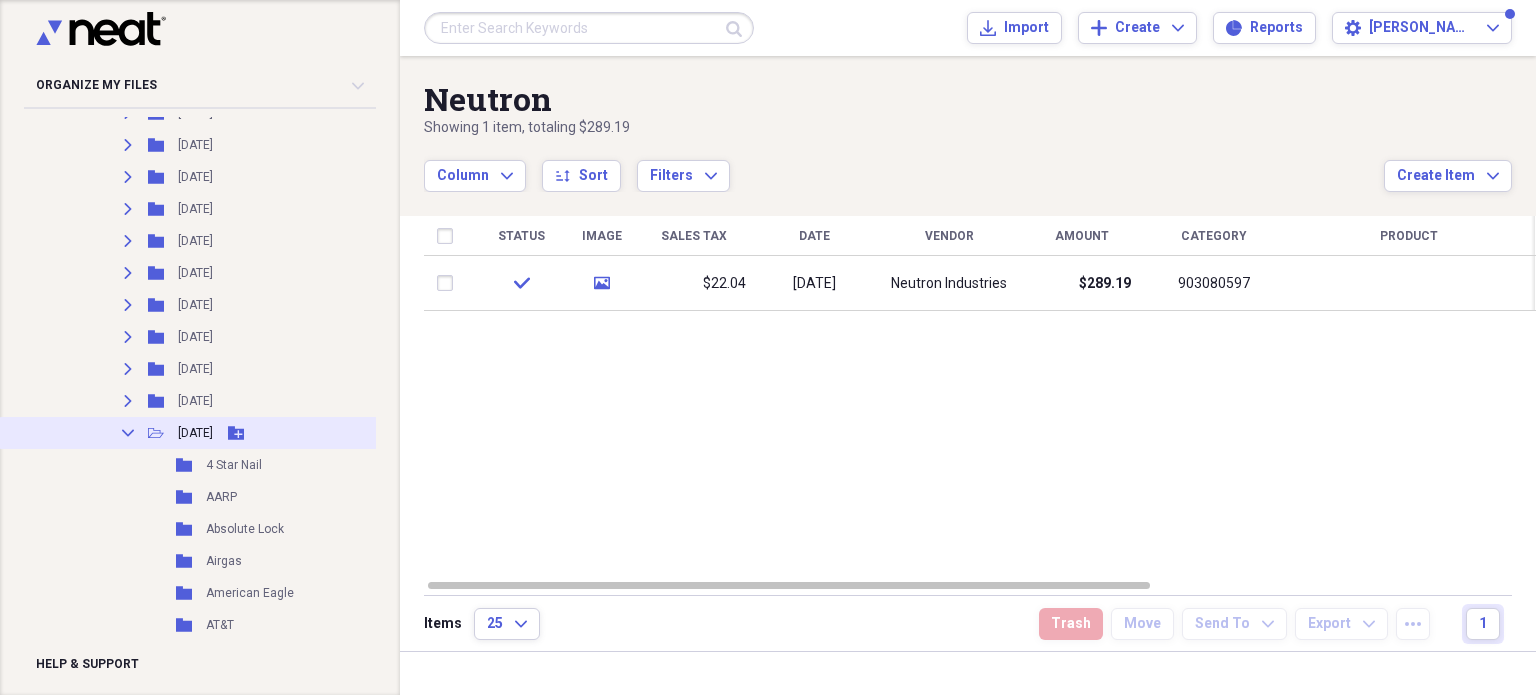 click on "Collapse" 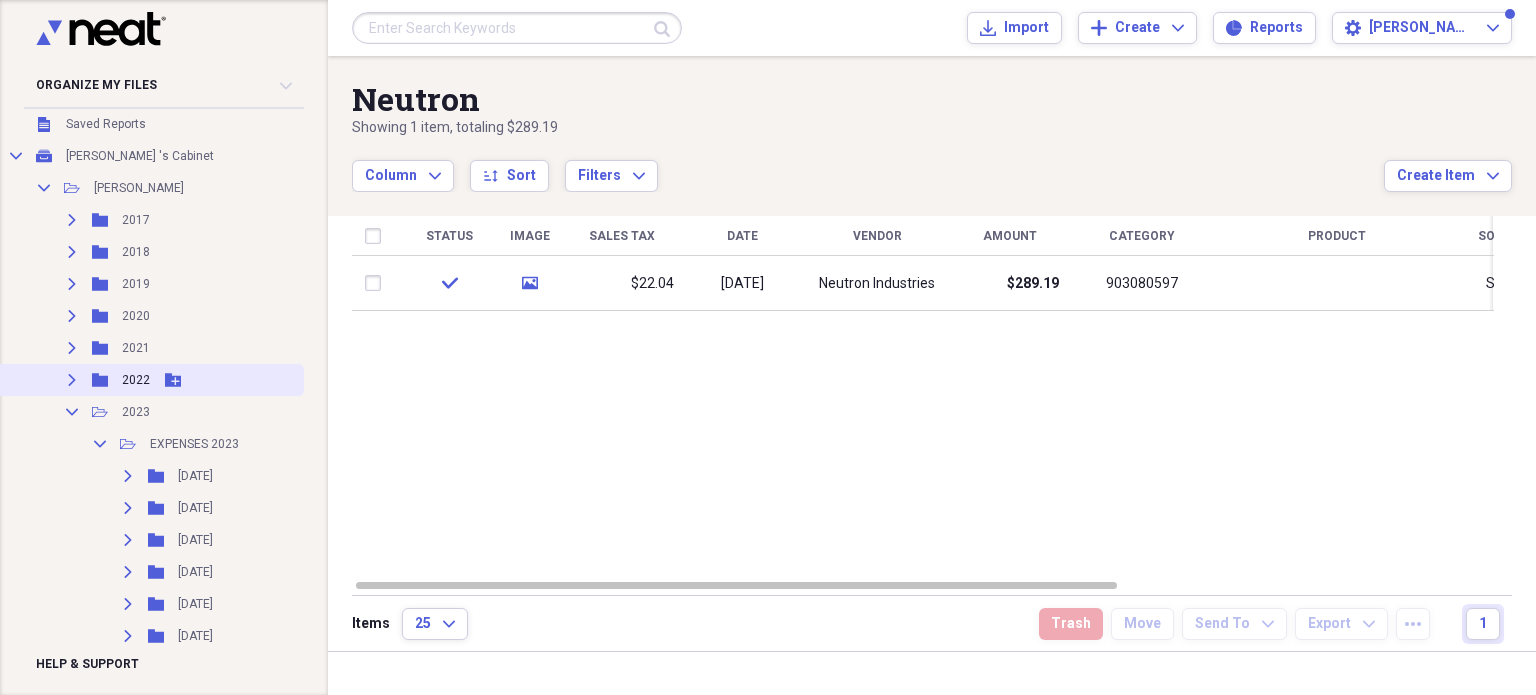 scroll, scrollTop: 100, scrollLeft: 0, axis: vertical 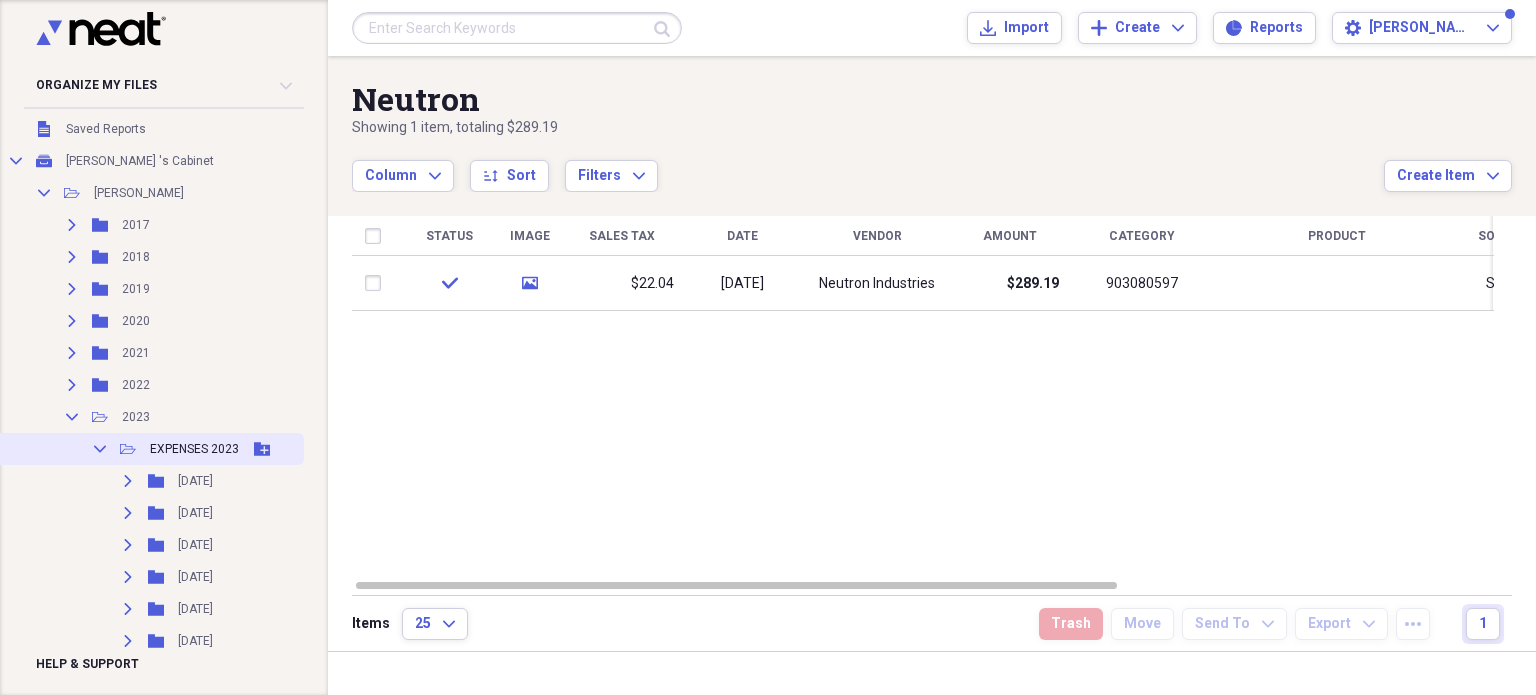 click on "Collapse" at bounding box center (100, 449) 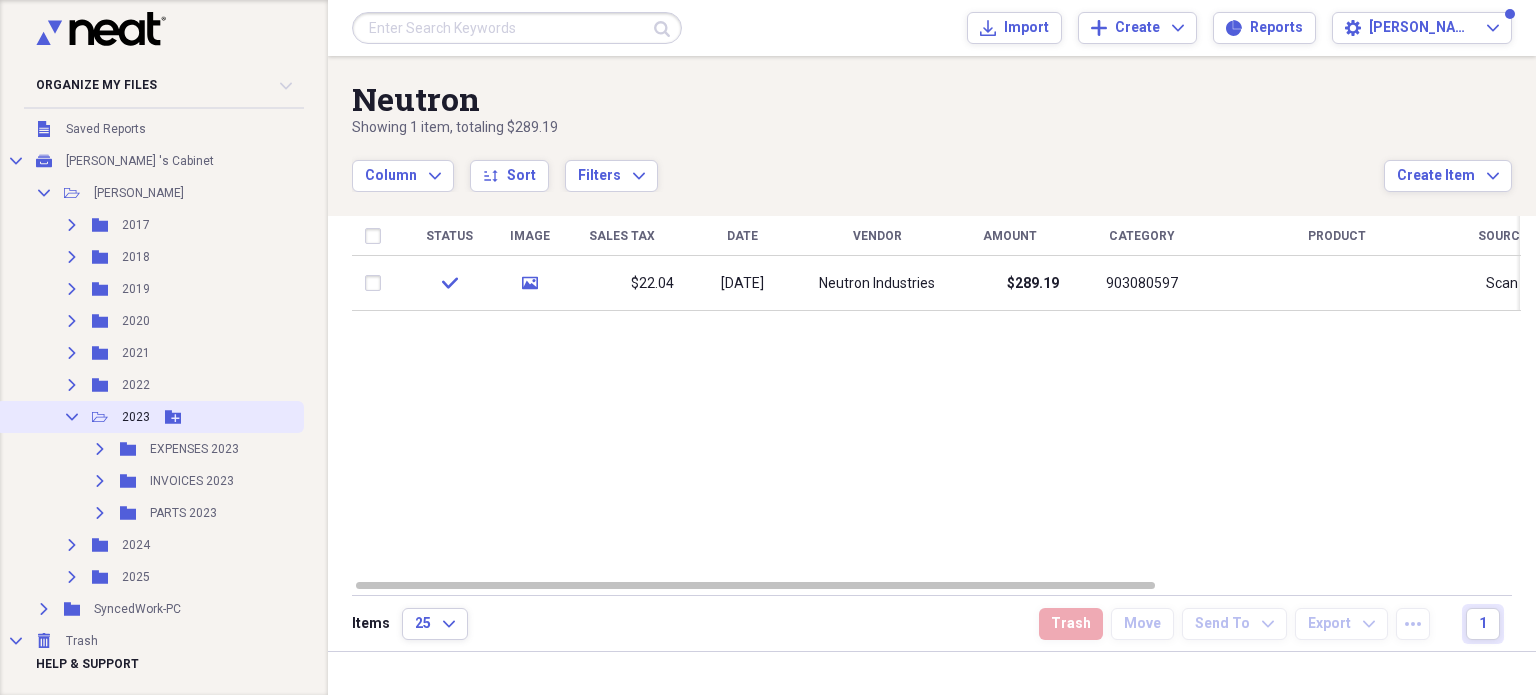 click on "Collapse" 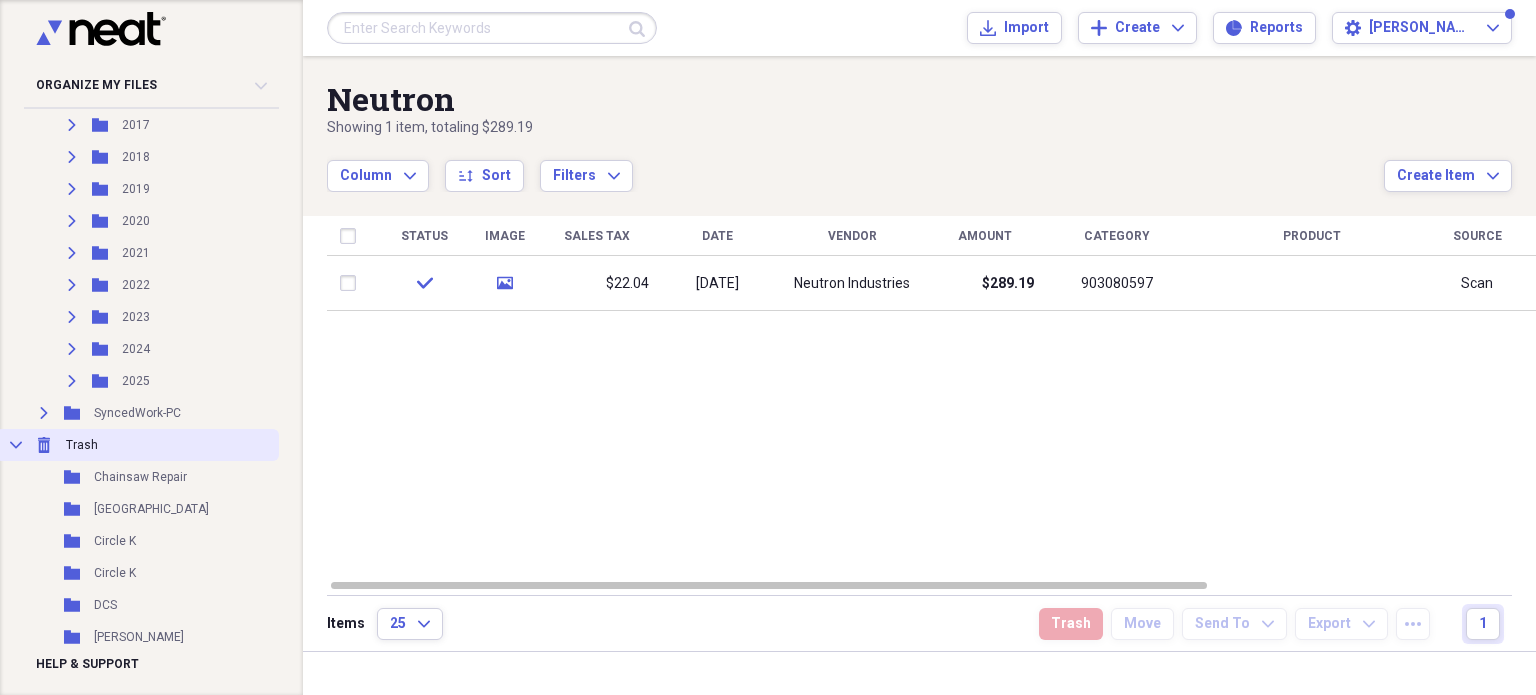 click on "Collapse" 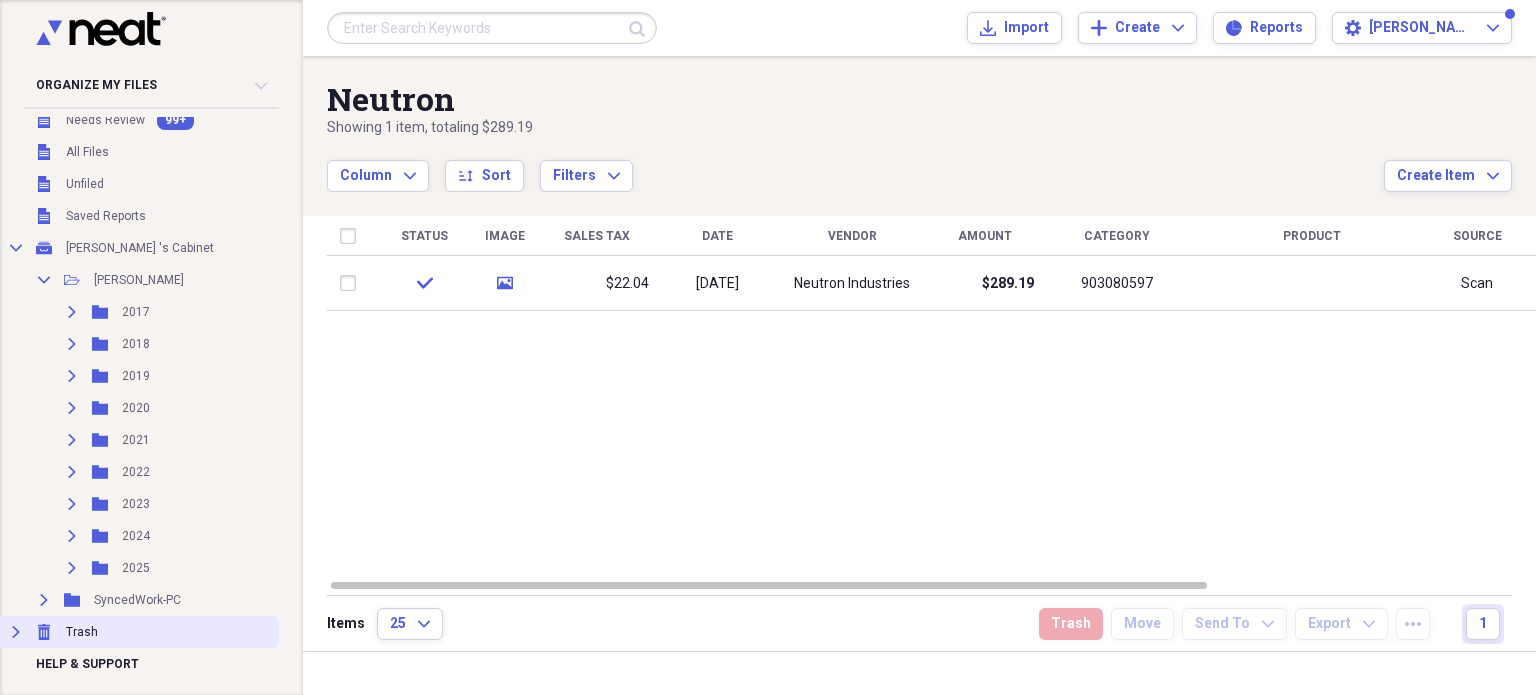 scroll, scrollTop: 11, scrollLeft: 0, axis: vertical 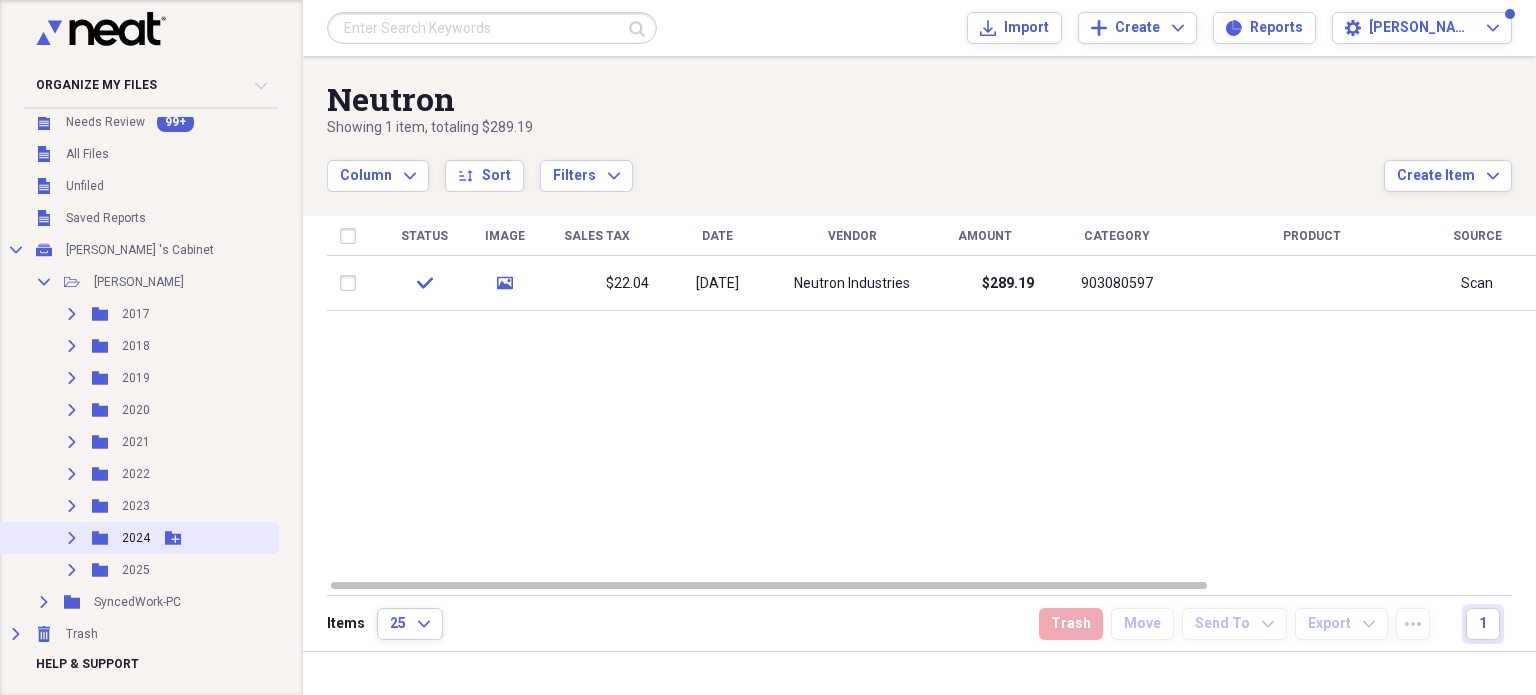 click on "Expand" at bounding box center [72, 538] 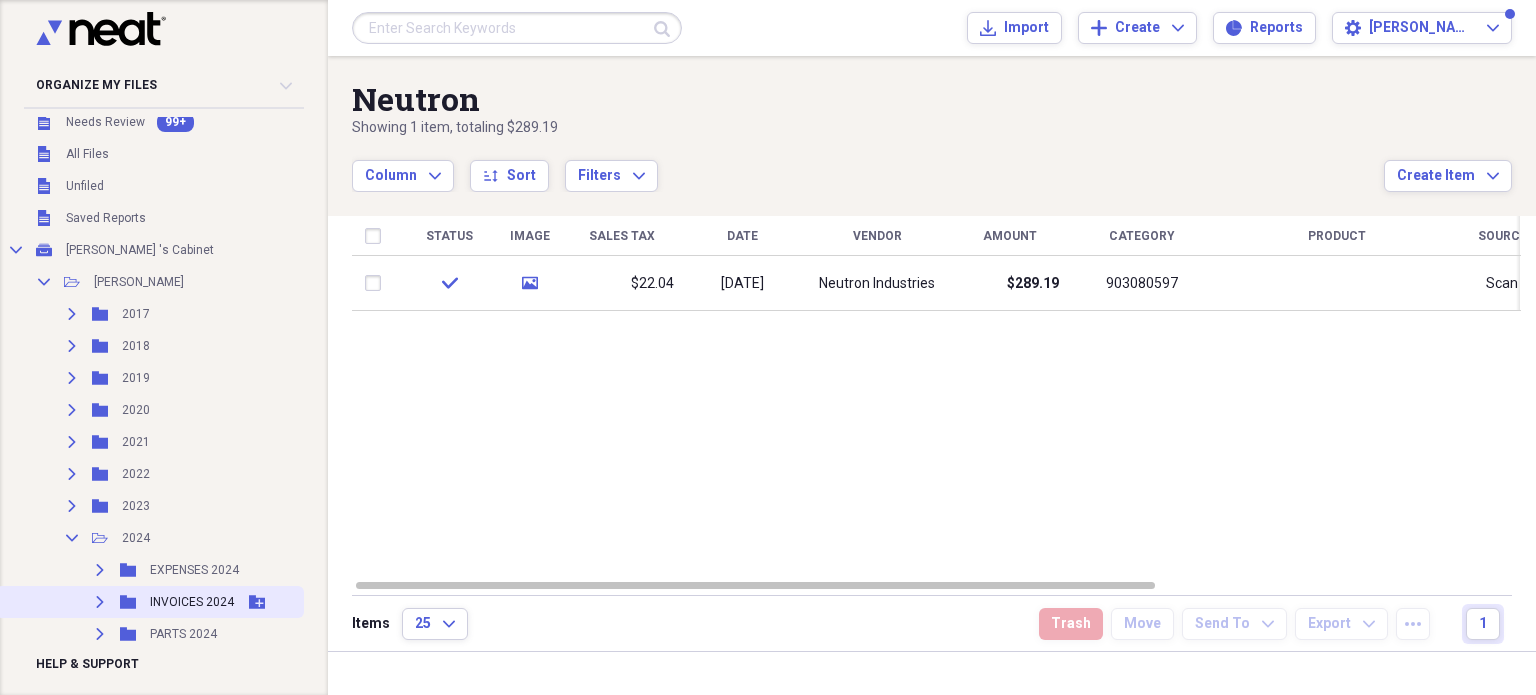 scroll, scrollTop: 107, scrollLeft: 0, axis: vertical 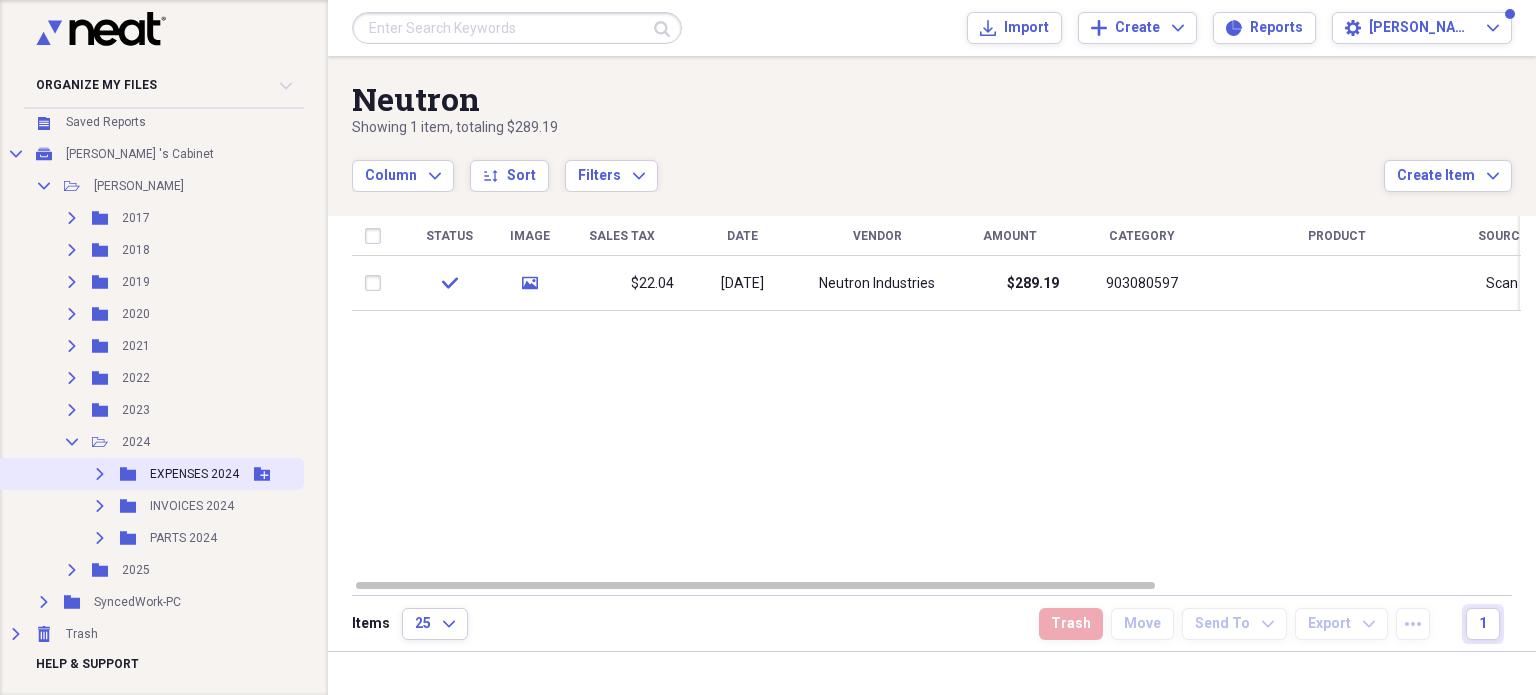 click on "Expand" at bounding box center [100, 474] 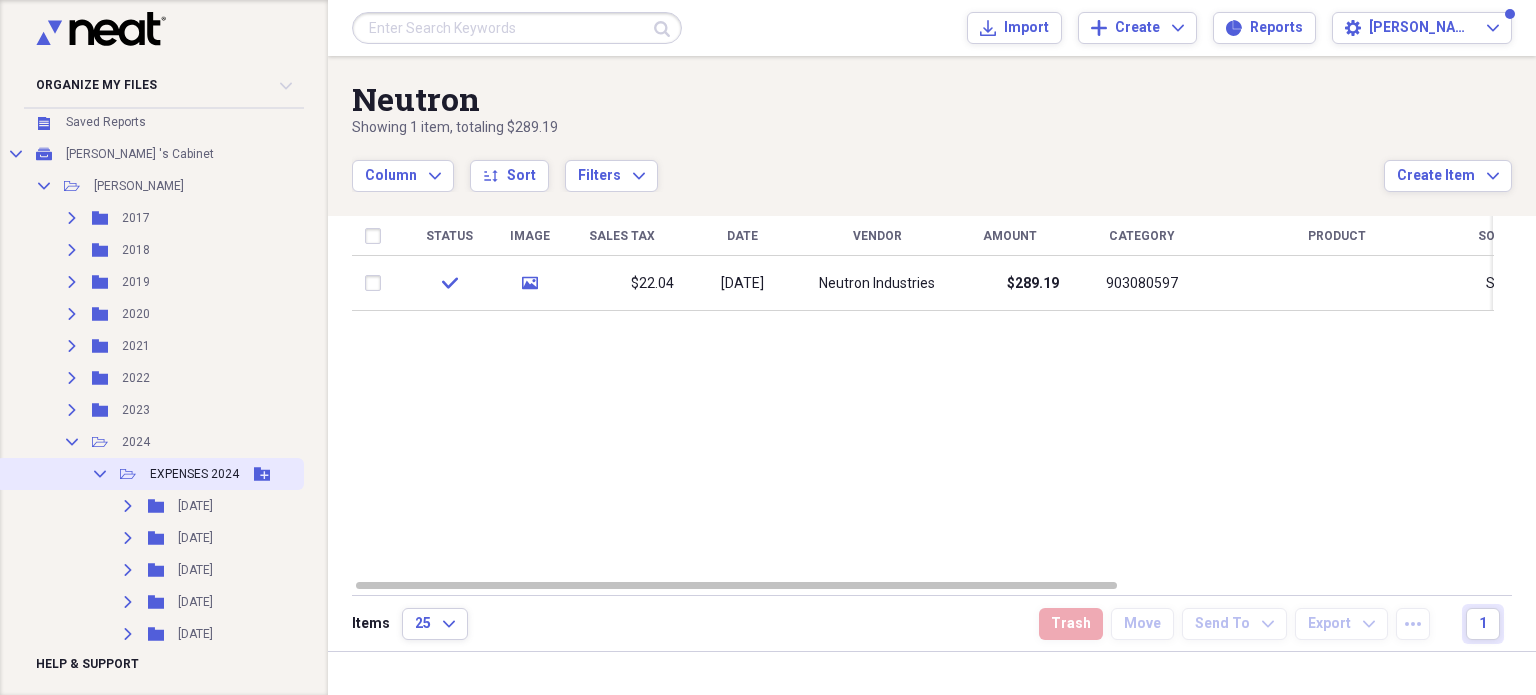scroll, scrollTop: 307, scrollLeft: 0, axis: vertical 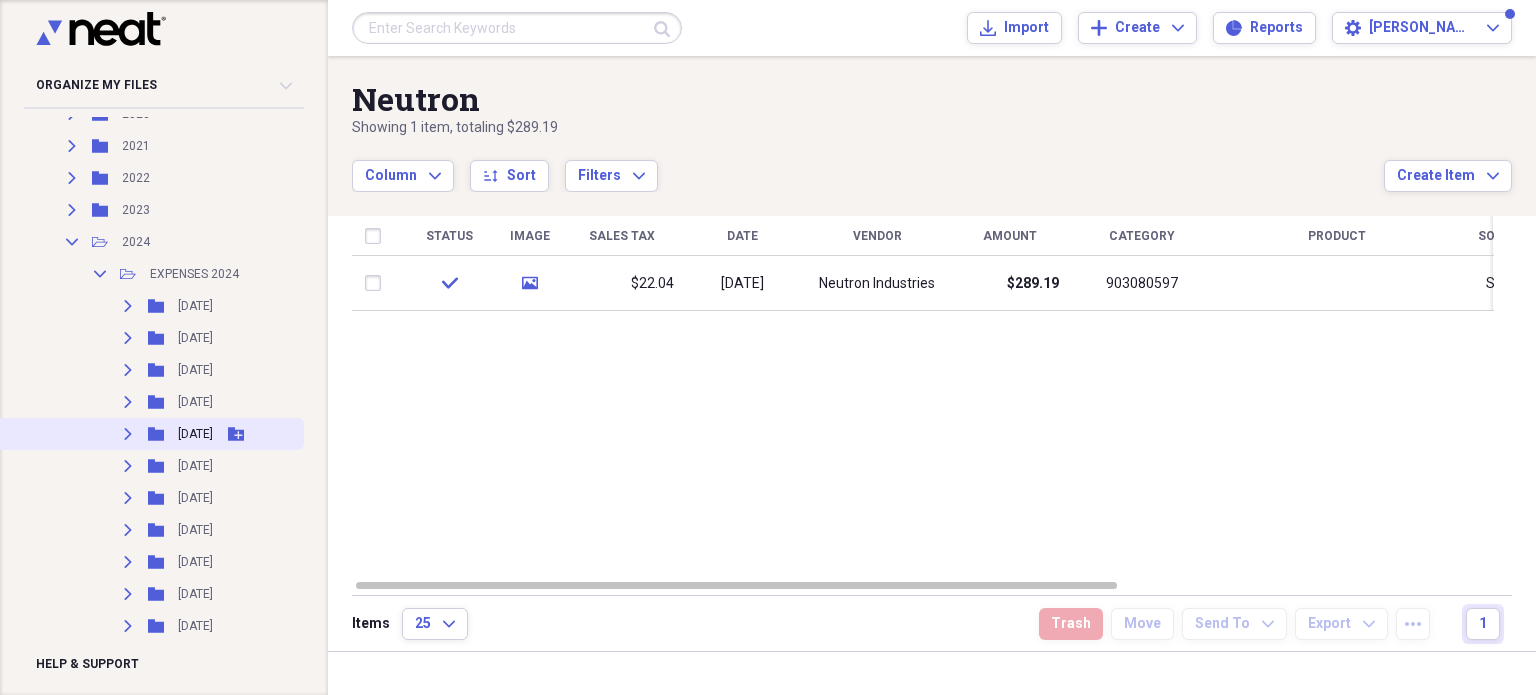 click 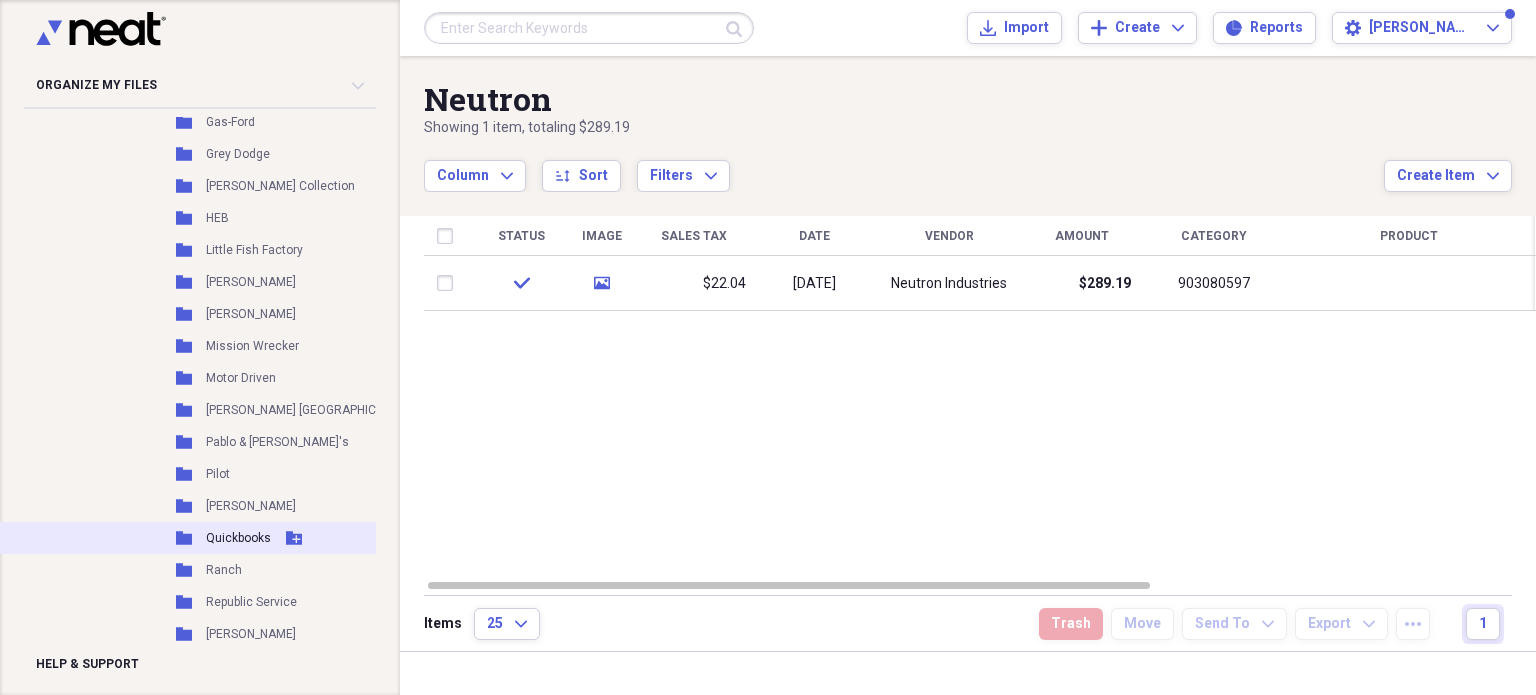 scroll, scrollTop: 307, scrollLeft: 0, axis: vertical 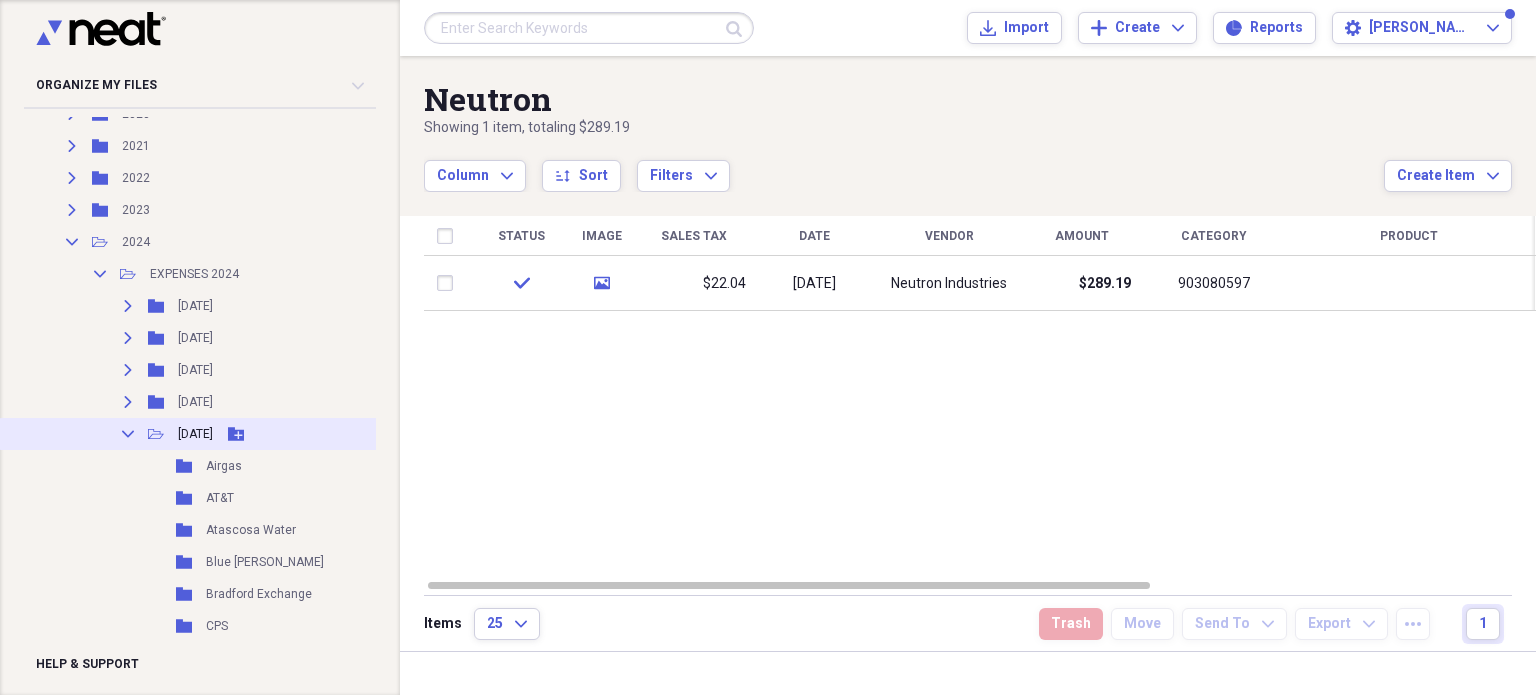 click on "Collapse" 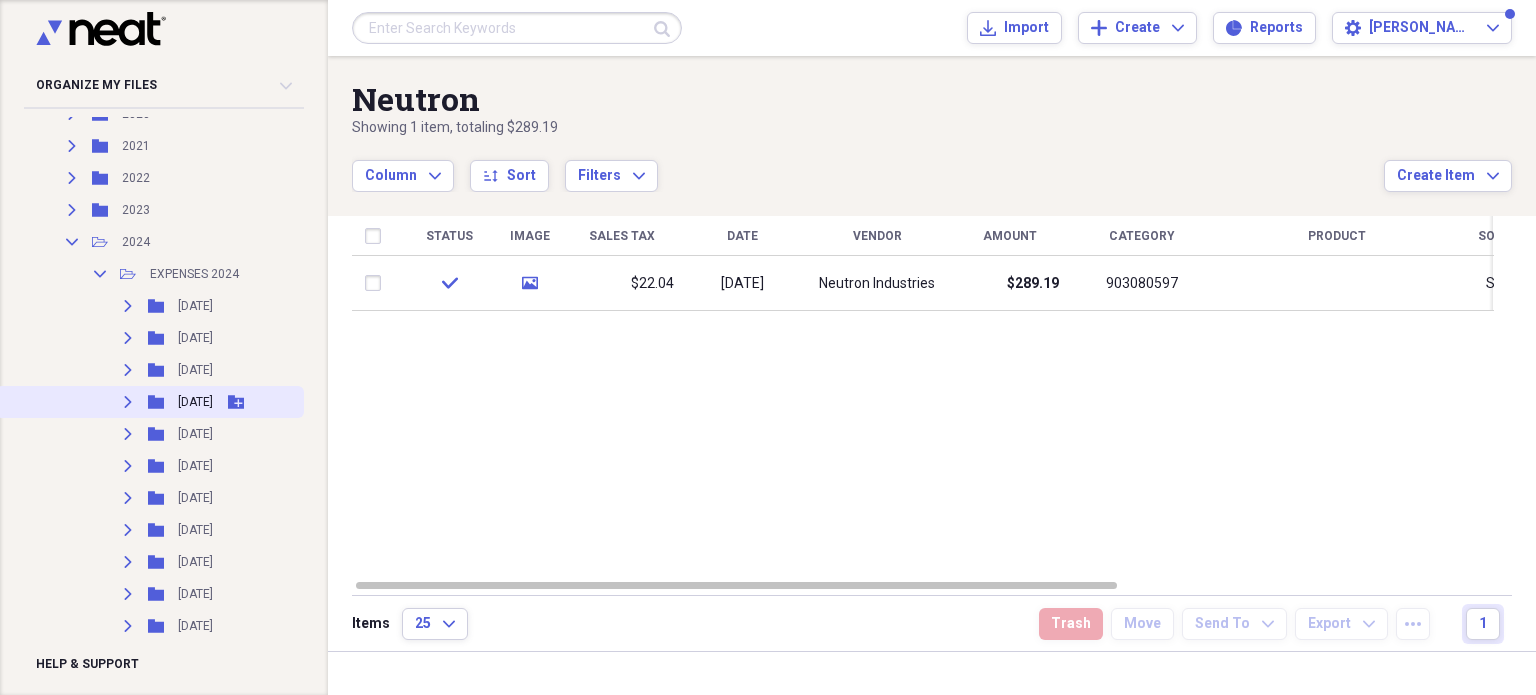click on "Expand" at bounding box center [128, 402] 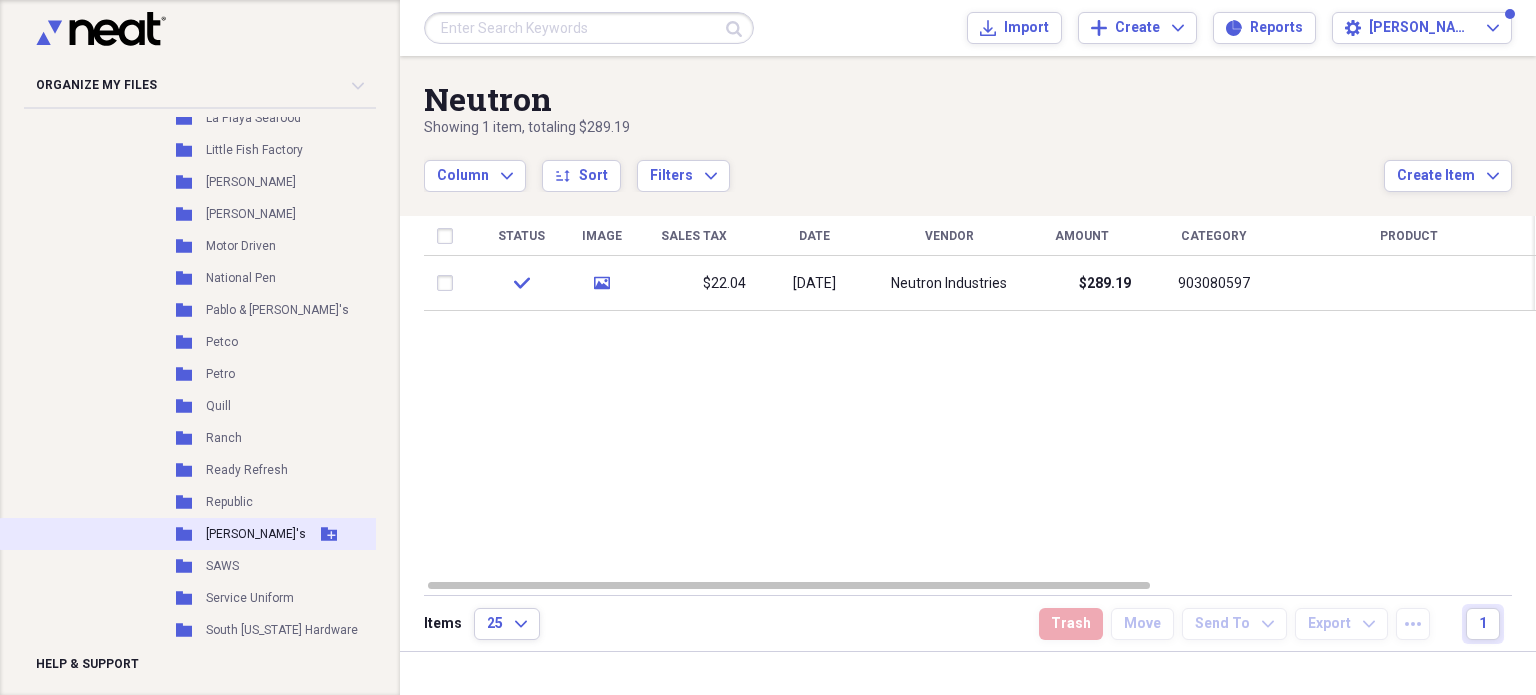 scroll, scrollTop: 407, scrollLeft: 0, axis: vertical 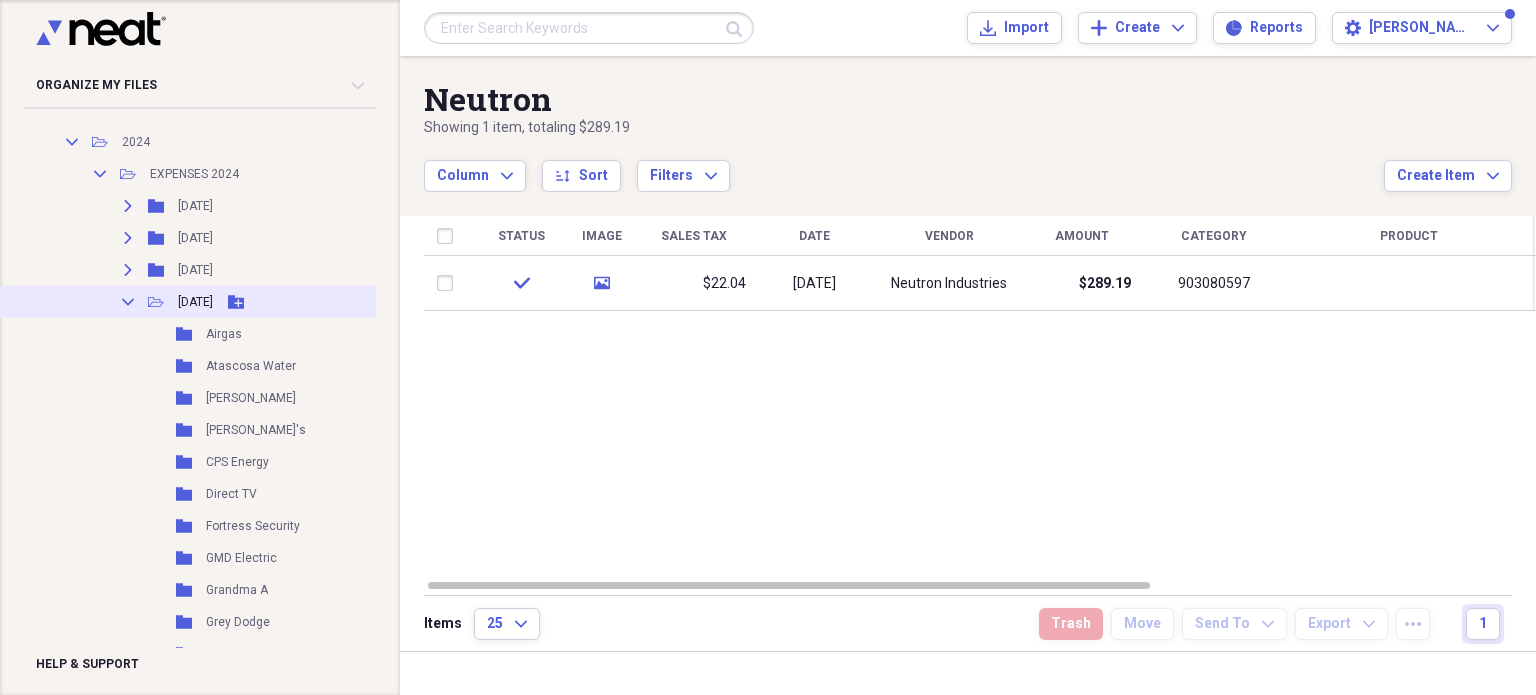 click 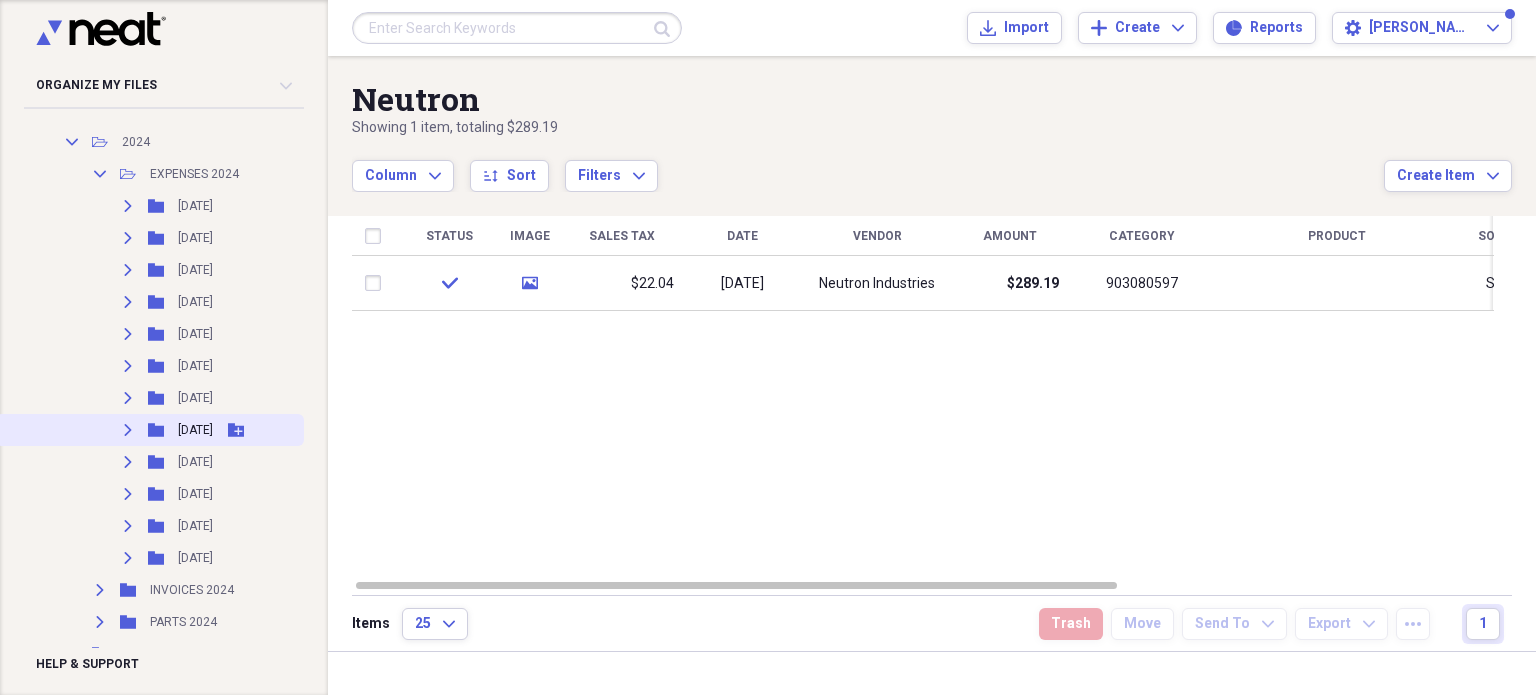 click 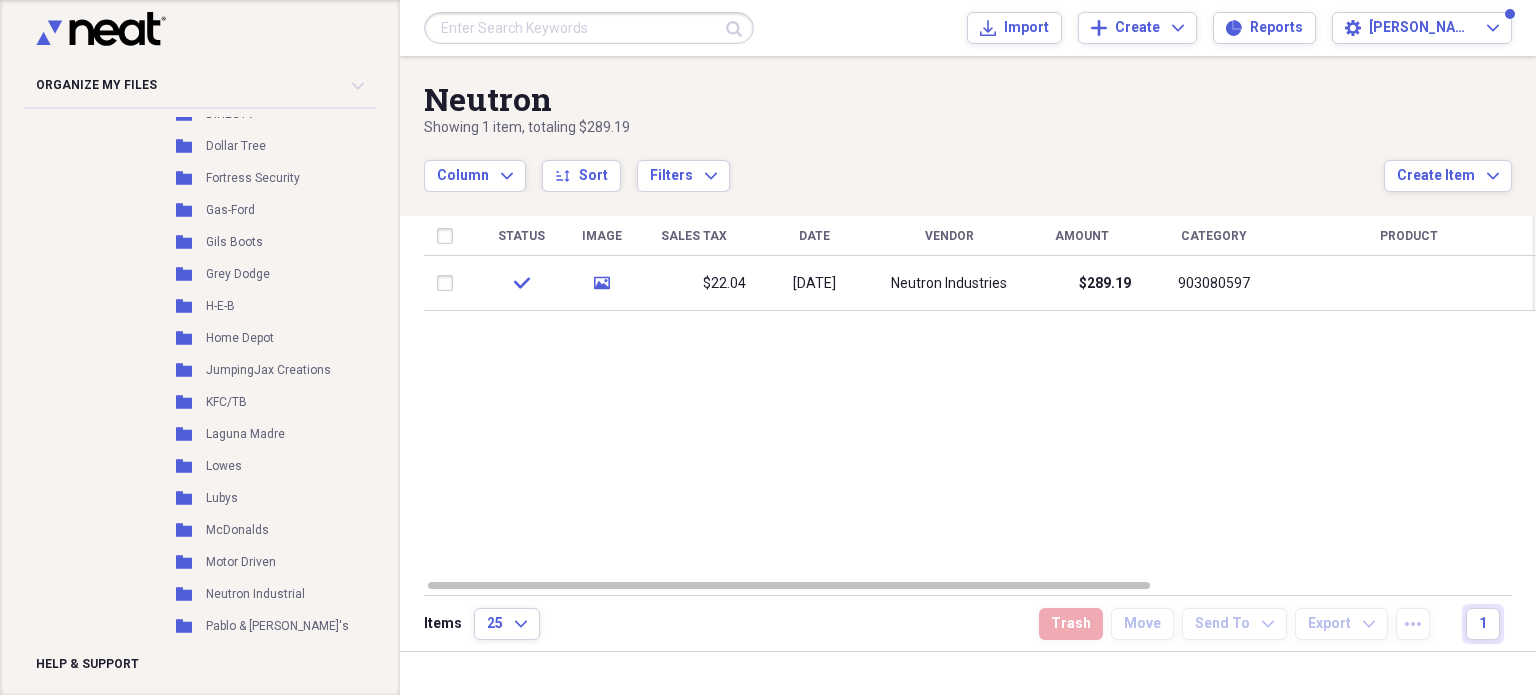 scroll, scrollTop: 1207, scrollLeft: 0, axis: vertical 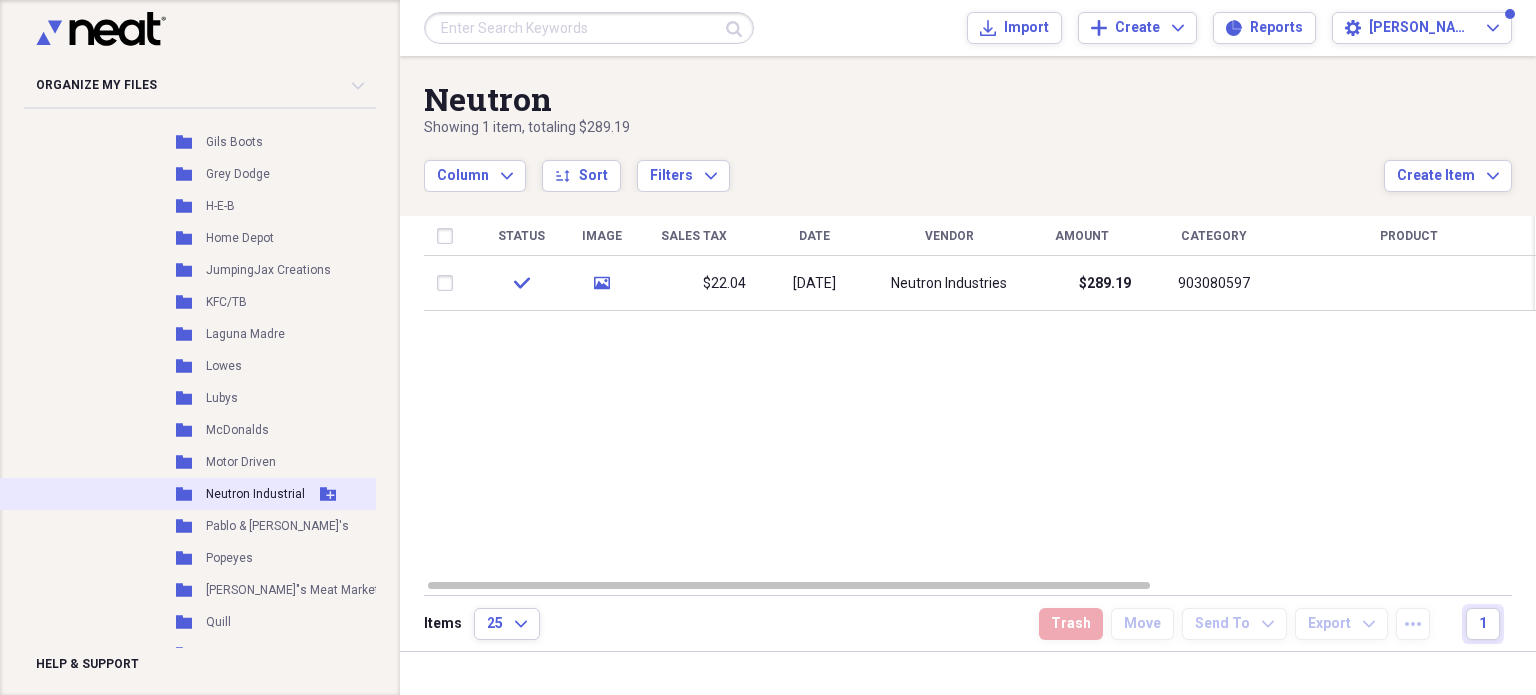 click on "Neutron Industrial" at bounding box center (255, 494) 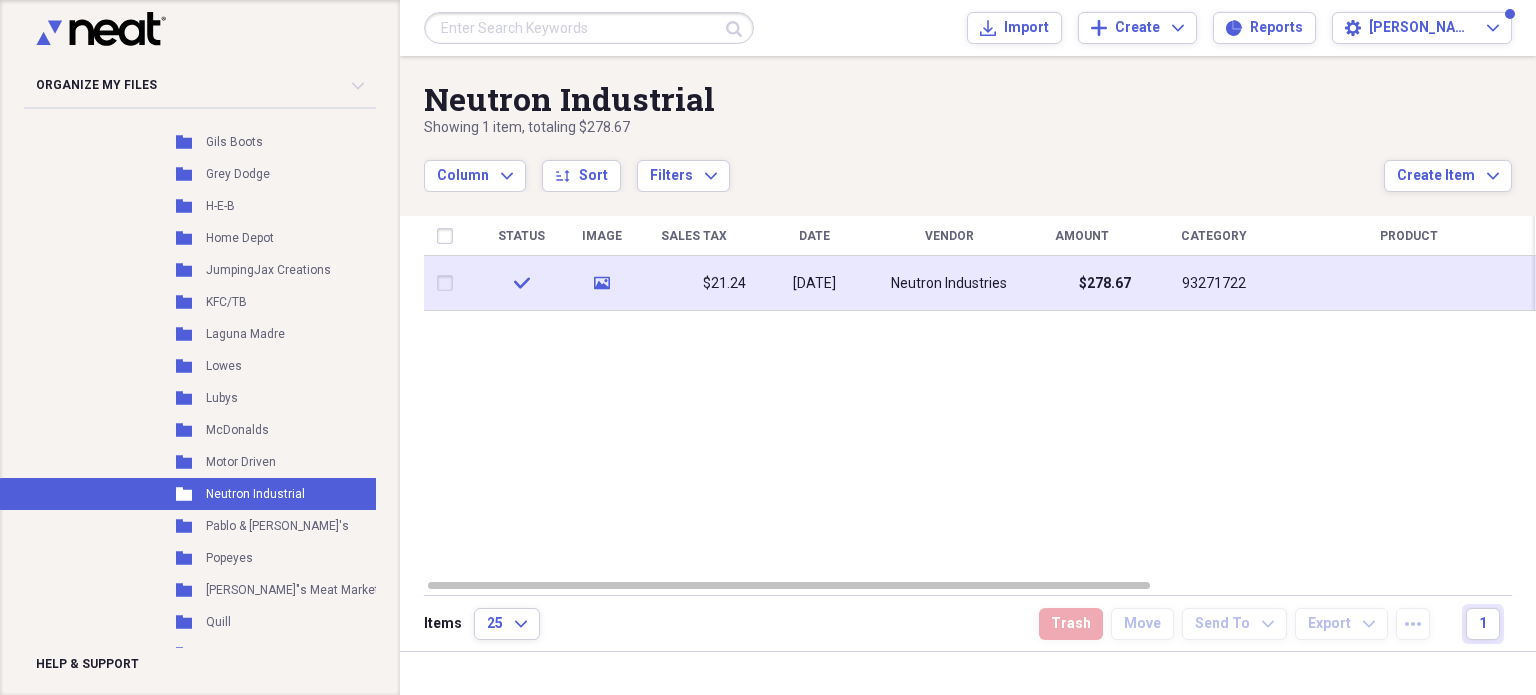 click on "$278.67" at bounding box center [1081, 283] 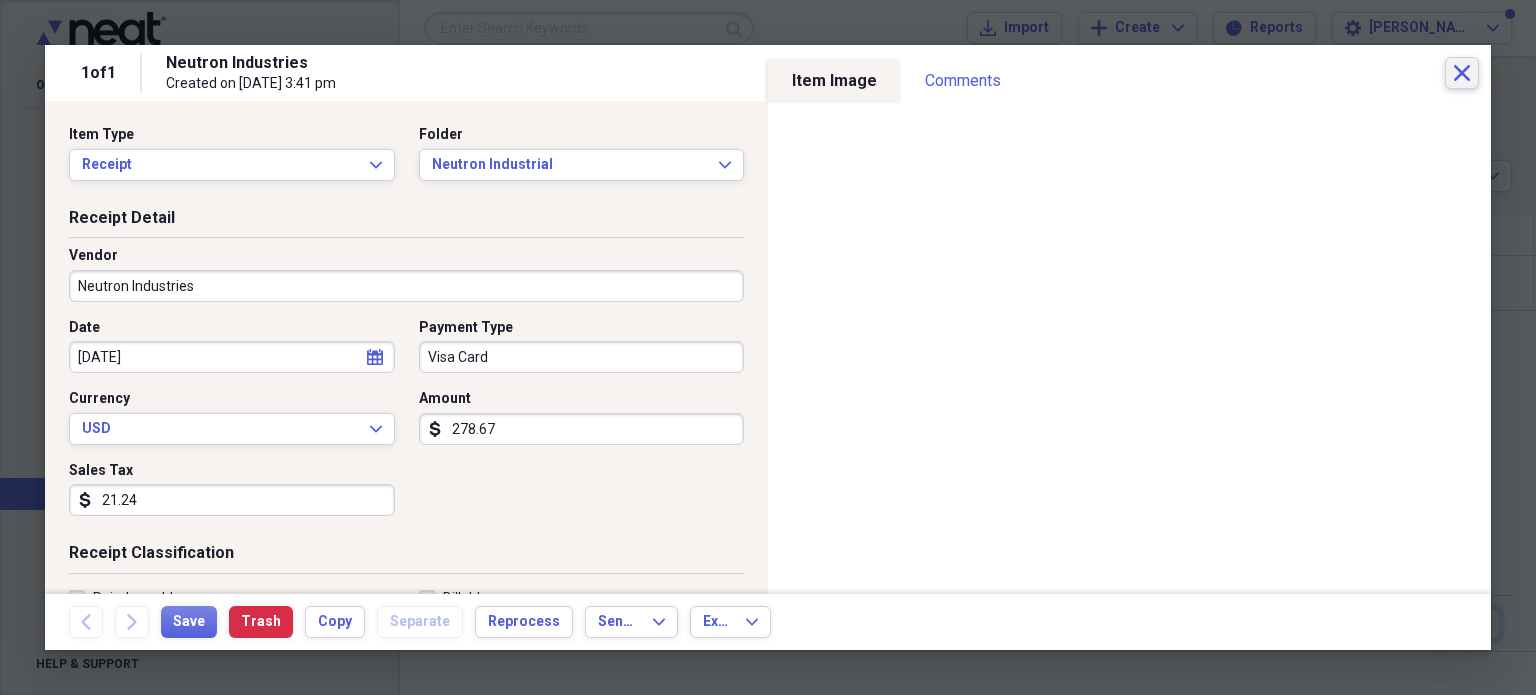 click on "Close" at bounding box center [1462, 73] 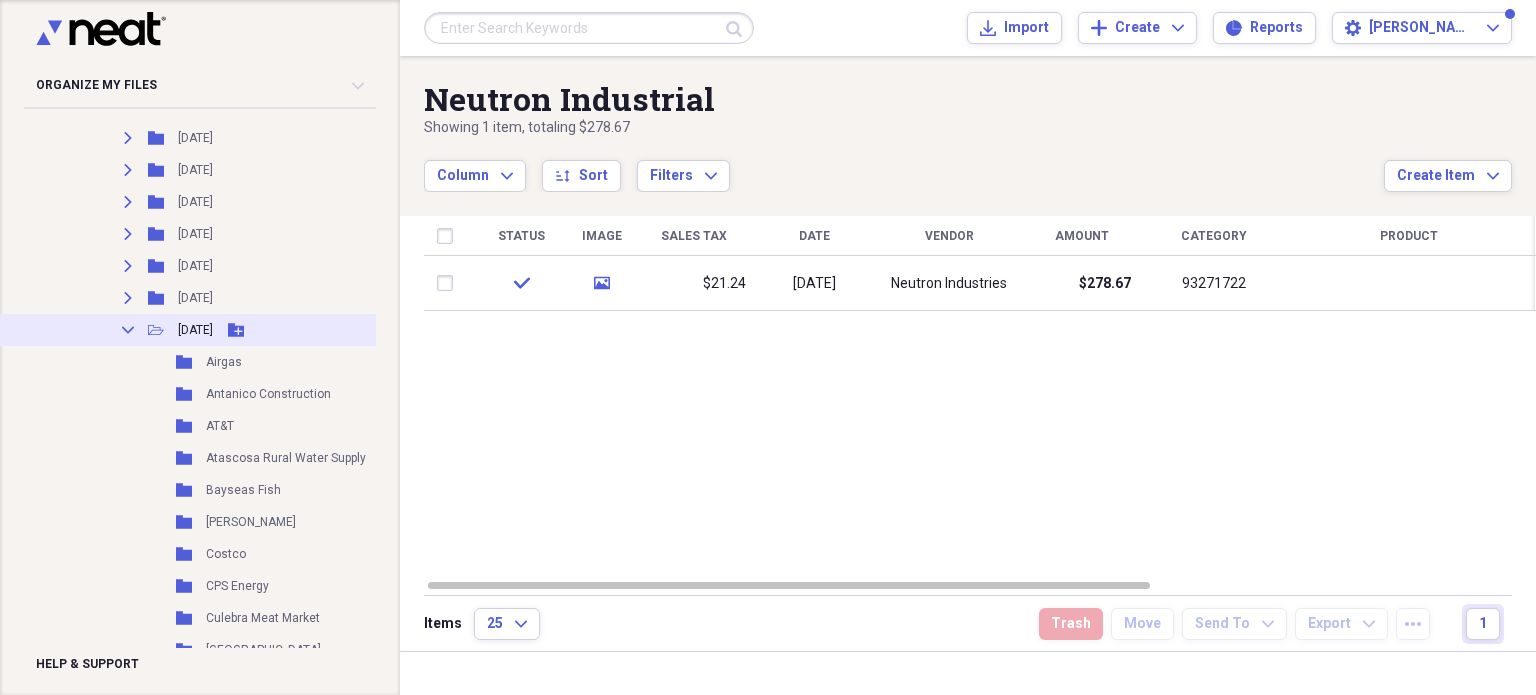 click on "Collapse" 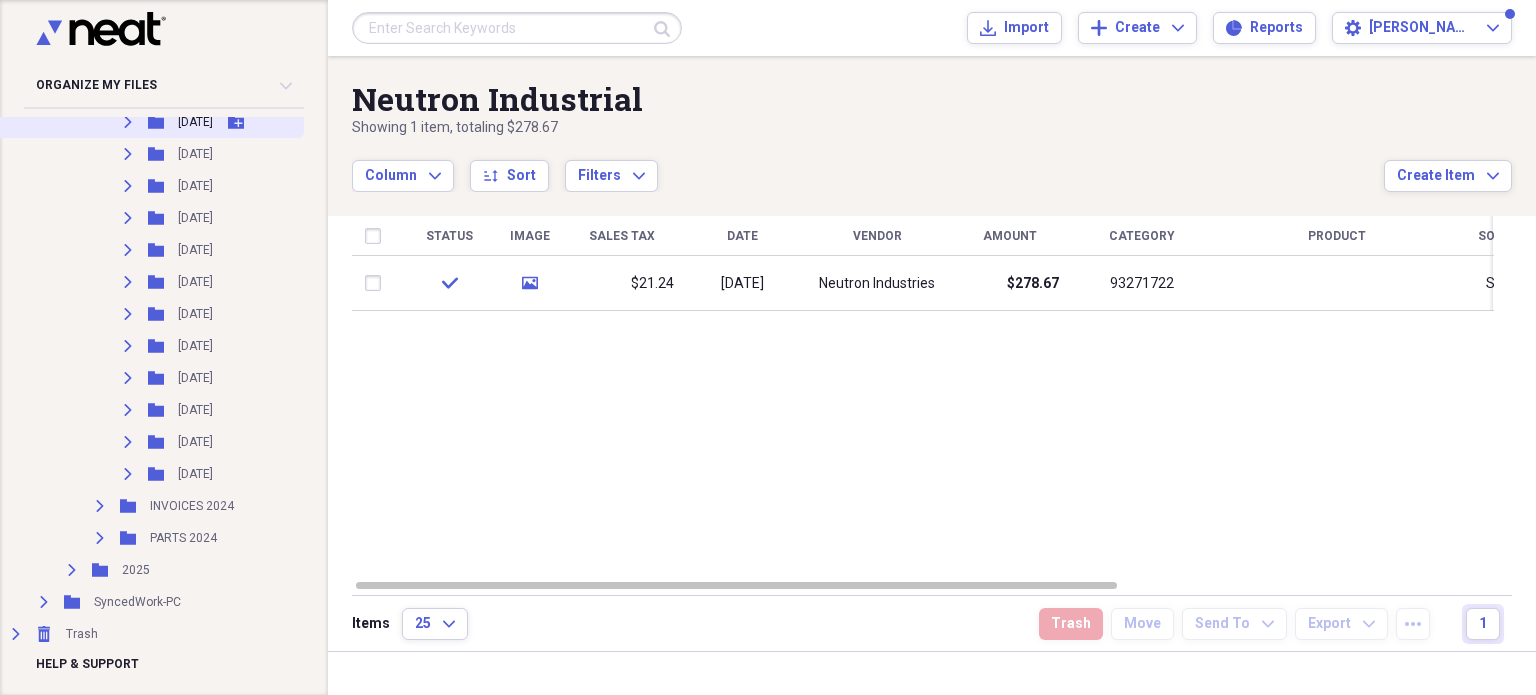 click on "Expand" 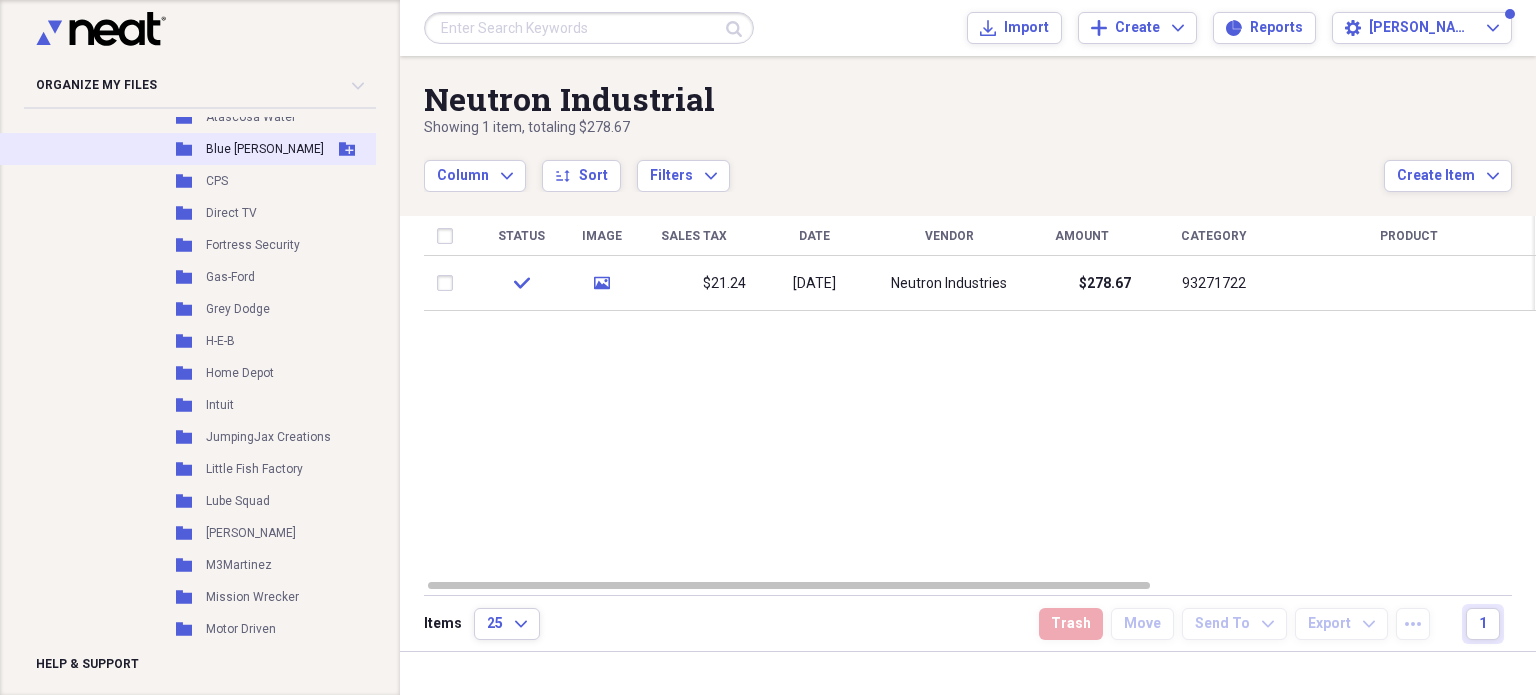 scroll, scrollTop: 291, scrollLeft: 0, axis: vertical 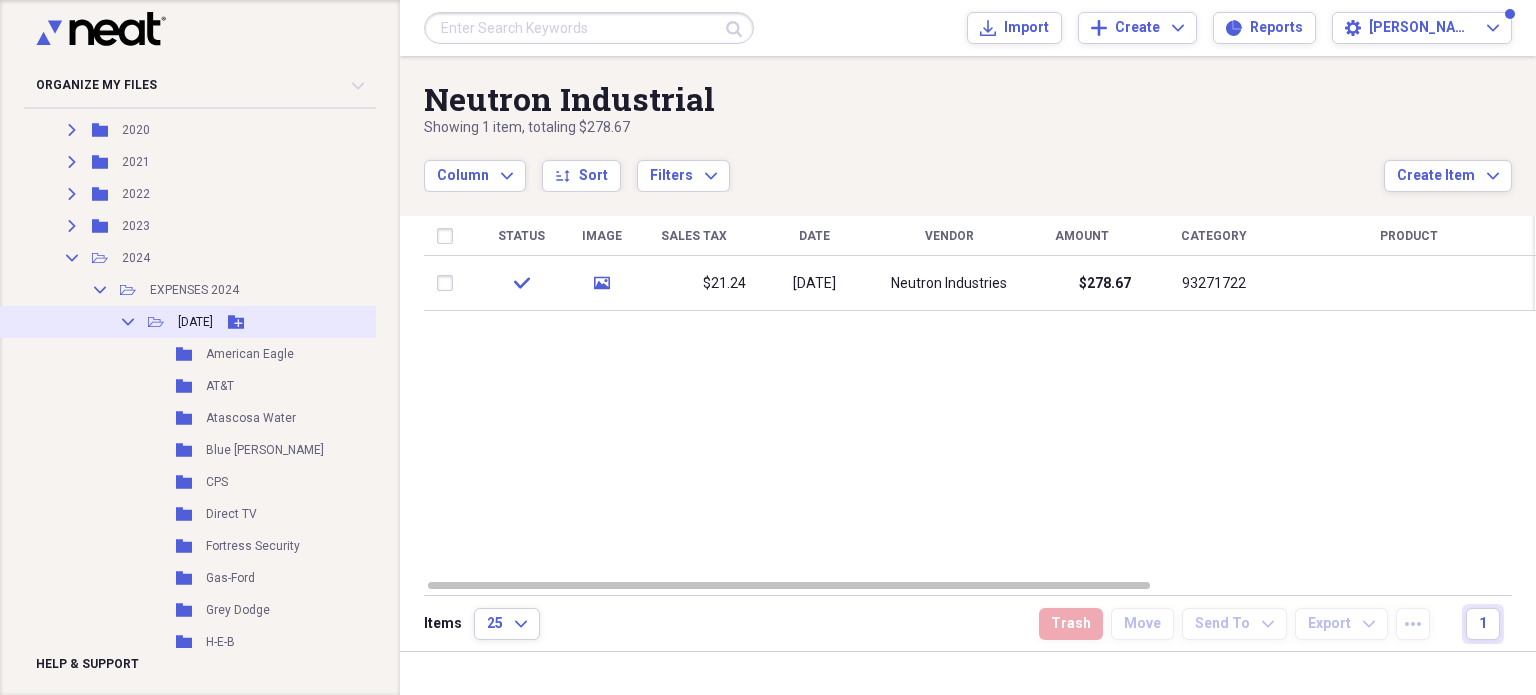 click on "Collapse" 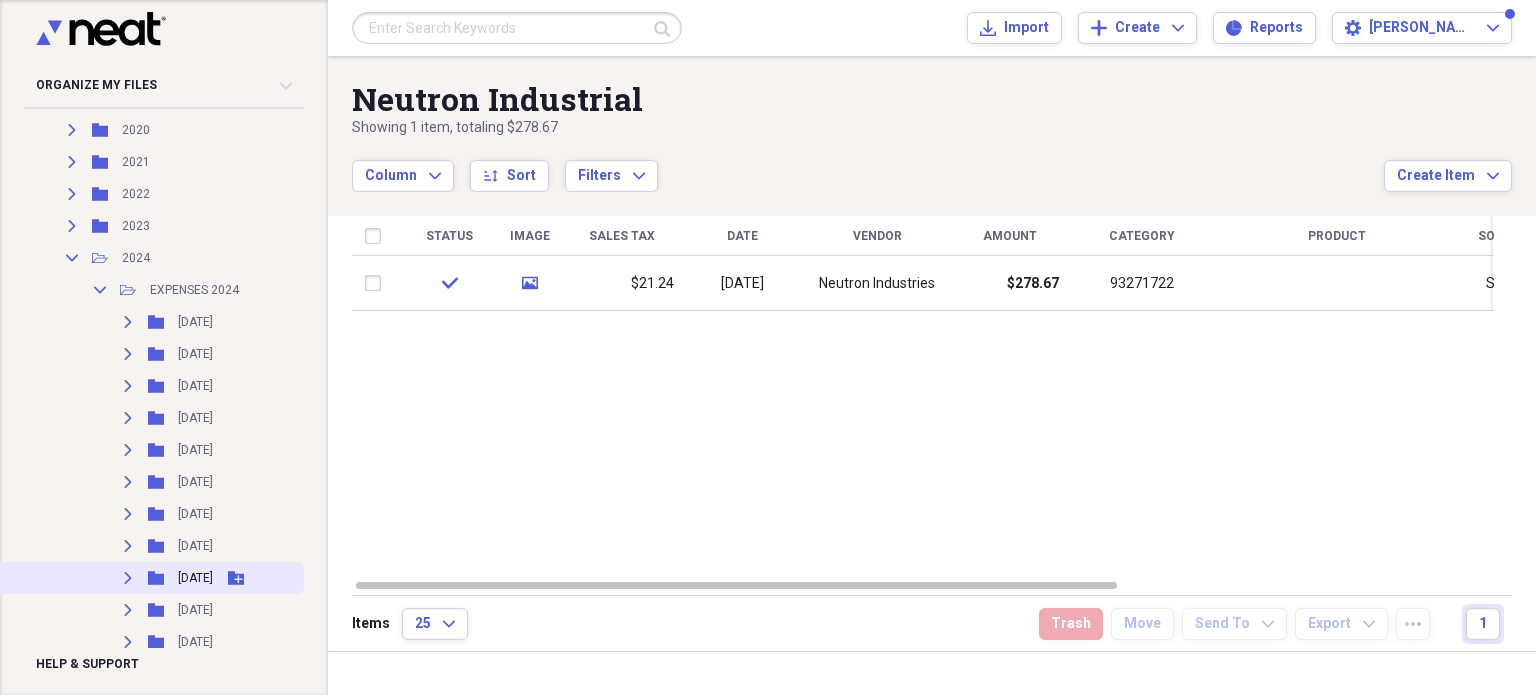 click on "Expand Folder [DATE] Add Folder" at bounding box center [150, 578] 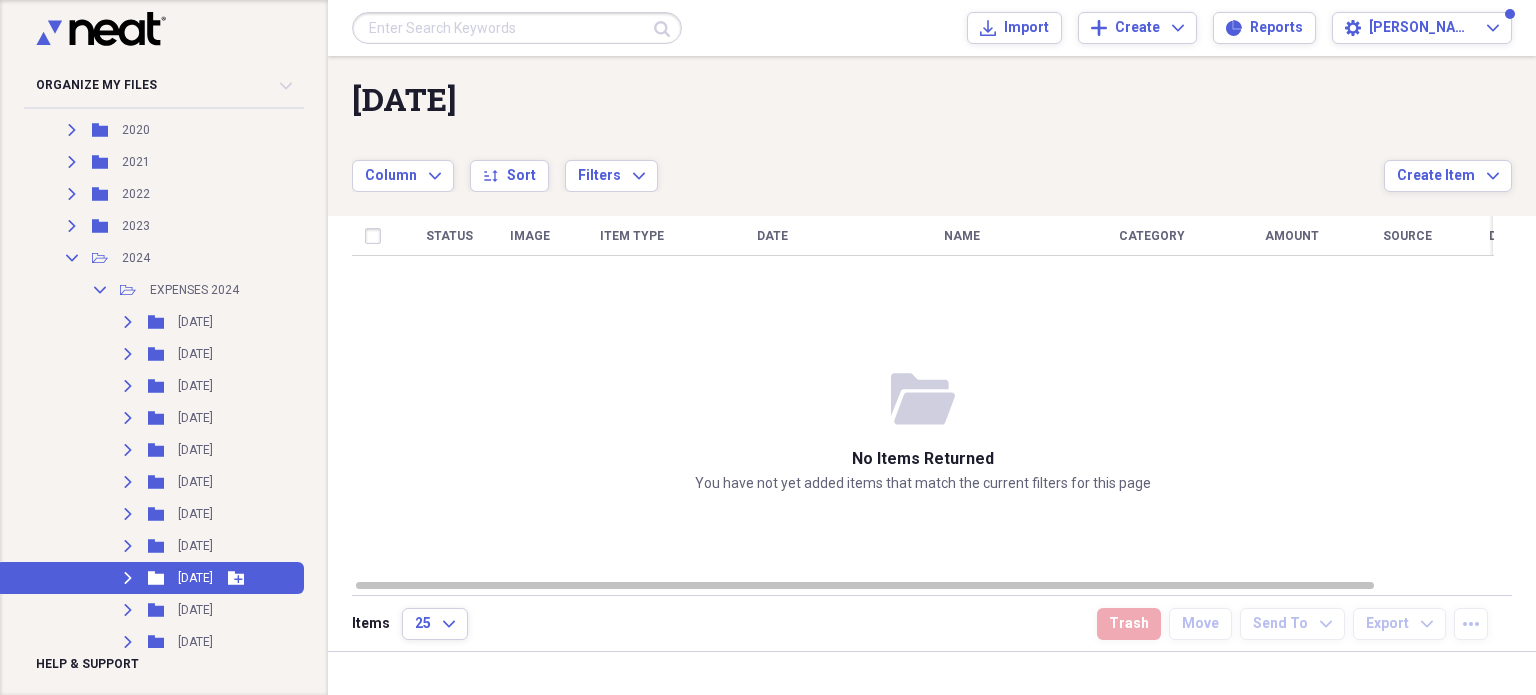 click 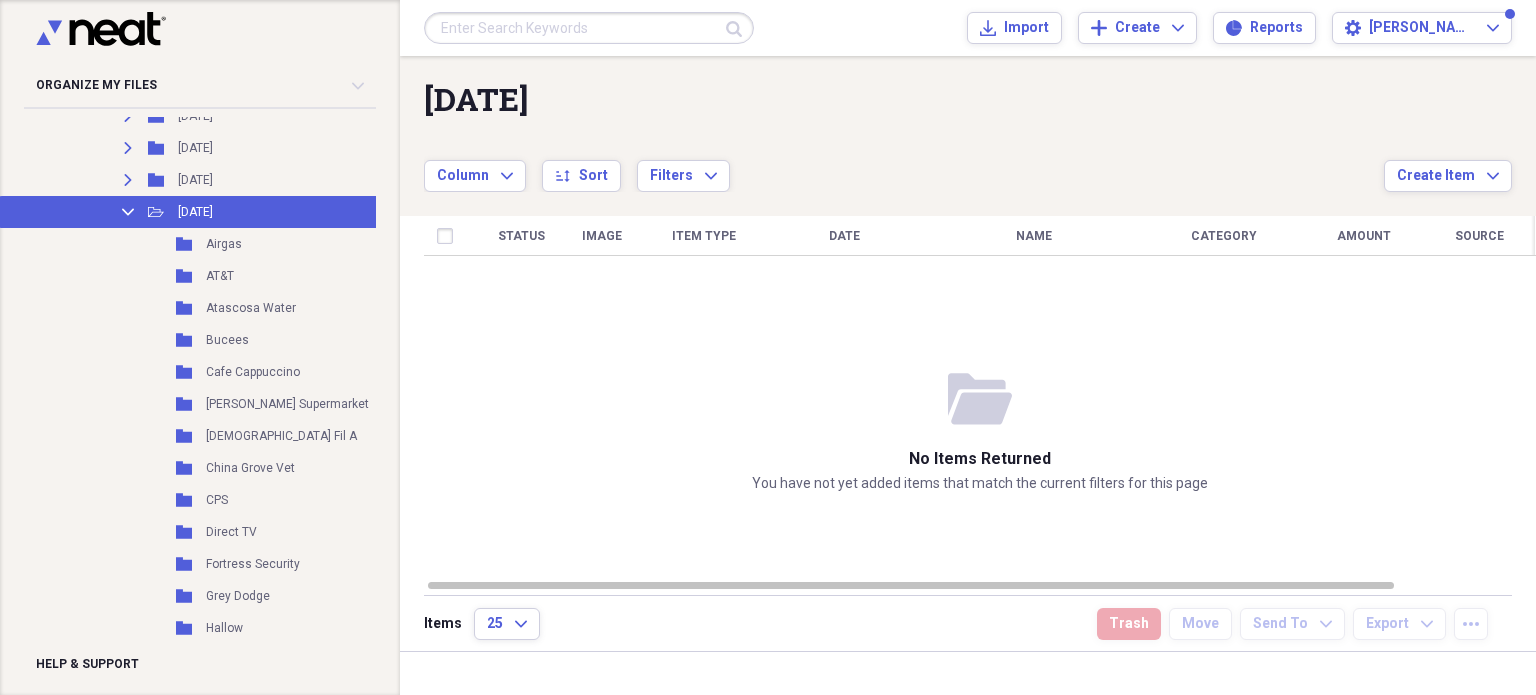 scroll, scrollTop: 391, scrollLeft: 0, axis: vertical 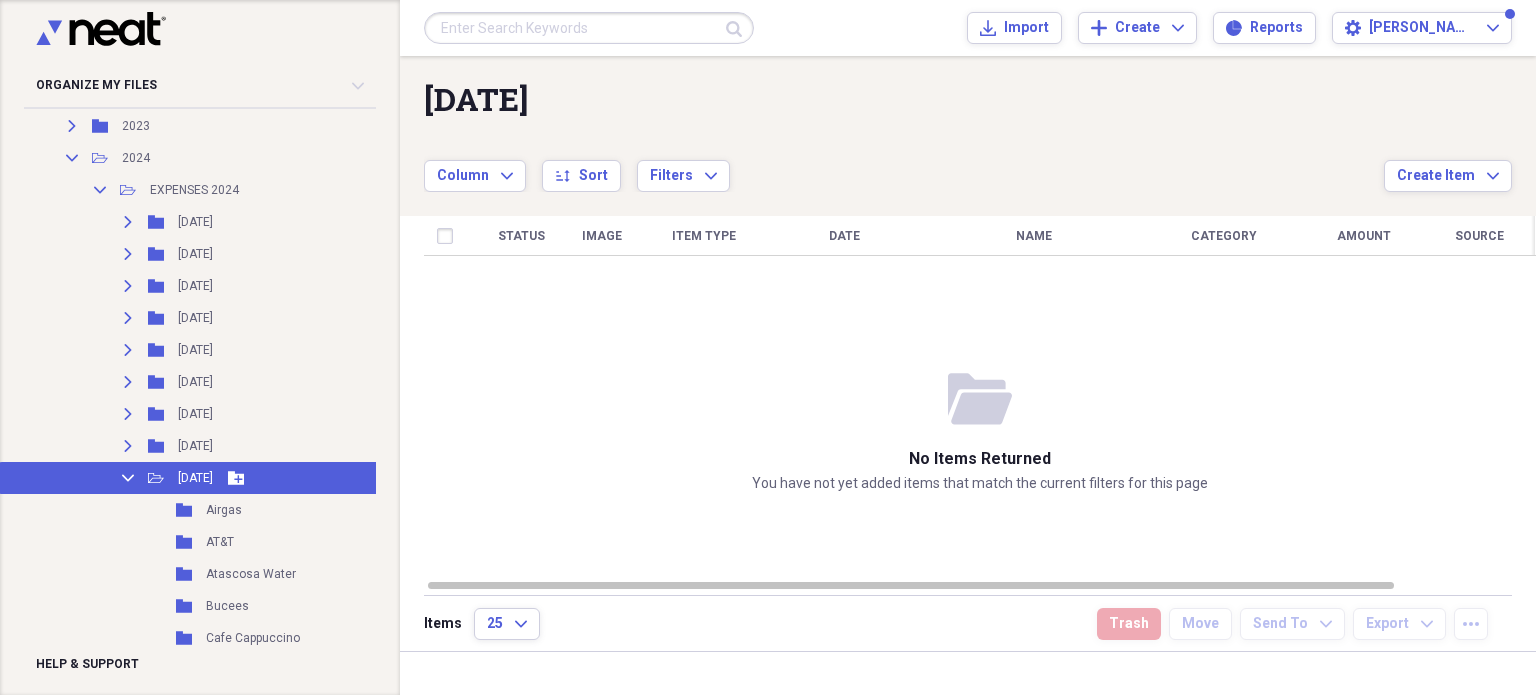 click on "Collapse" at bounding box center (128, 478) 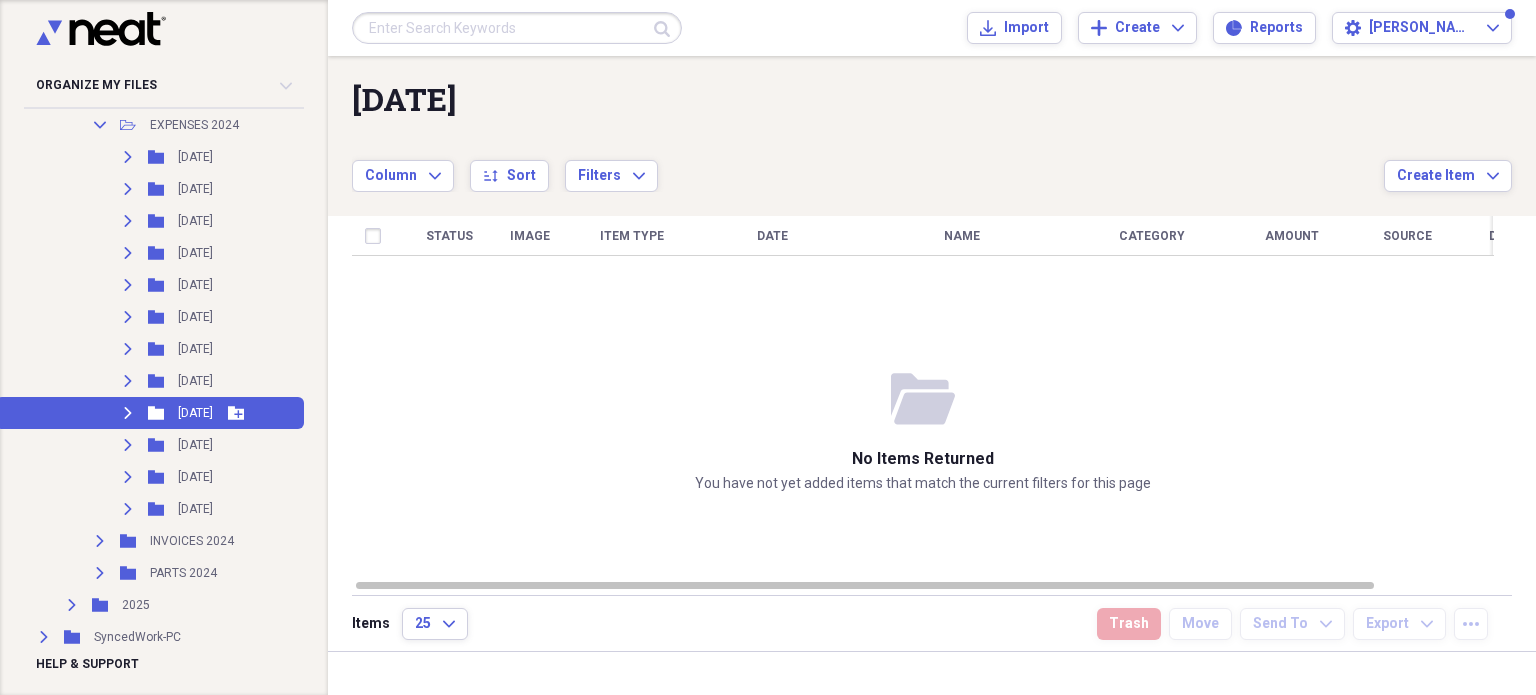 scroll, scrollTop: 491, scrollLeft: 0, axis: vertical 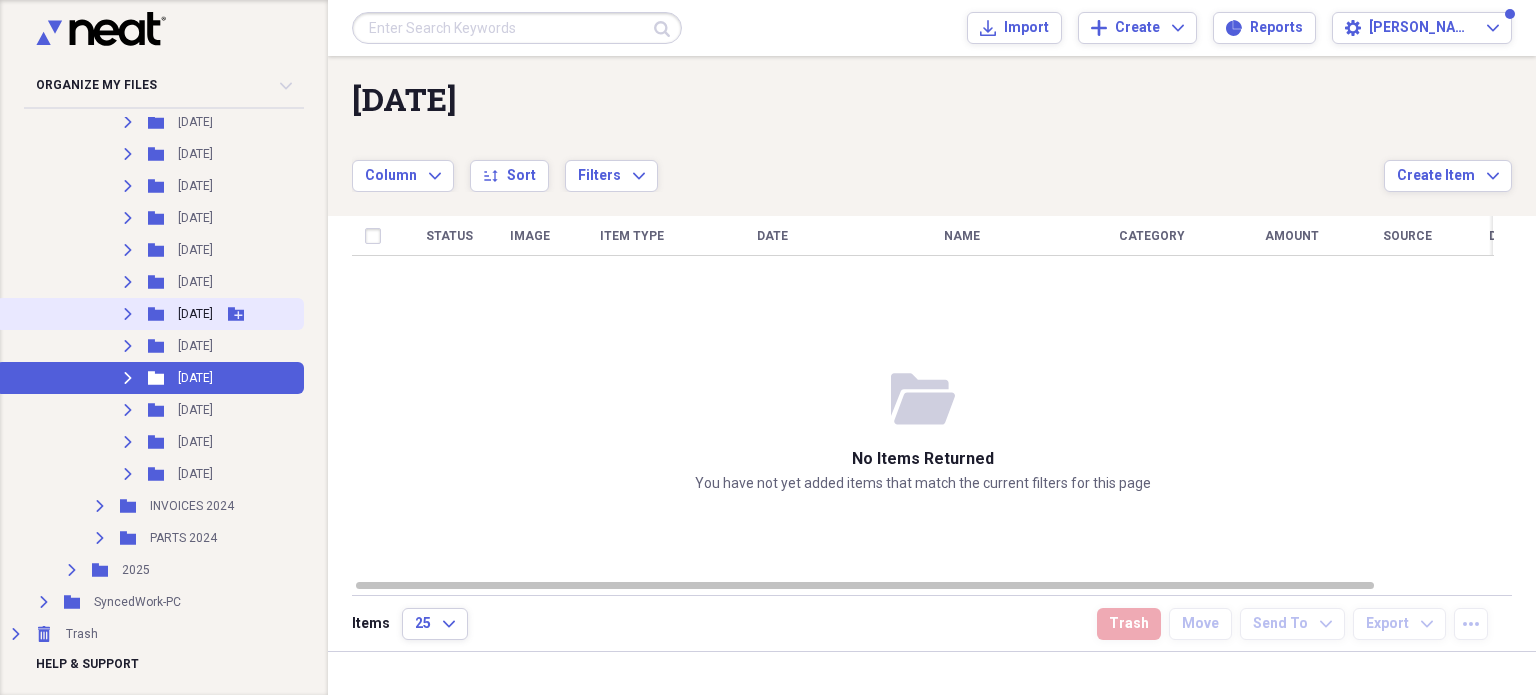 click on "Expand" at bounding box center [128, 314] 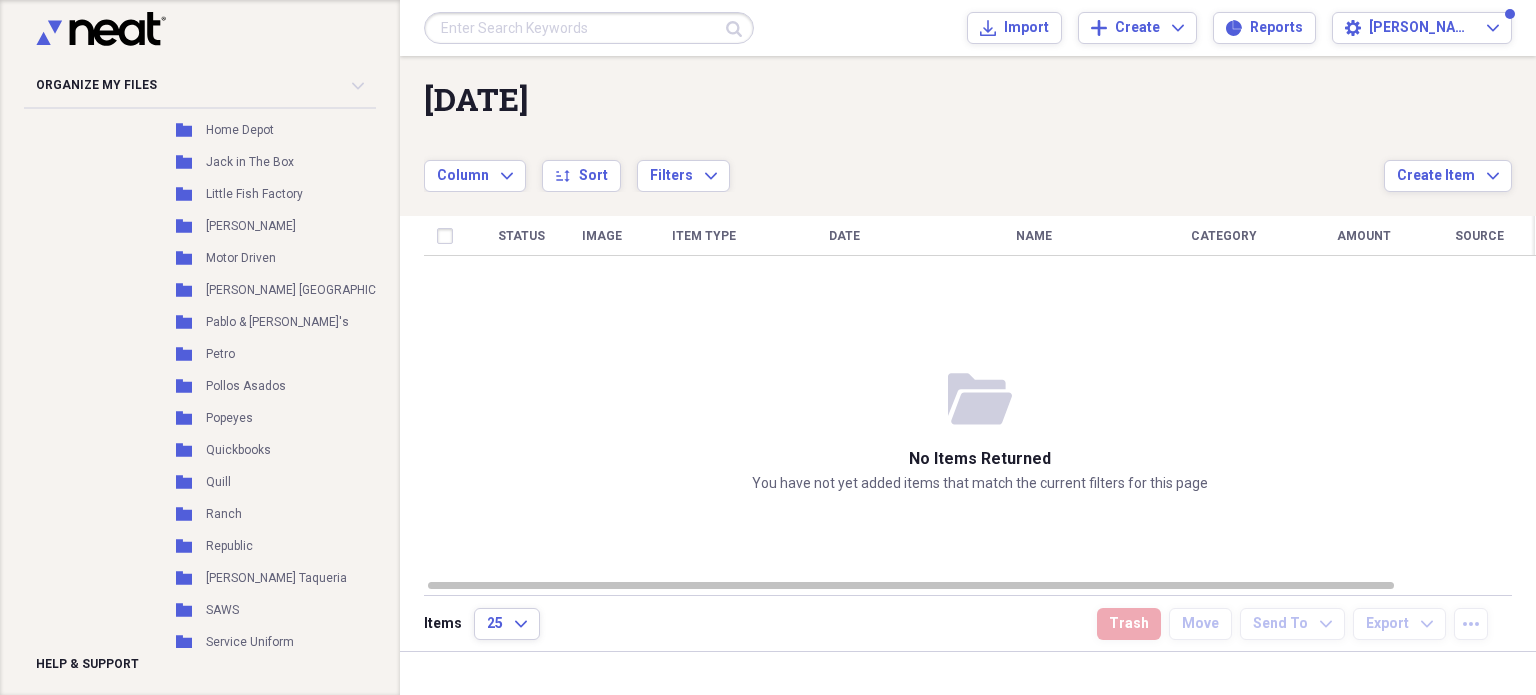 scroll, scrollTop: 591, scrollLeft: 0, axis: vertical 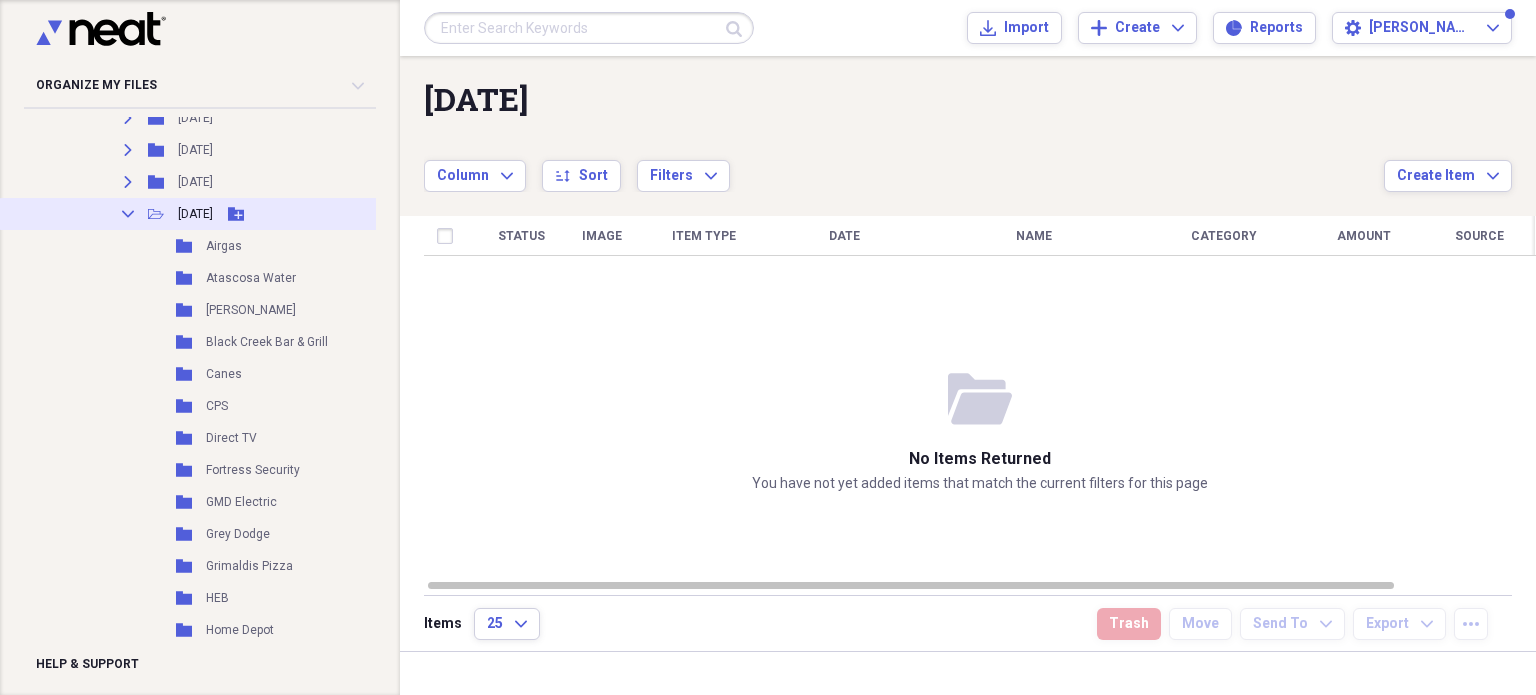 click 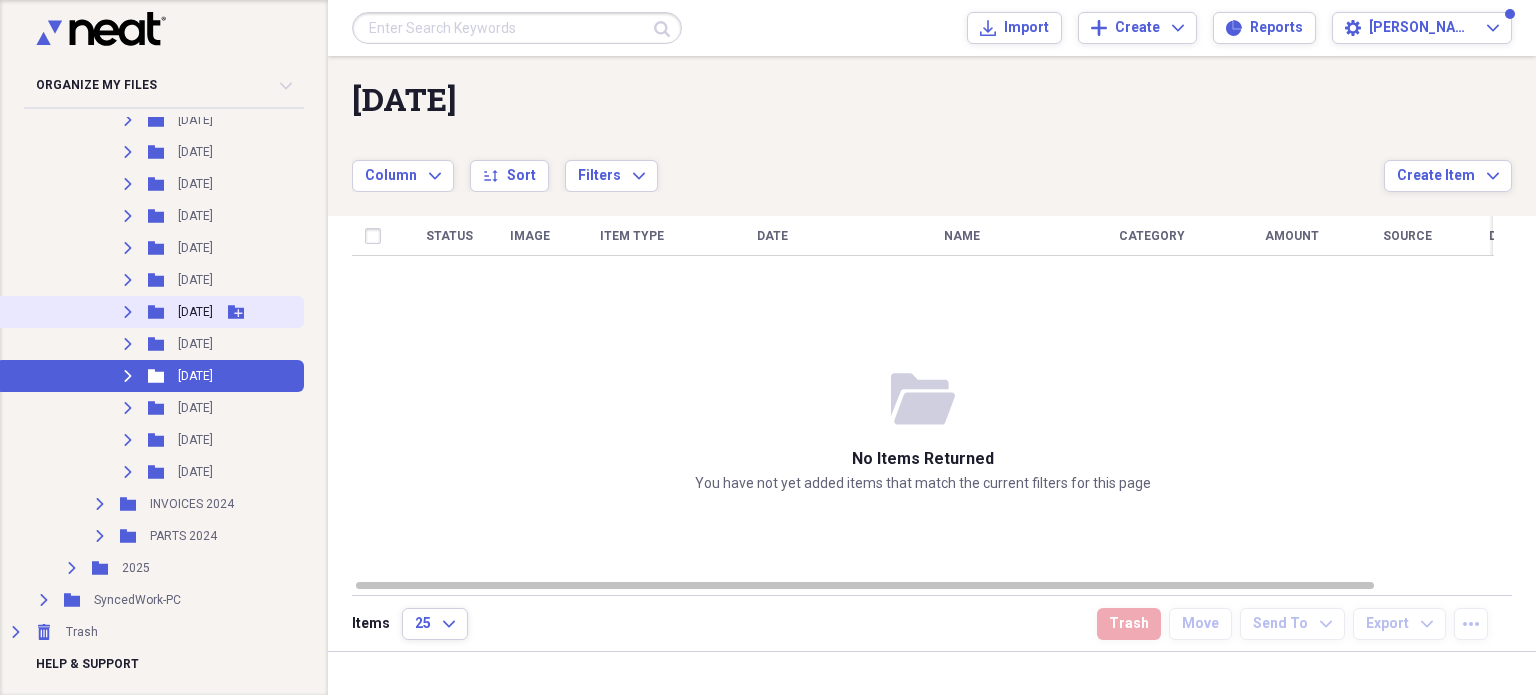 scroll, scrollTop: 491, scrollLeft: 0, axis: vertical 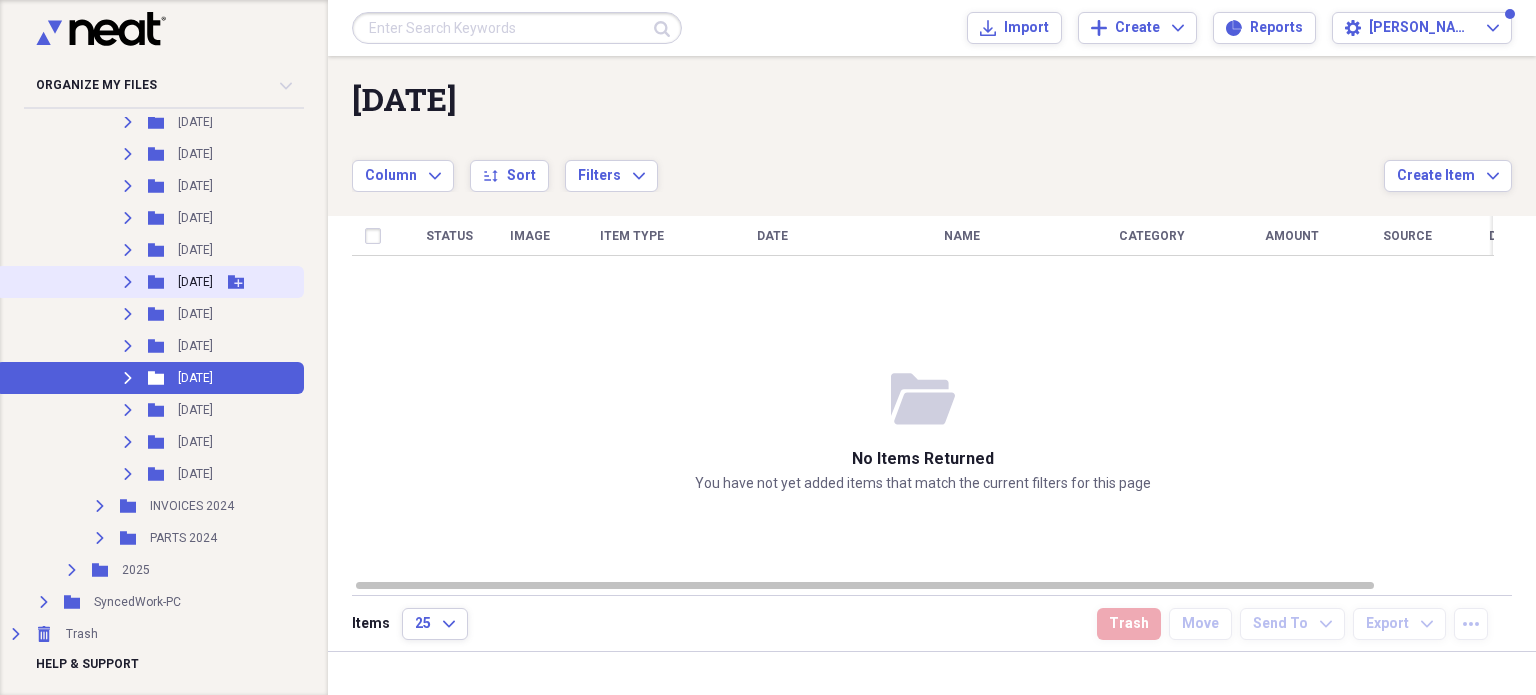 click on "Expand" at bounding box center (128, 282) 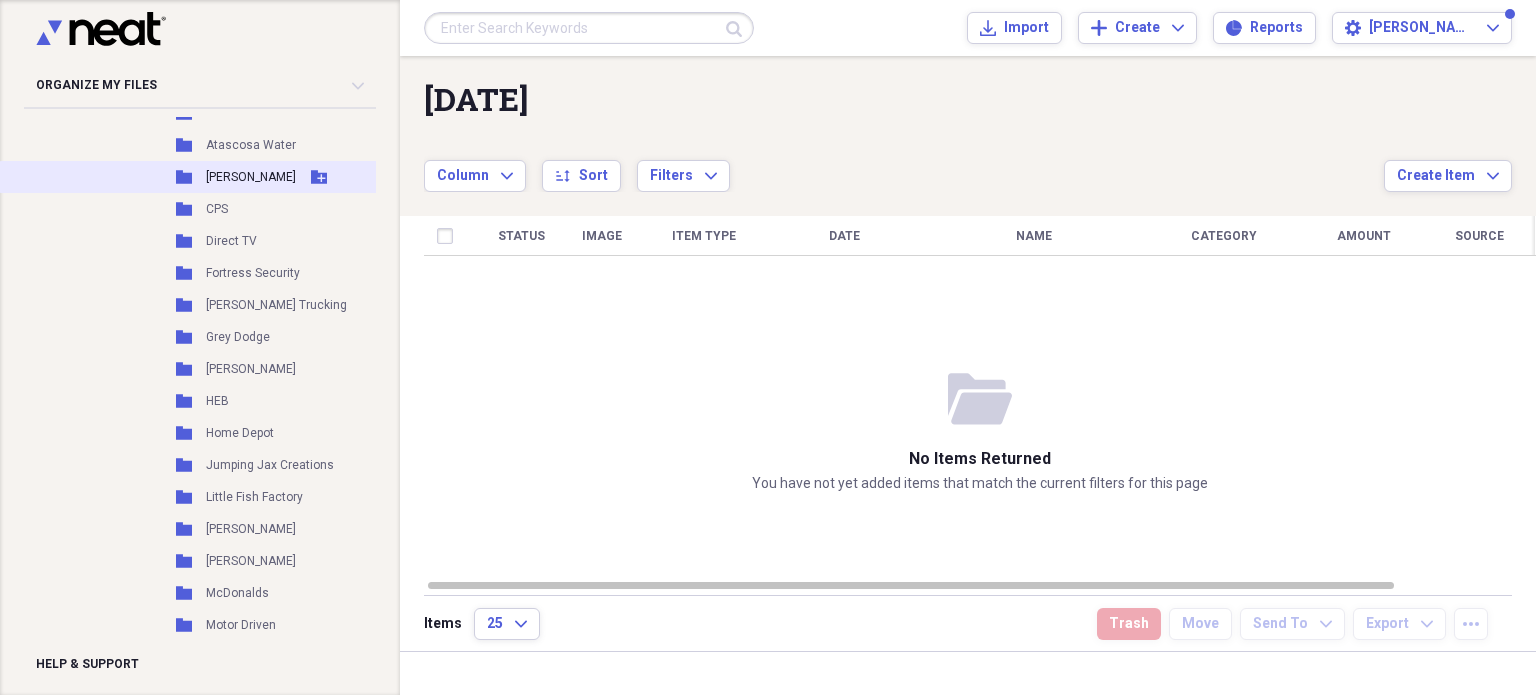 scroll, scrollTop: 1091, scrollLeft: 0, axis: vertical 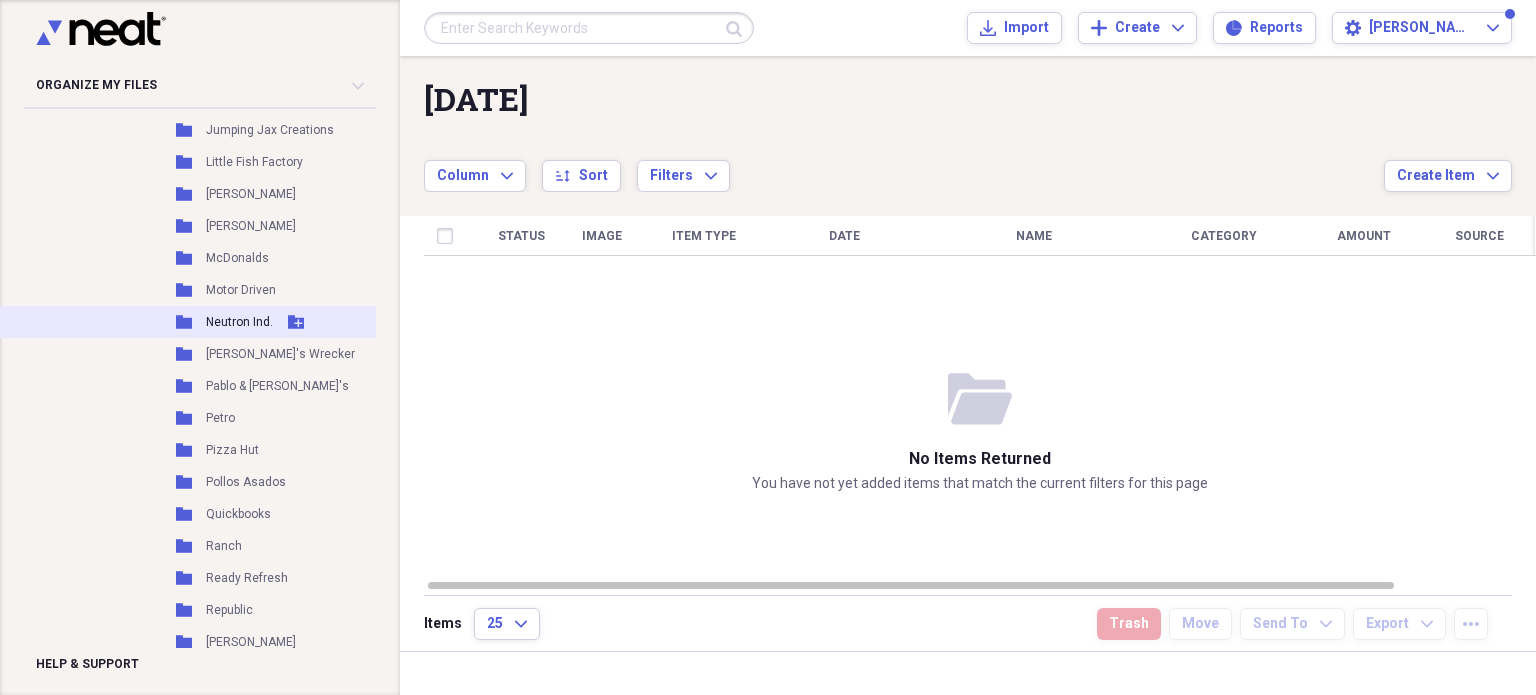 click on "Folder Neutron Ind. Add Folder" at bounding box center (208, 322) 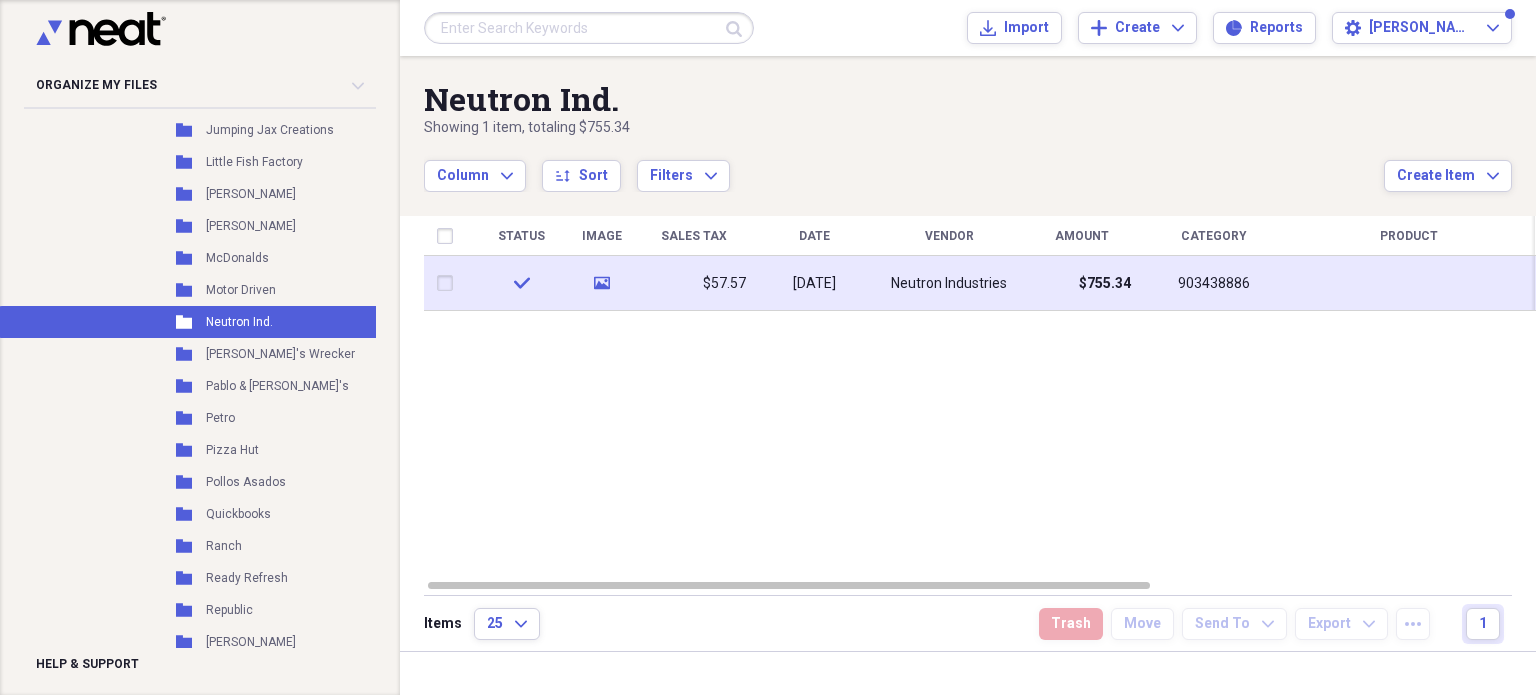 click on "$755.34" at bounding box center [1105, 284] 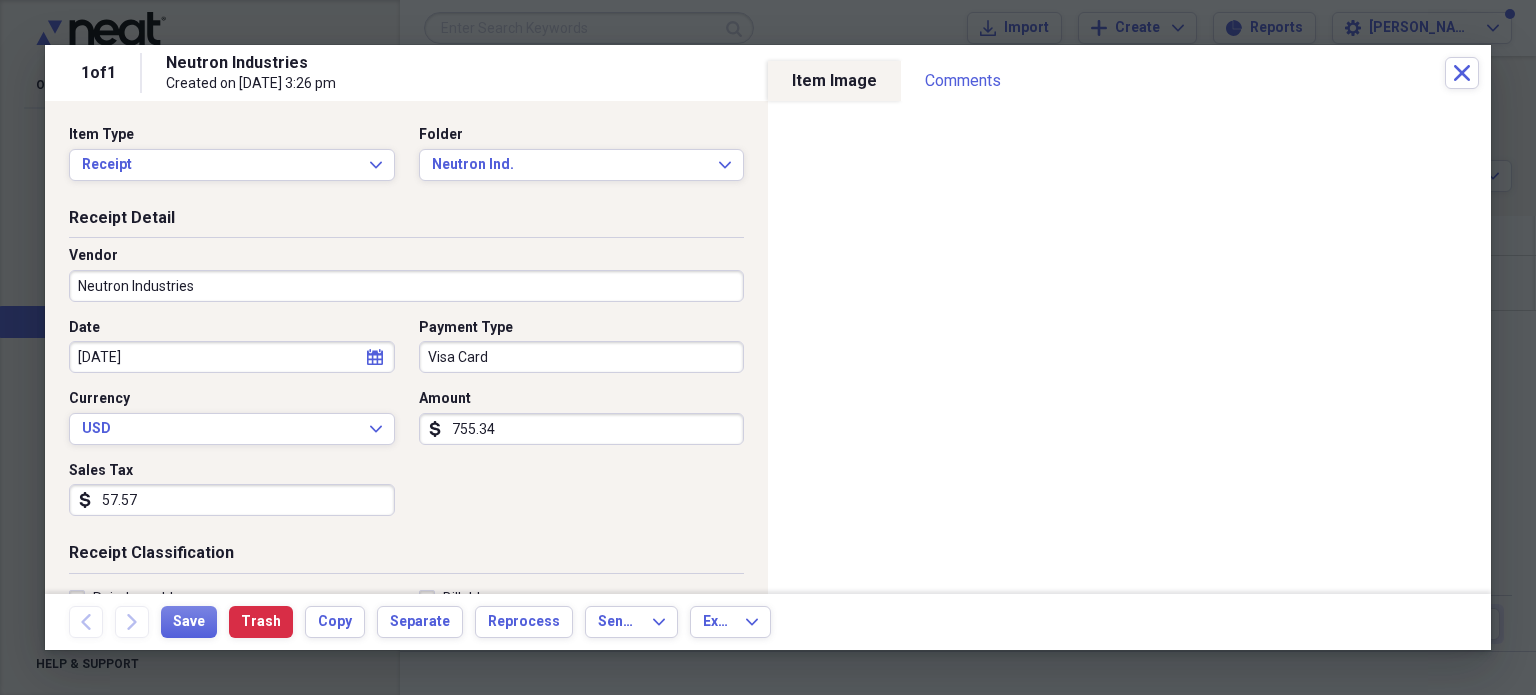 click at bounding box center [768, 0] 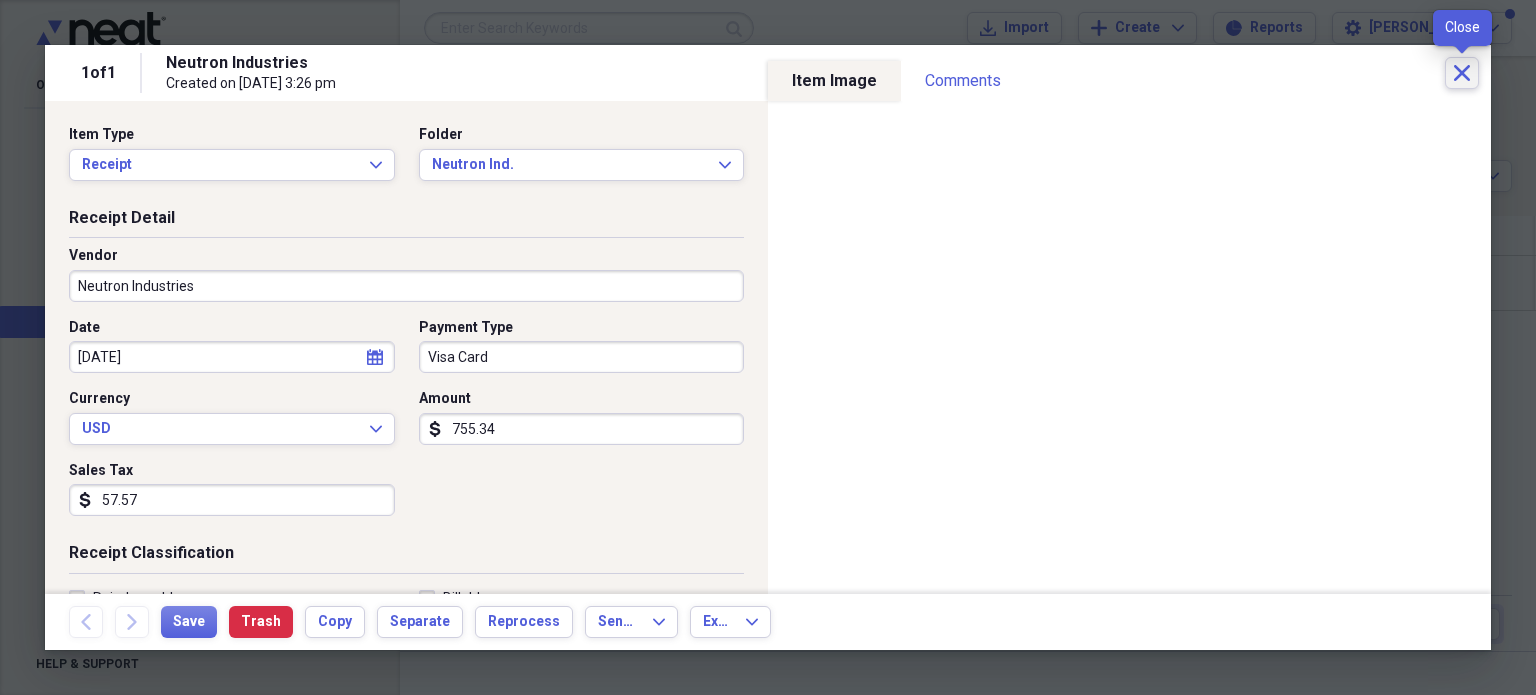 click on "Close" at bounding box center (1462, 73) 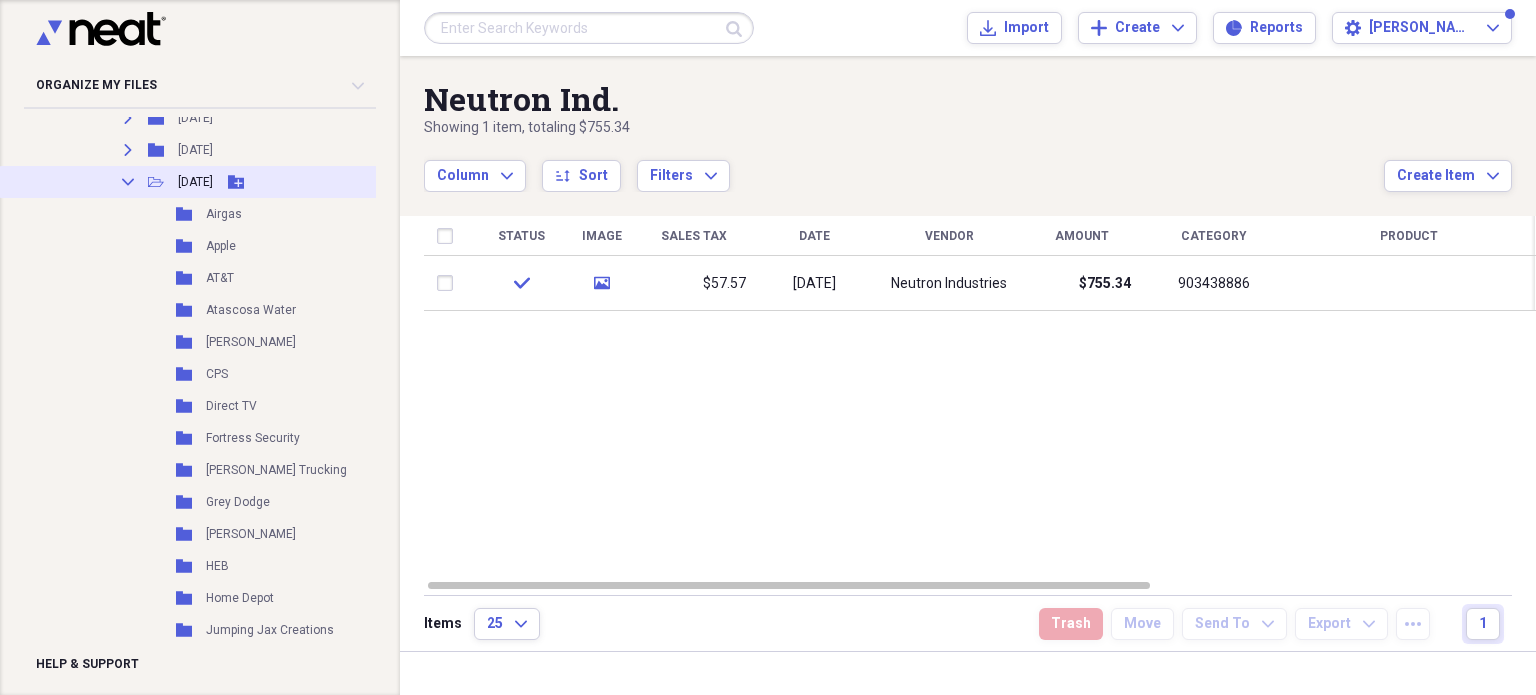 click on "Collapse" 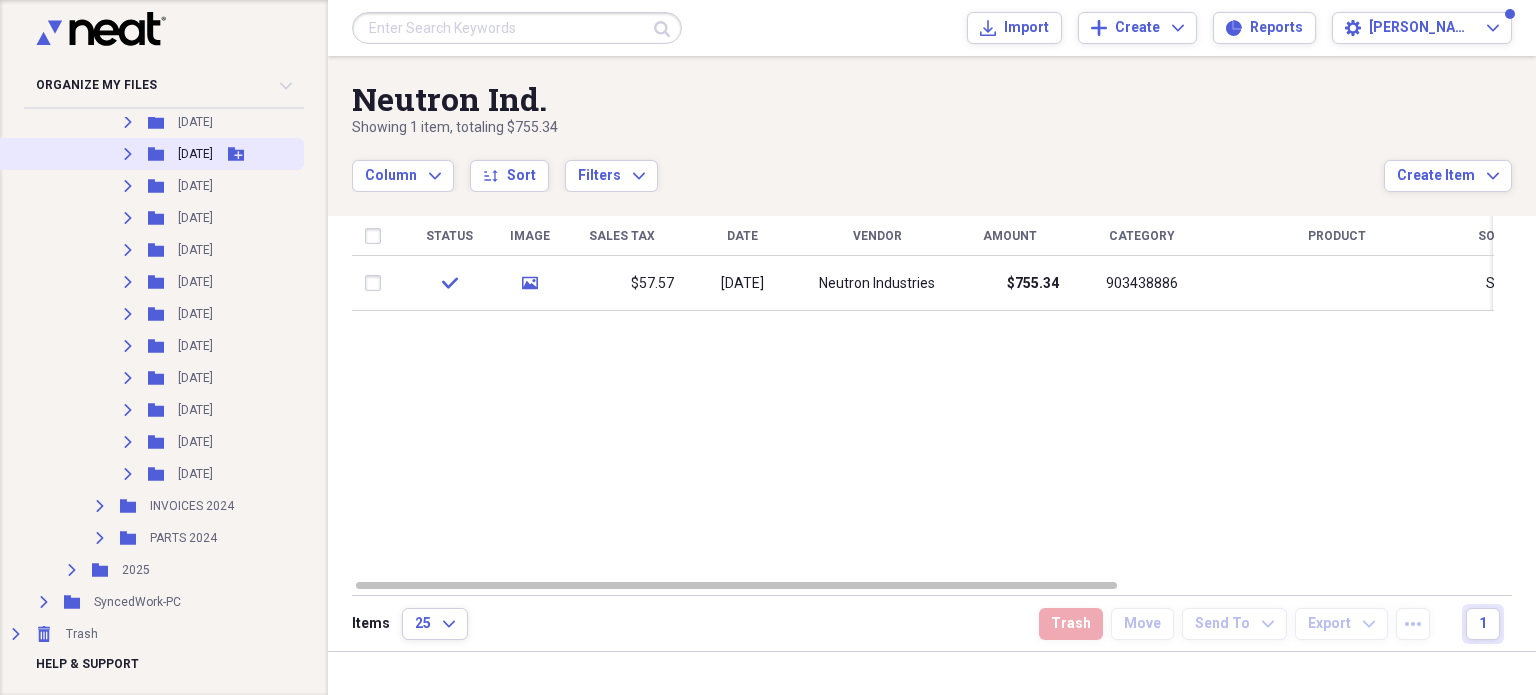 click on "Expand" 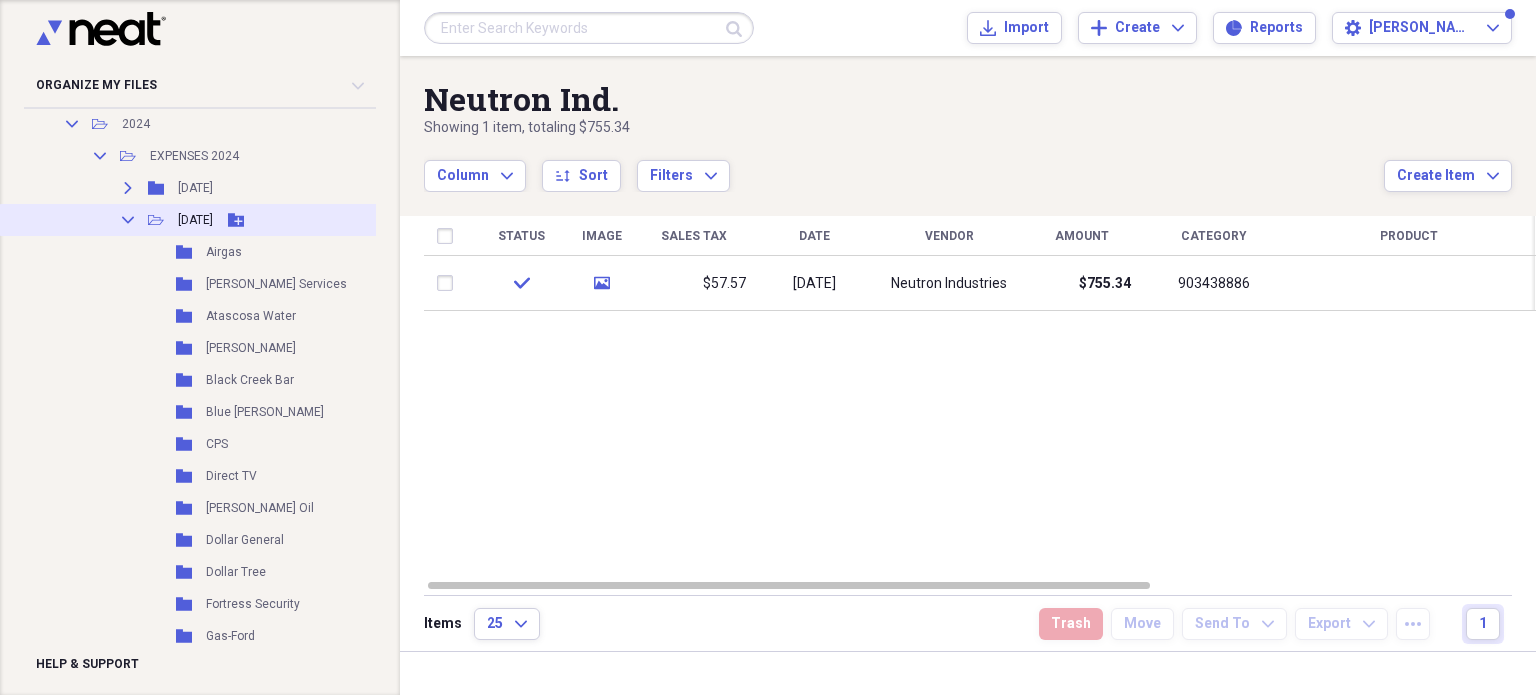 scroll, scrollTop: 391, scrollLeft: 0, axis: vertical 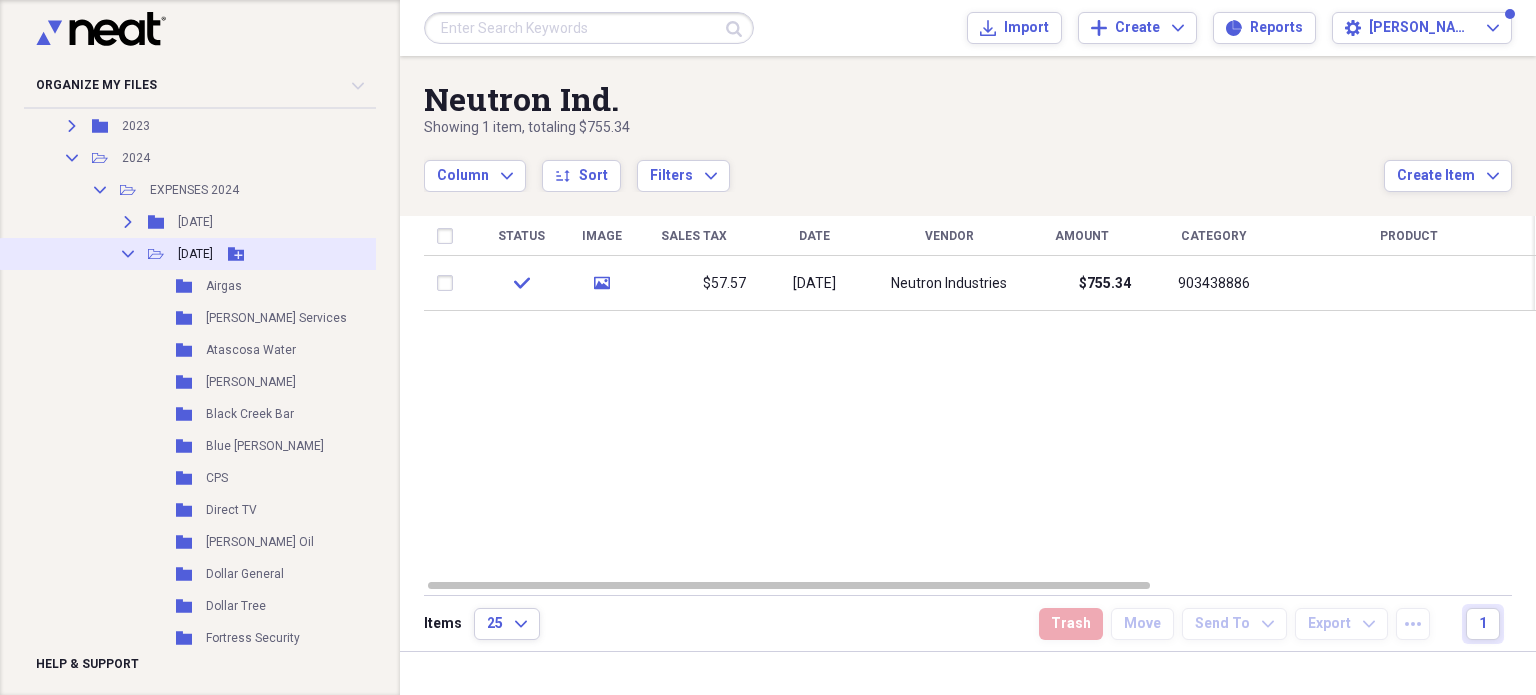 click 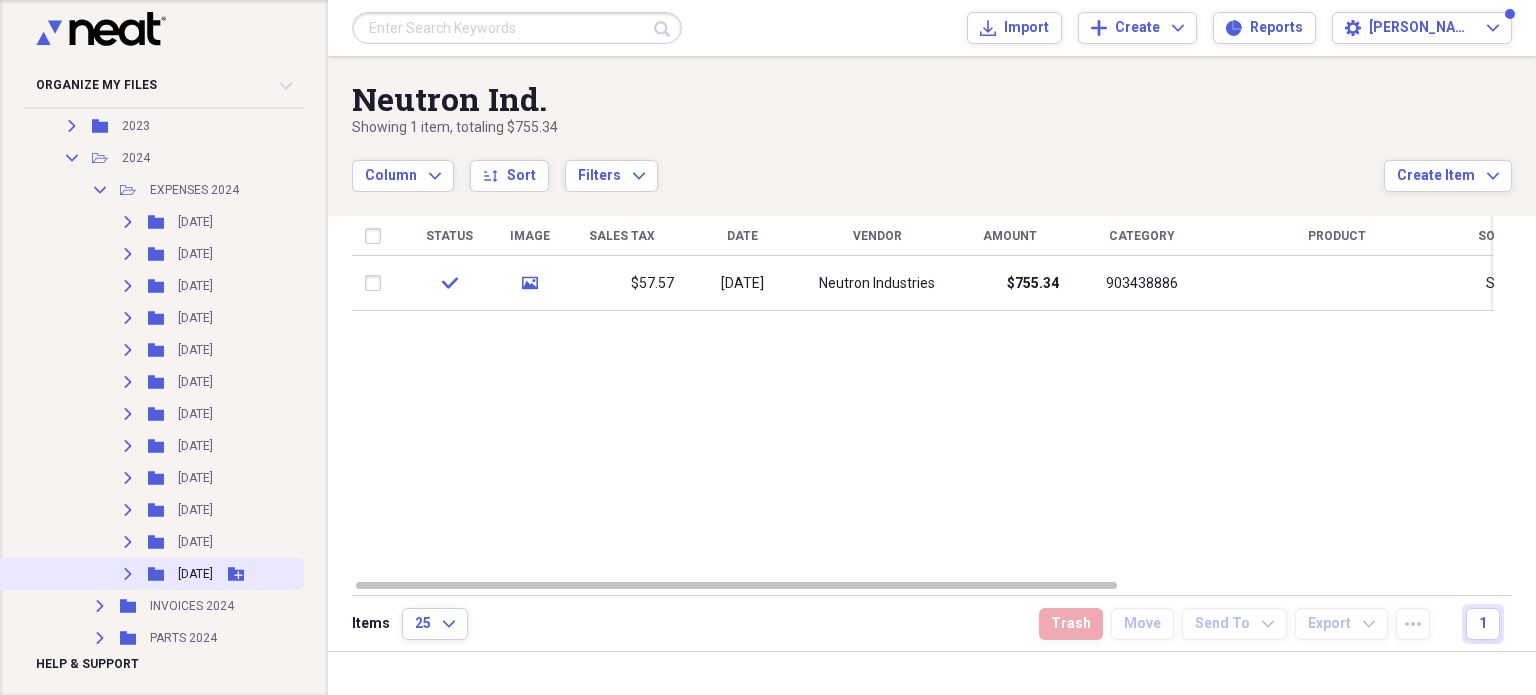 click on "Expand" 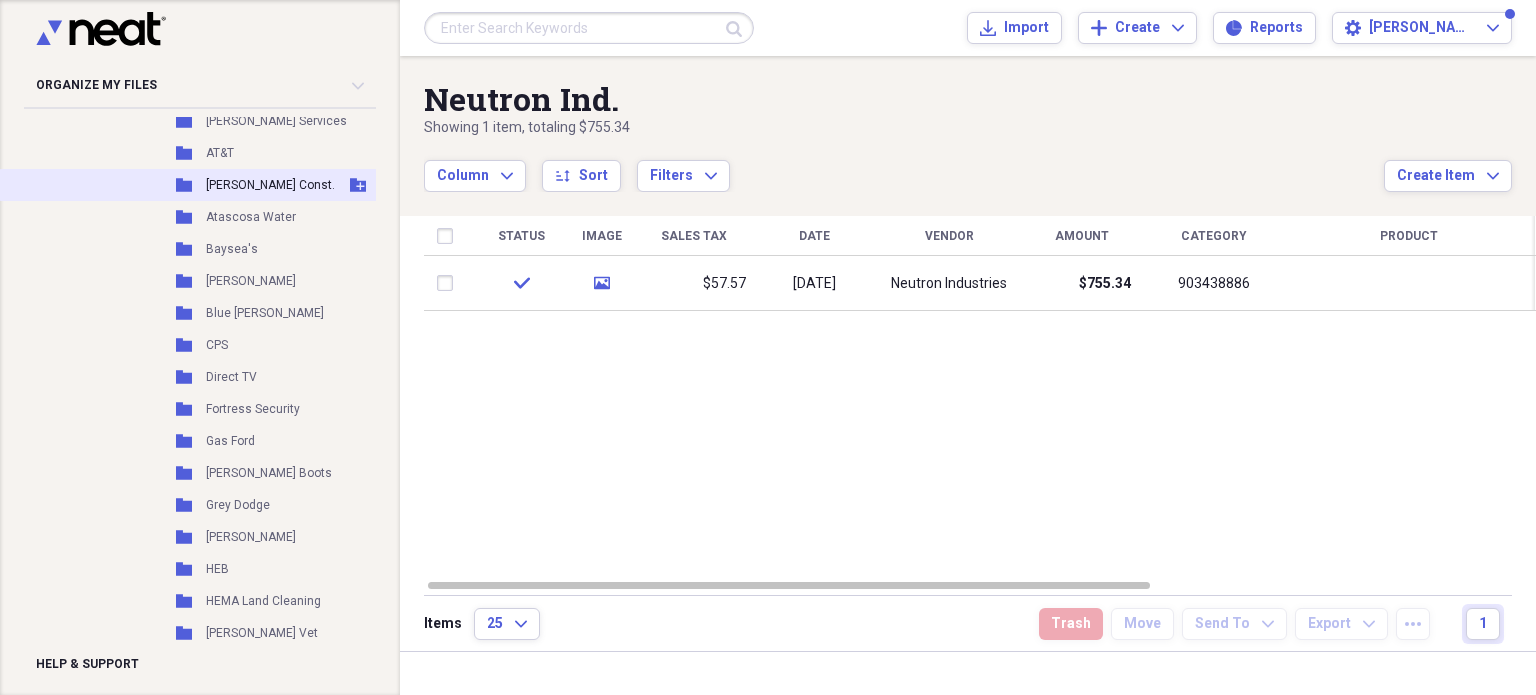 scroll, scrollTop: 591, scrollLeft: 0, axis: vertical 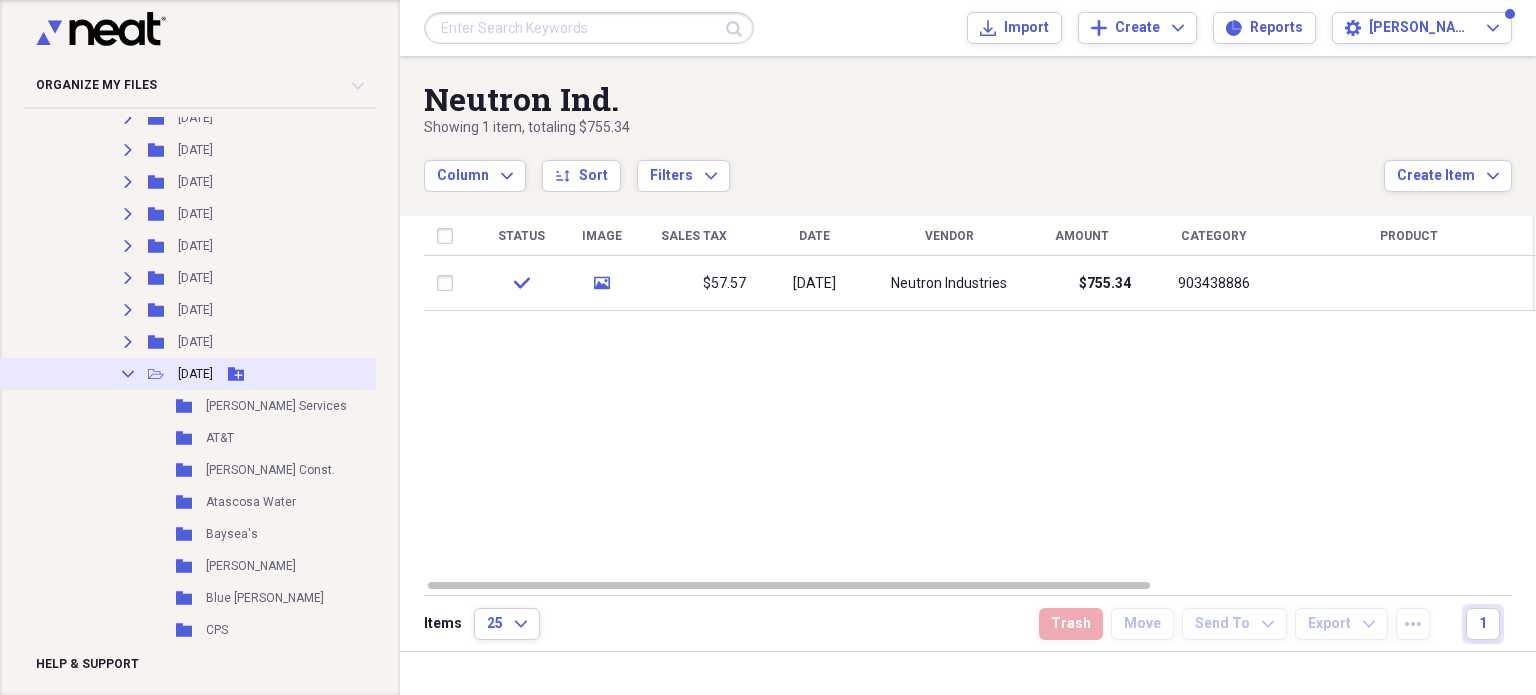 click 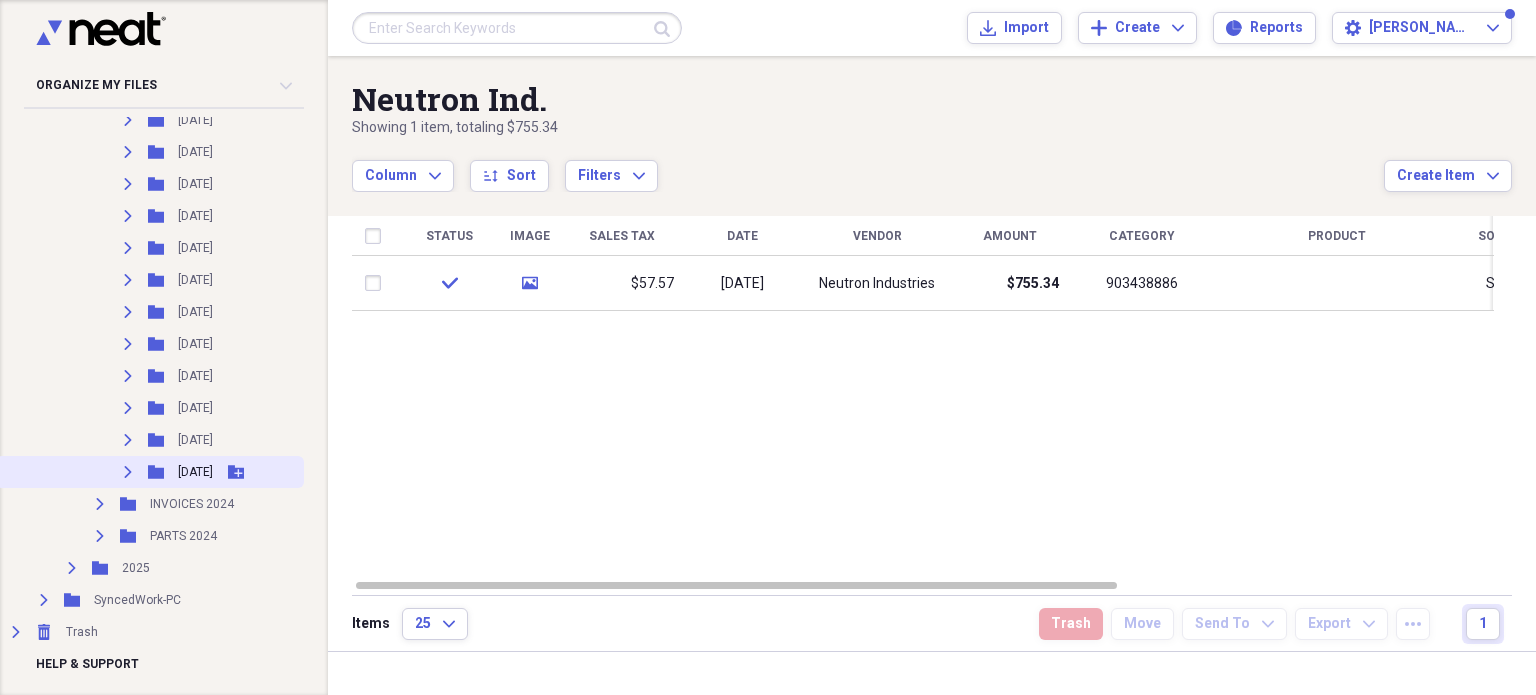 scroll, scrollTop: 491, scrollLeft: 0, axis: vertical 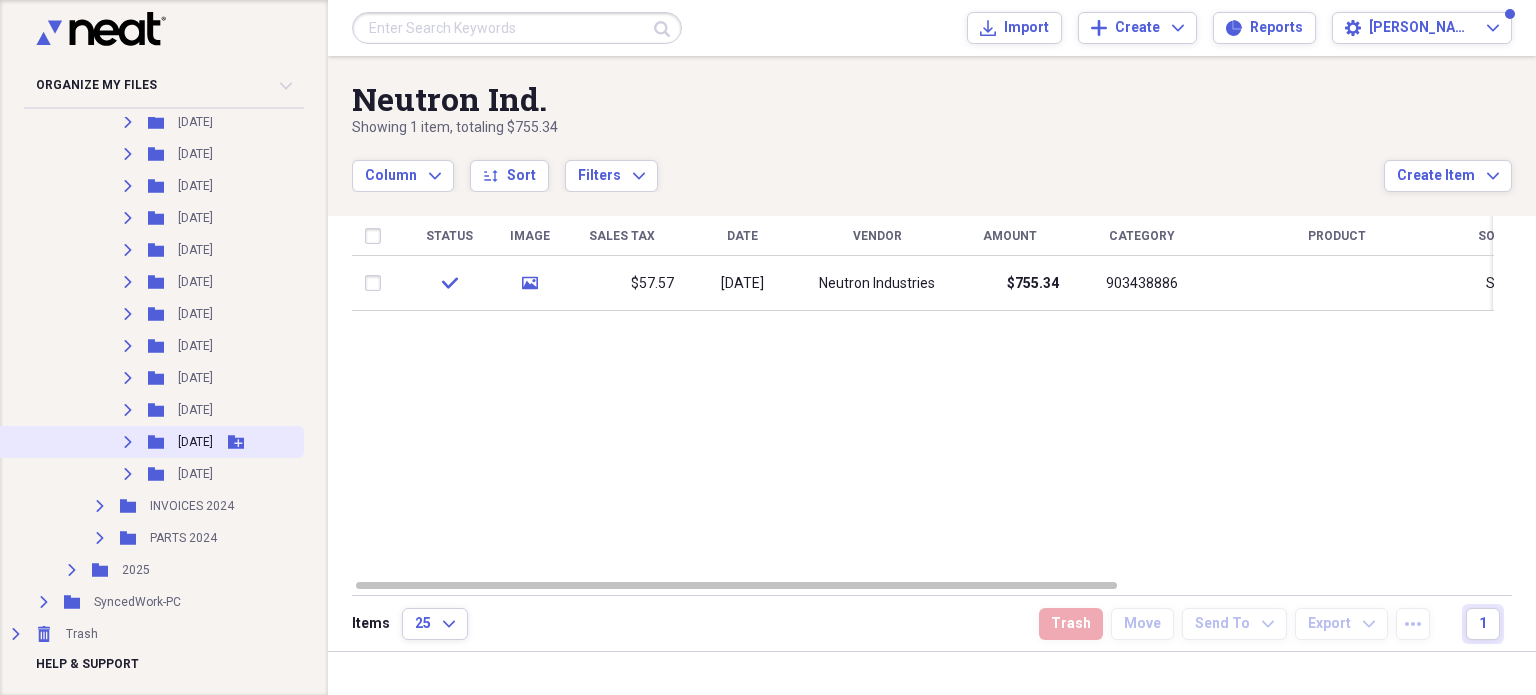 click on "Expand" at bounding box center [128, 442] 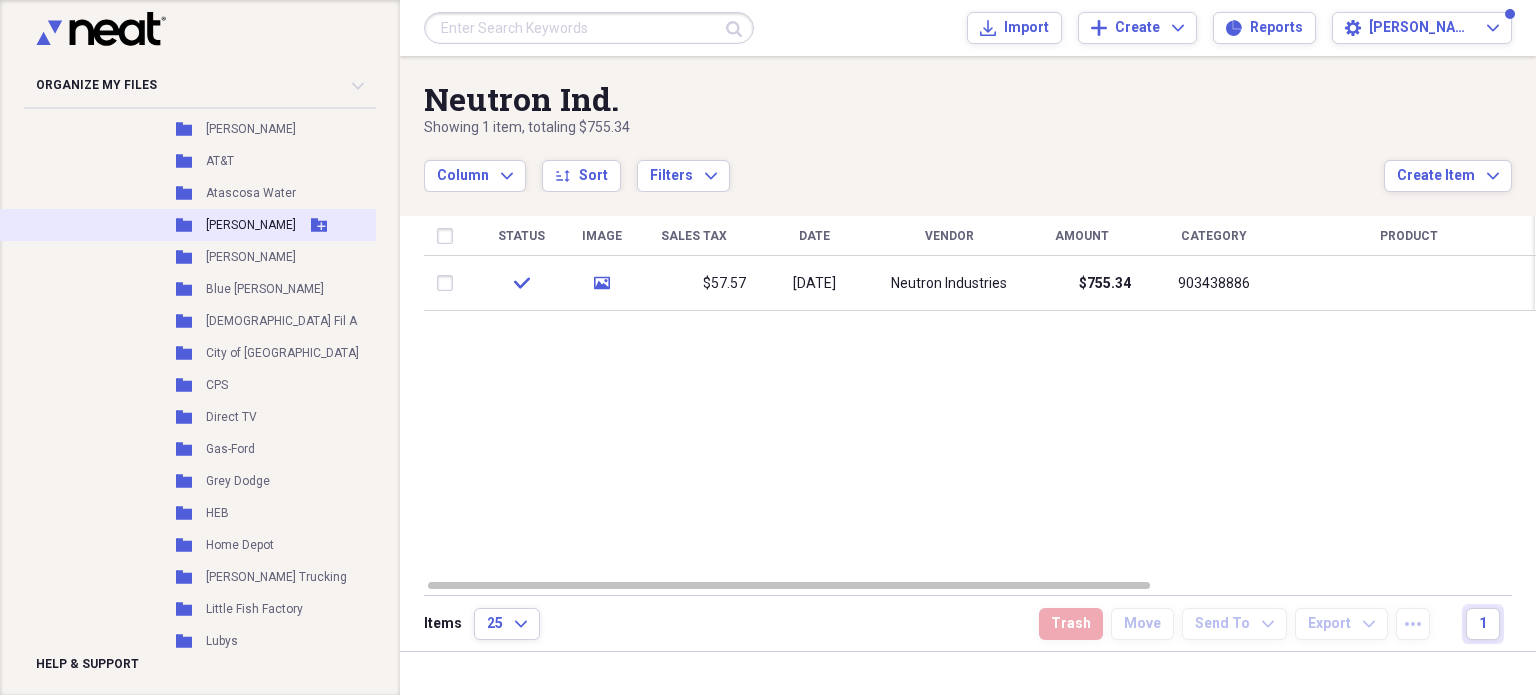 scroll, scrollTop: 691, scrollLeft: 0, axis: vertical 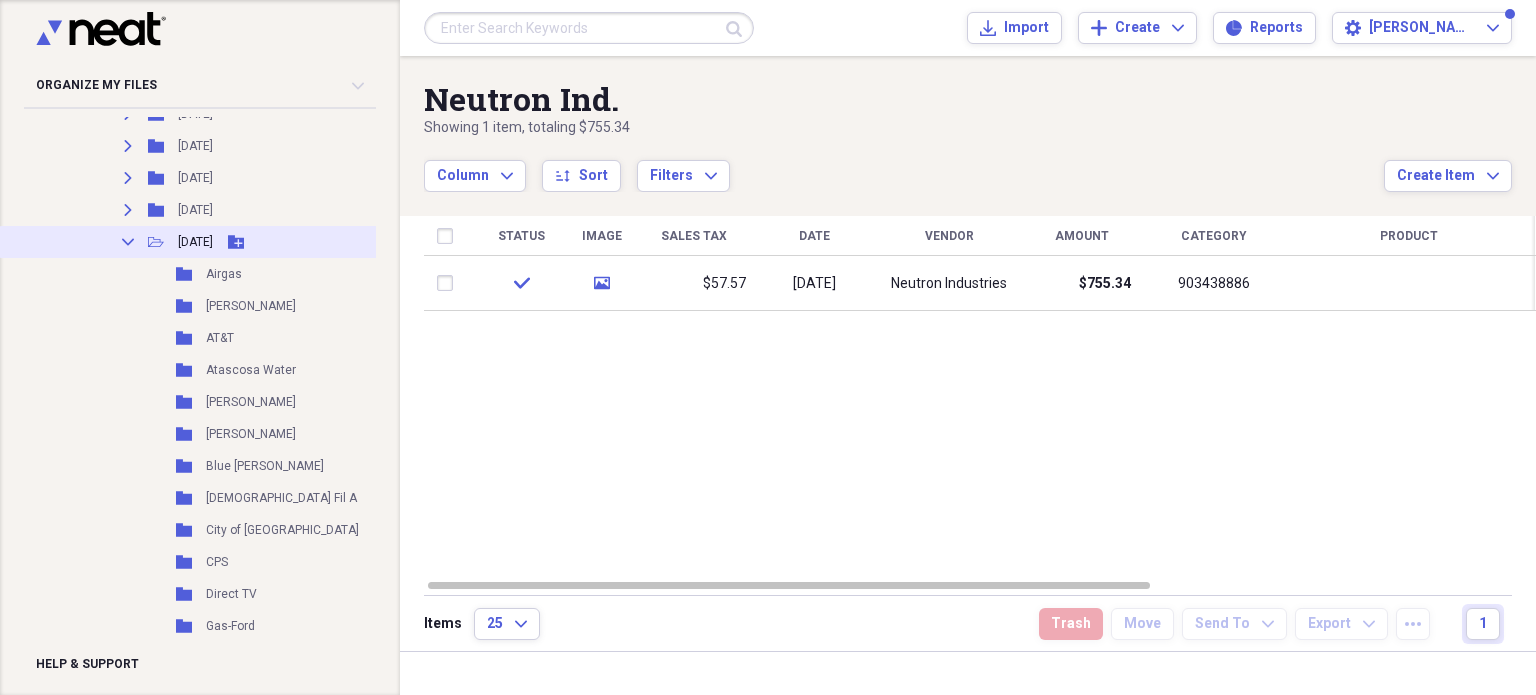 click on "Collapse" 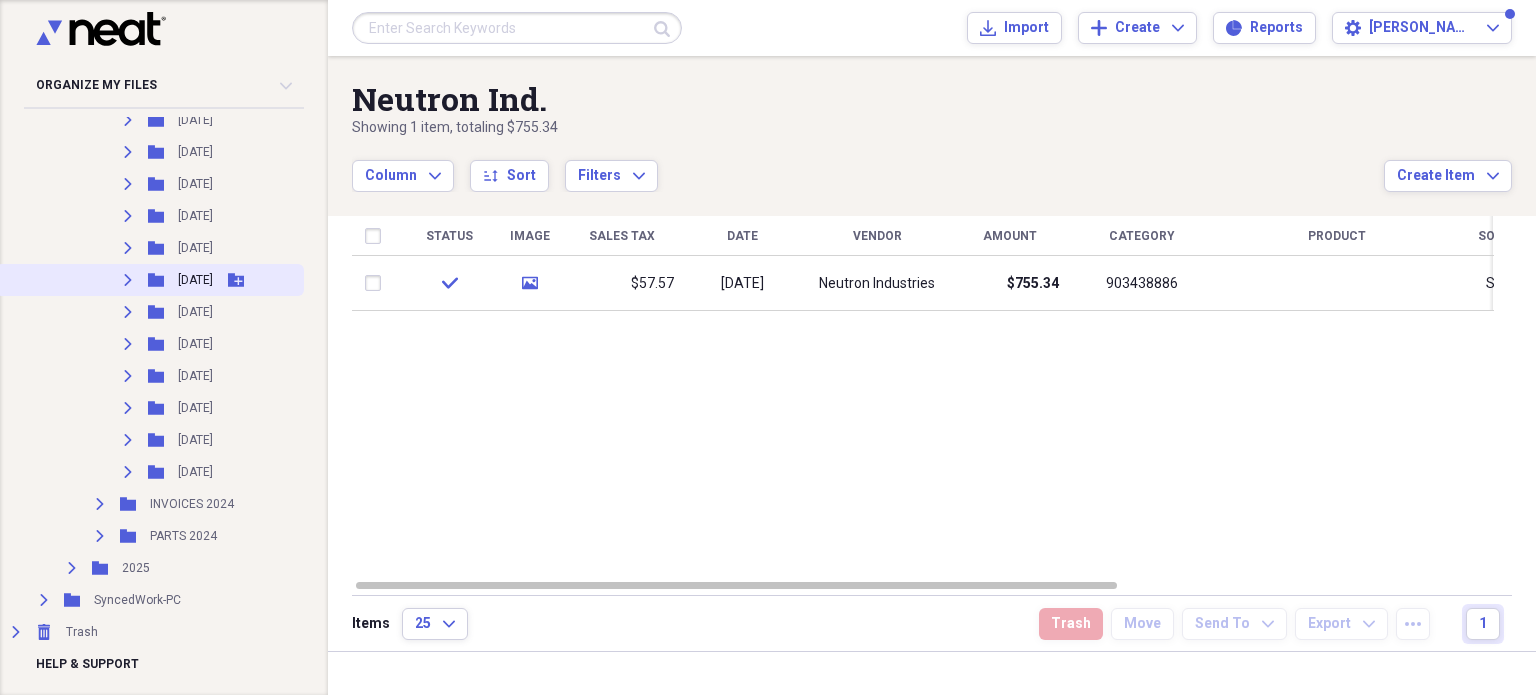 scroll, scrollTop: 491, scrollLeft: 0, axis: vertical 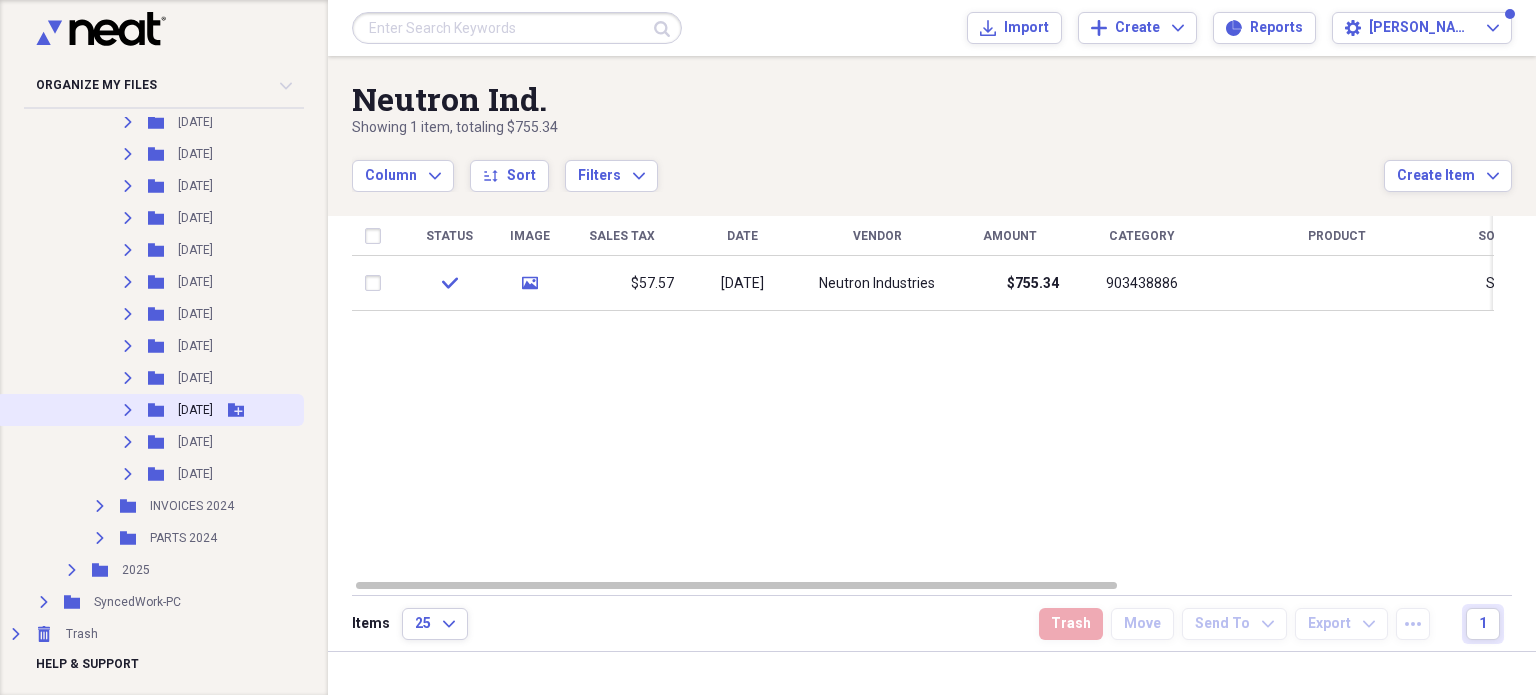 click on "Expand" 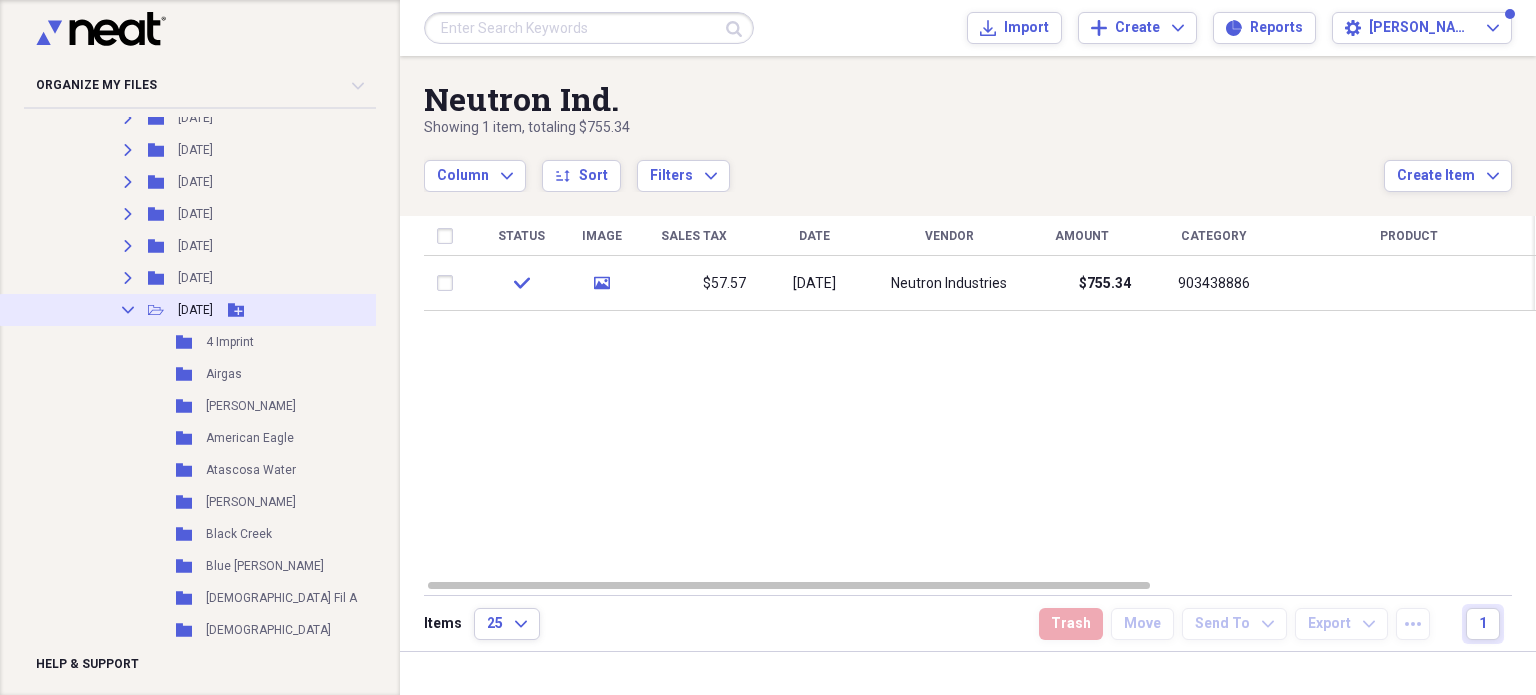 click on "Collapse" 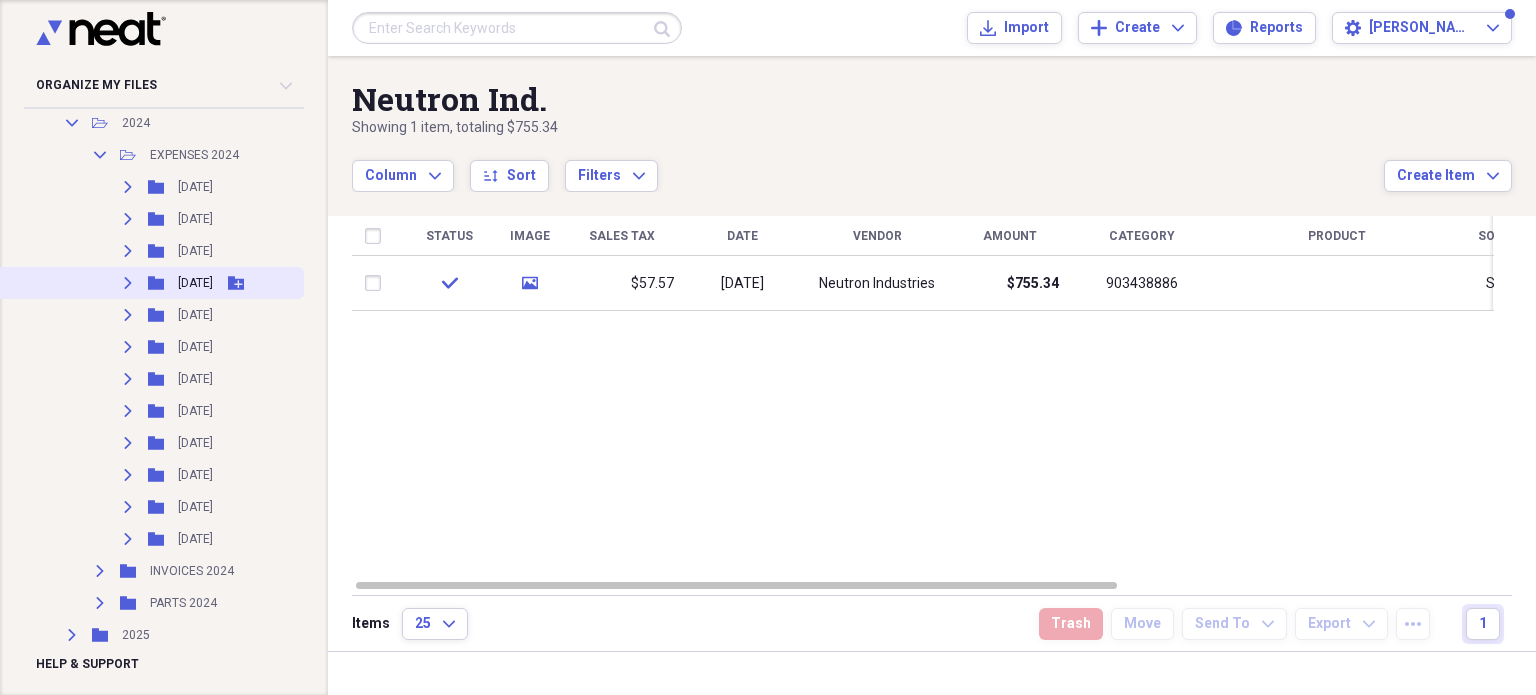 scroll, scrollTop: 391, scrollLeft: 0, axis: vertical 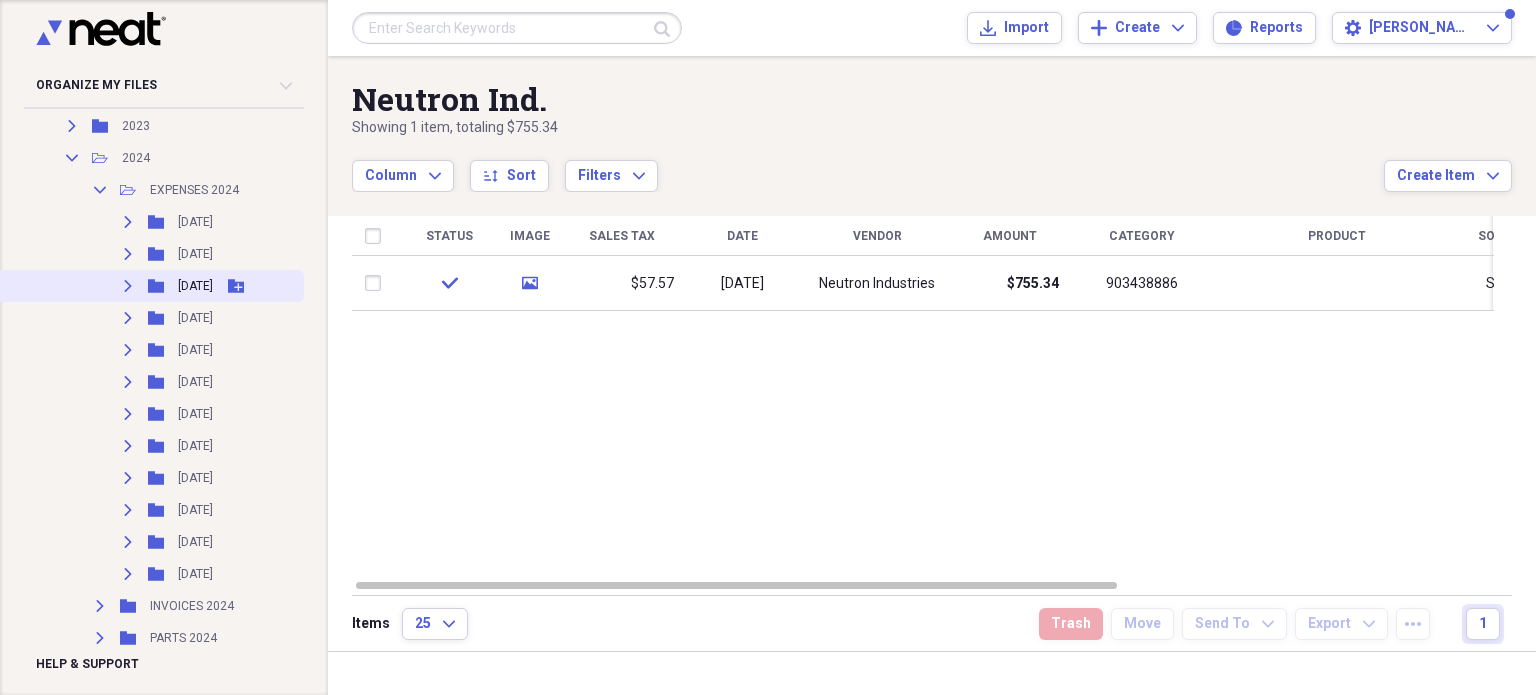 click on "Expand Folder [DATE] Add Folder" at bounding box center (150, 286) 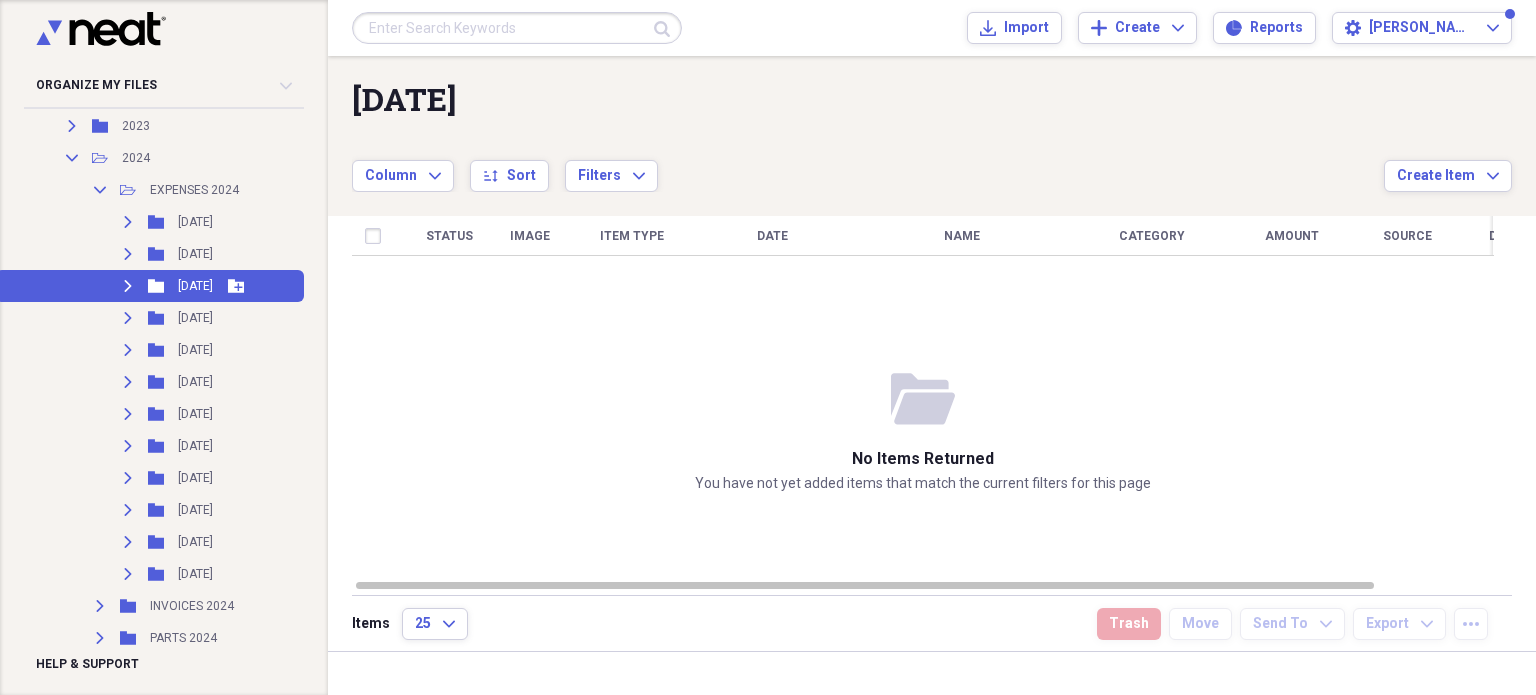click on "Expand" 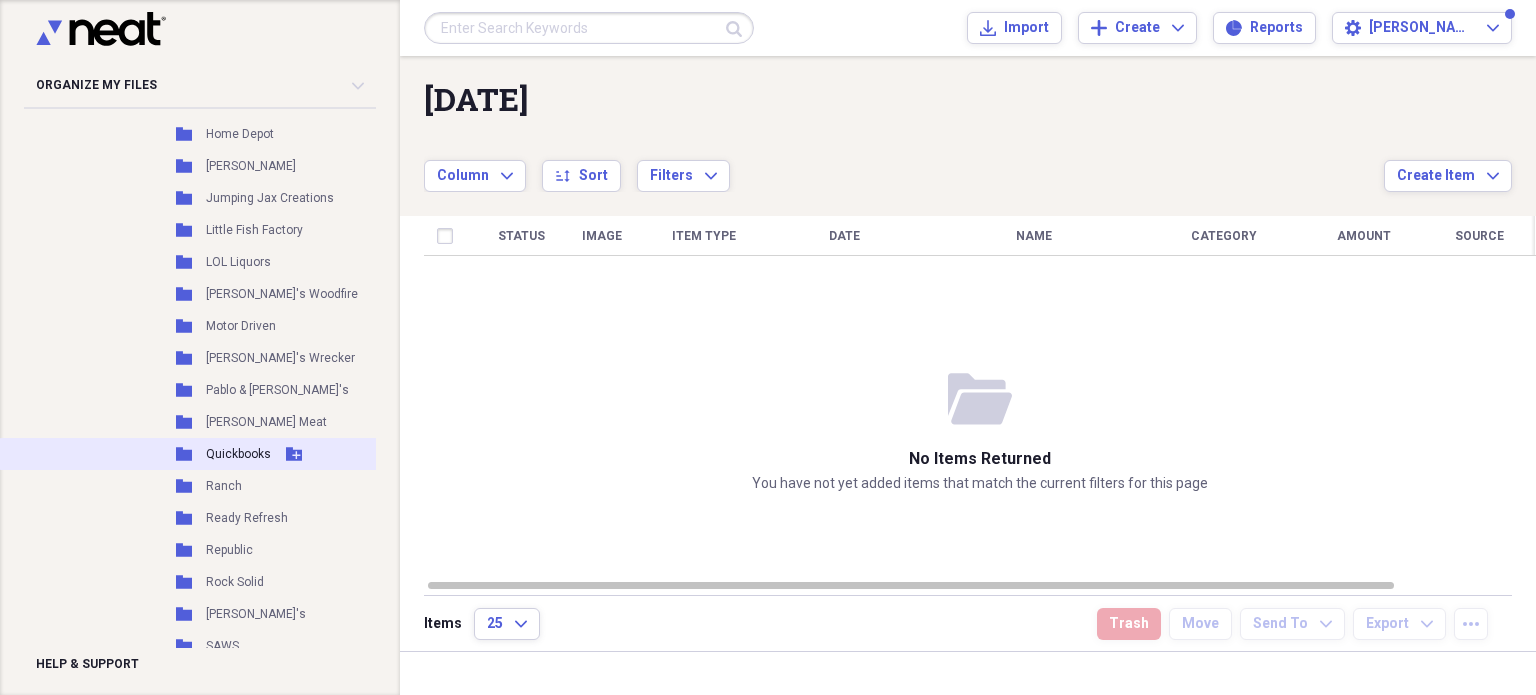 scroll, scrollTop: 391, scrollLeft: 0, axis: vertical 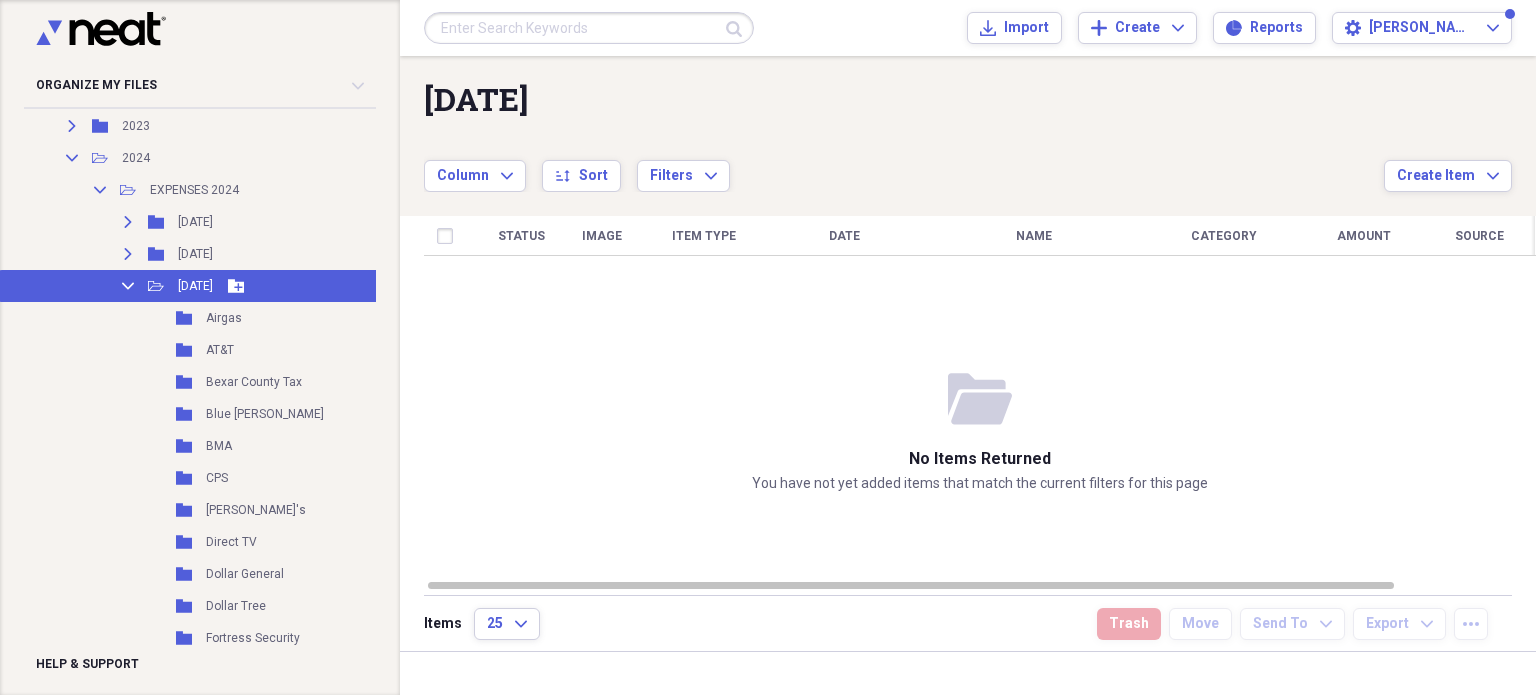 click on "Collapse" 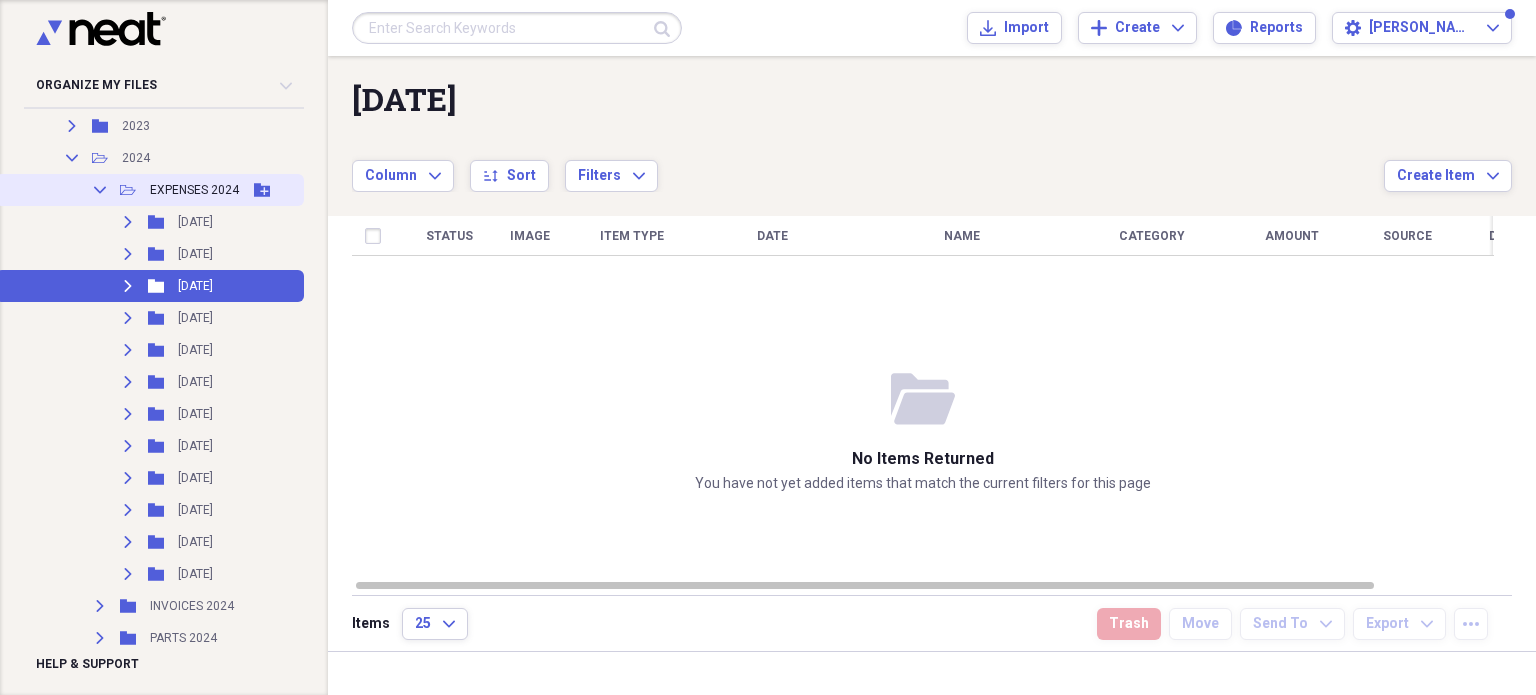 click 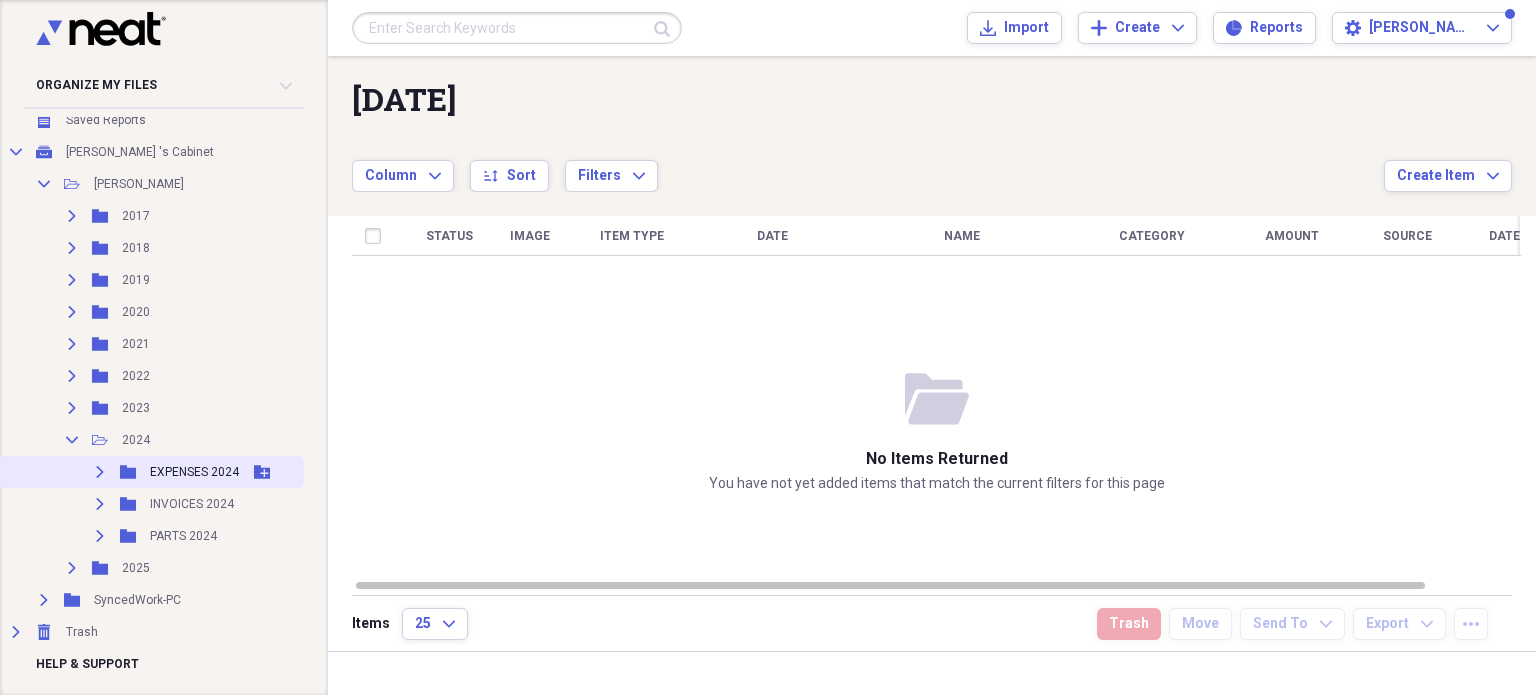scroll, scrollTop: 107, scrollLeft: 0, axis: vertical 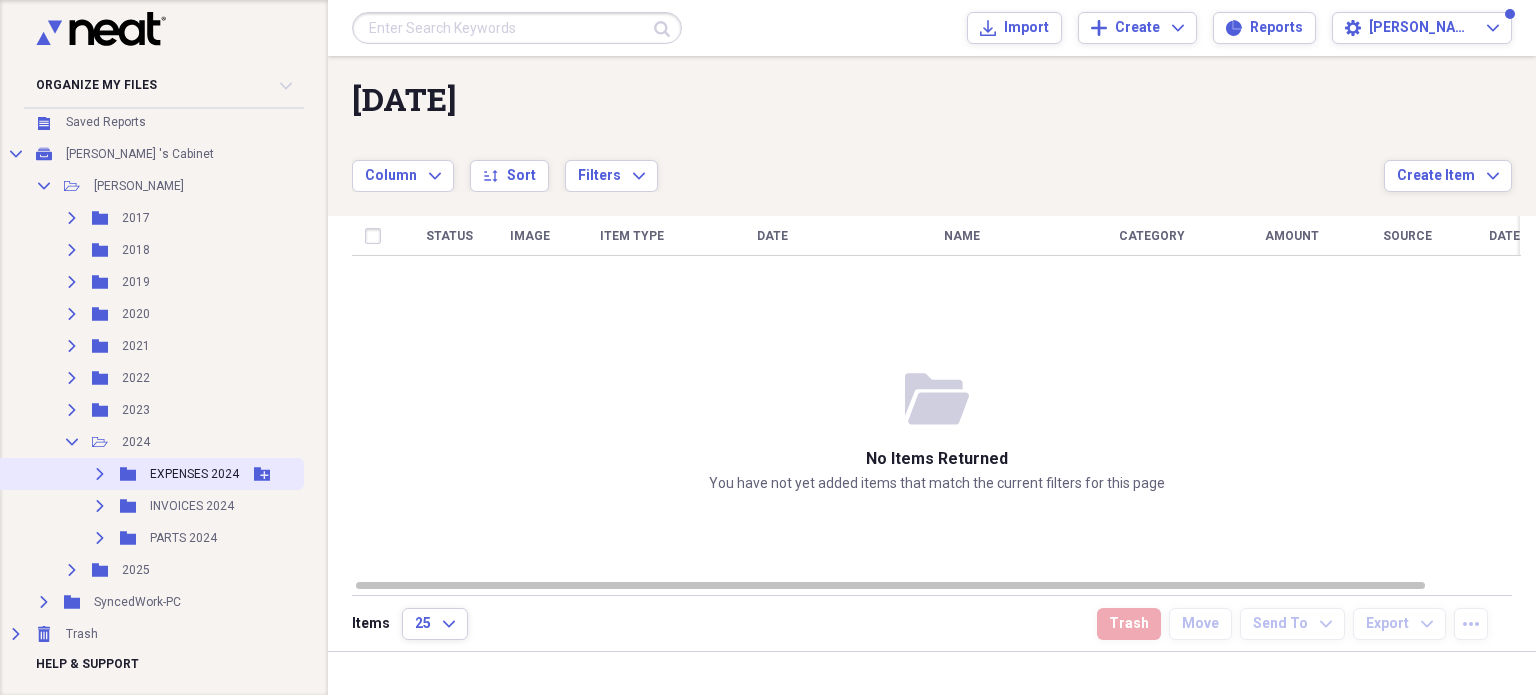 click on "Expand" 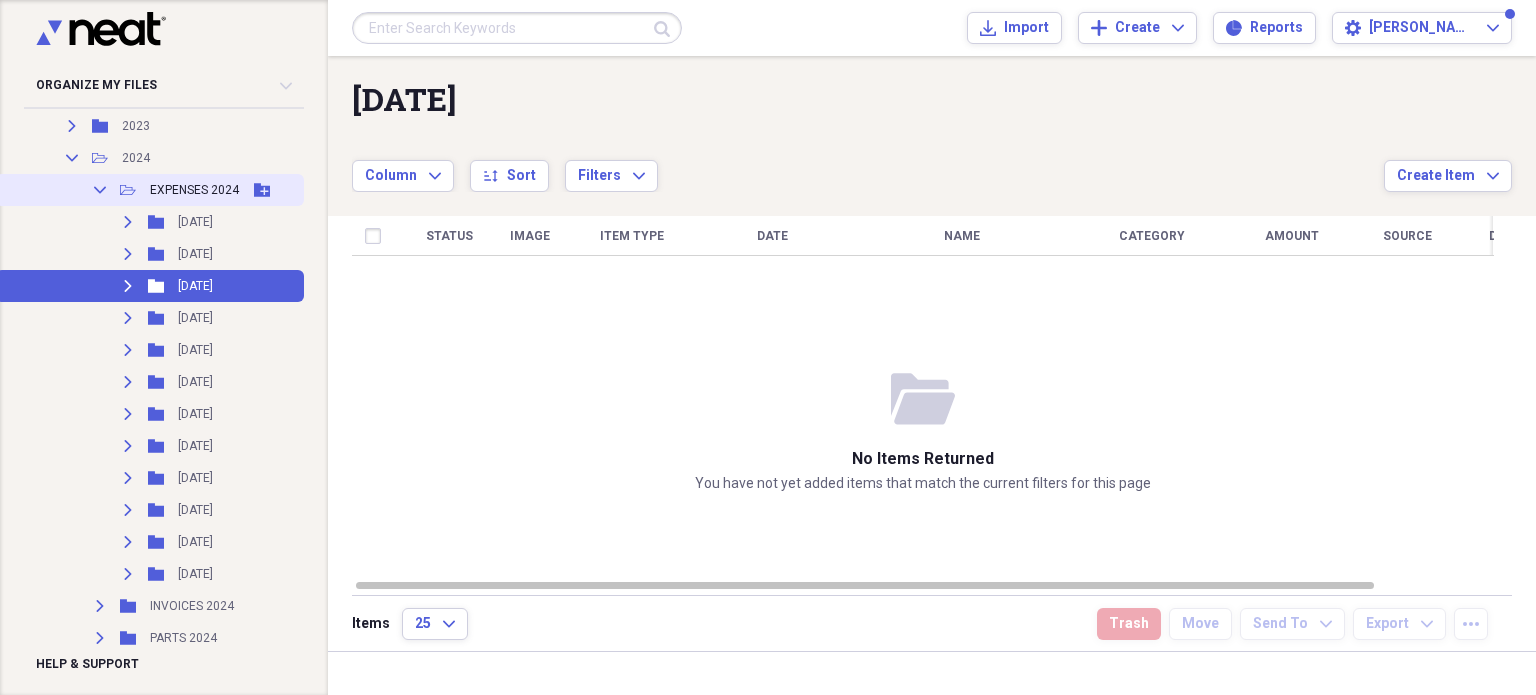 click 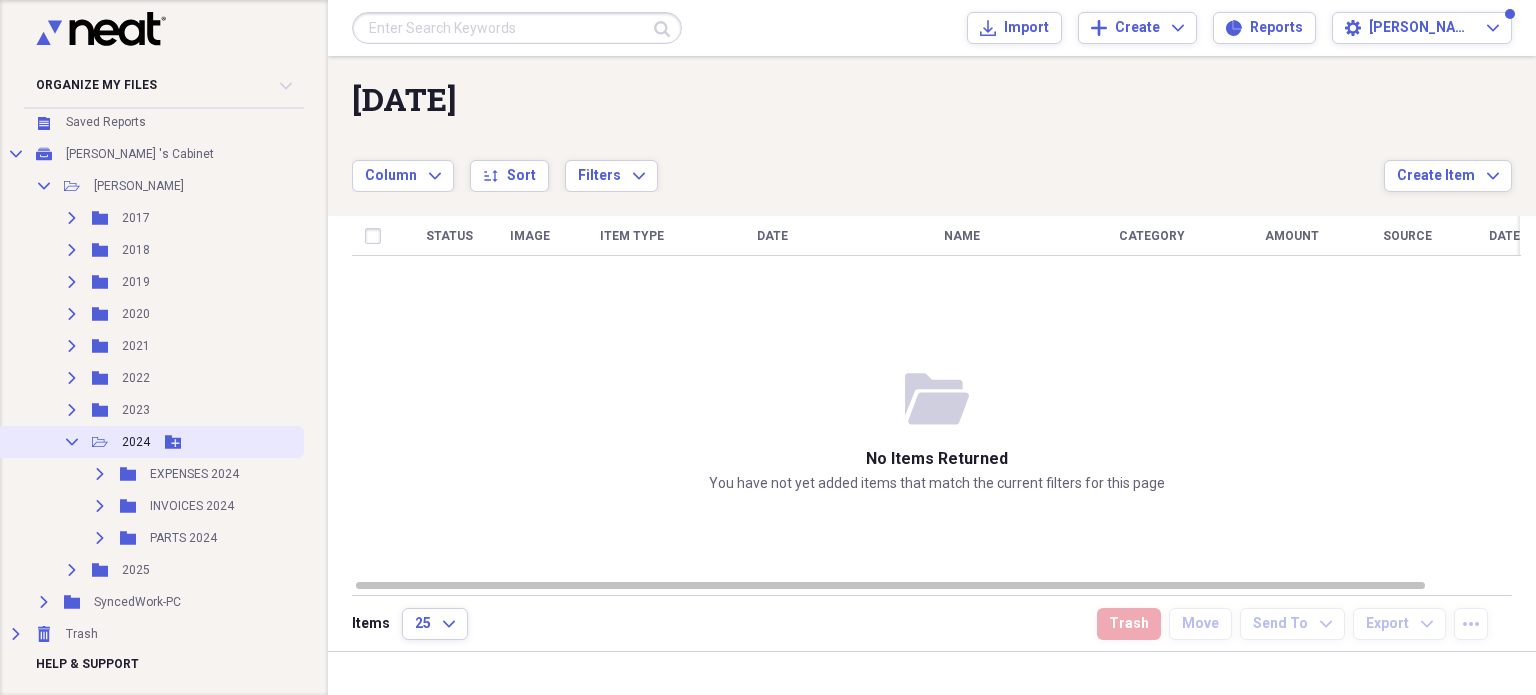 click on "Collapse" 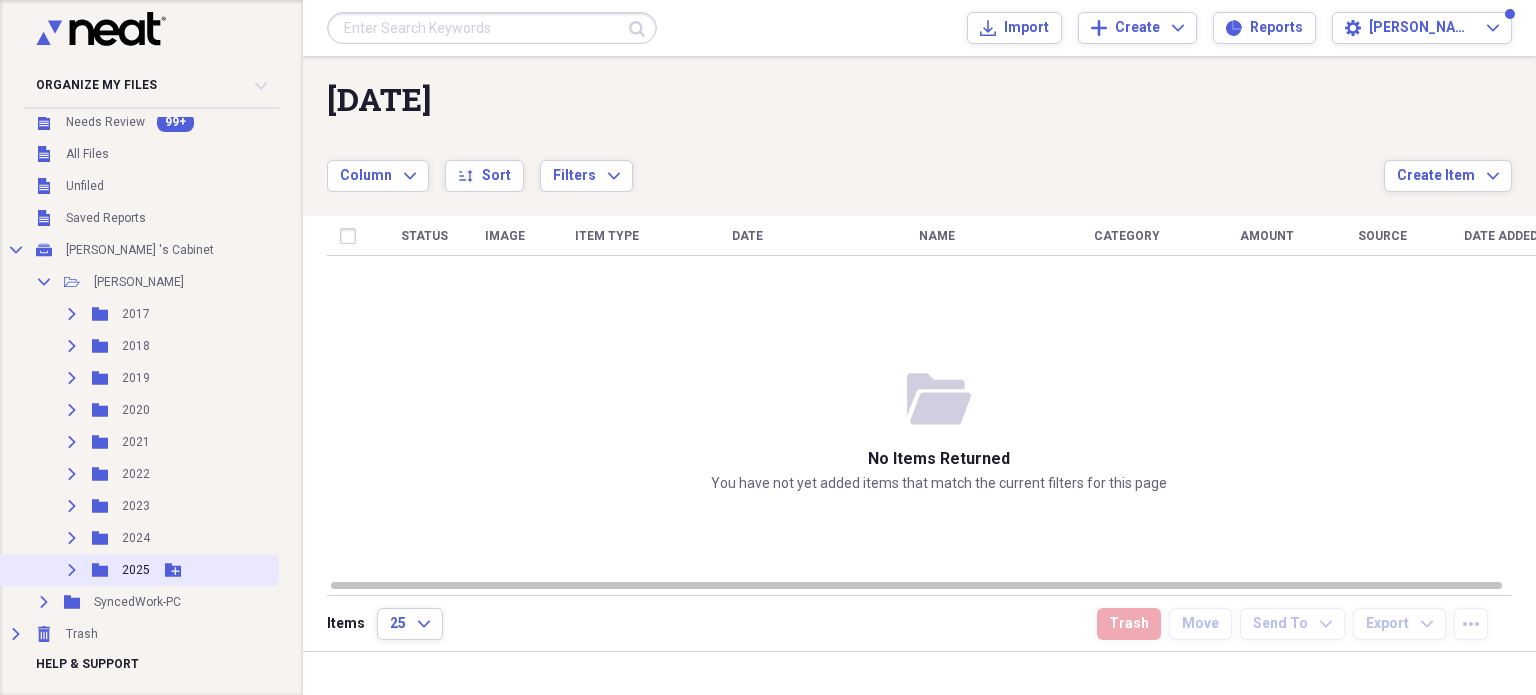 click on "Expand" at bounding box center [72, 570] 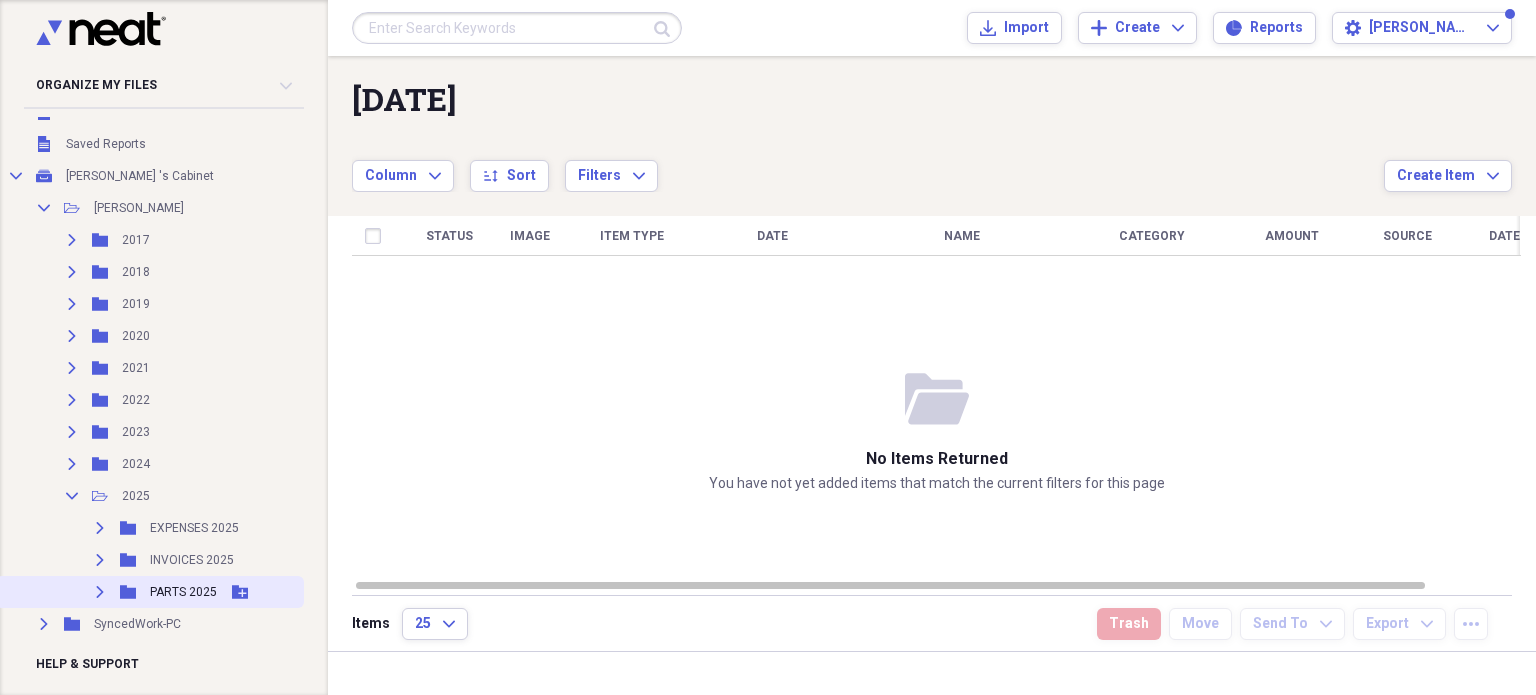 scroll, scrollTop: 107, scrollLeft: 0, axis: vertical 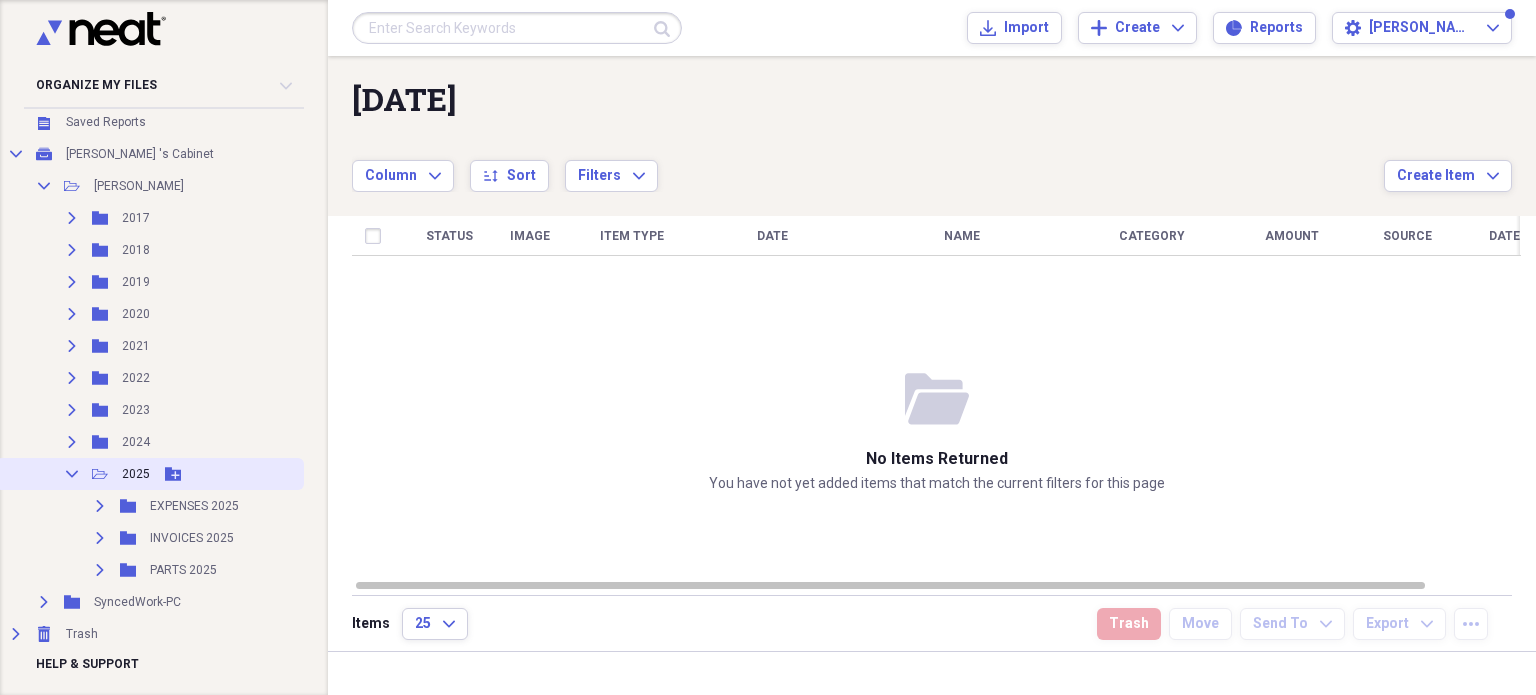 click 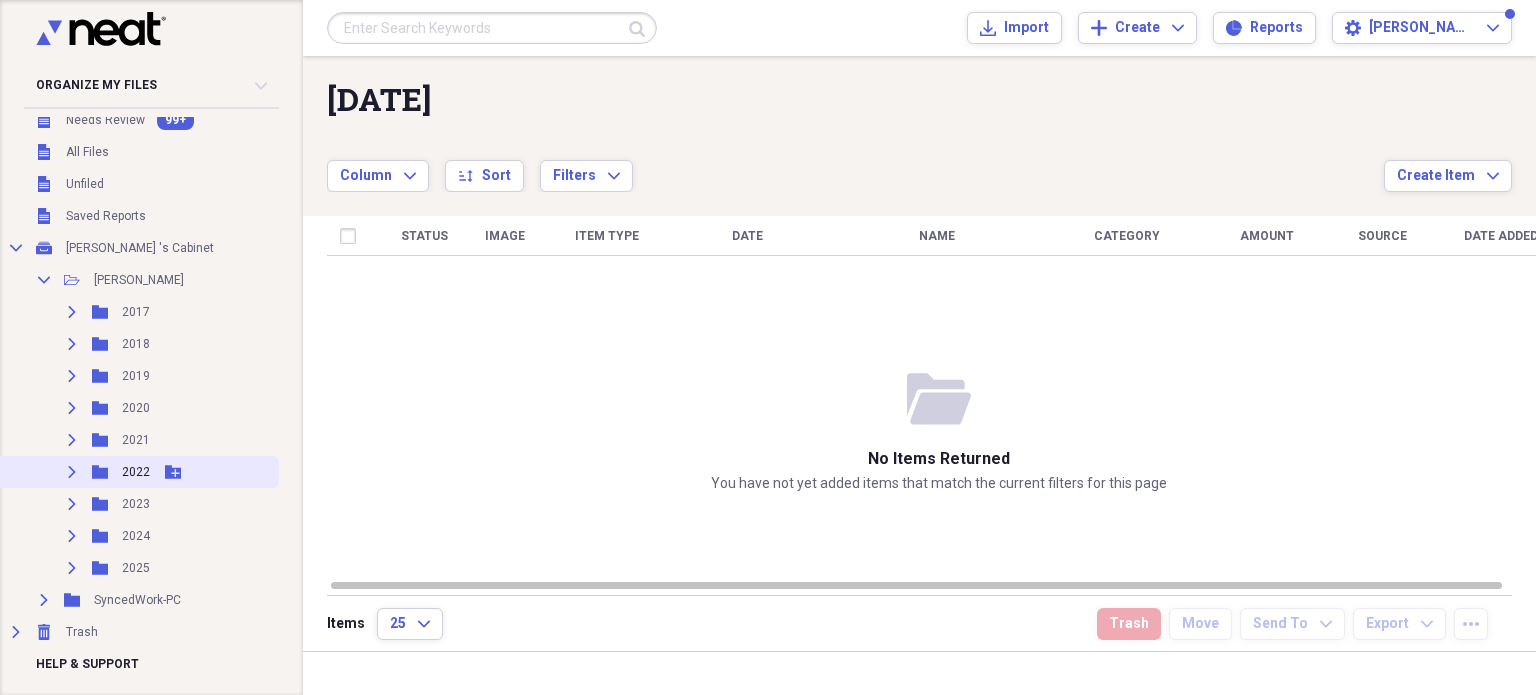 scroll, scrollTop: 11, scrollLeft: 0, axis: vertical 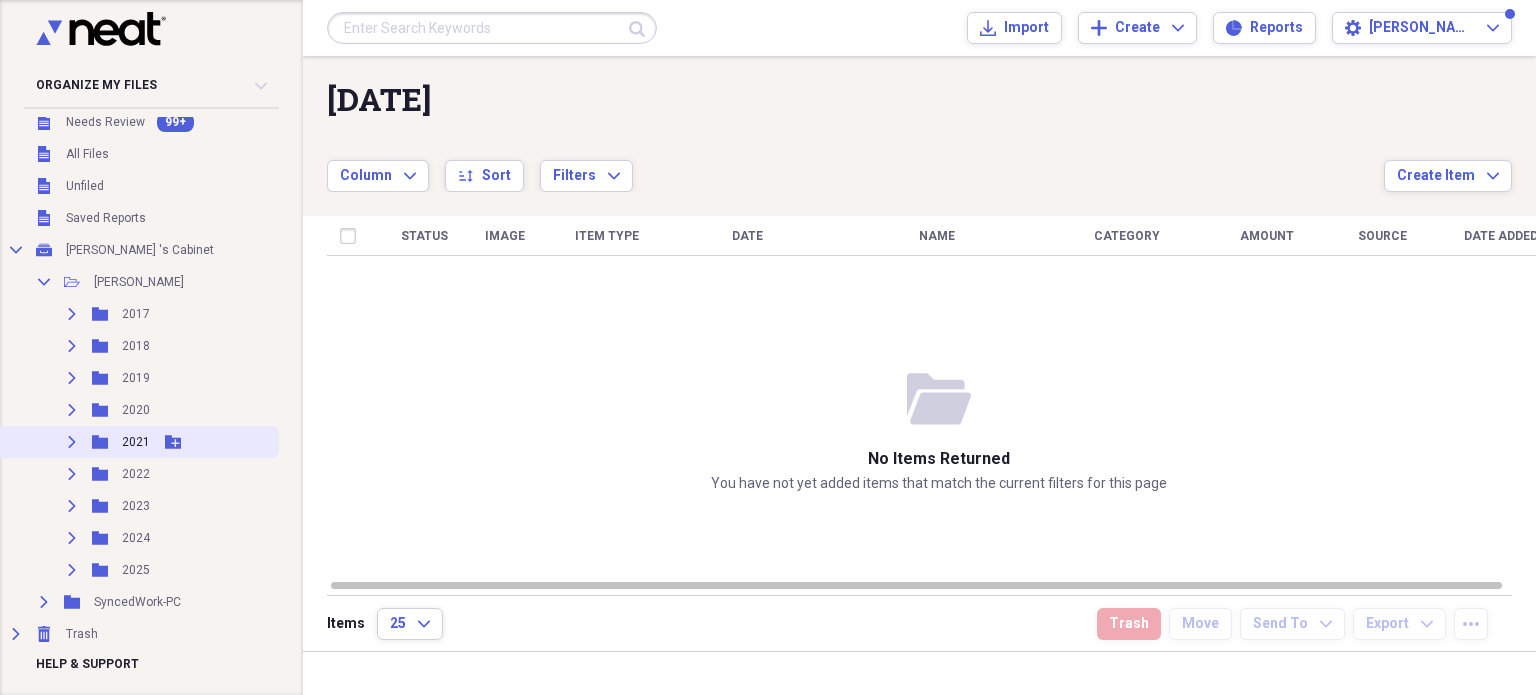 click on "Expand" 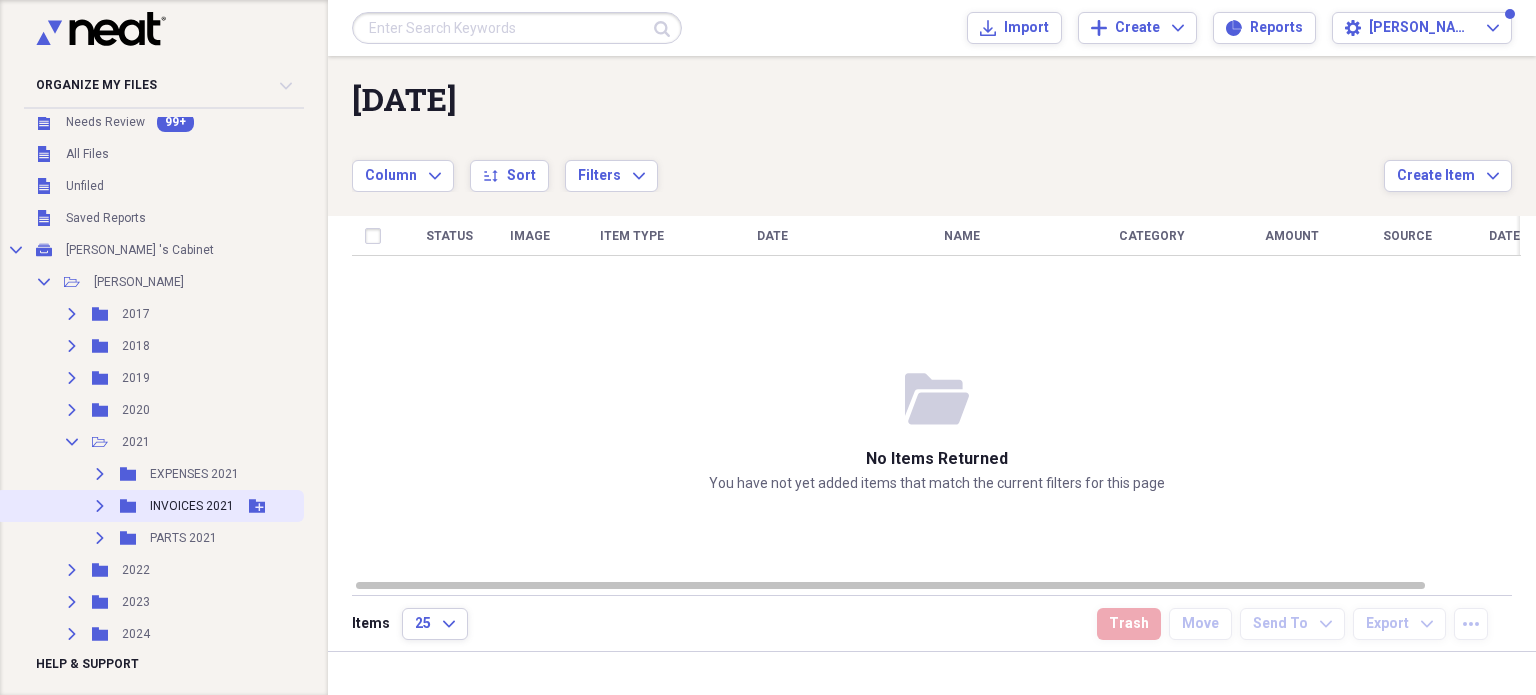 click on "Expand Folder INVOICES 2021 Add Folder" at bounding box center [150, 506] 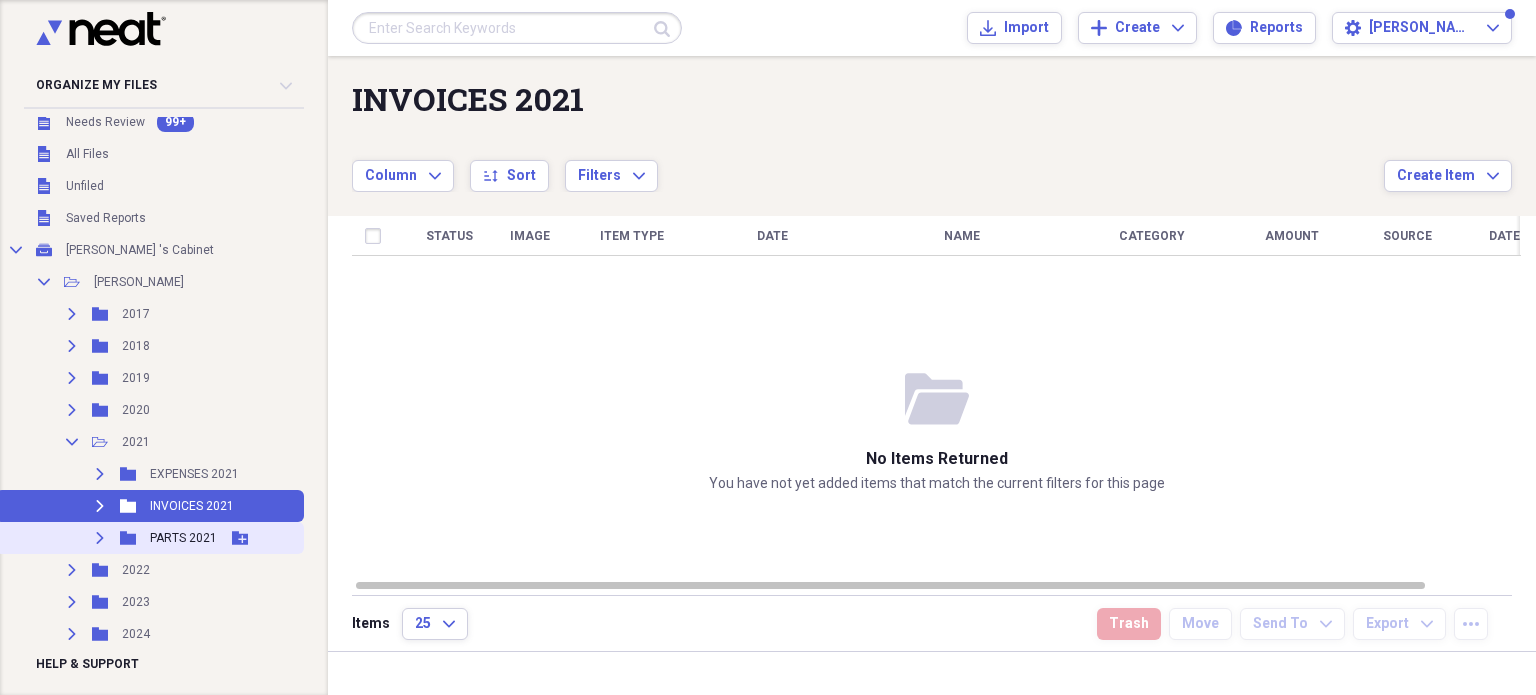 click on "Expand" at bounding box center (100, 538) 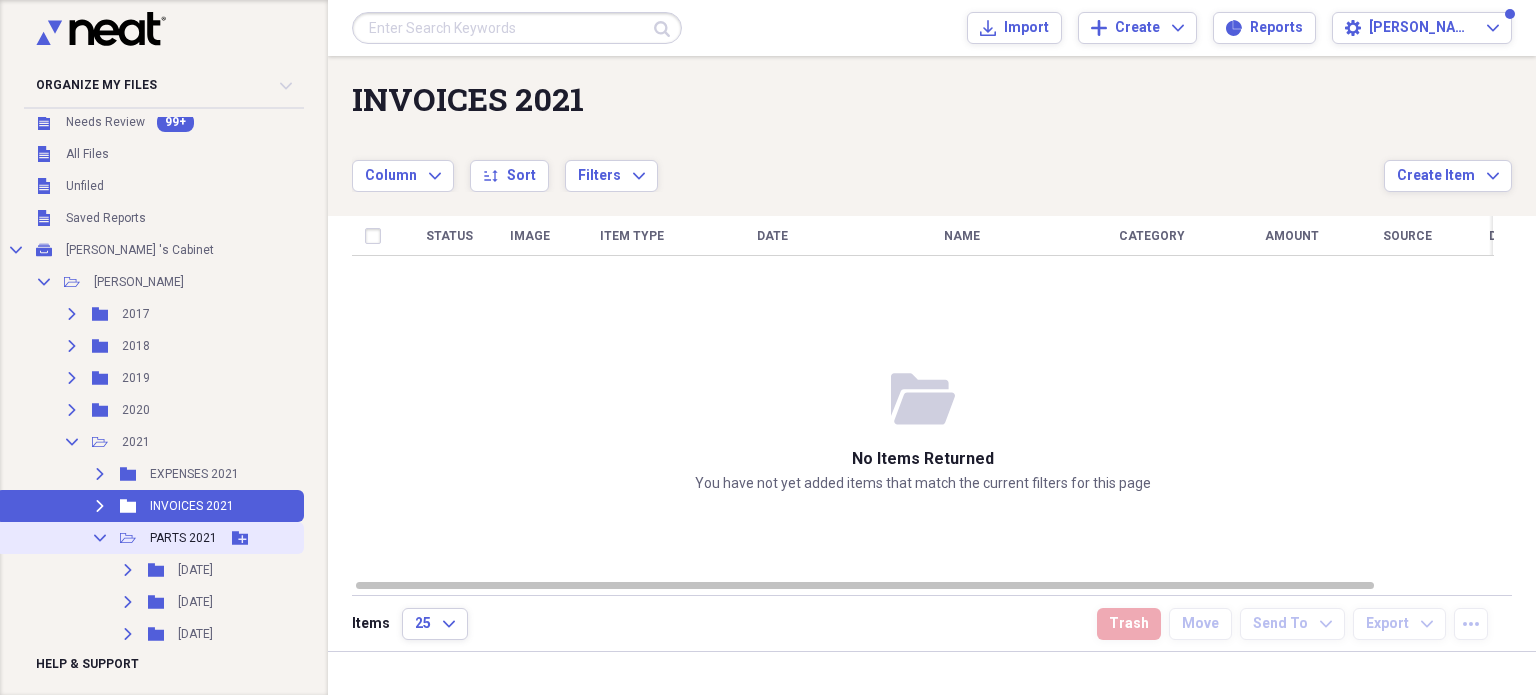 scroll, scrollTop: 111, scrollLeft: 0, axis: vertical 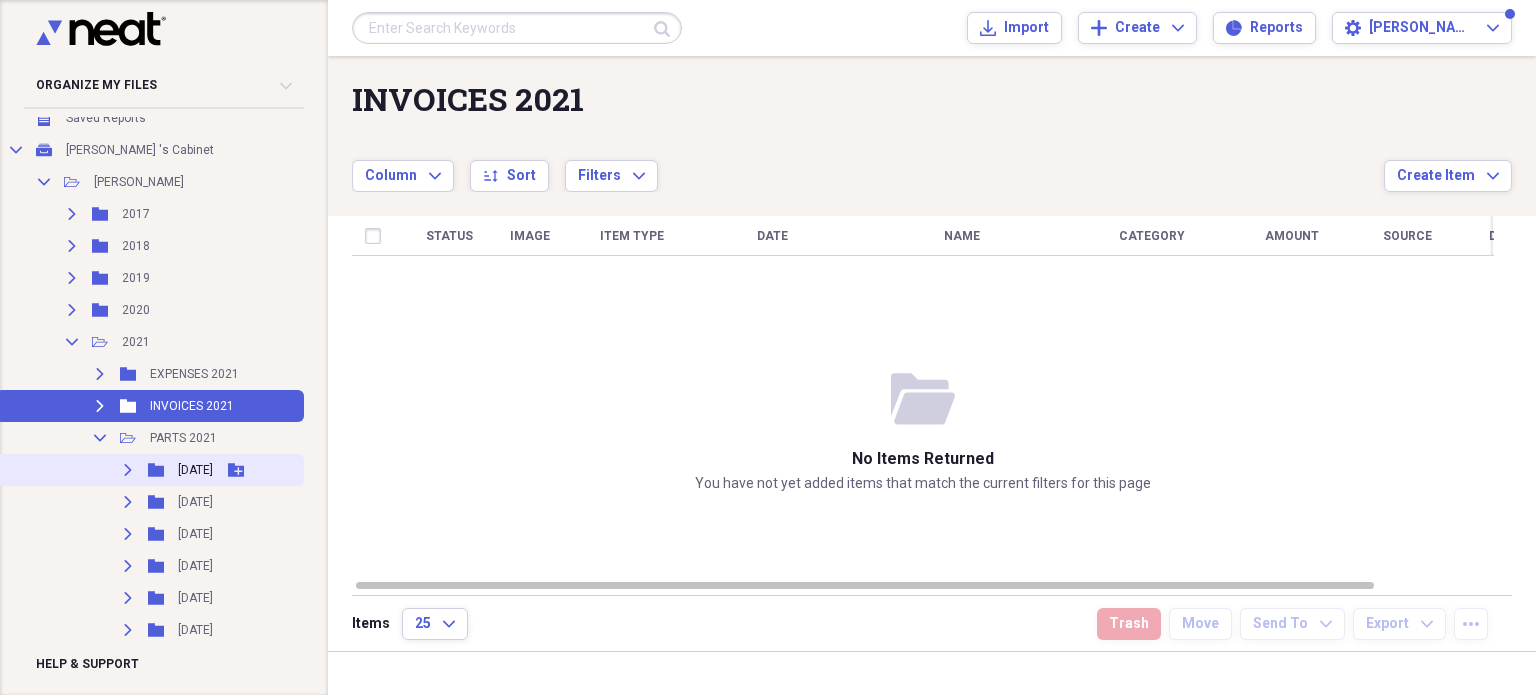 click on "Expand" 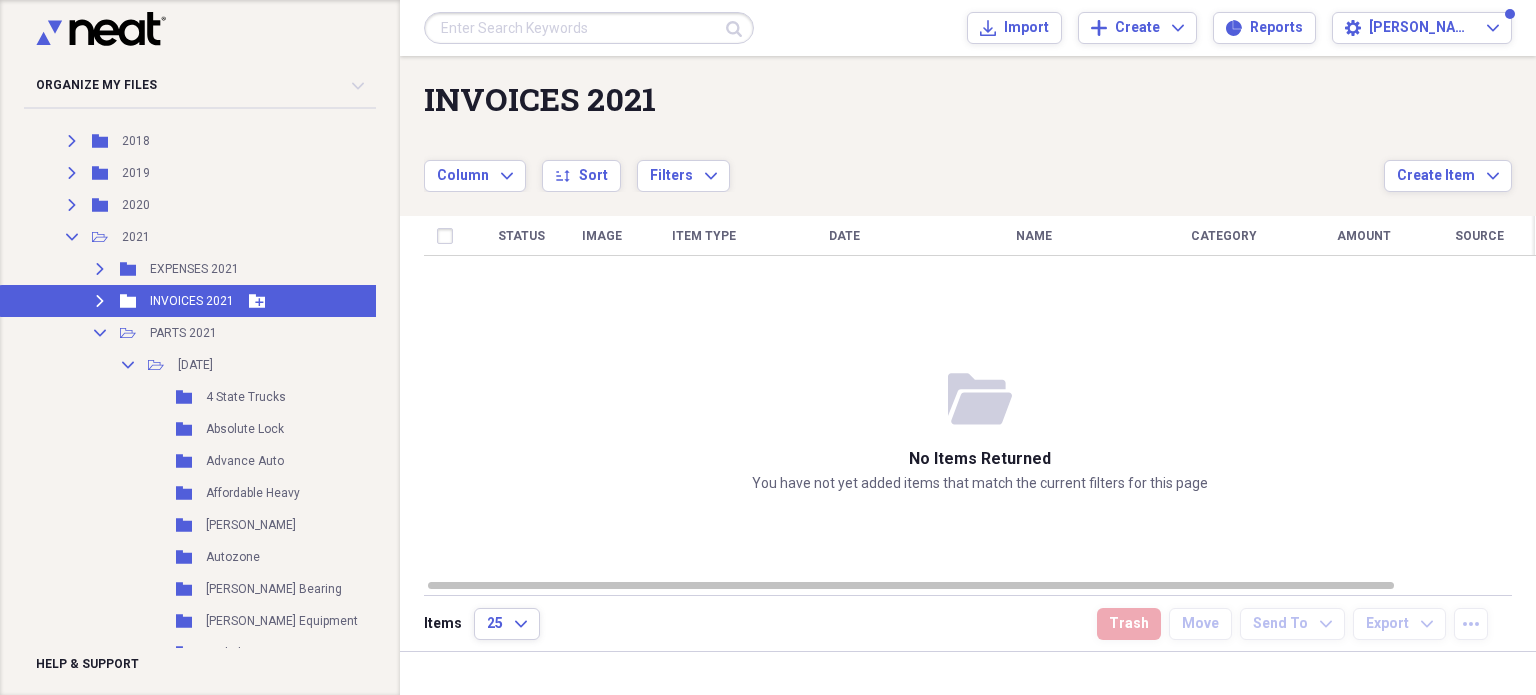 scroll, scrollTop: 211, scrollLeft: 0, axis: vertical 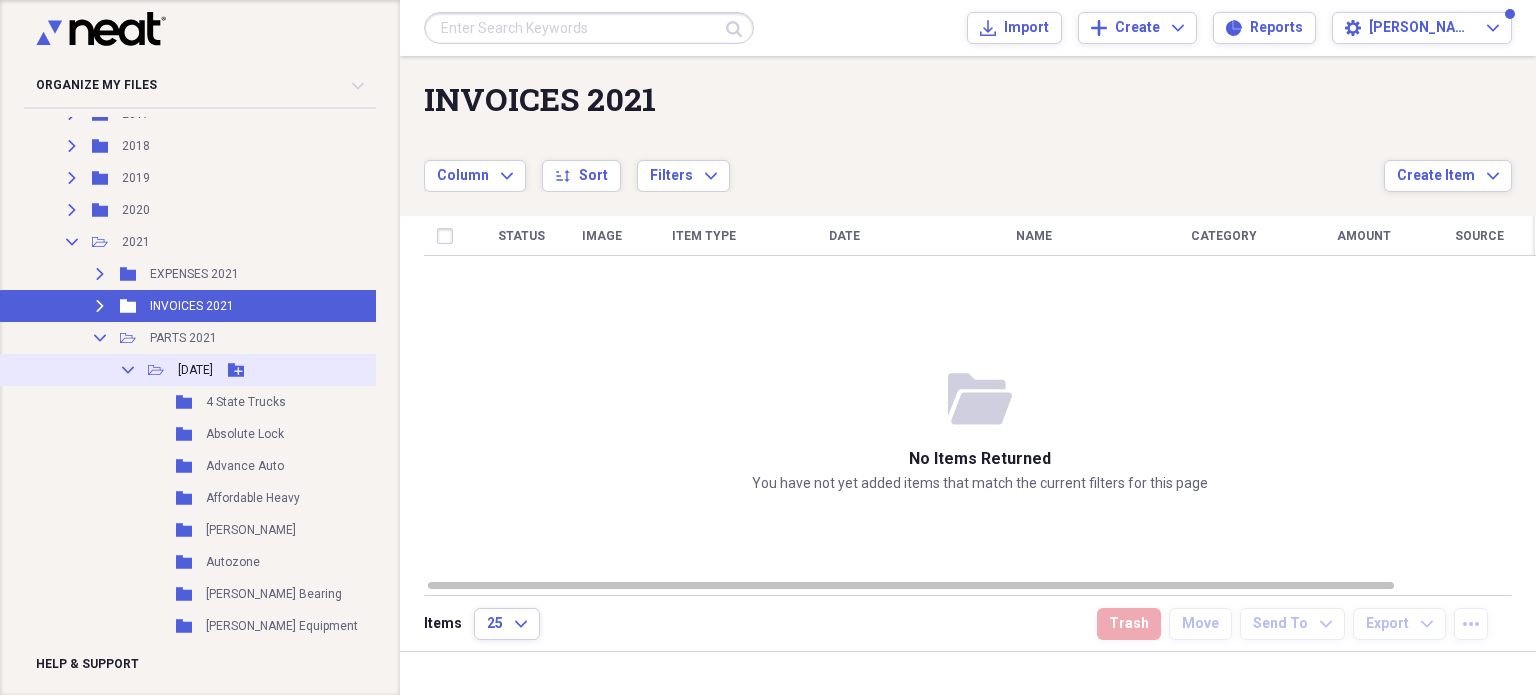 click on "Collapse" 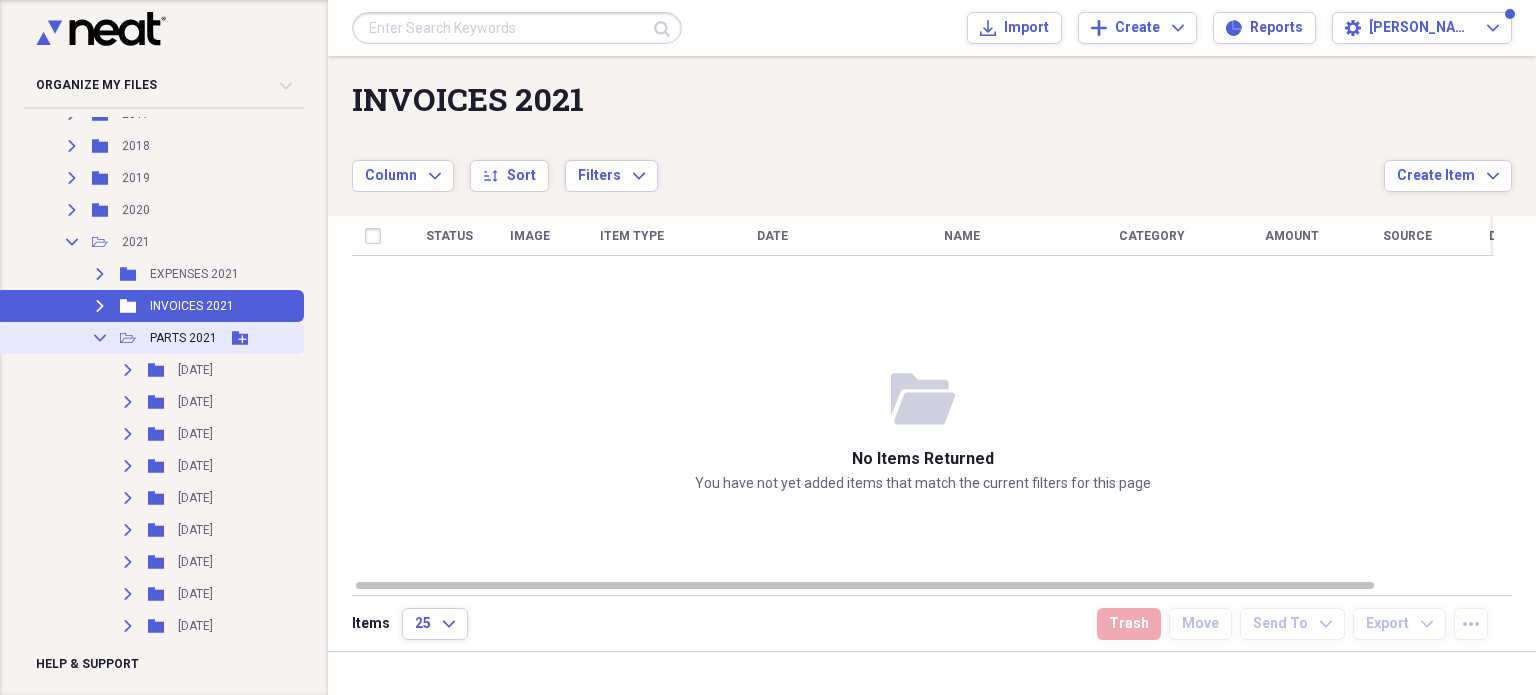 click on "Collapse" 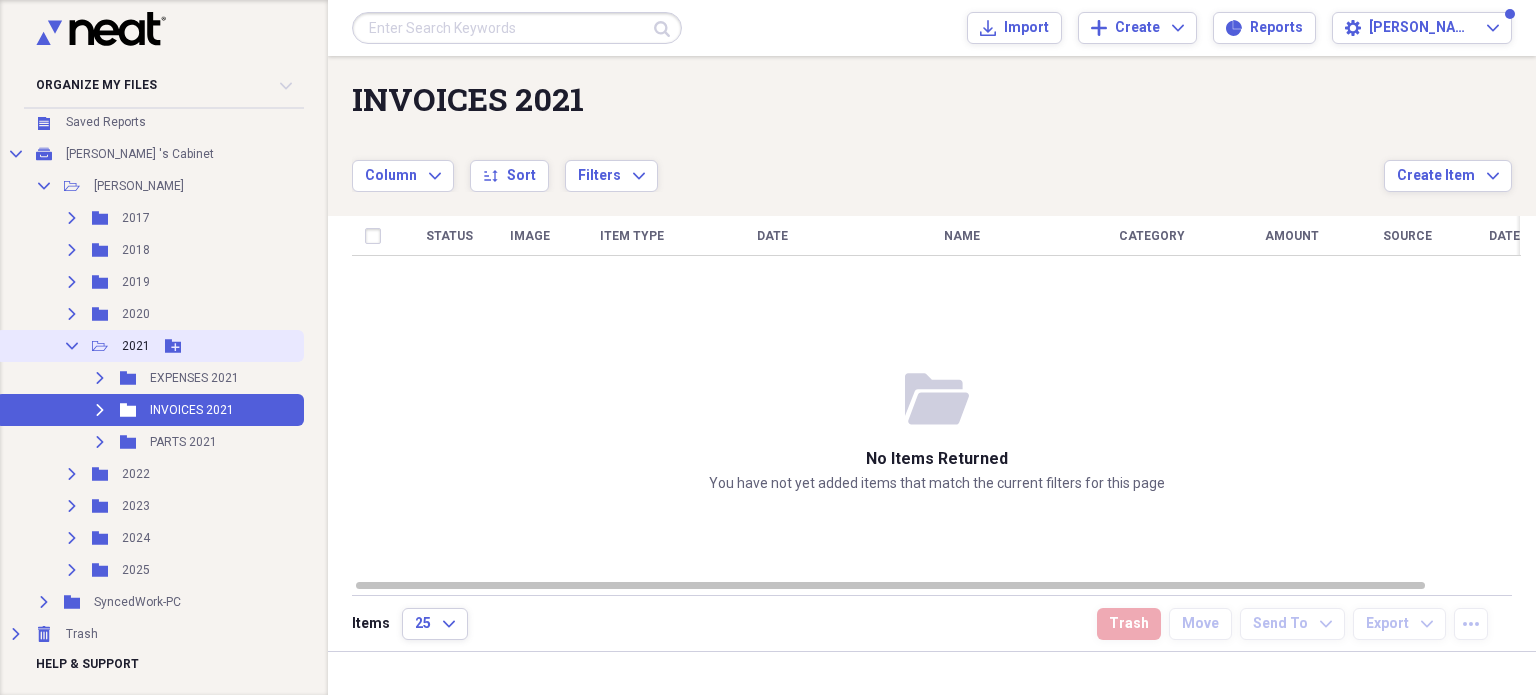 click 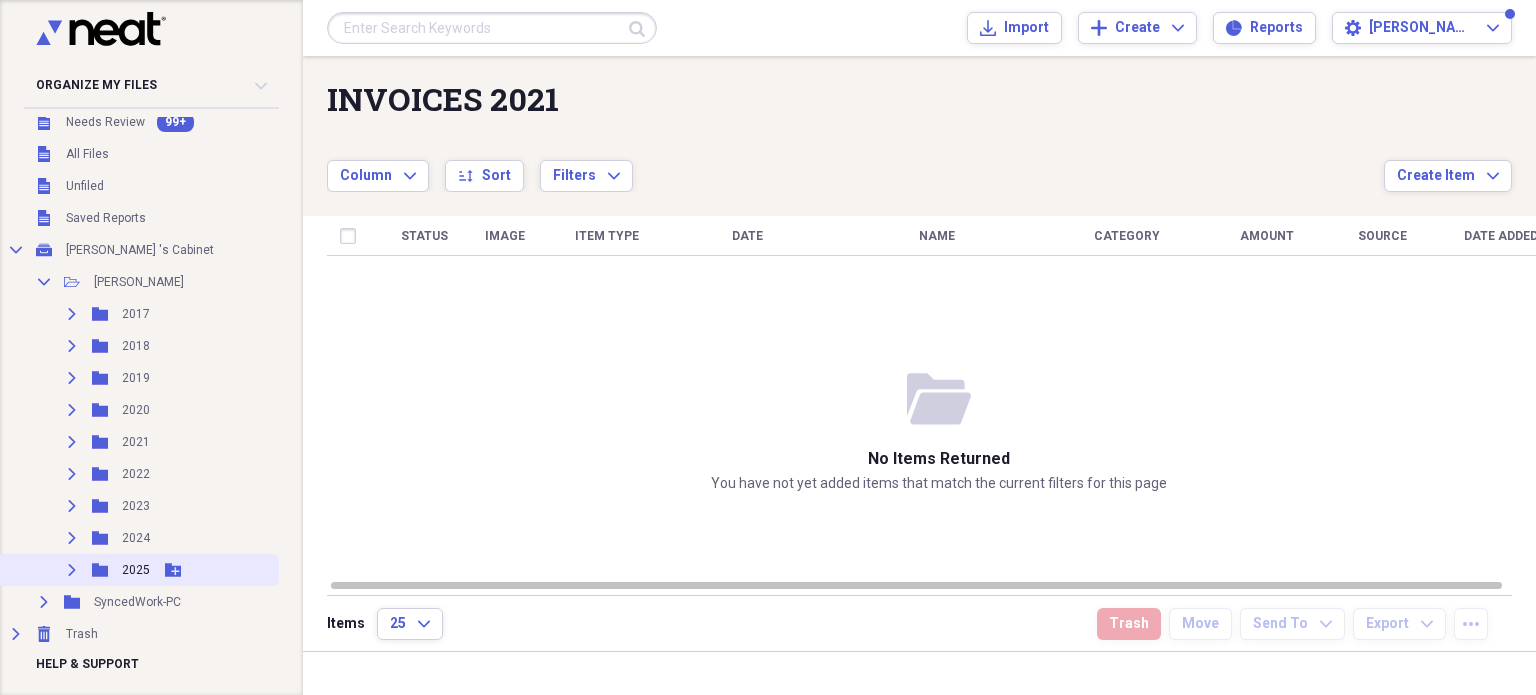 click 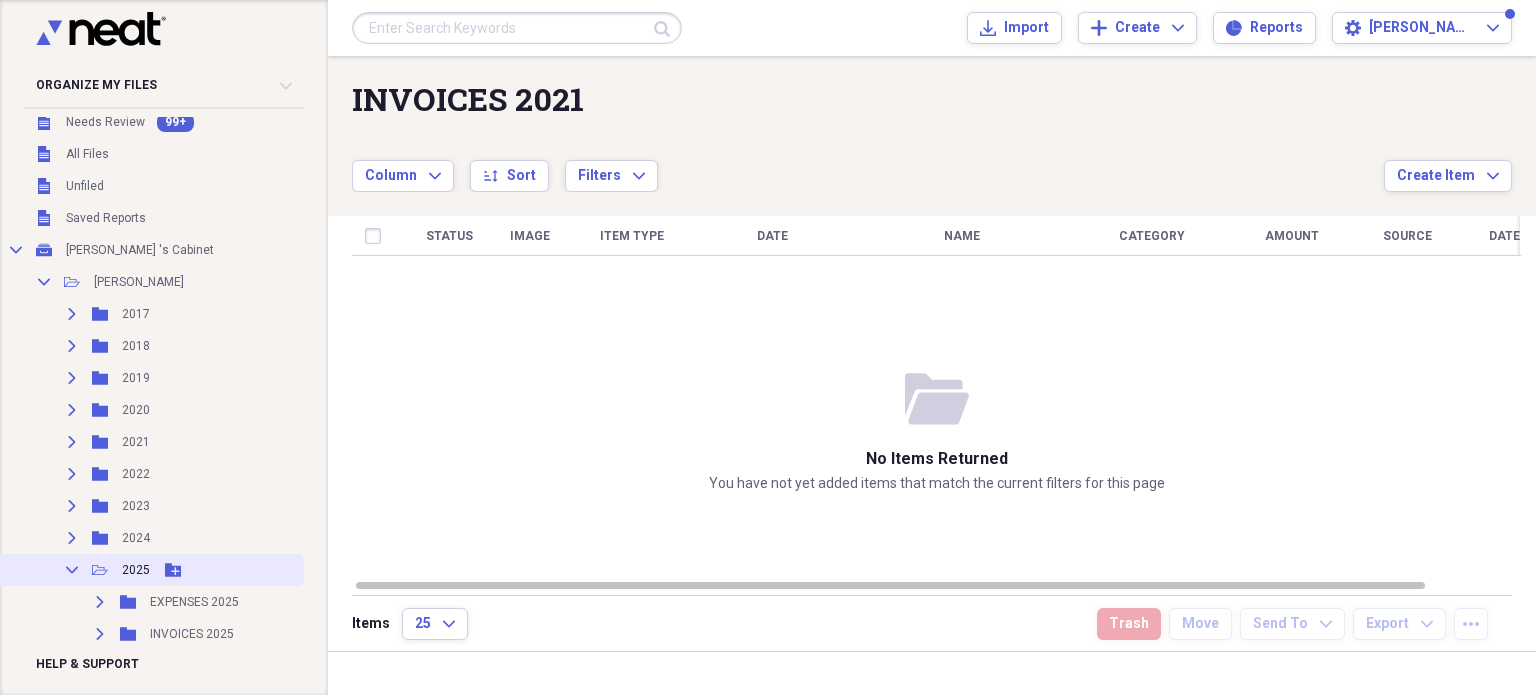 scroll, scrollTop: 107, scrollLeft: 0, axis: vertical 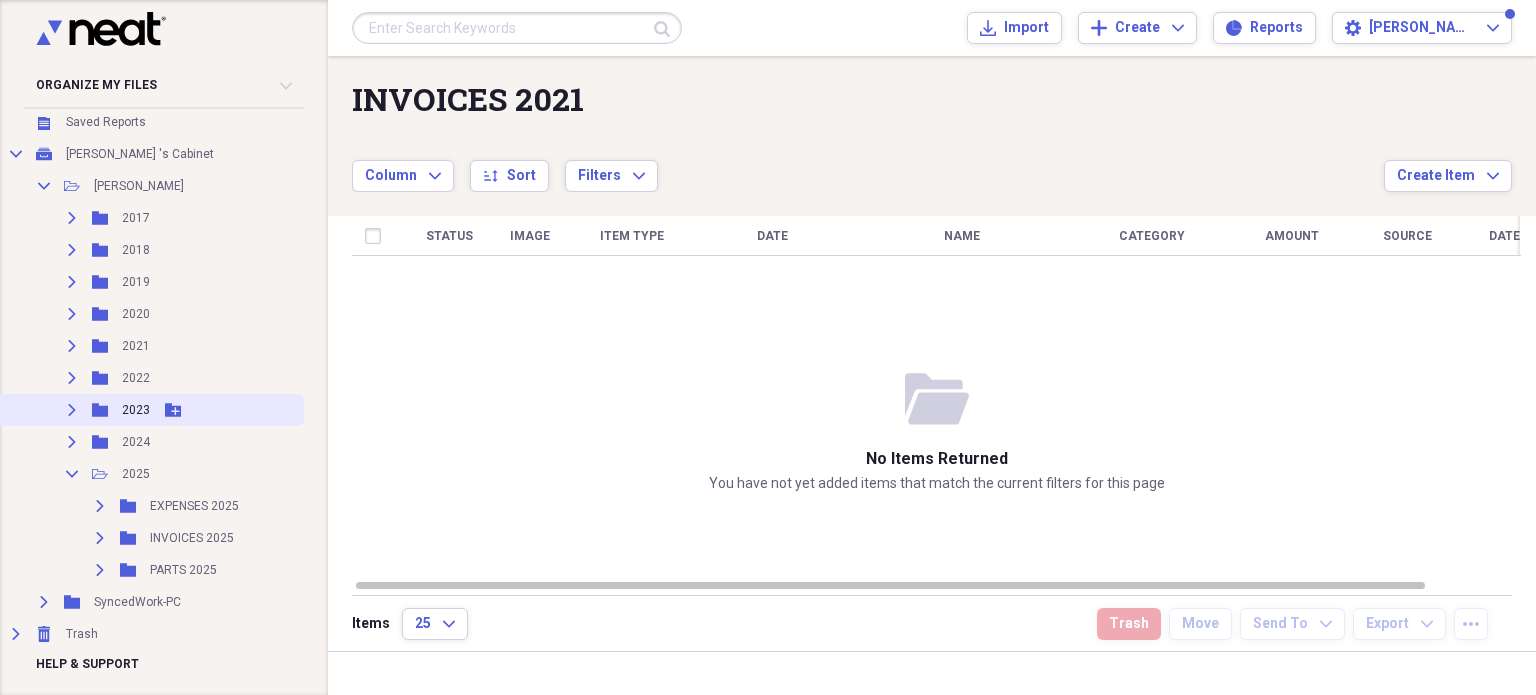 type 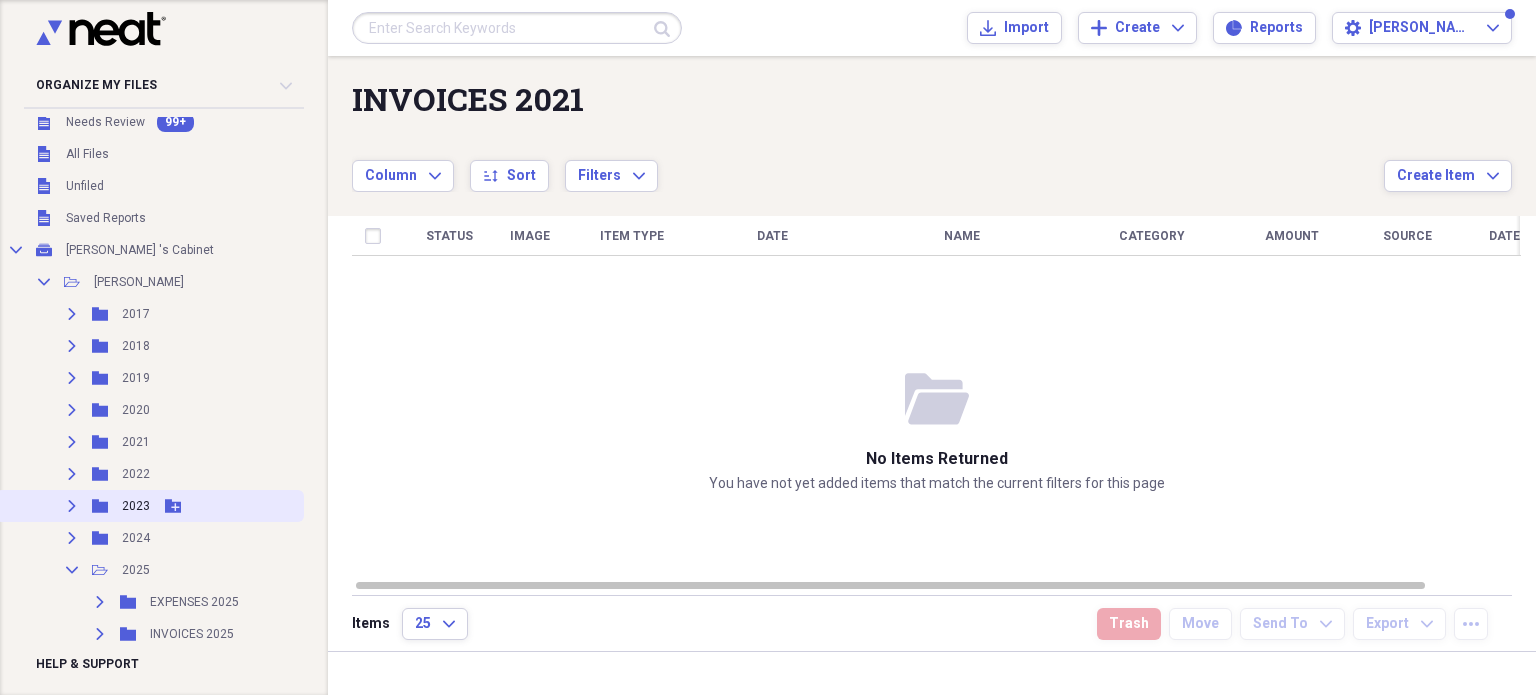 click on "Collapse" at bounding box center [72, 570] 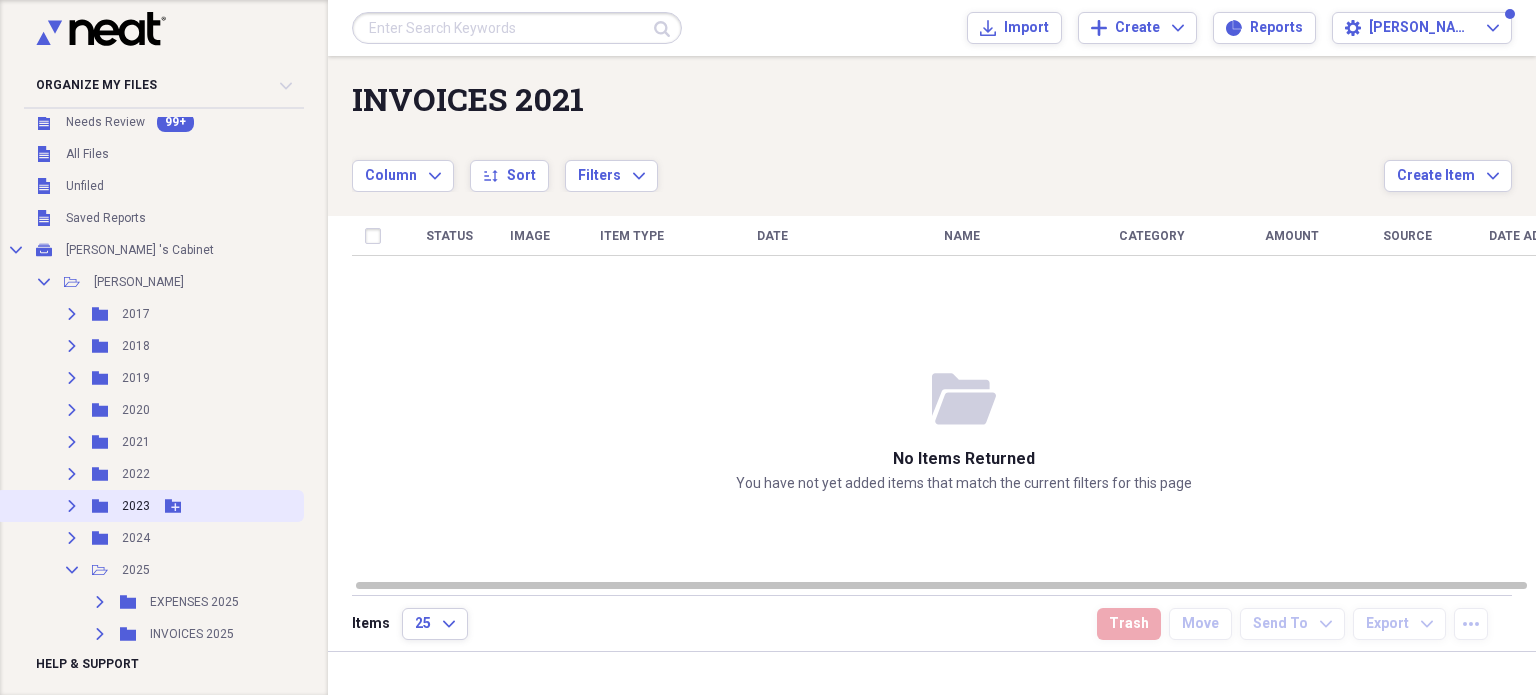 click on "Collapse" at bounding box center (72, 570) 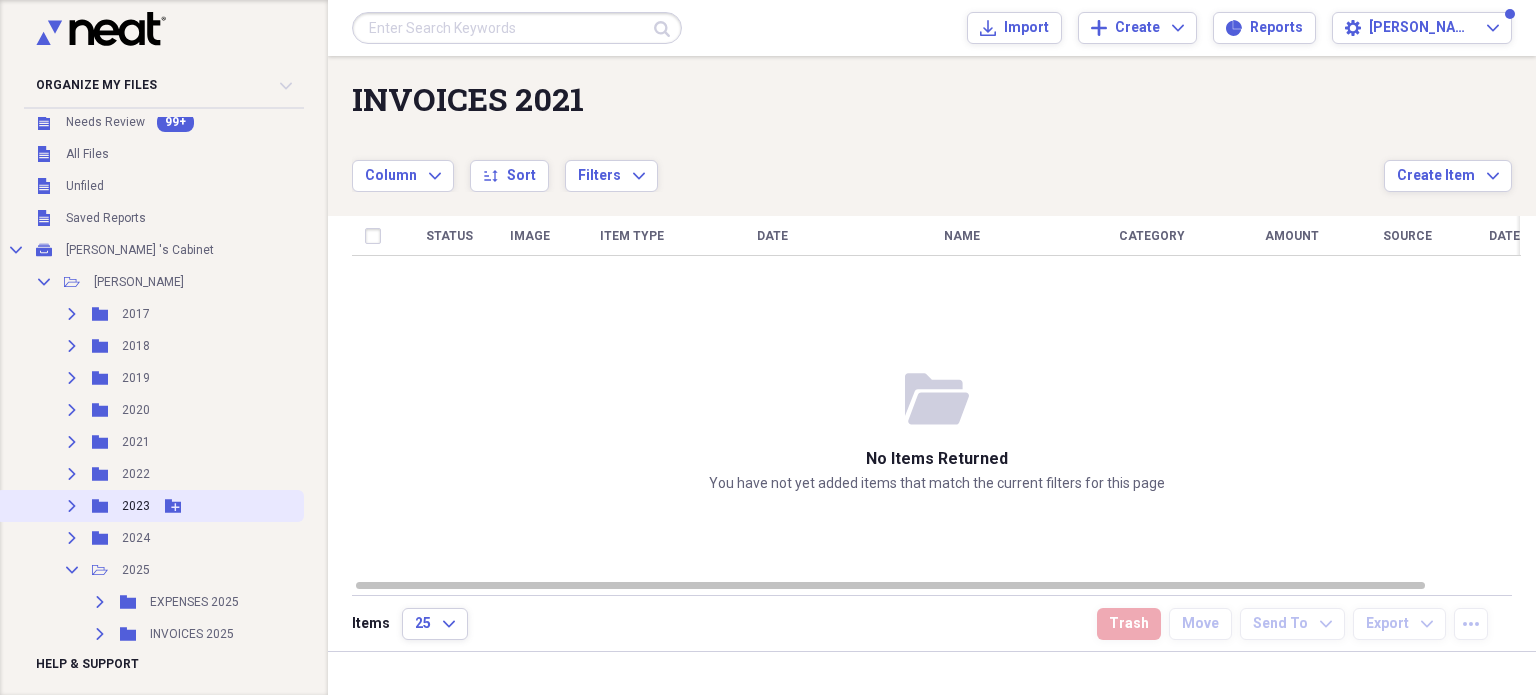 click on "Collapse" at bounding box center [72, 570] 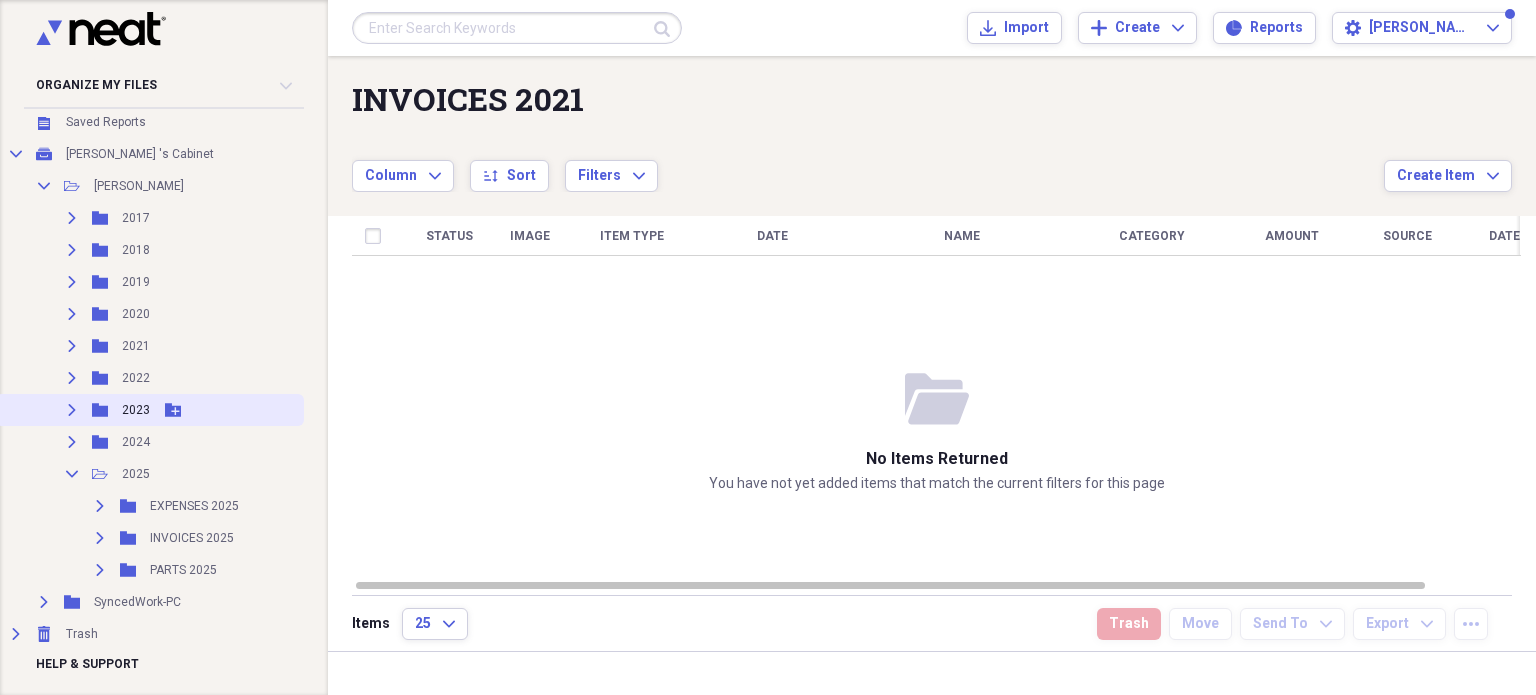 click on "Collapse" at bounding box center [72, 474] 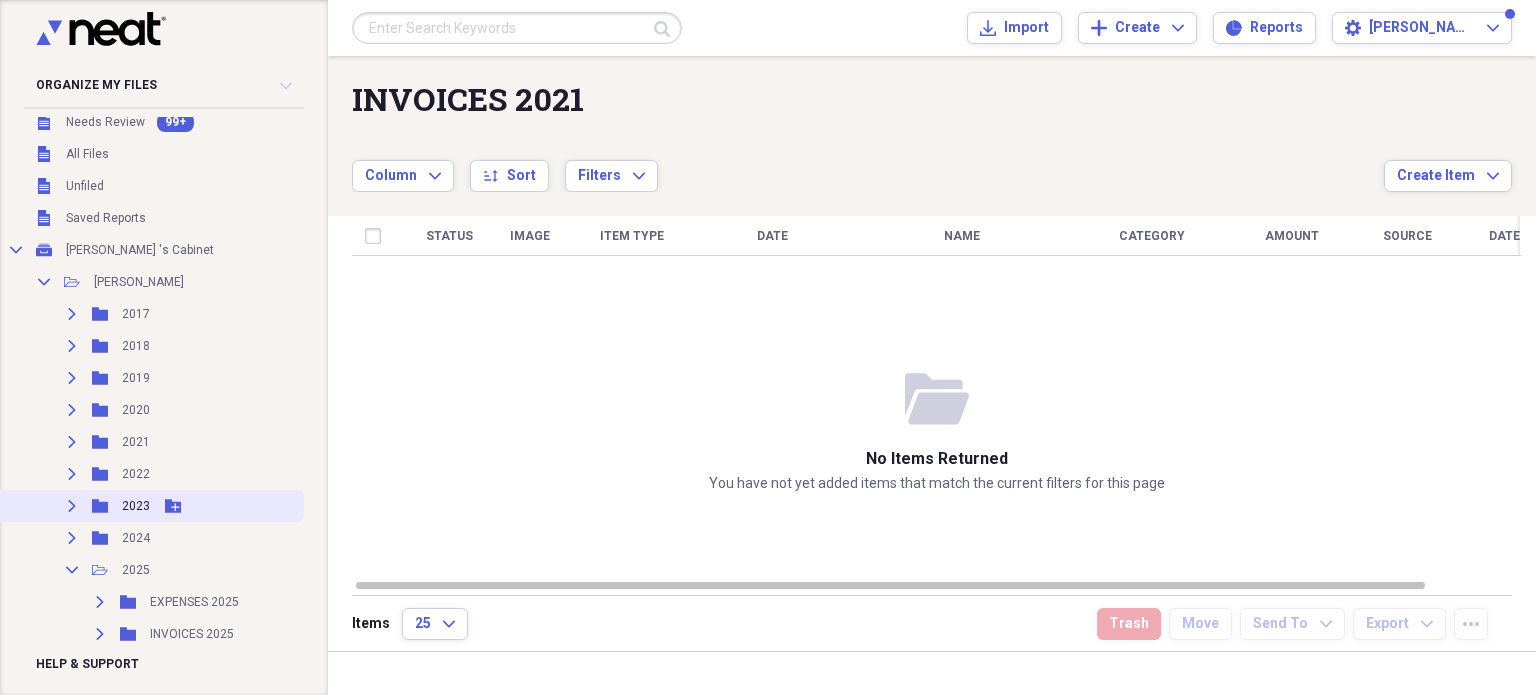 click on "Collapse" at bounding box center [72, 570] 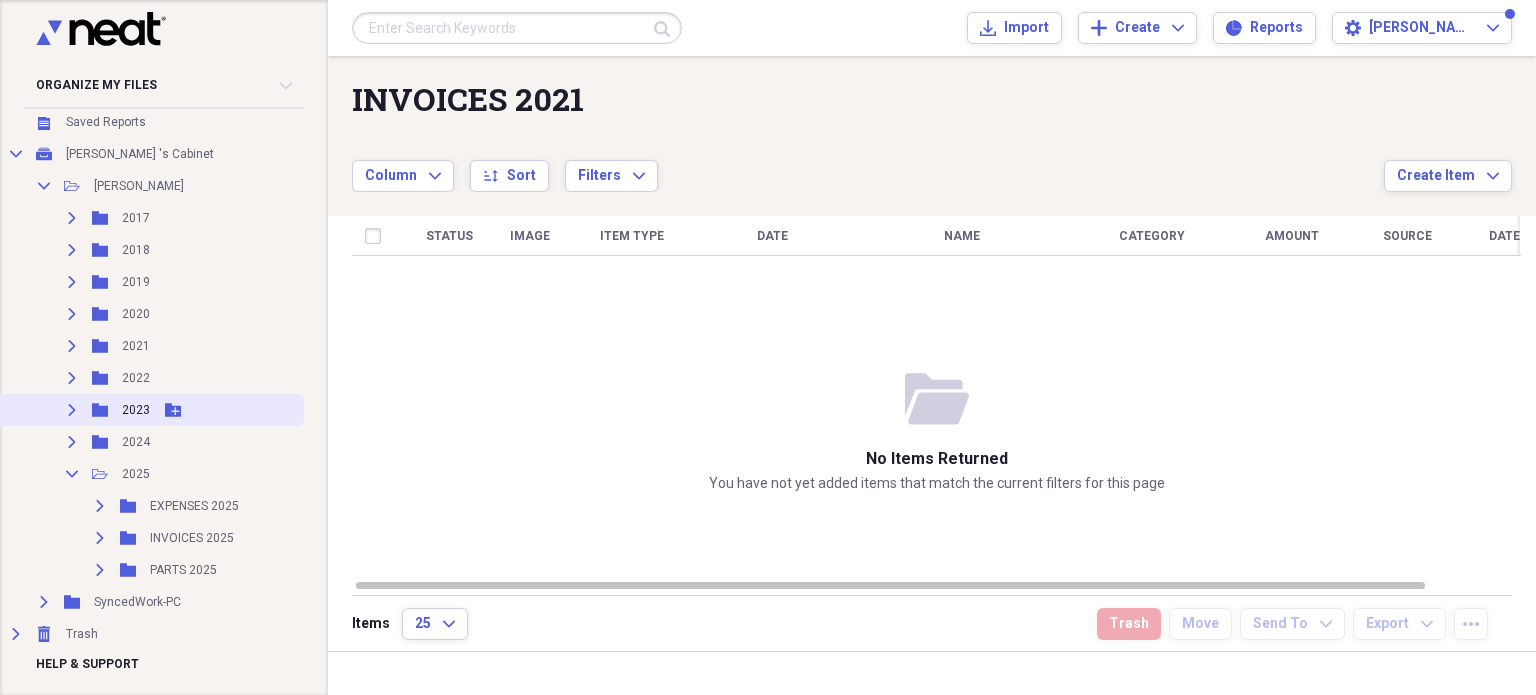 click on "Collapse" at bounding box center [72, 474] 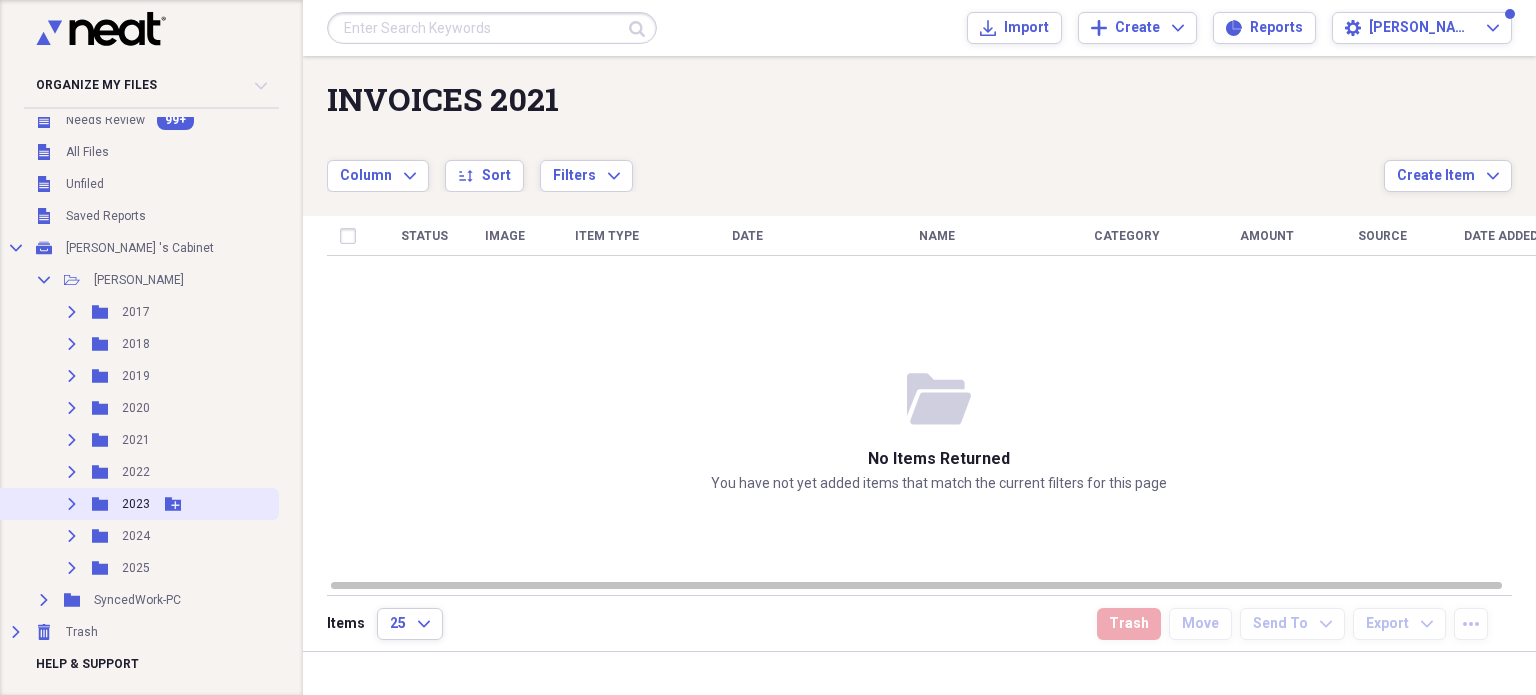 click on "Expand" at bounding box center [72, 568] 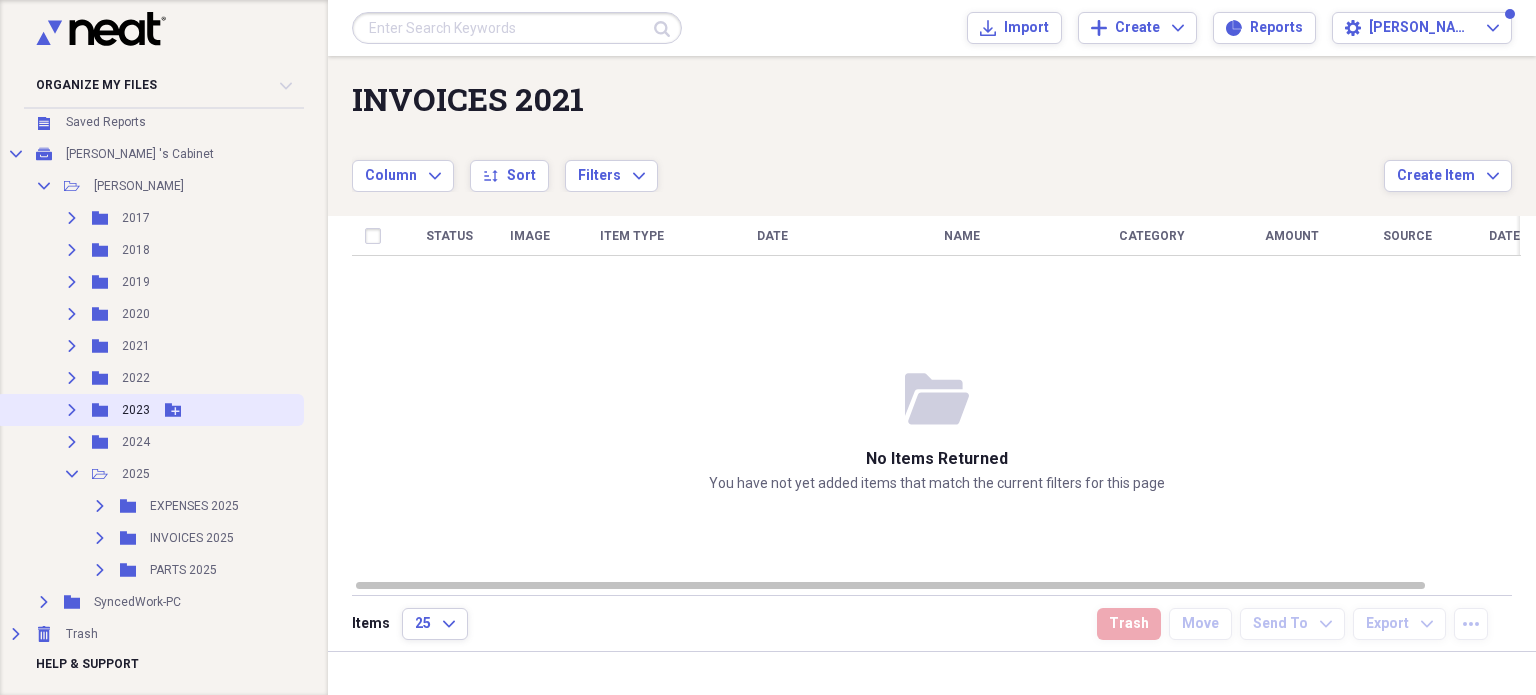 click on "Collapse" at bounding box center (72, 474) 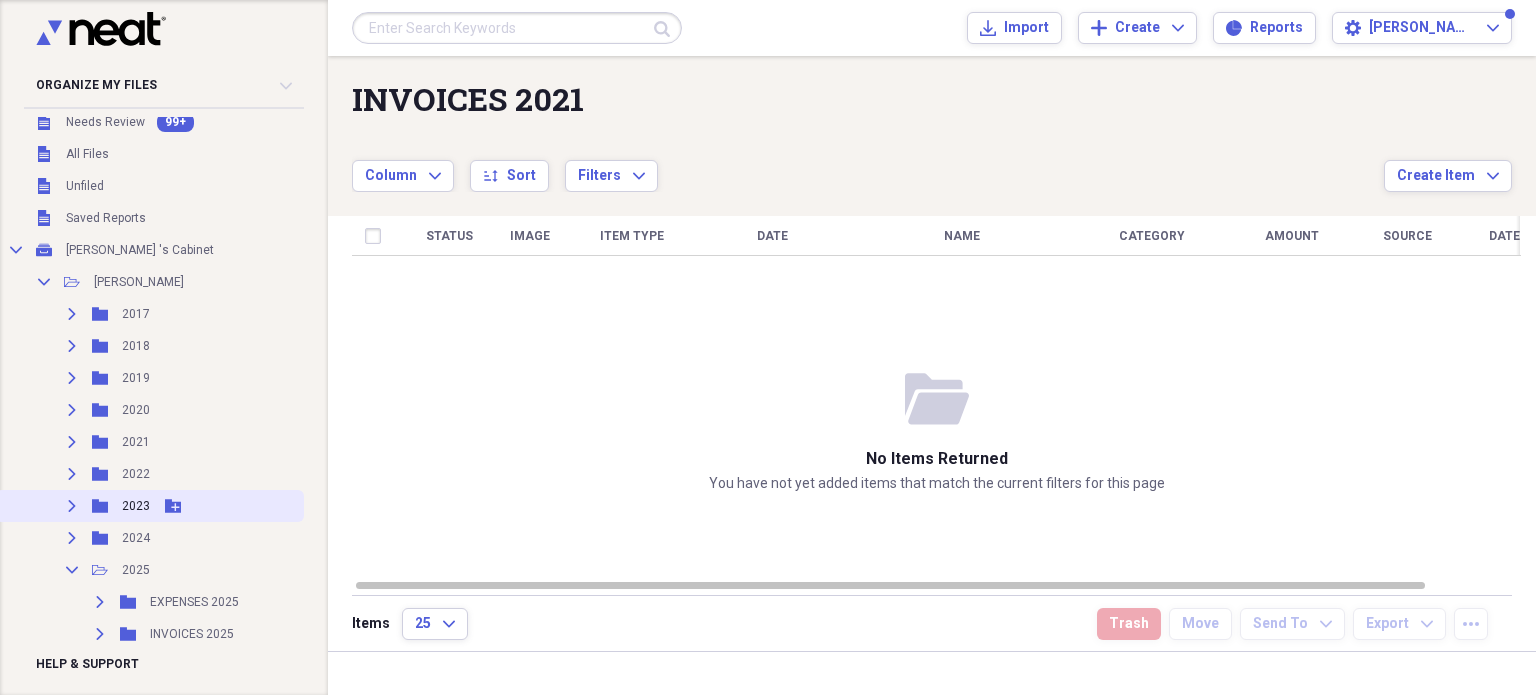 click on "Collapse" at bounding box center (72, 570) 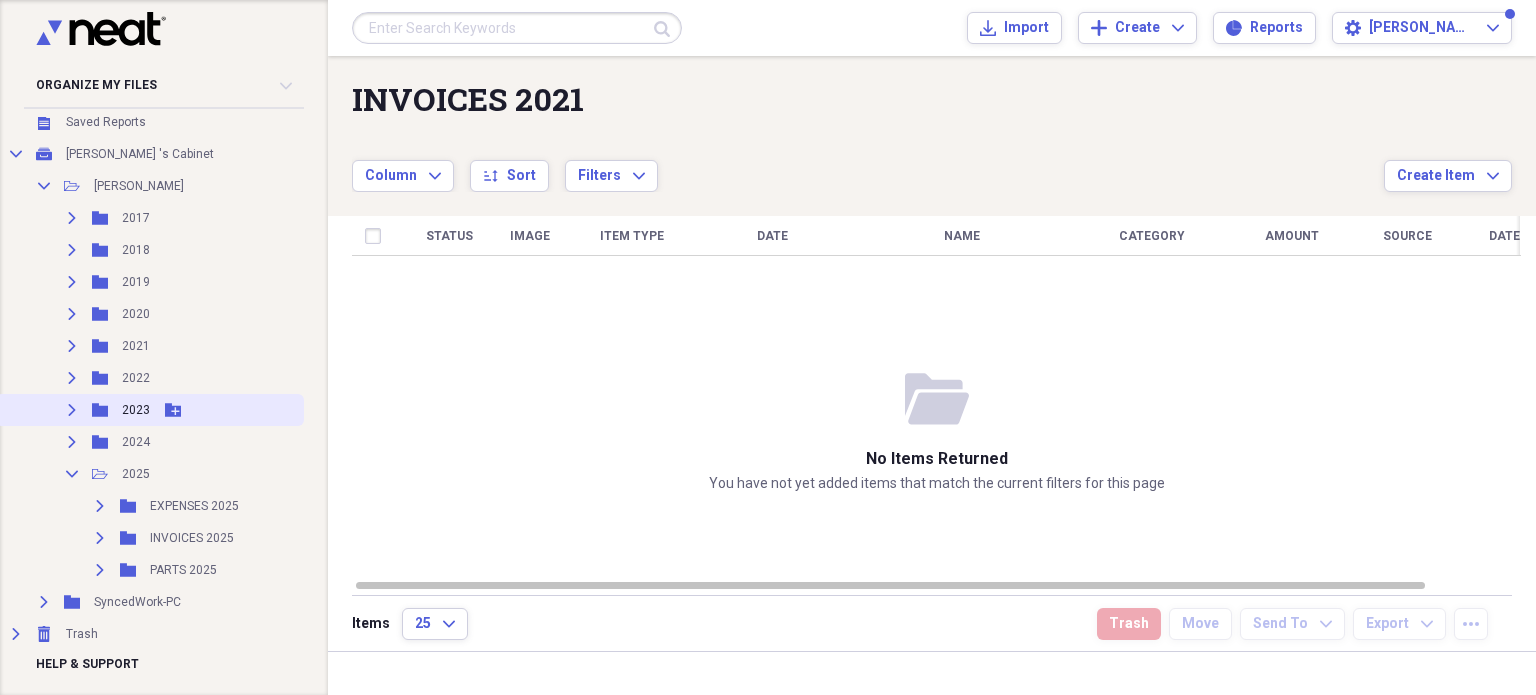click on "Collapse" at bounding box center [72, 474] 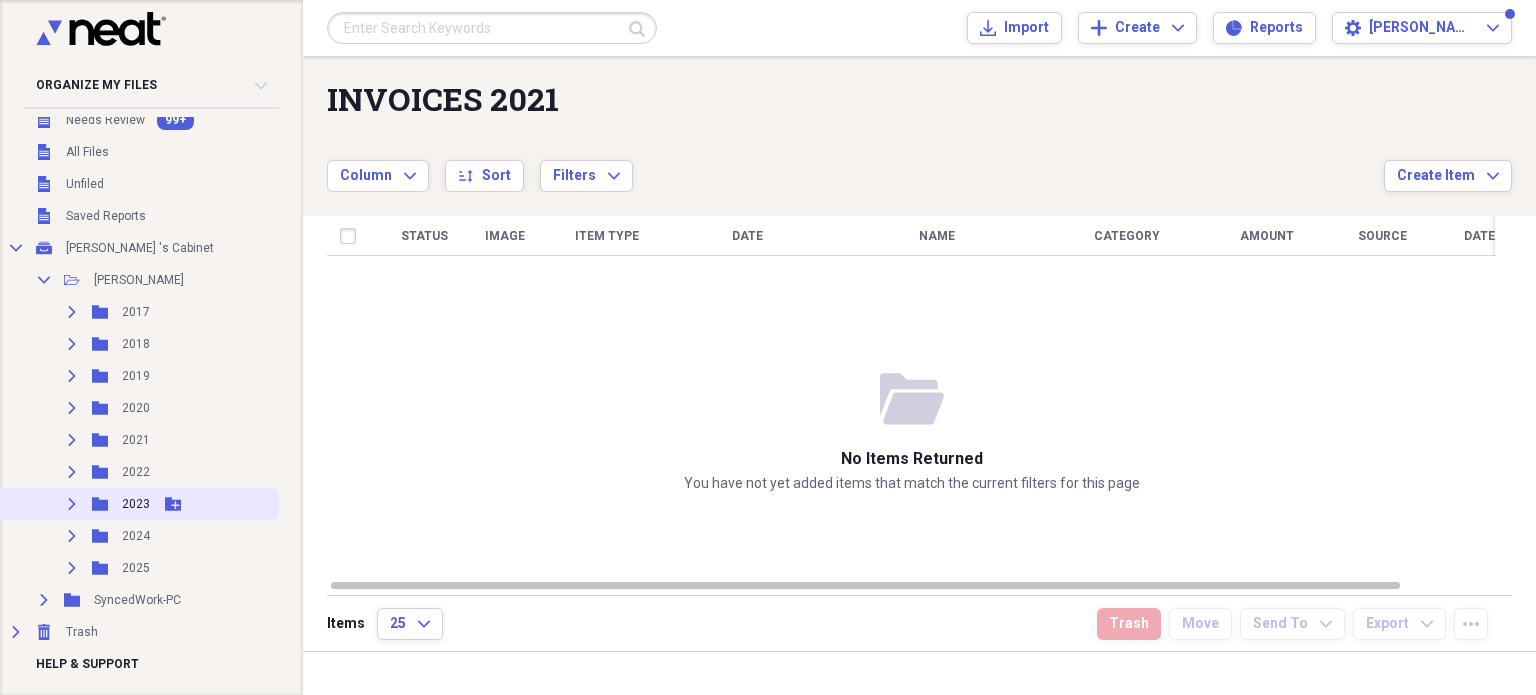 click on "Expand" at bounding box center [72, 568] 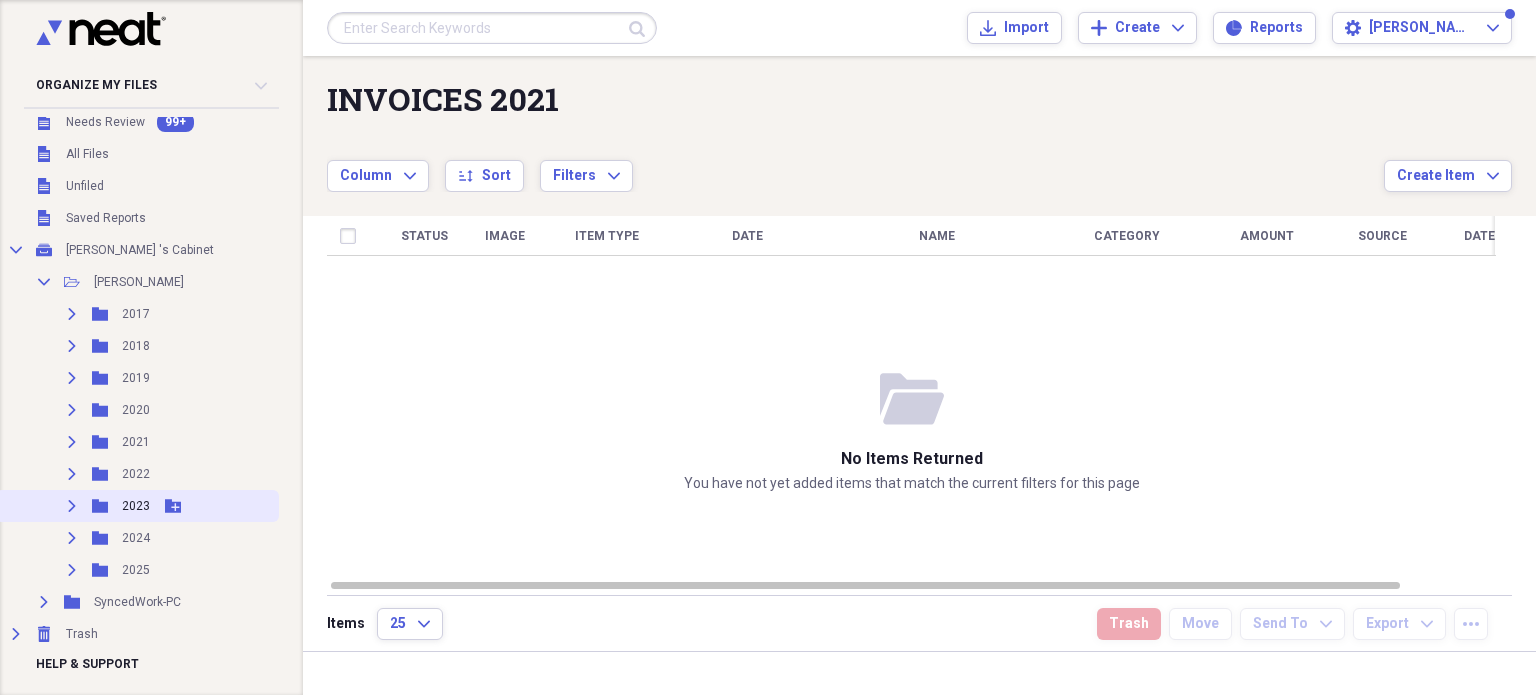 click on "Expand" at bounding box center (72, 570) 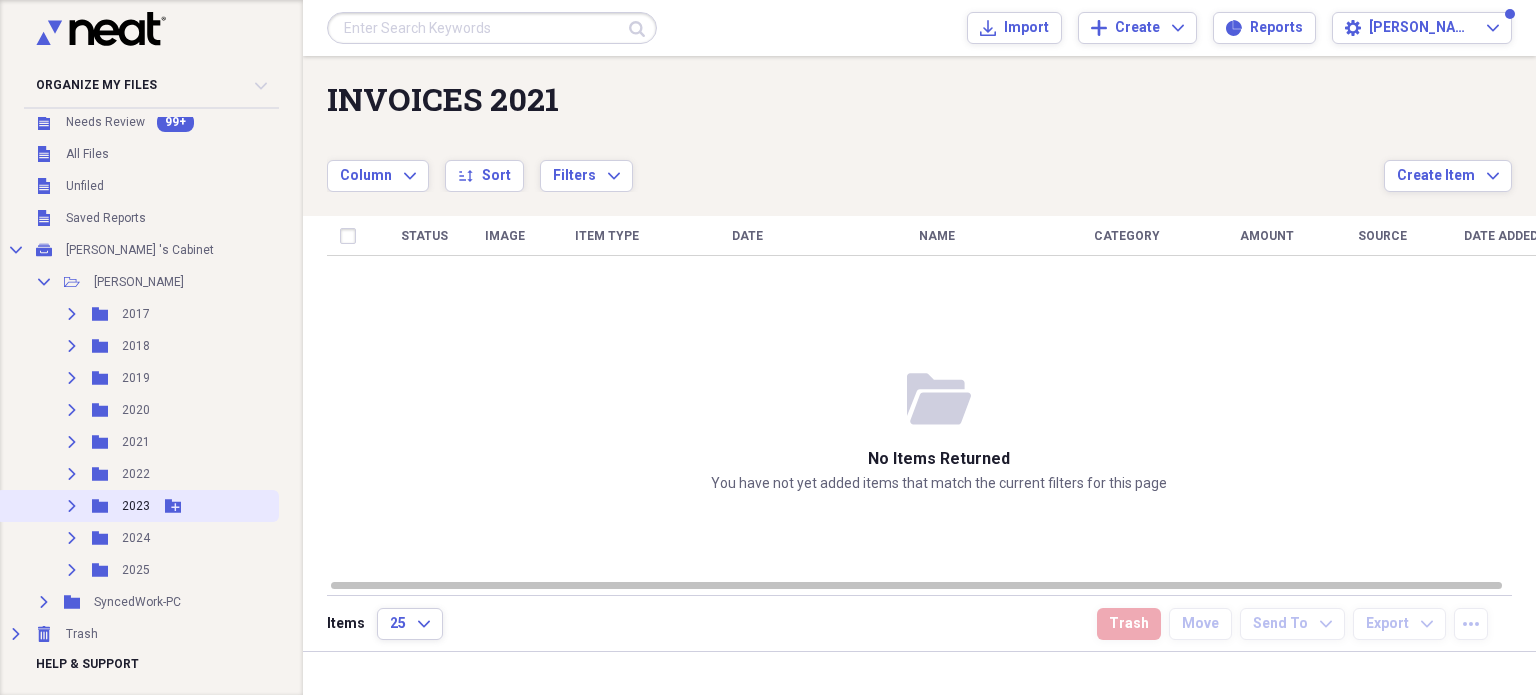 click on "Expand" at bounding box center (72, 570) 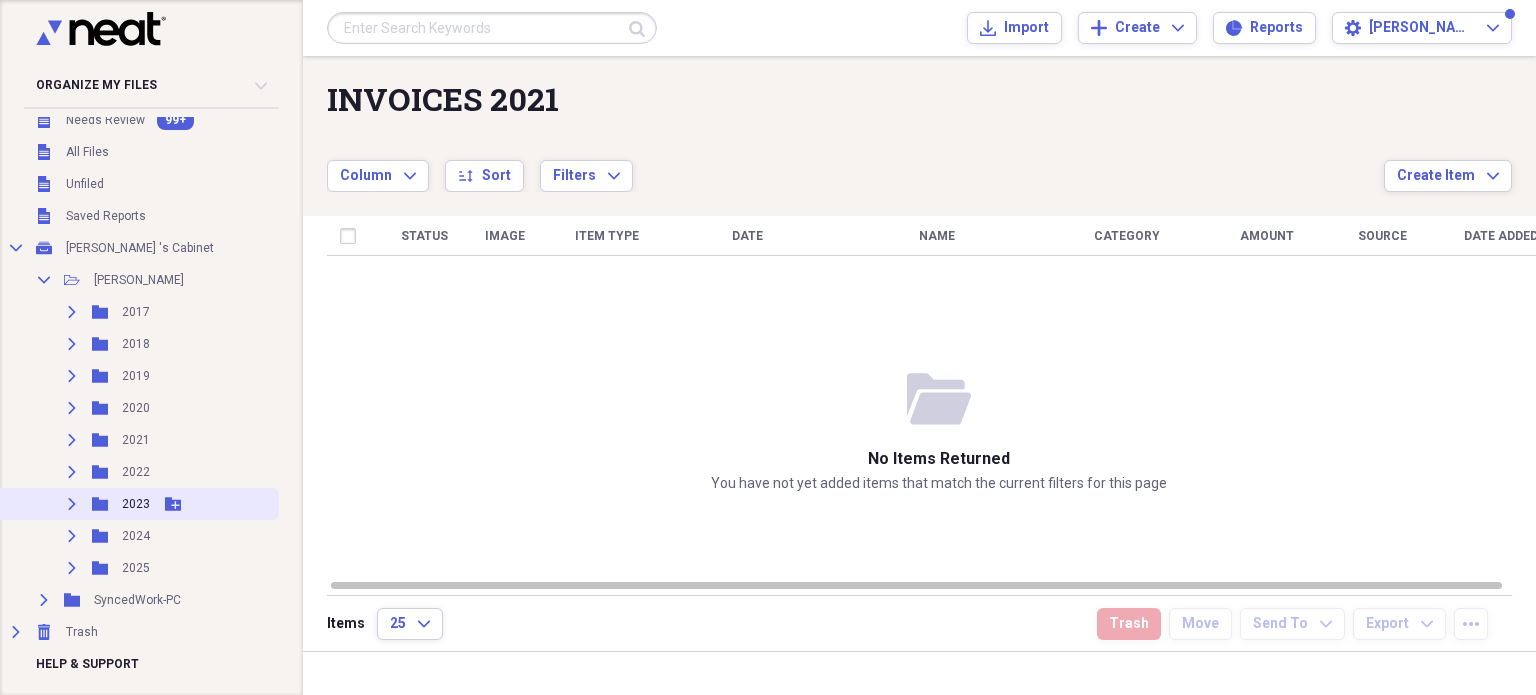 click on "Expand" at bounding box center (72, 568) 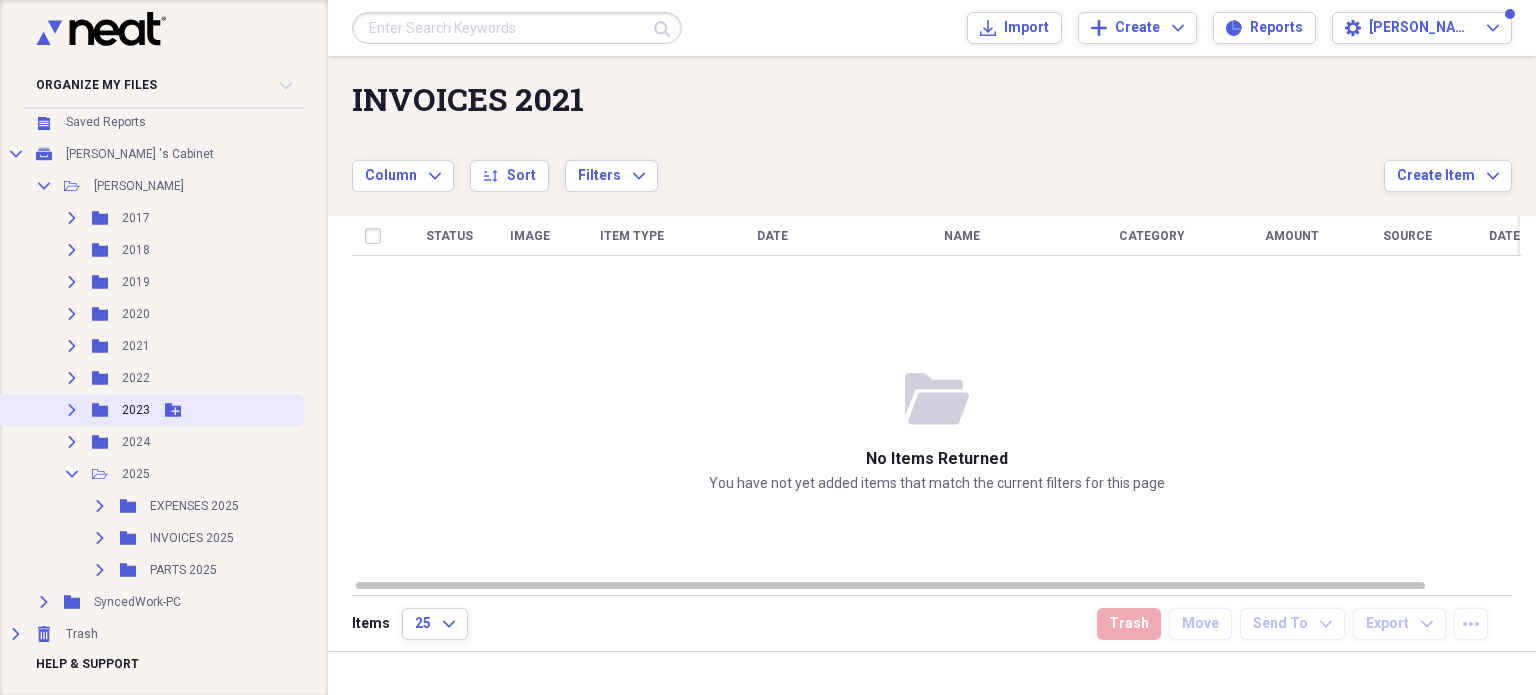 click on "Collapse" at bounding box center (72, 474) 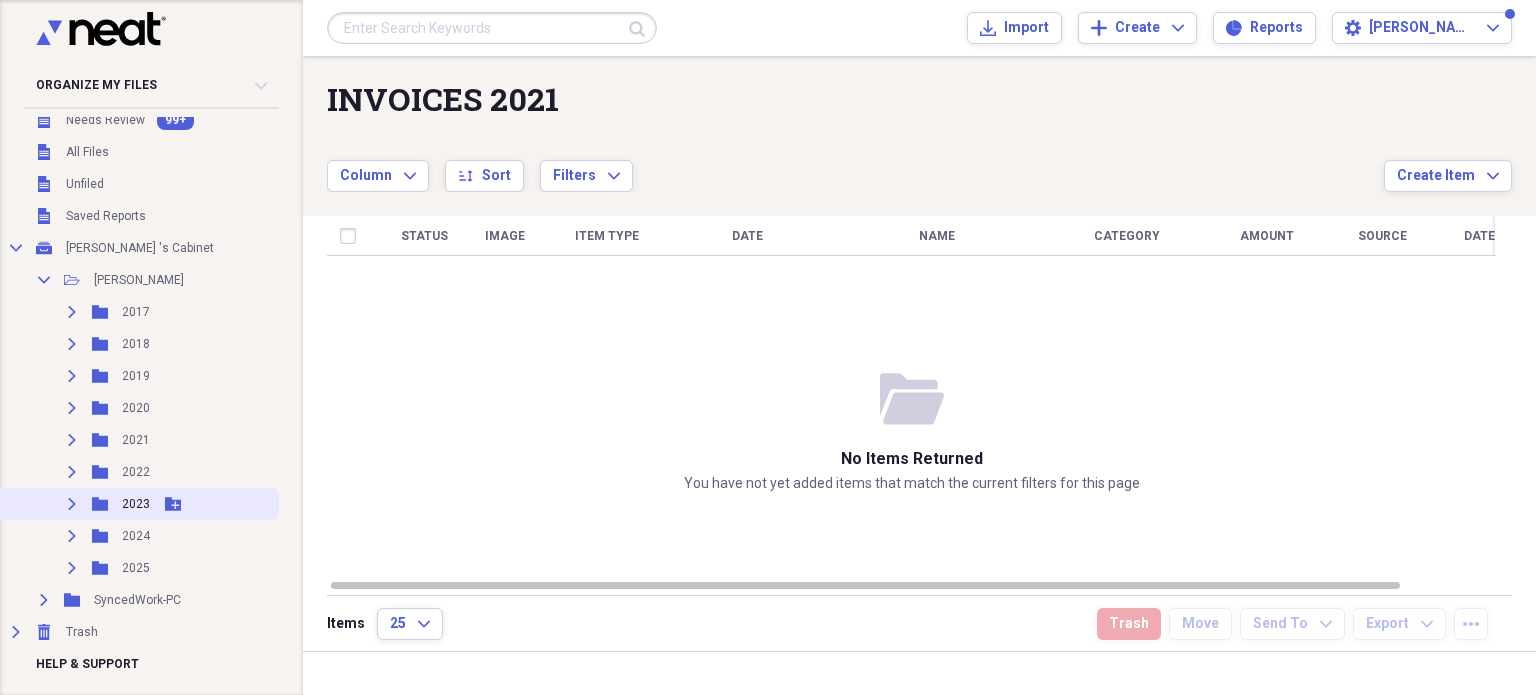 click on "Expand" at bounding box center (72, 568) 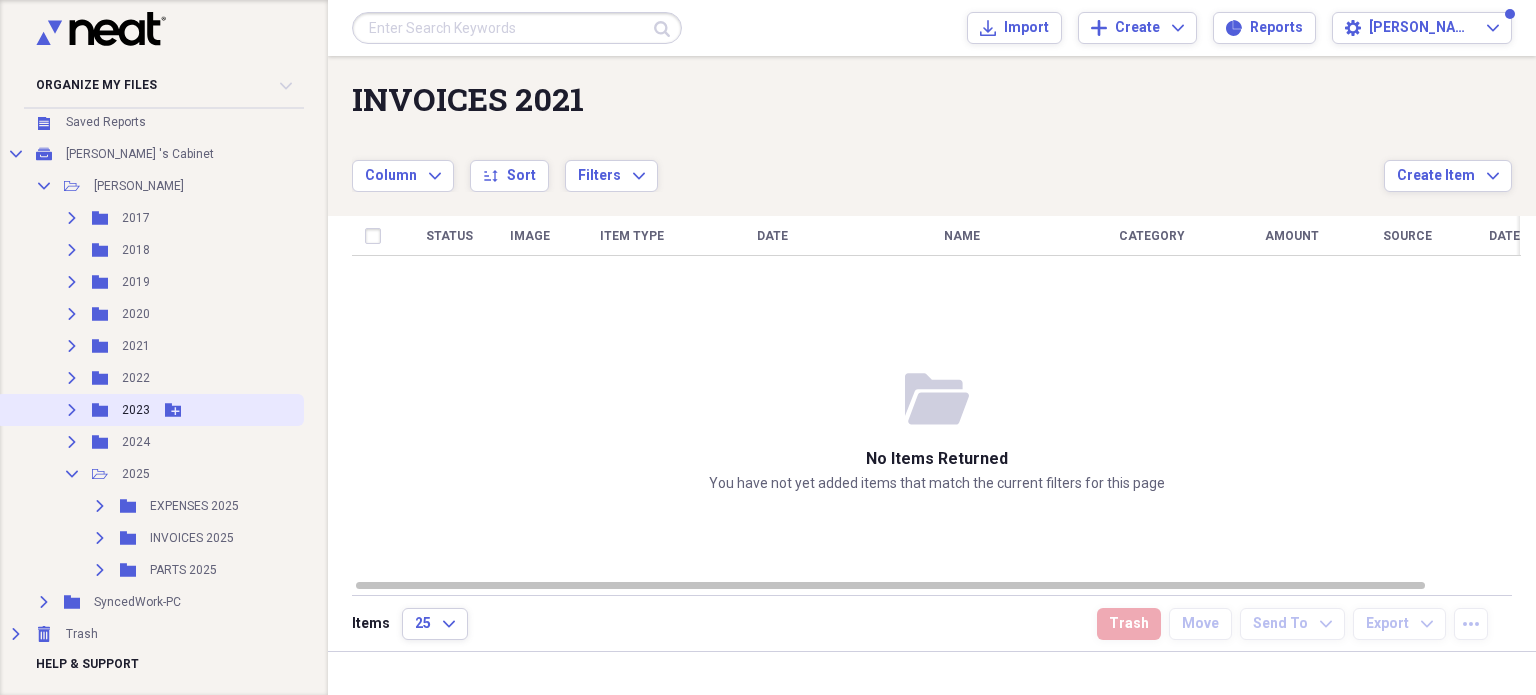 click on "Collapse" at bounding box center [72, 474] 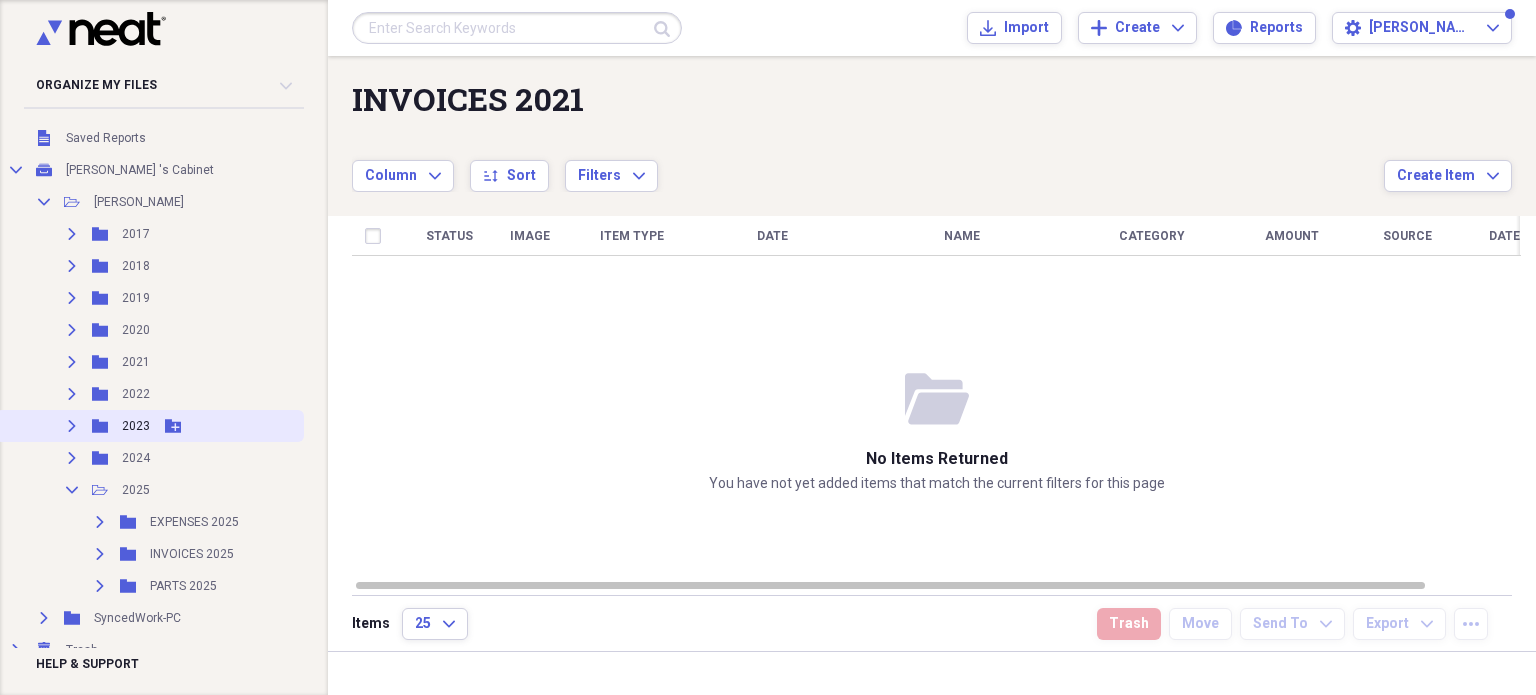 click on "Collapse" at bounding box center [72, 490] 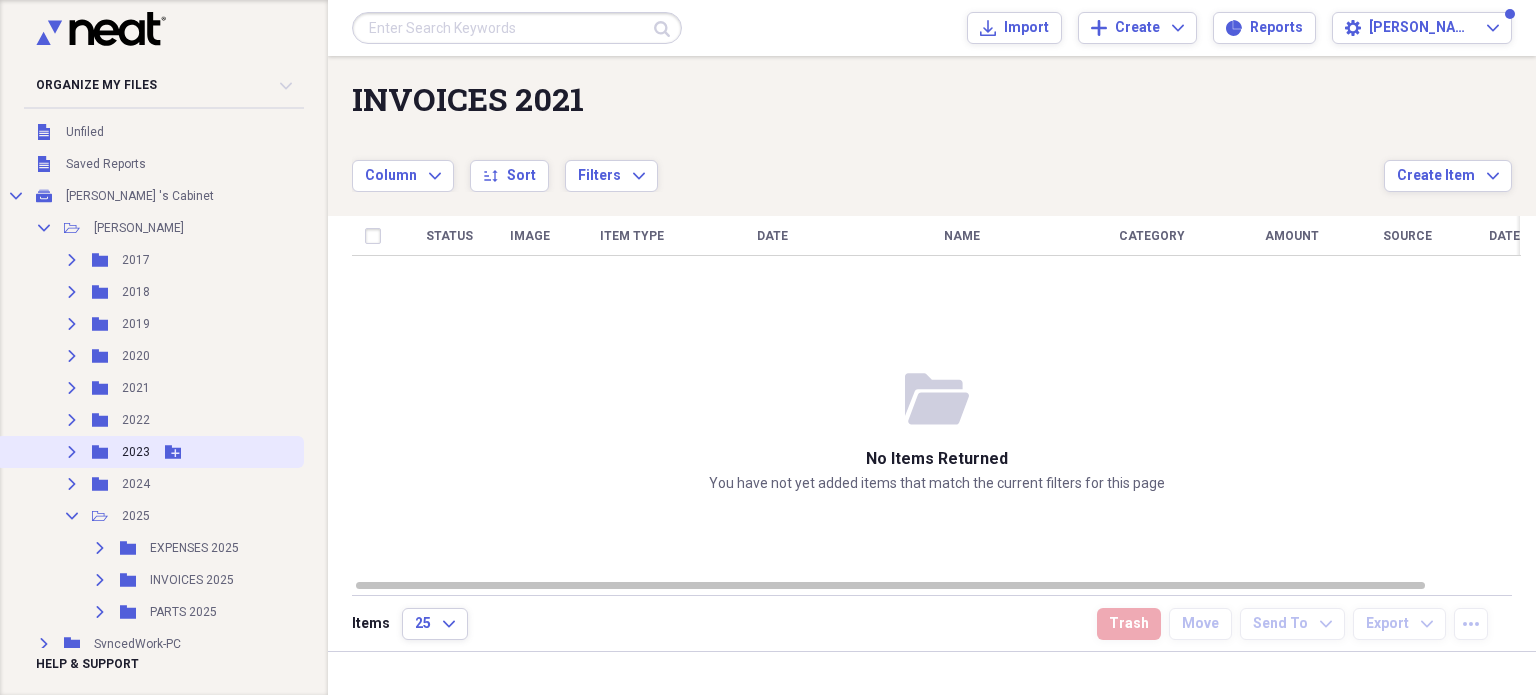 click on "Collapse" at bounding box center [72, 516] 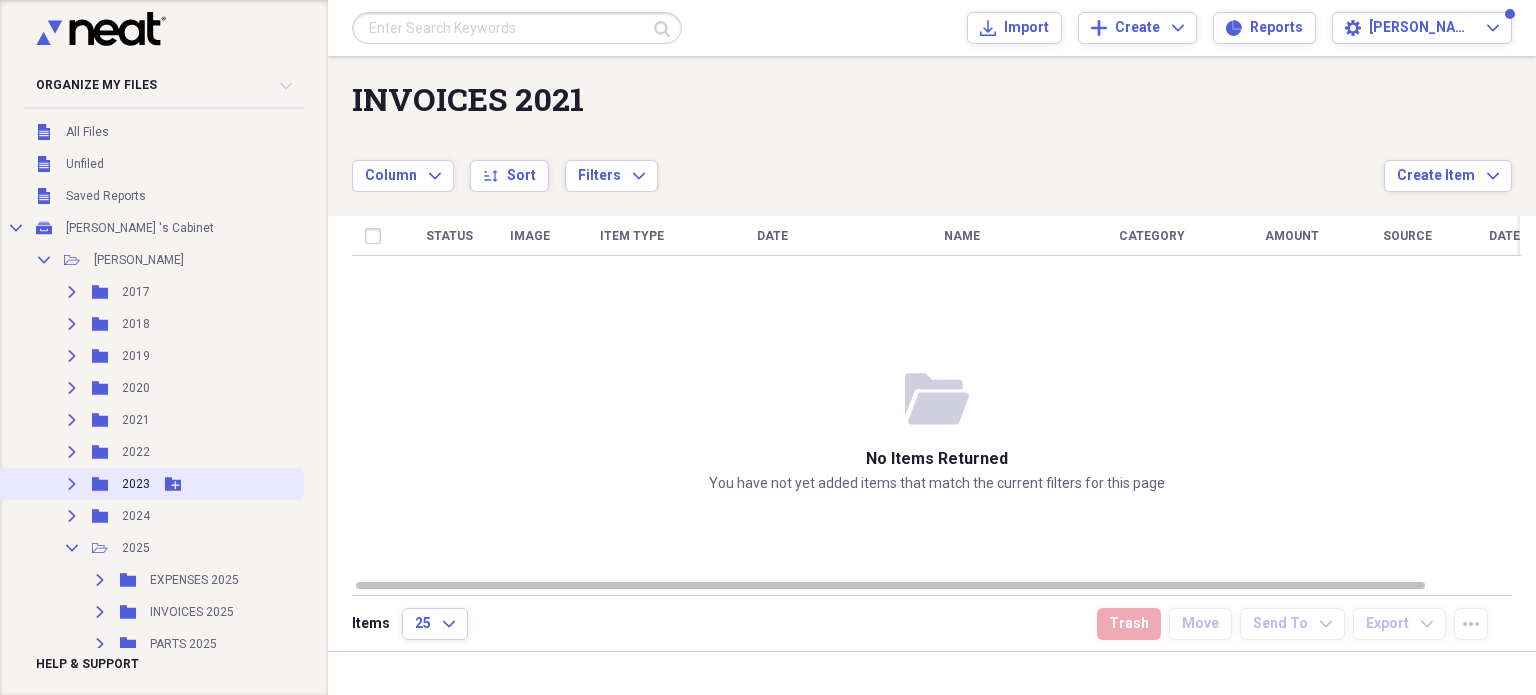 click on "Collapse" at bounding box center (72, 548) 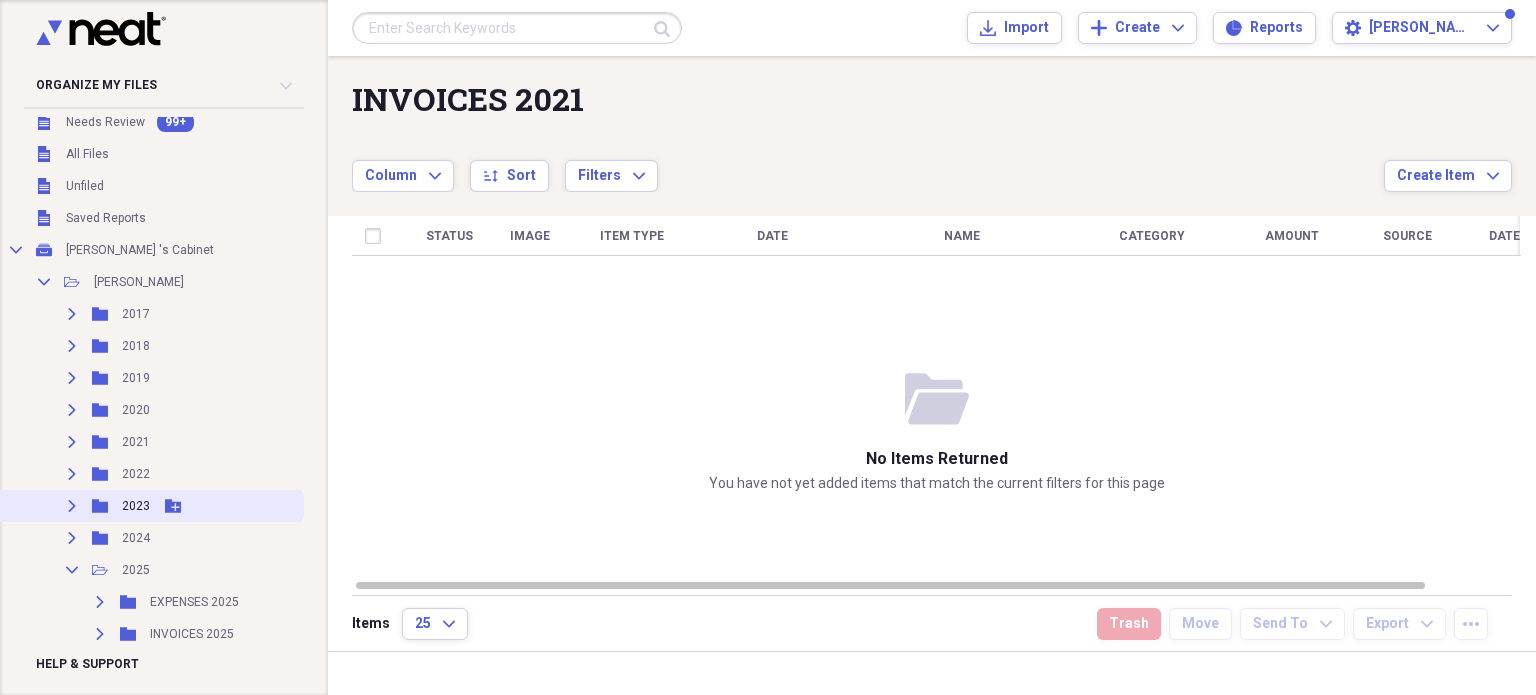 click on "Collapse" at bounding box center (72, 570) 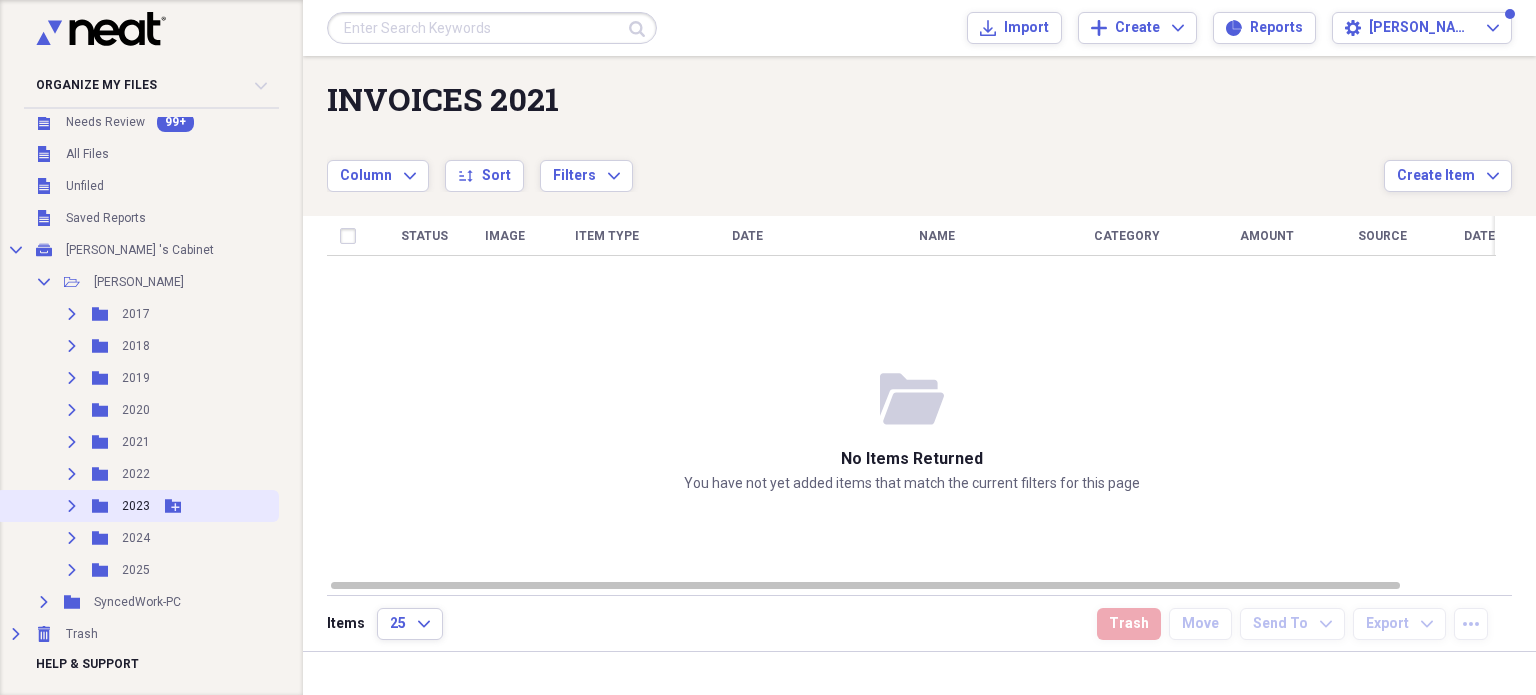 click on "Expand" at bounding box center (72, 570) 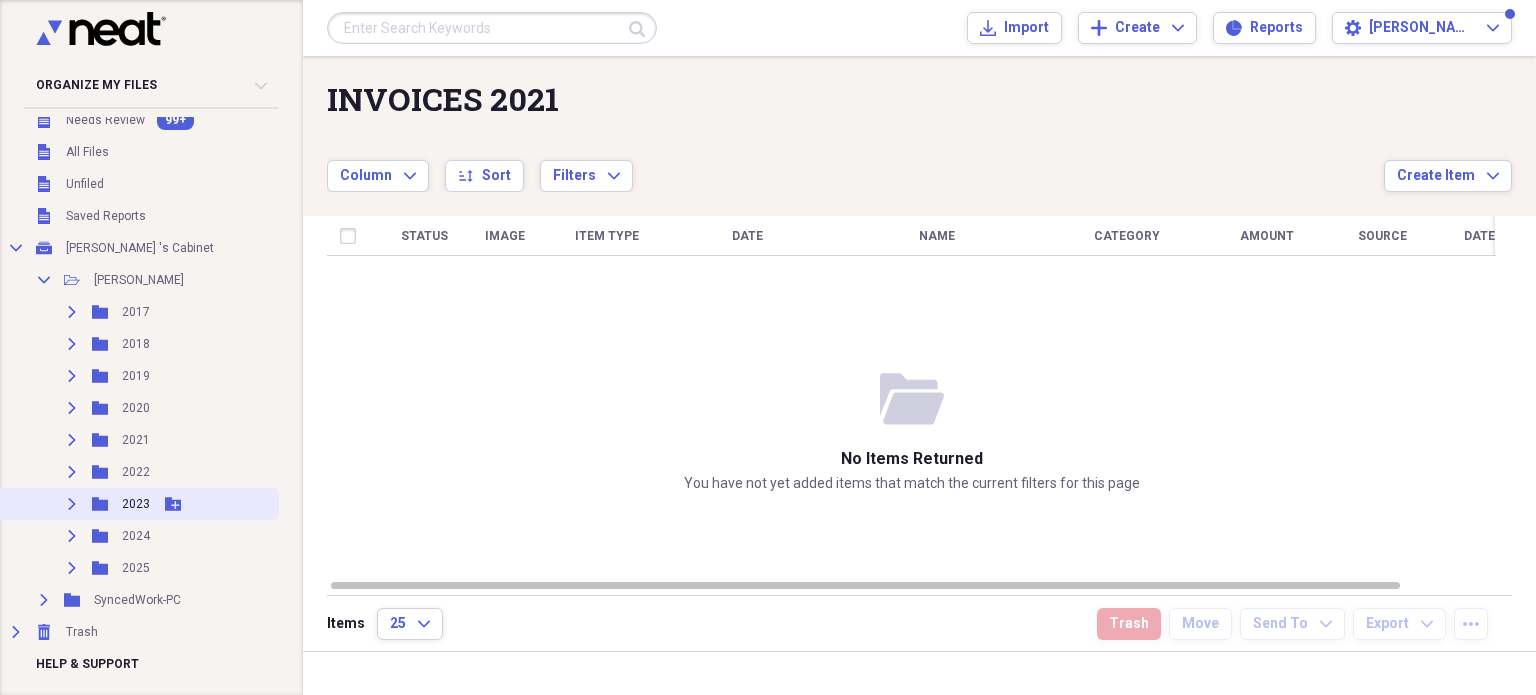 click on "Expand" at bounding box center (72, 568) 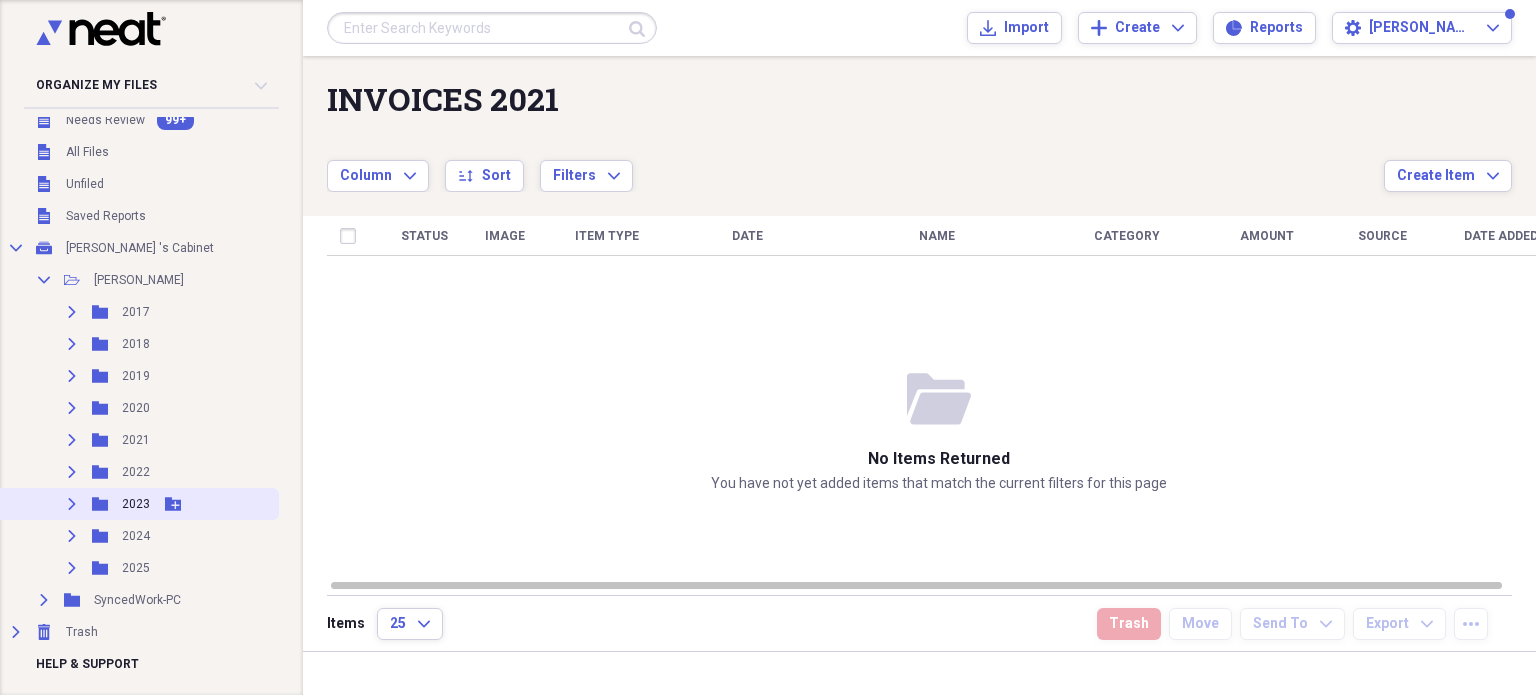 click on "Expand" at bounding box center (72, 568) 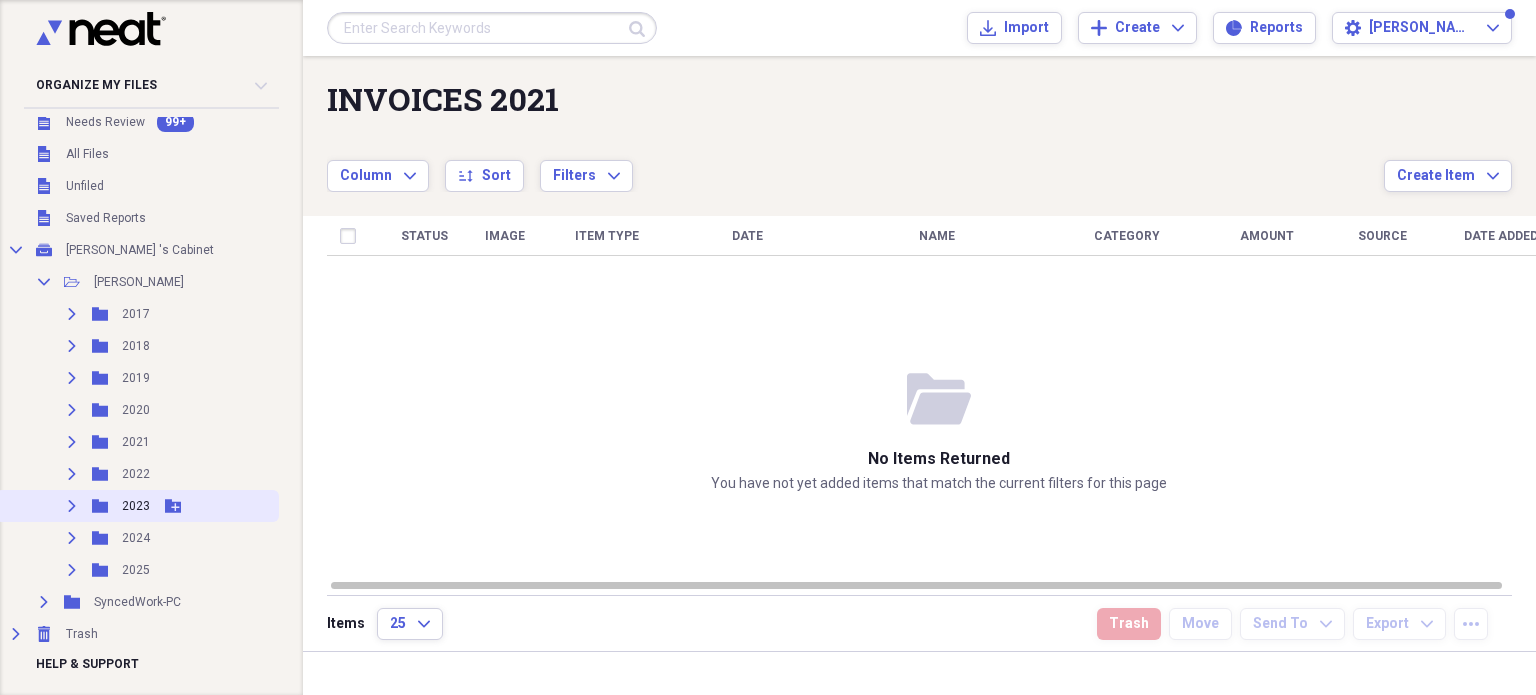 click on "Expand" at bounding box center [72, 570] 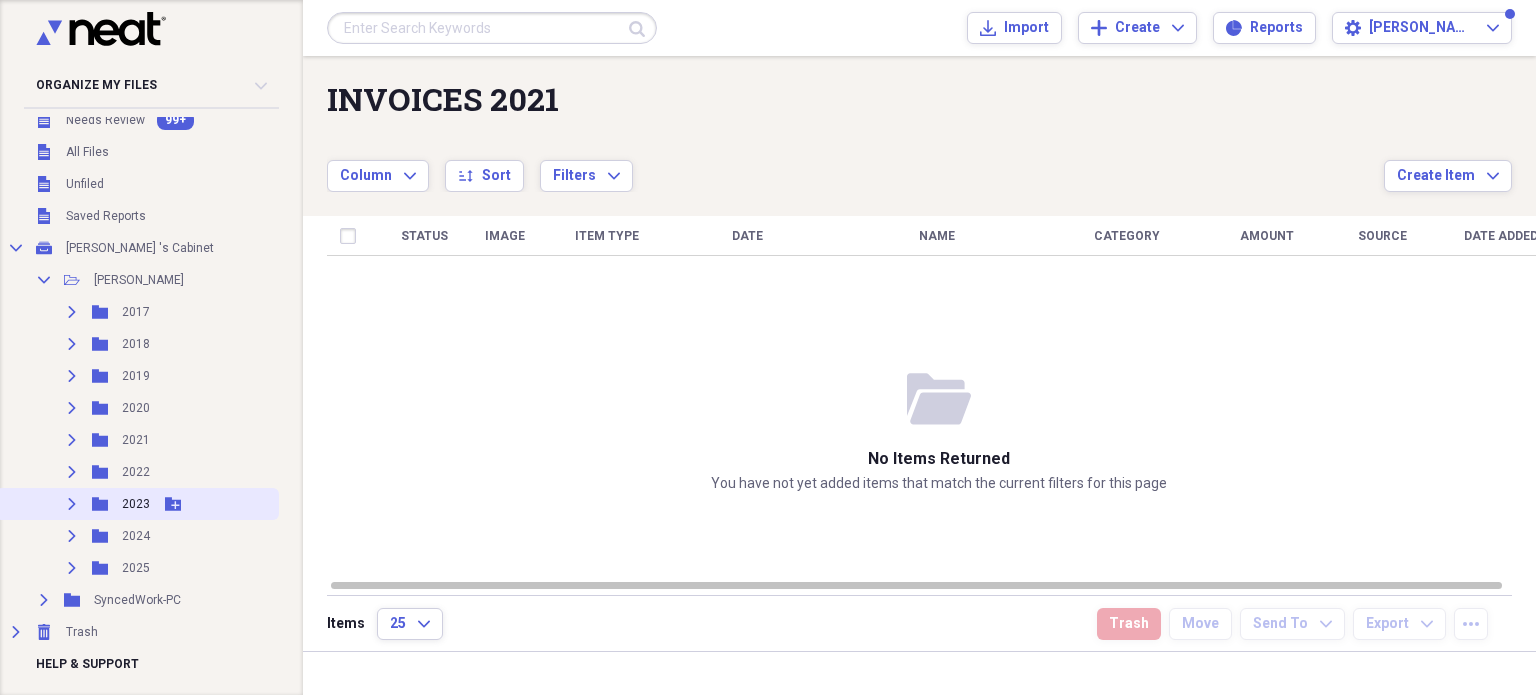 click on "Expand" at bounding box center (72, 568) 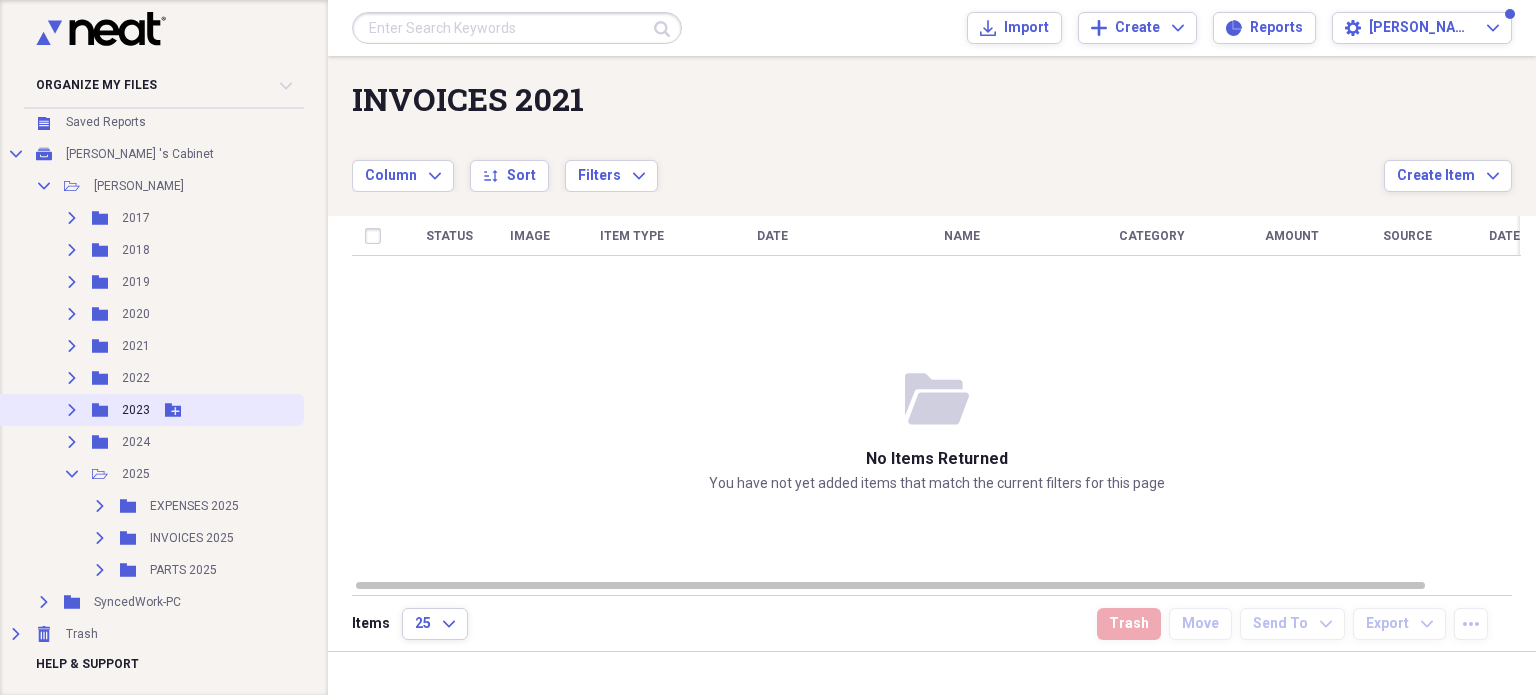 click on "Collapse" at bounding box center (72, 474) 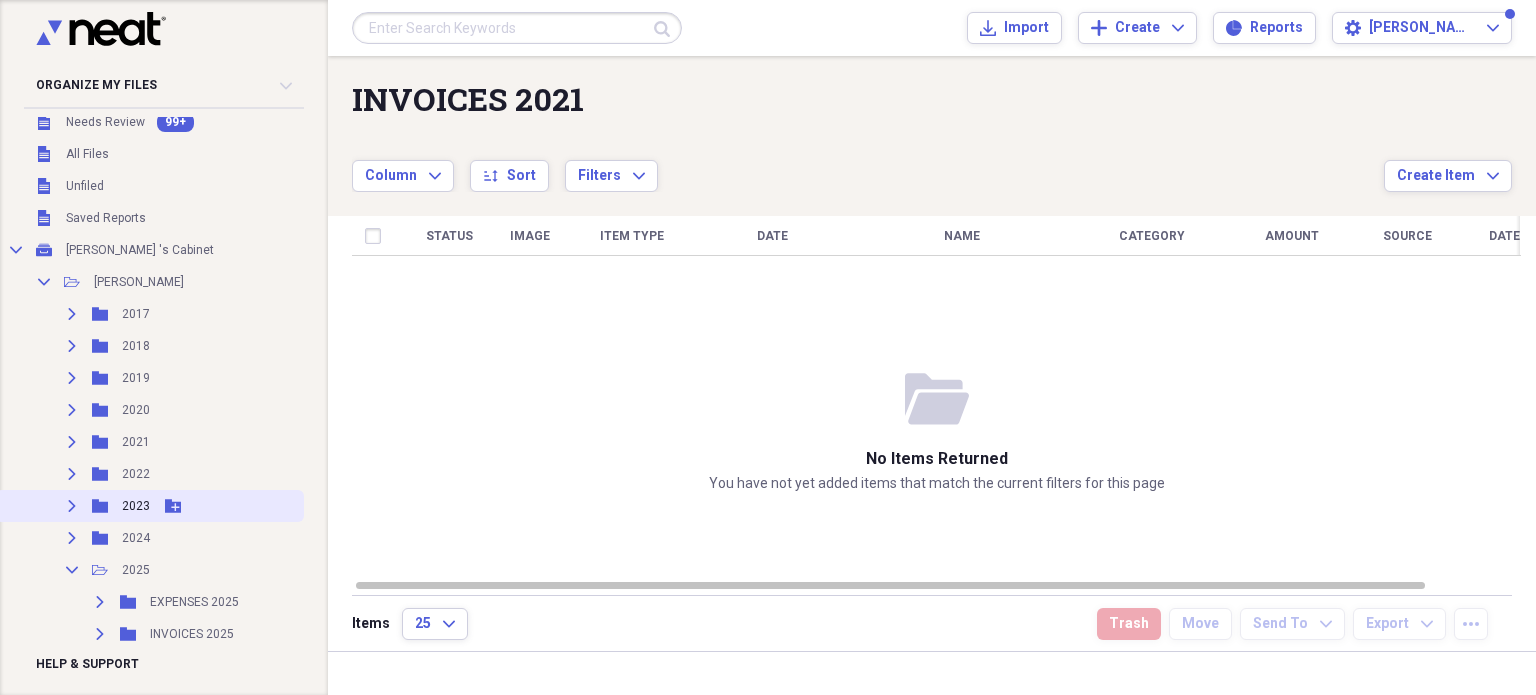click on "Collapse" at bounding box center [72, 570] 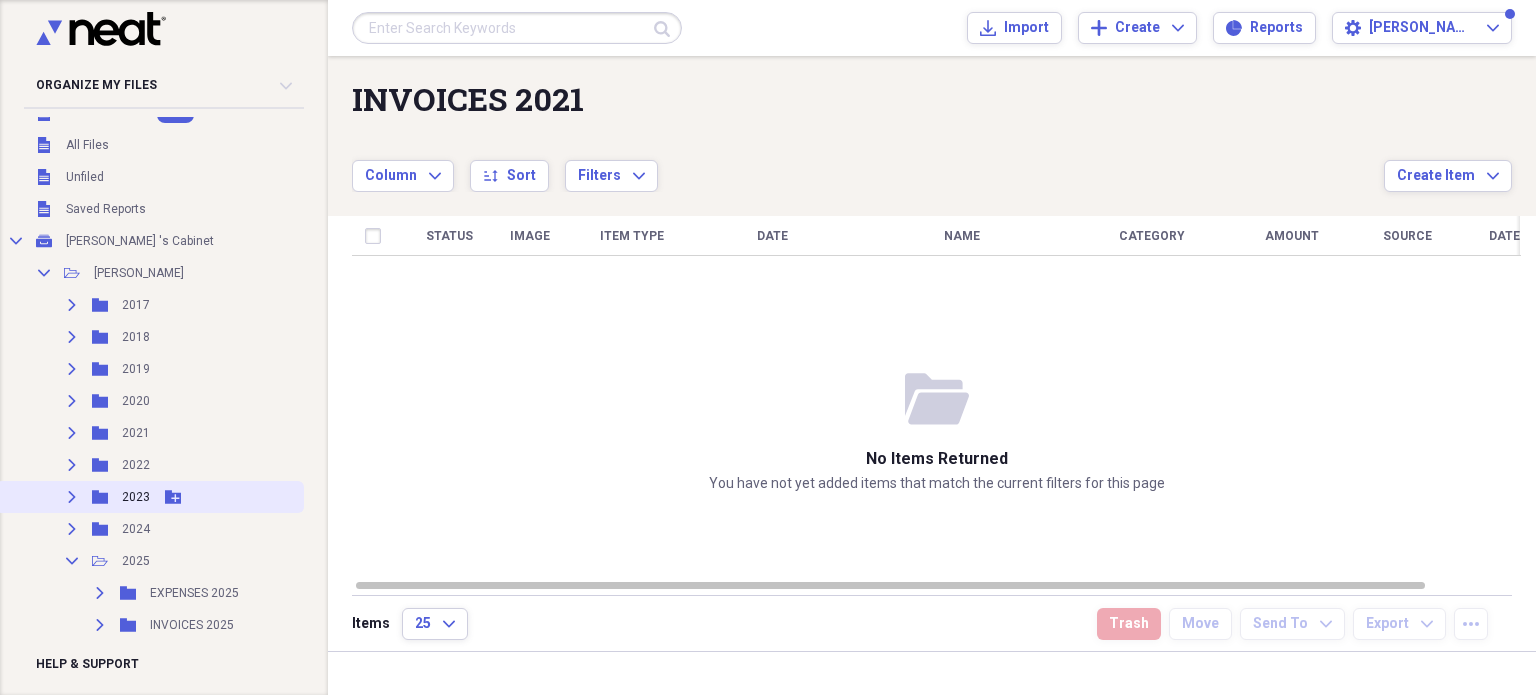 click on "Collapse" at bounding box center (72, 561) 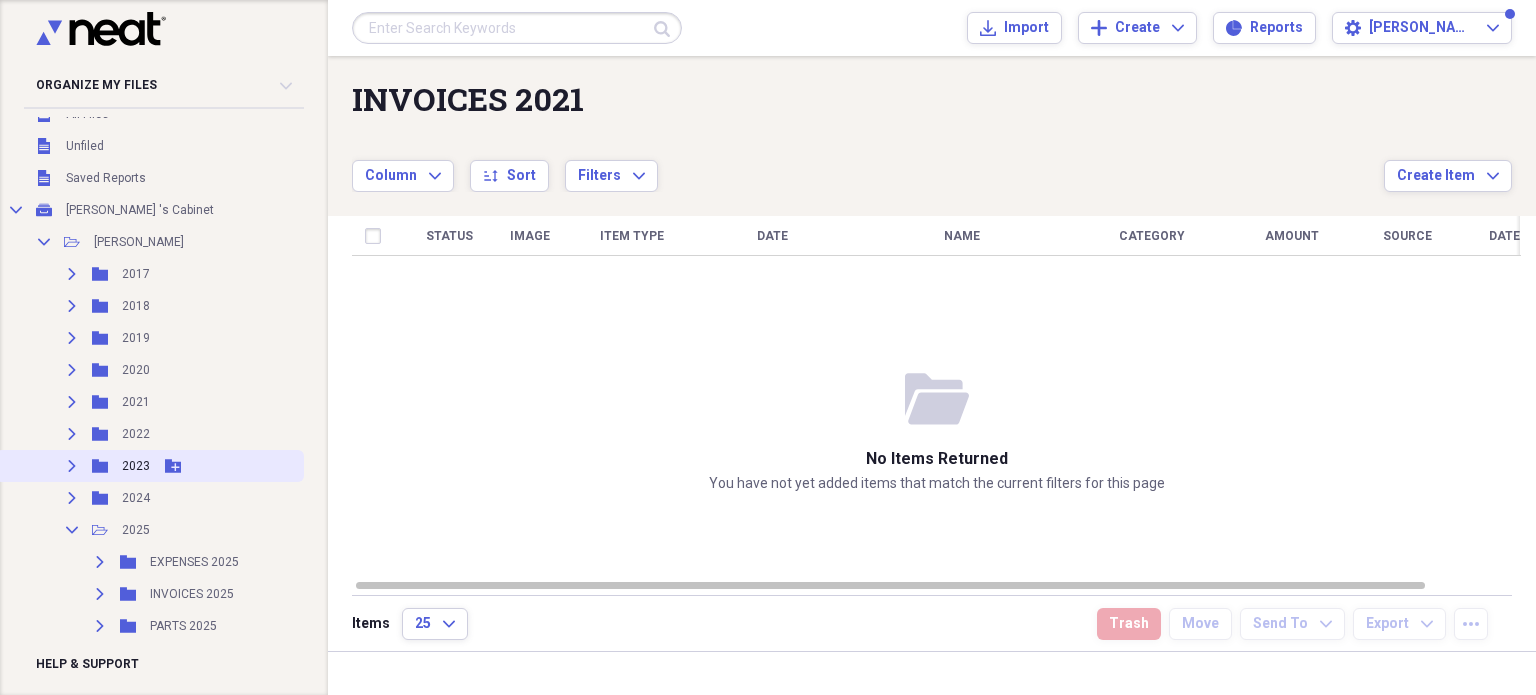 click on "Collapse" at bounding box center (72, 530) 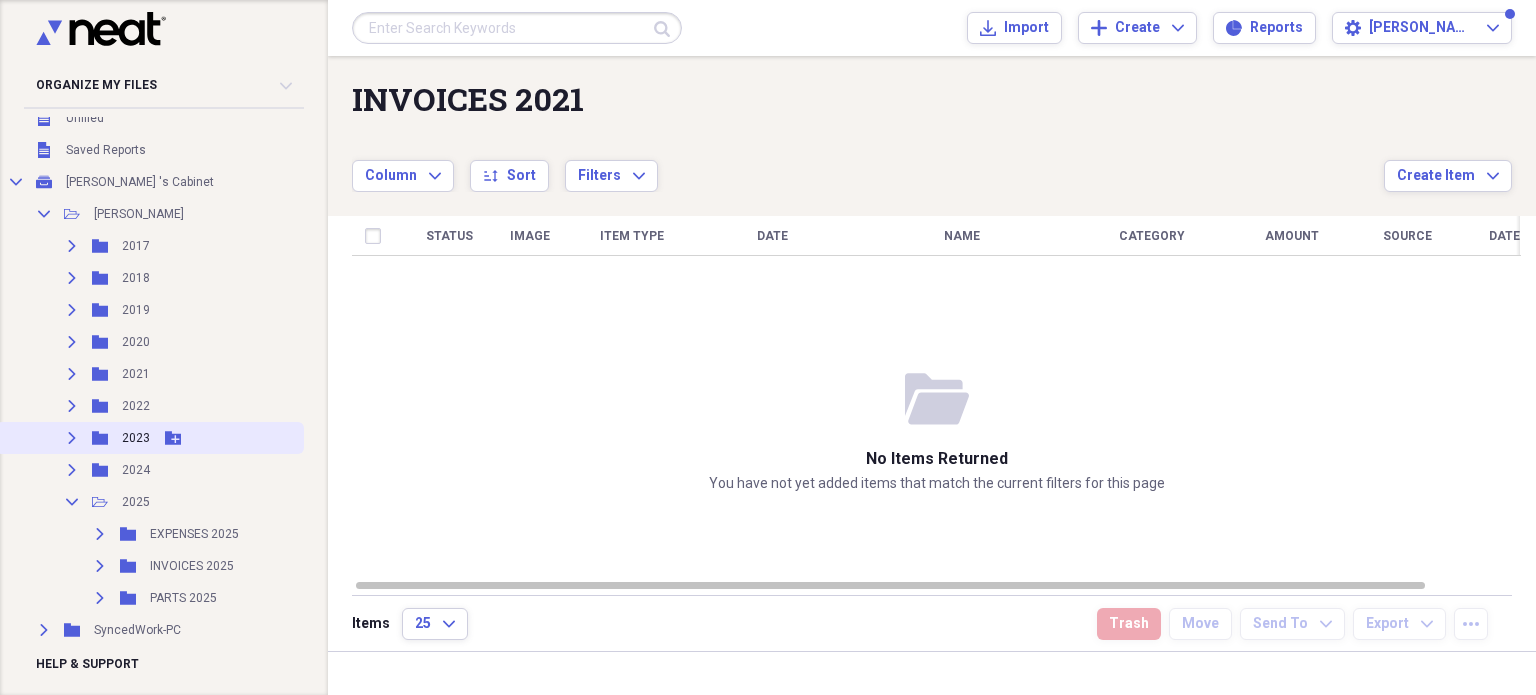 click on "Collapse" at bounding box center [72, 502] 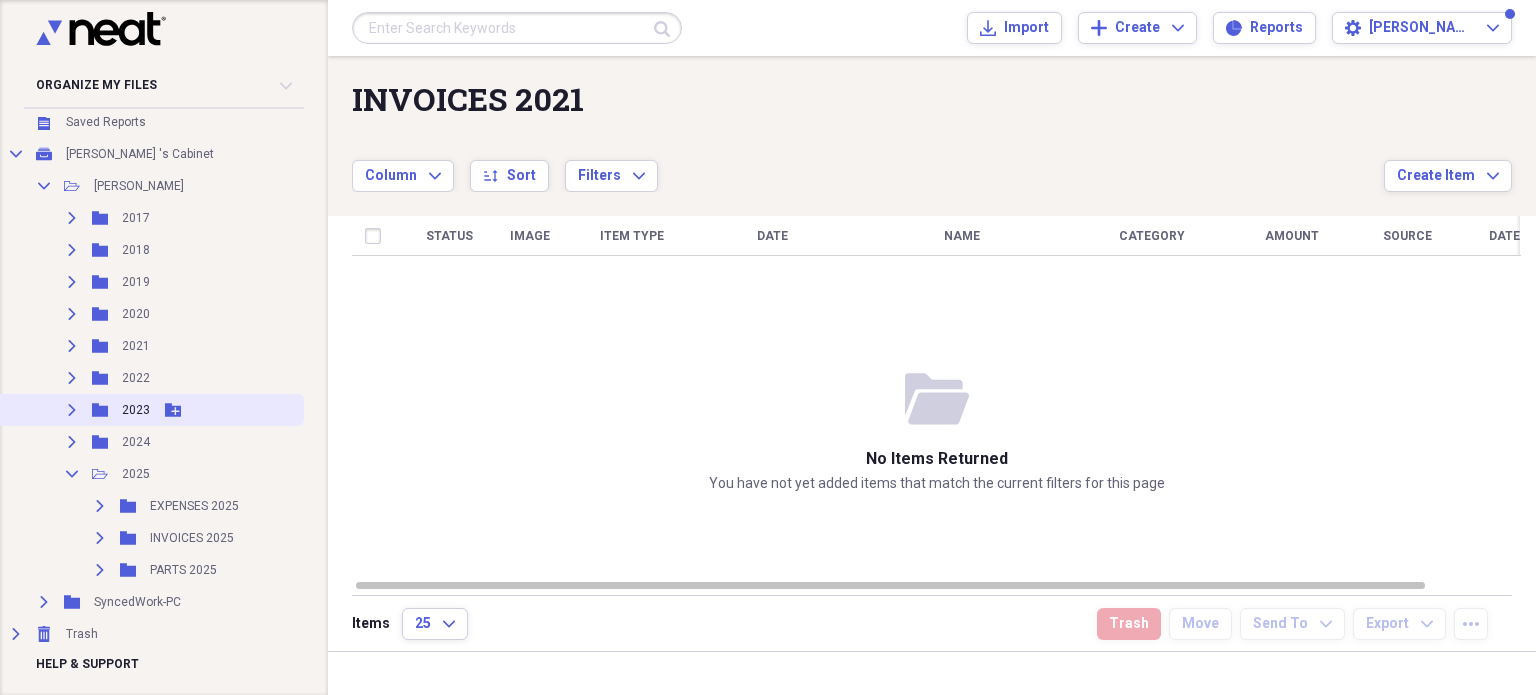 click on "Collapse" at bounding box center [72, 474] 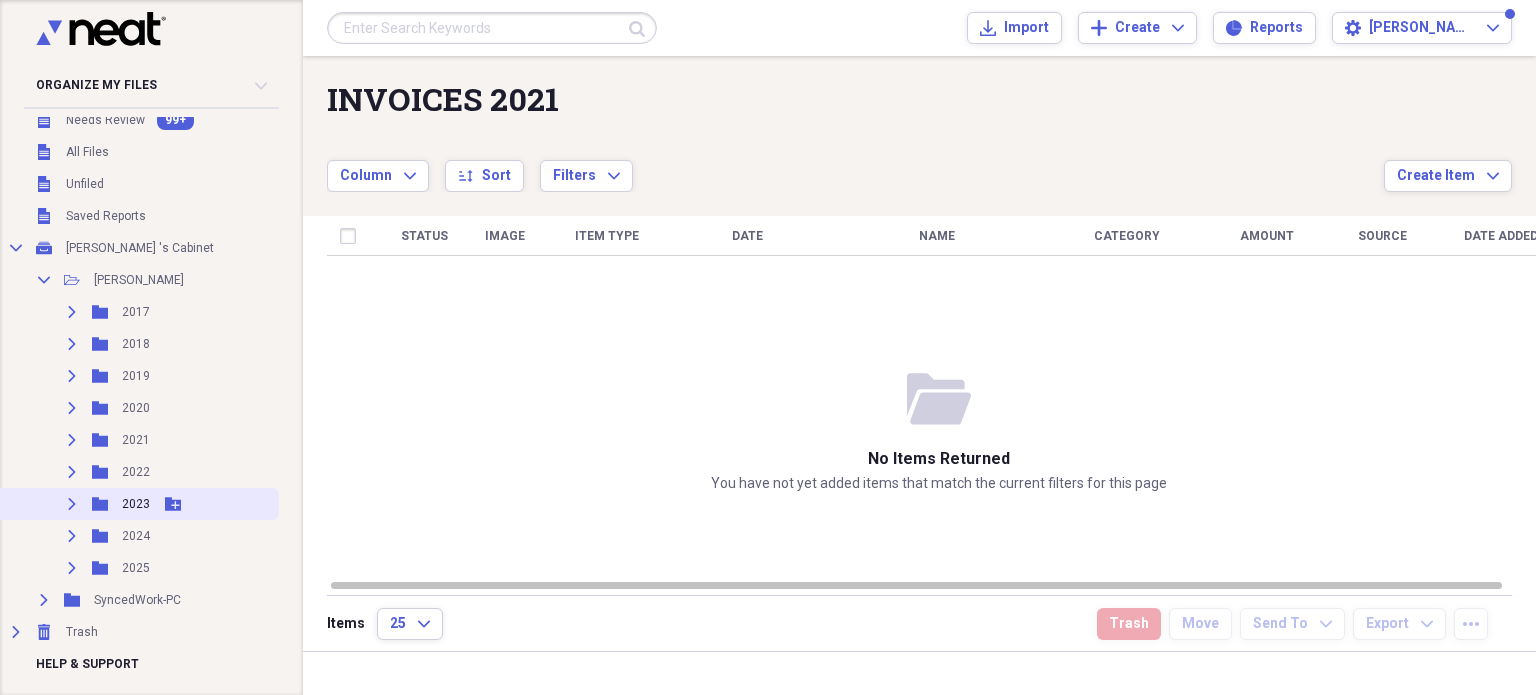 click on "Expand" at bounding box center [72, 568] 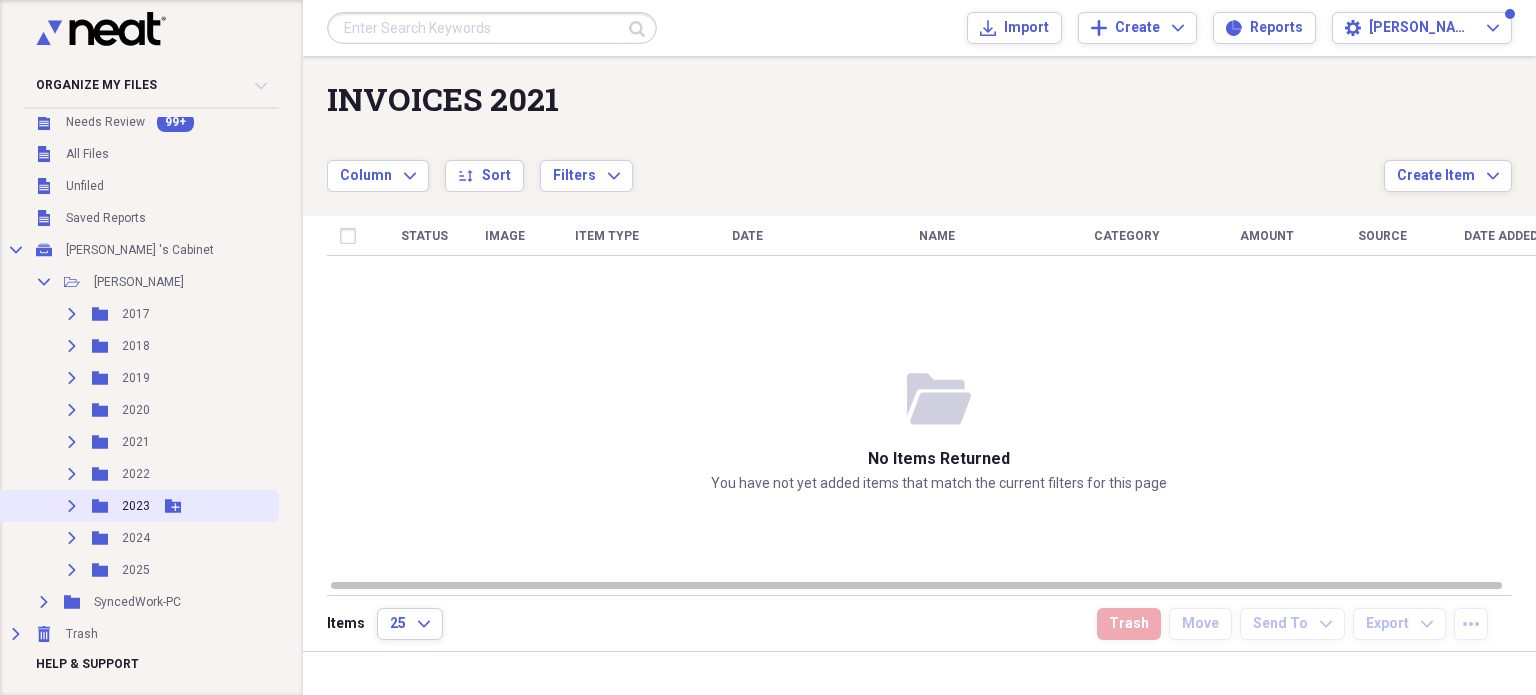 click on "Expand" at bounding box center (72, 570) 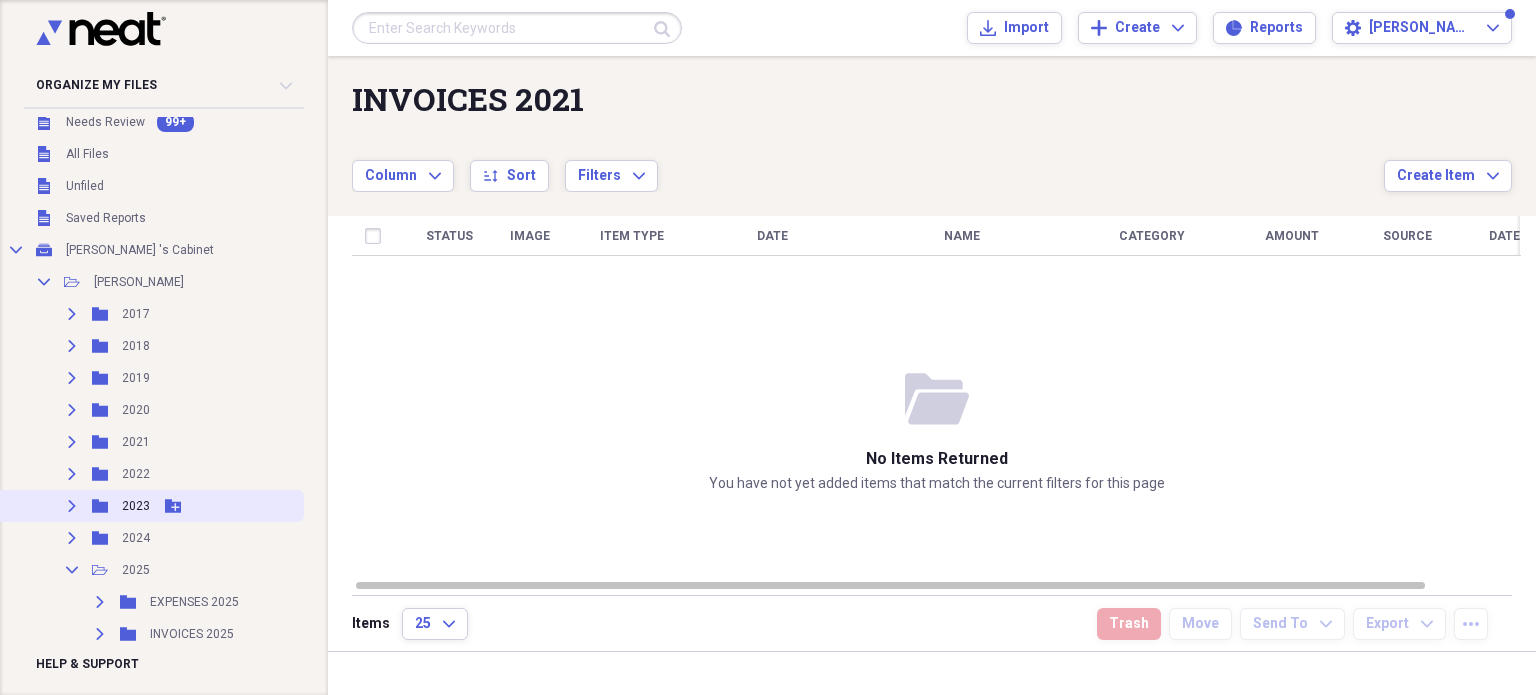 click on "Collapse" at bounding box center [72, 570] 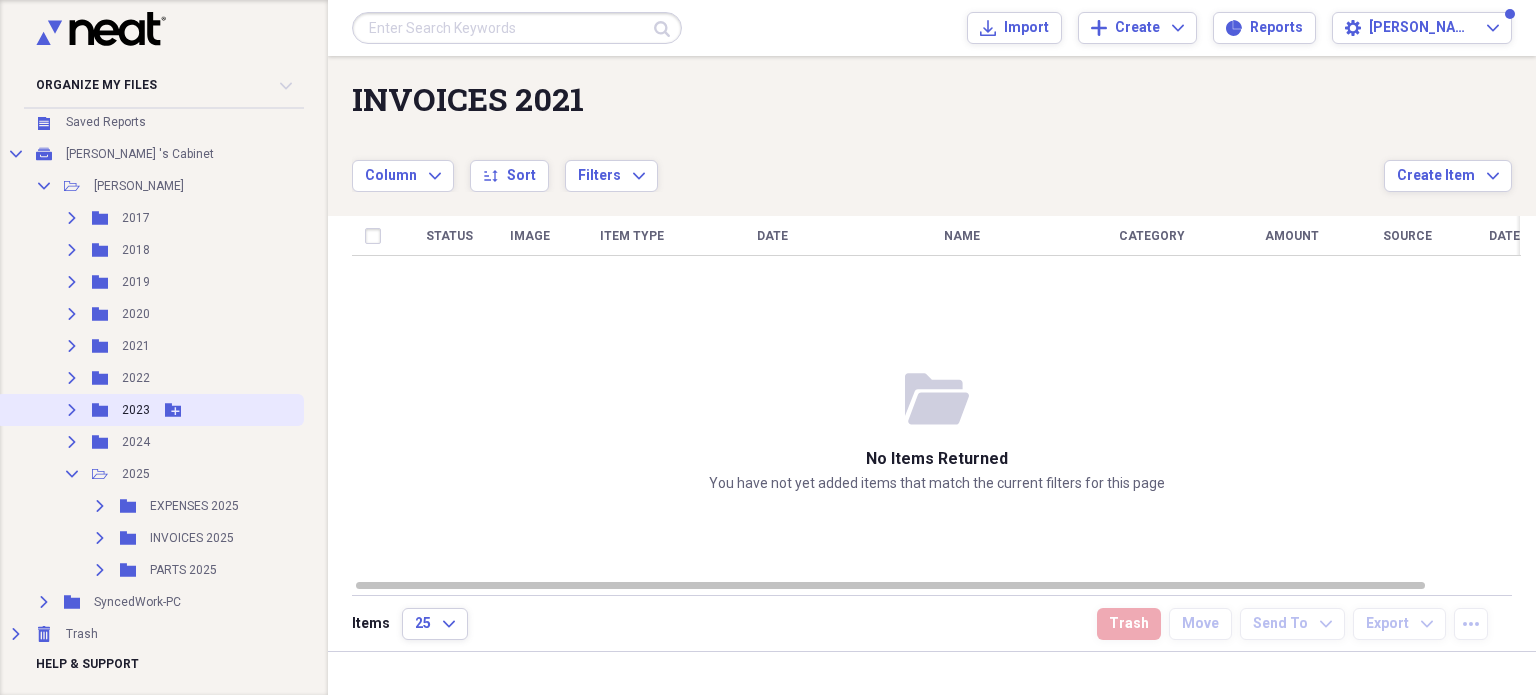 click on "Collapse" at bounding box center (72, 474) 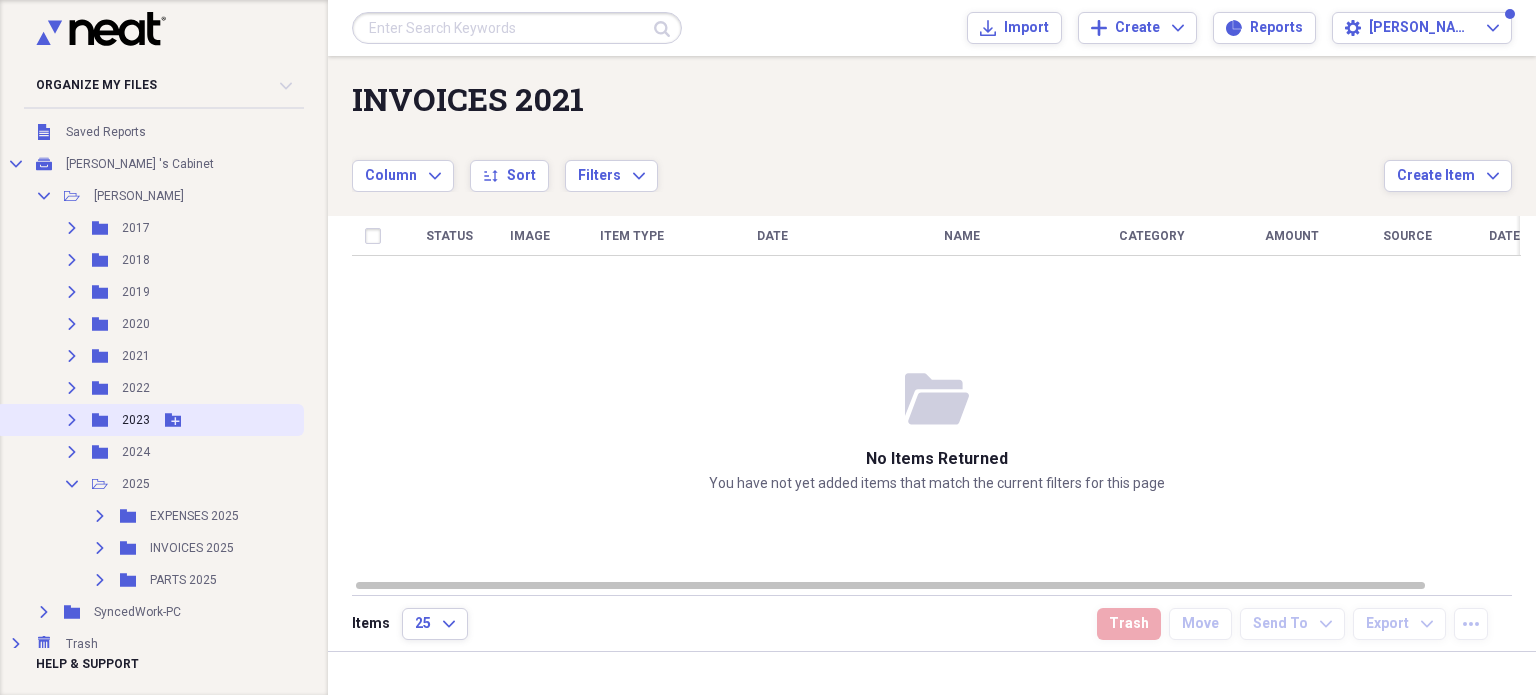 click on "Collapse" at bounding box center [72, 484] 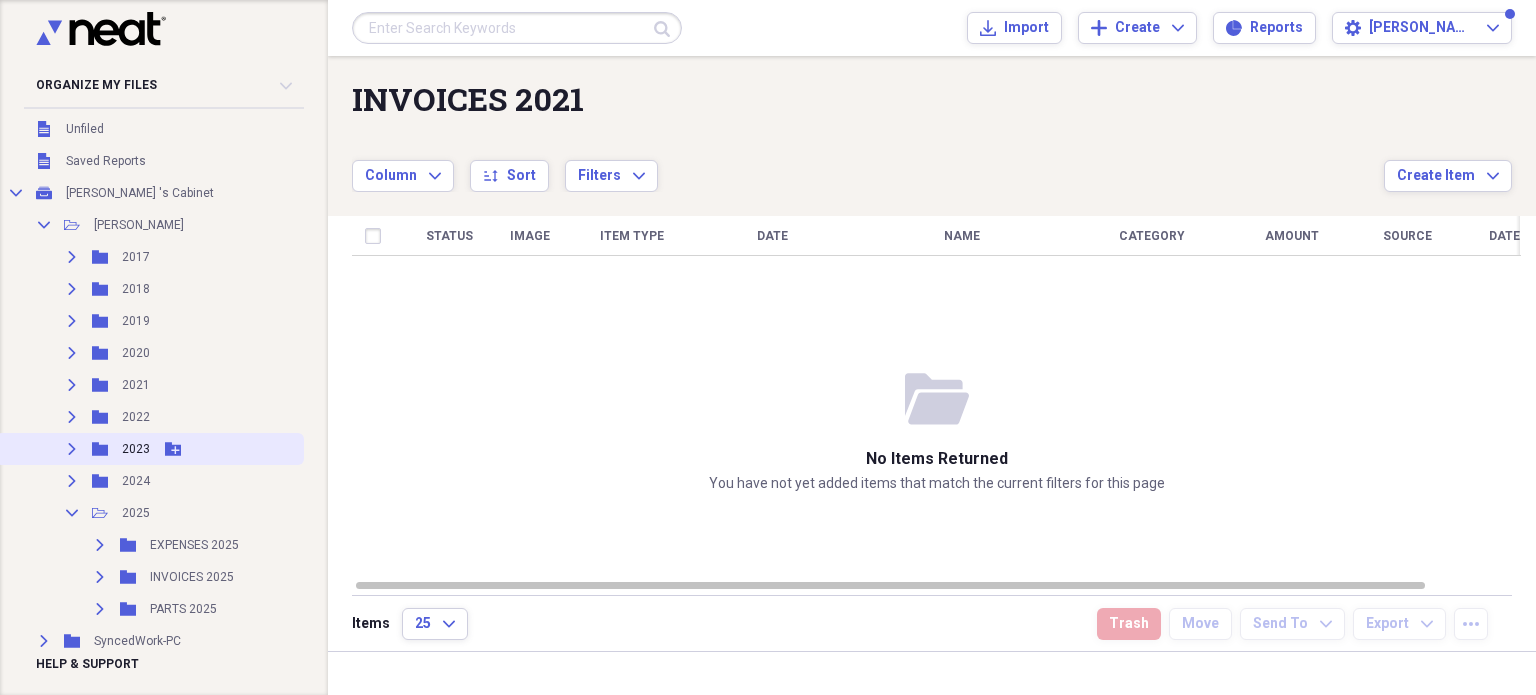 click on "Collapse" at bounding box center (72, 513) 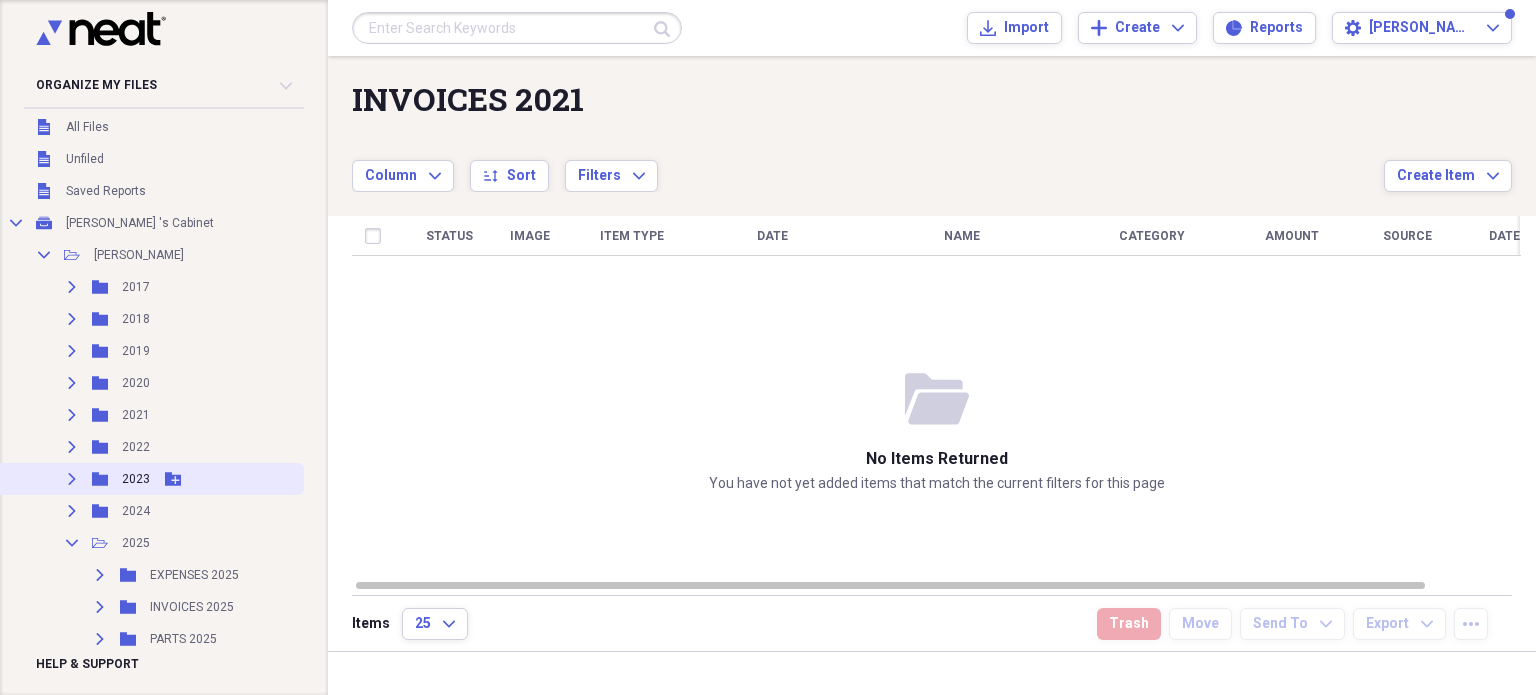 click on "Collapse" at bounding box center [72, 543] 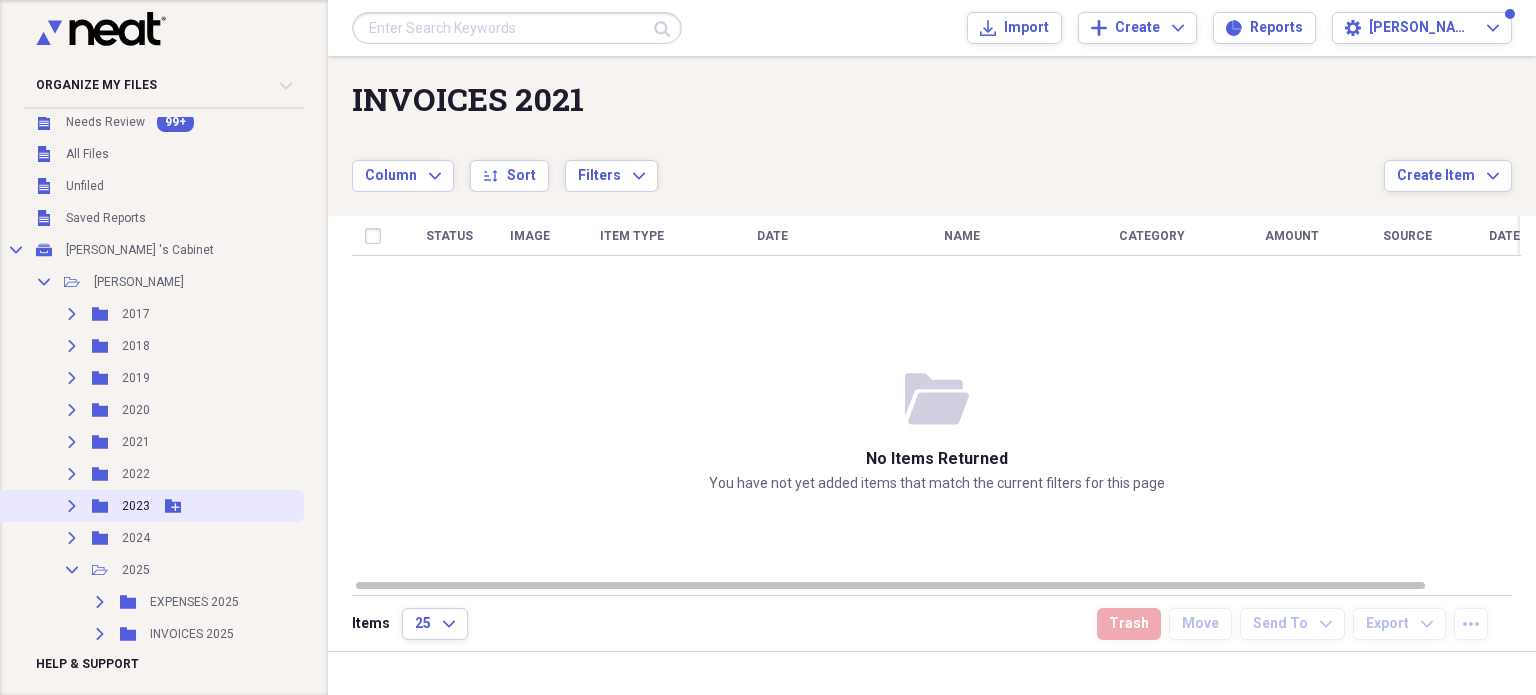 click on "Collapse" at bounding box center (72, 570) 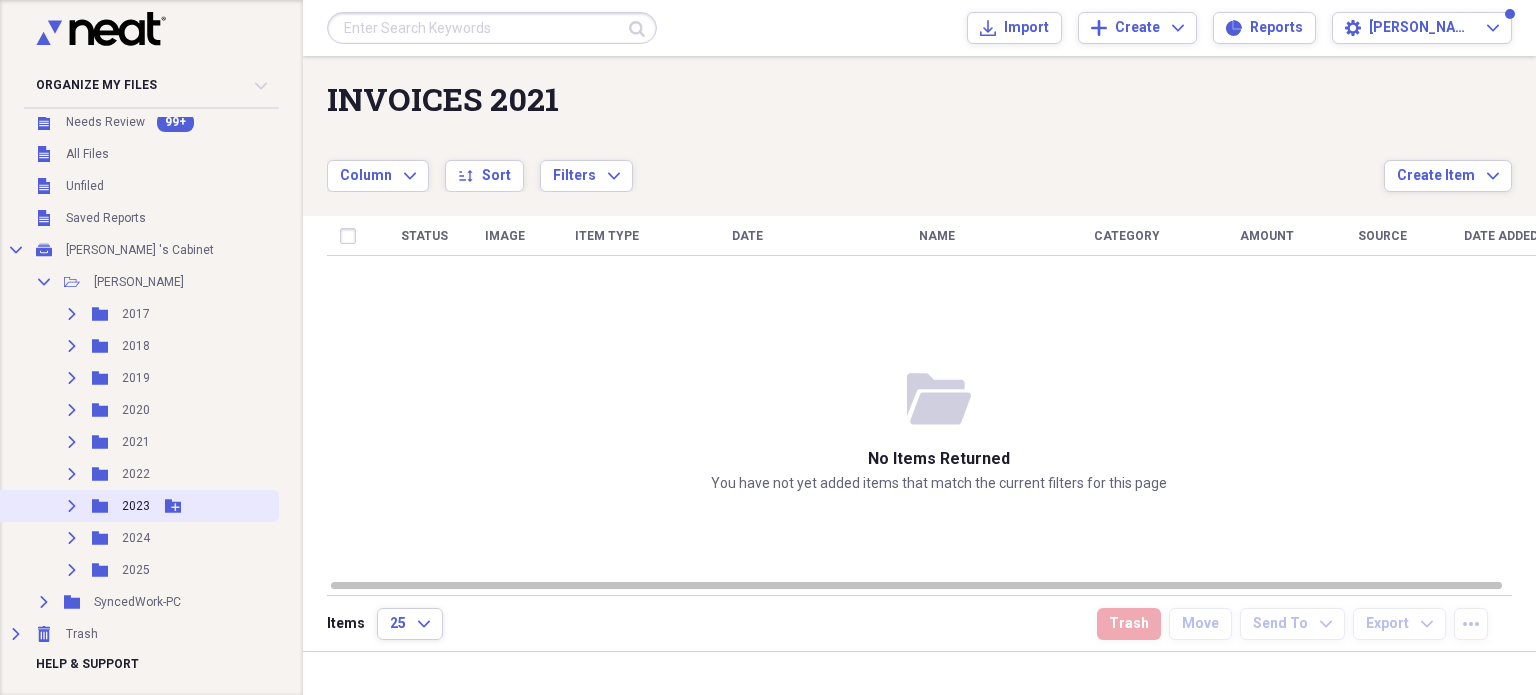 click on "Expand" at bounding box center (72, 570) 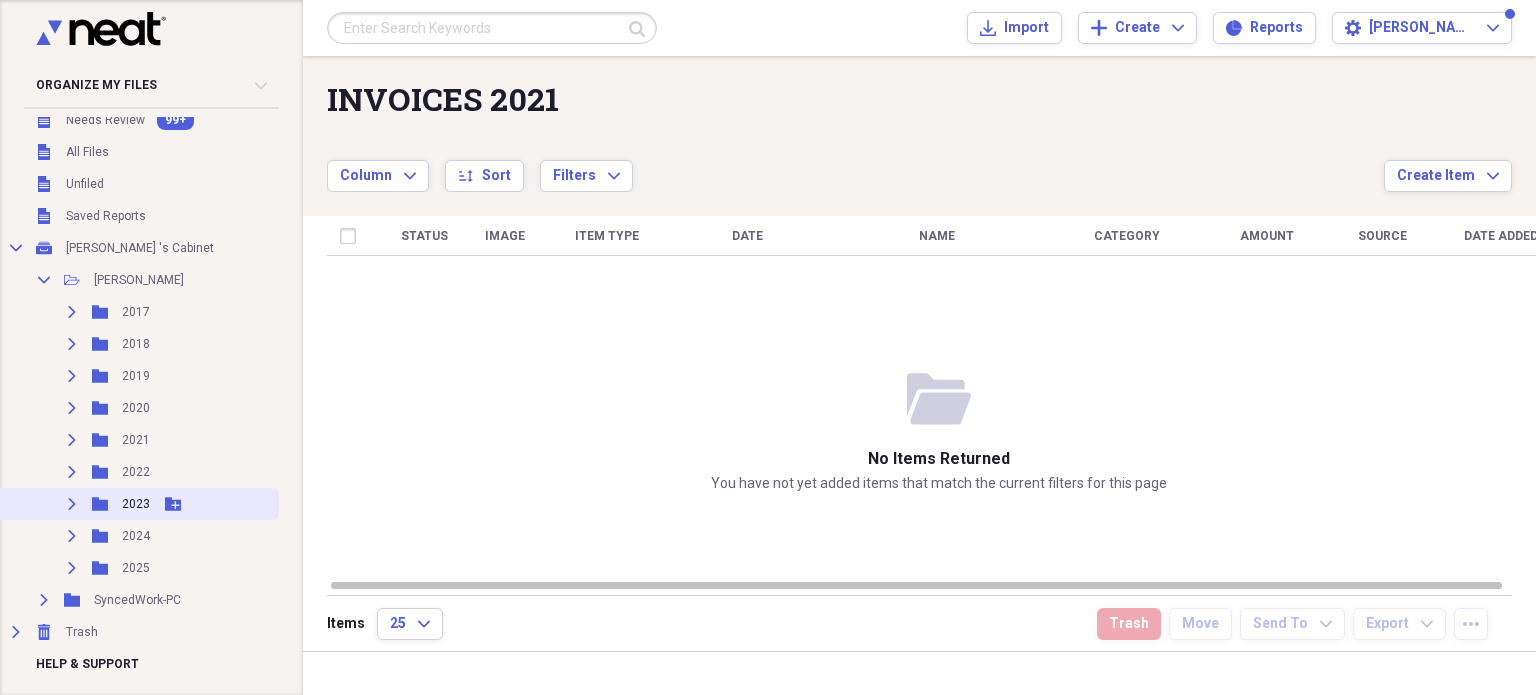 click on "Expand" at bounding box center [72, 568] 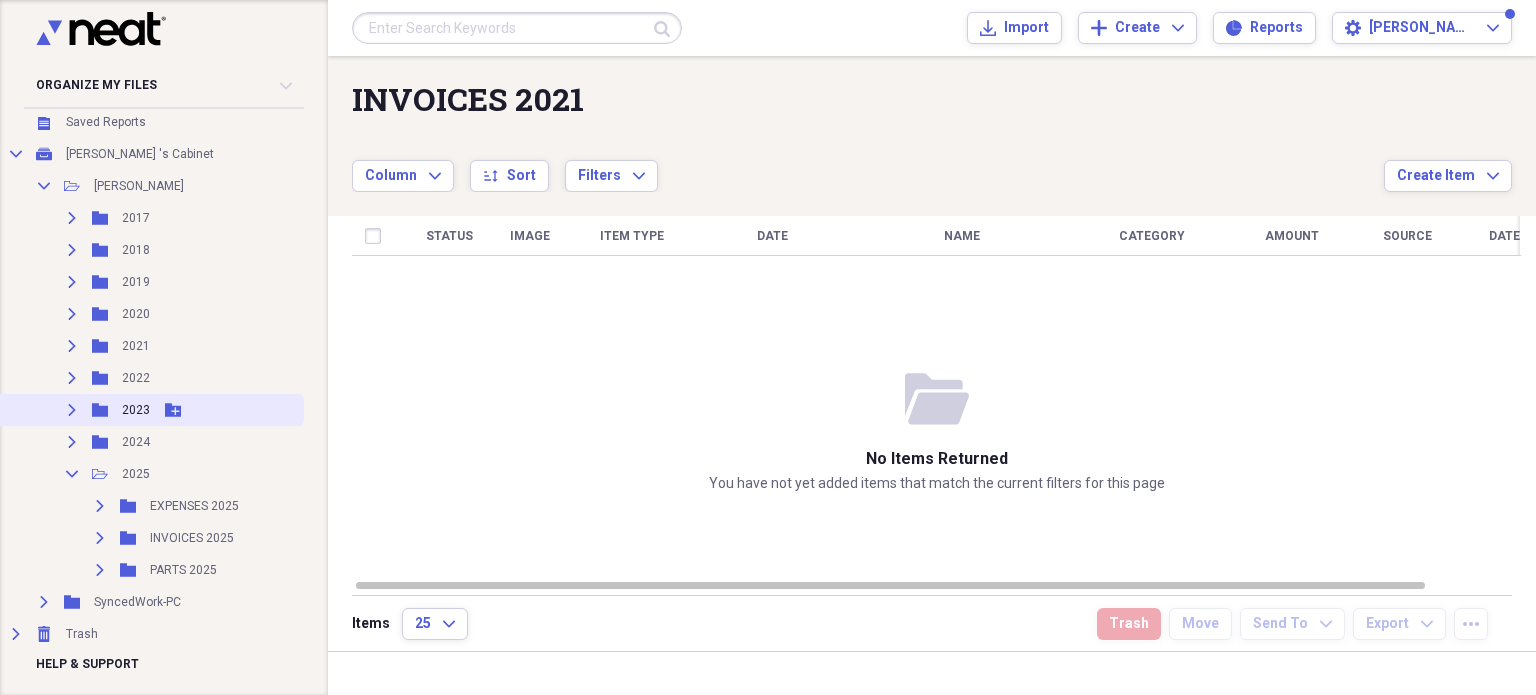 click on "Collapse" at bounding box center (72, 474) 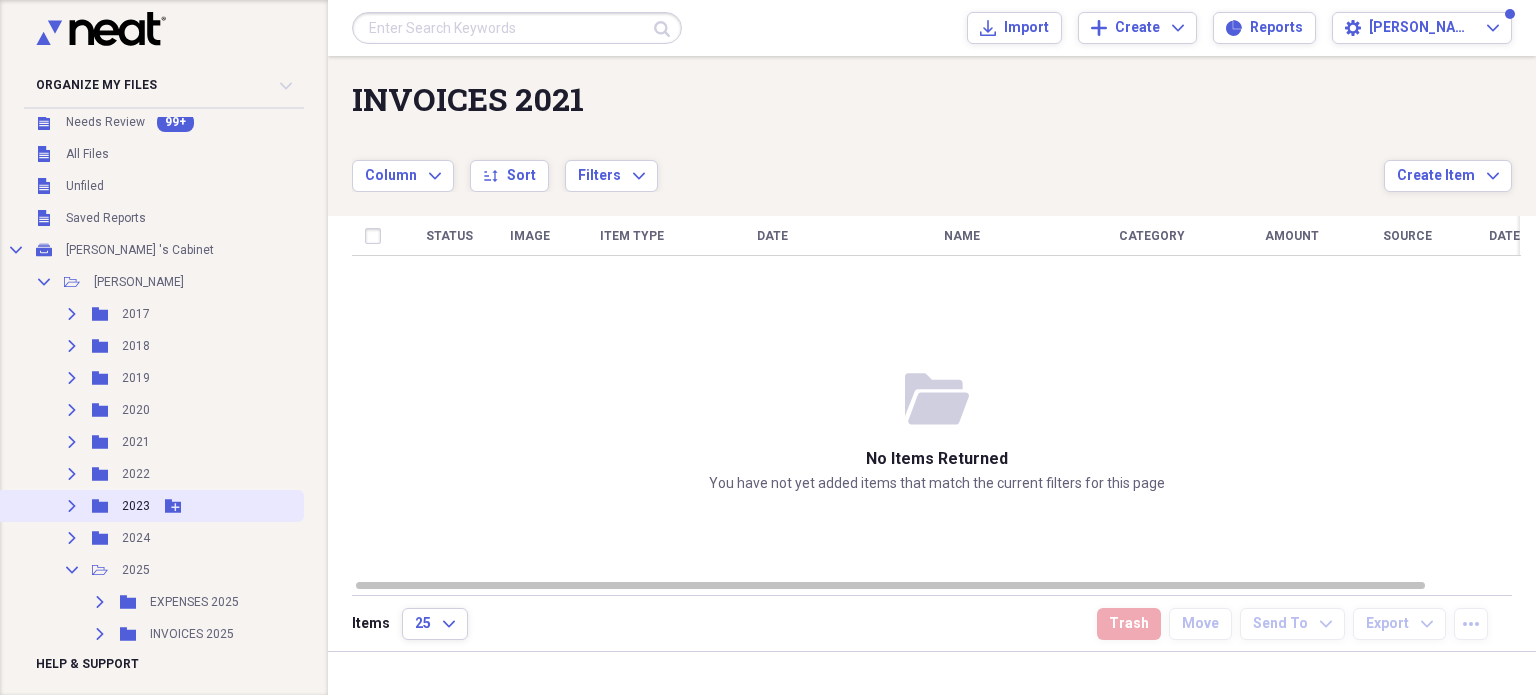 click on "Collapse" at bounding box center [72, 570] 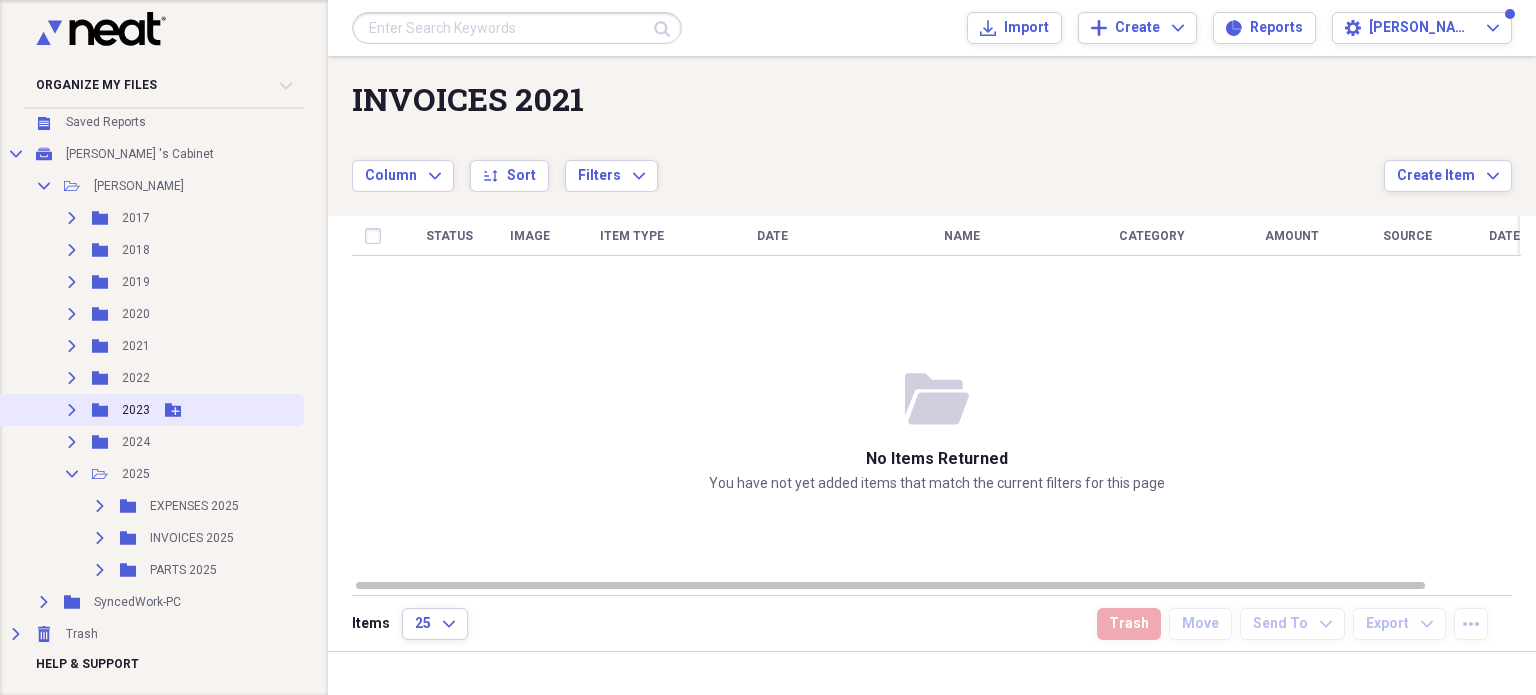 click on "Collapse" at bounding box center [72, 474] 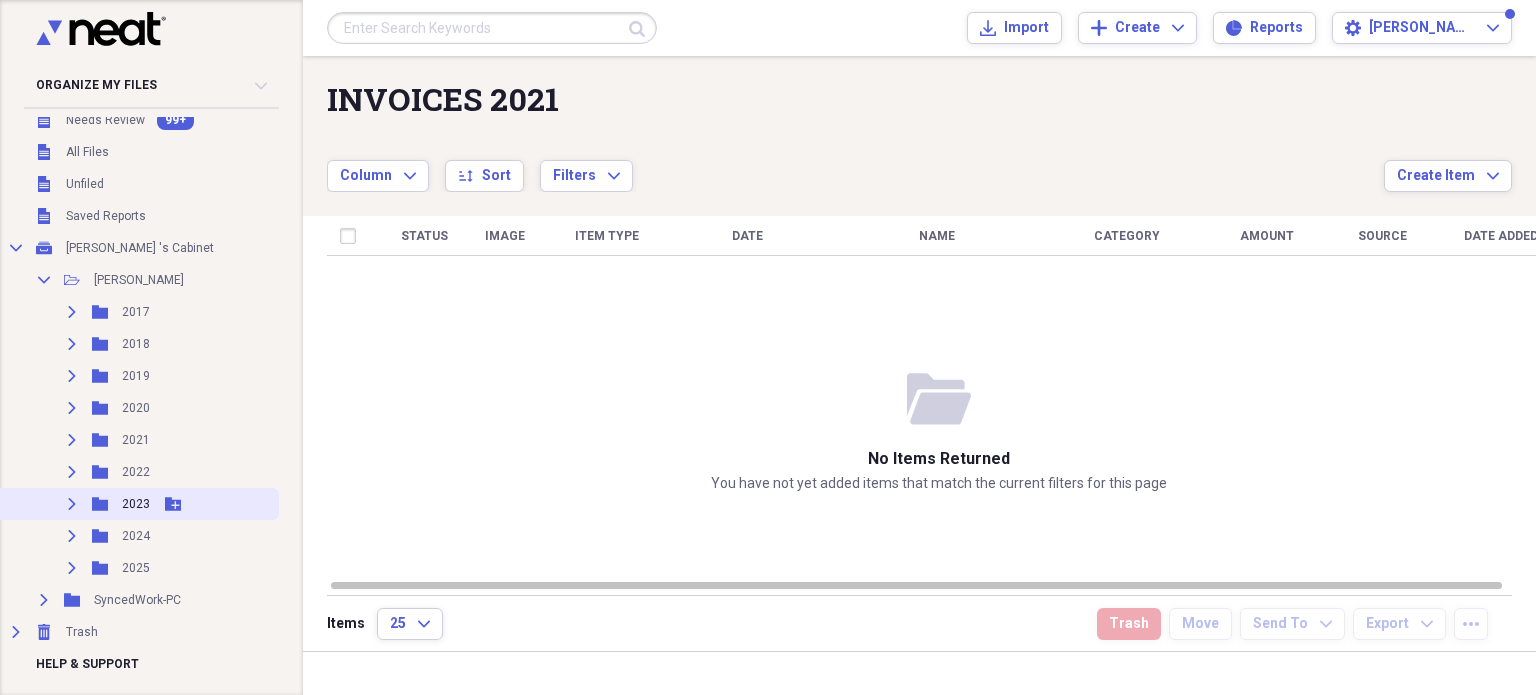 click on "Expand" at bounding box center [72, 568] 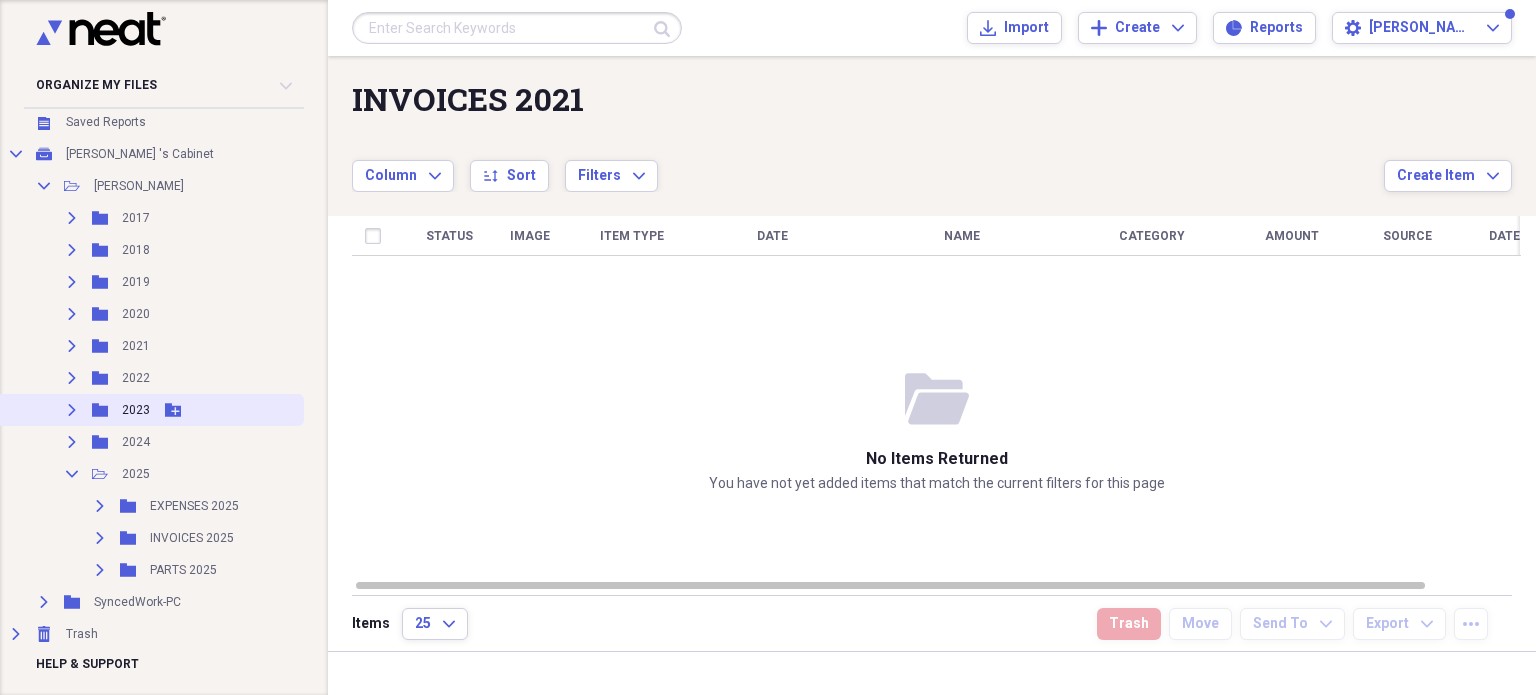 click on "Collapse" at bounding box center (72, 474) 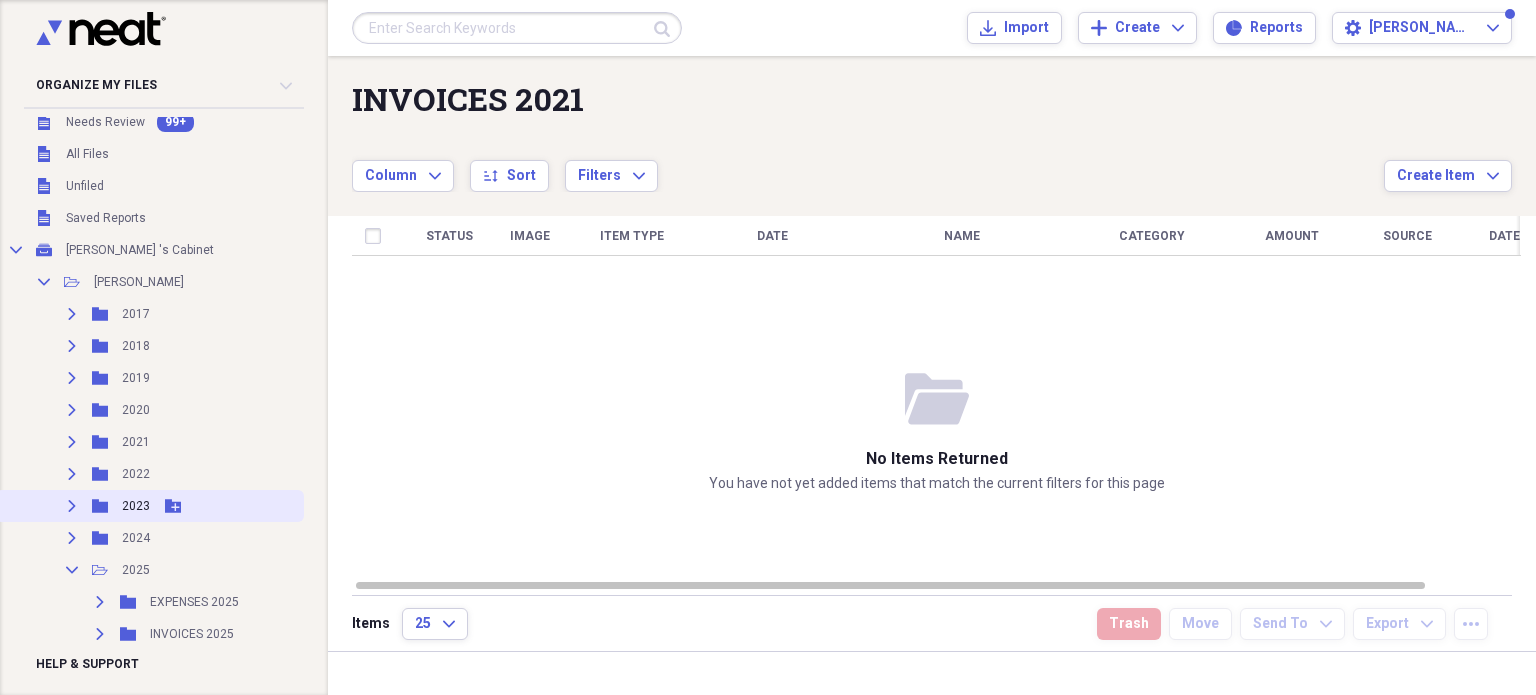 click on "Collapse" at bounding box center [72, 570] 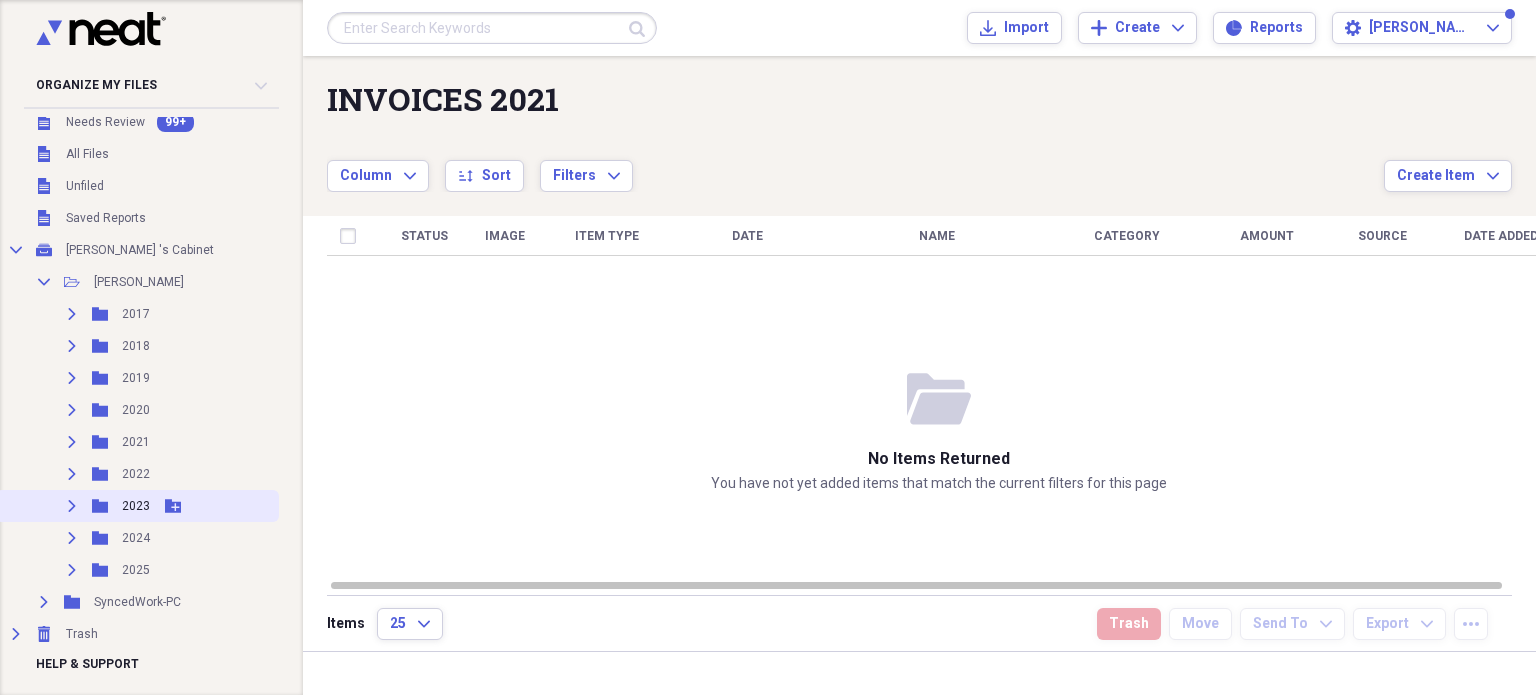 click on "Expand" at bounding box center [72, 570] 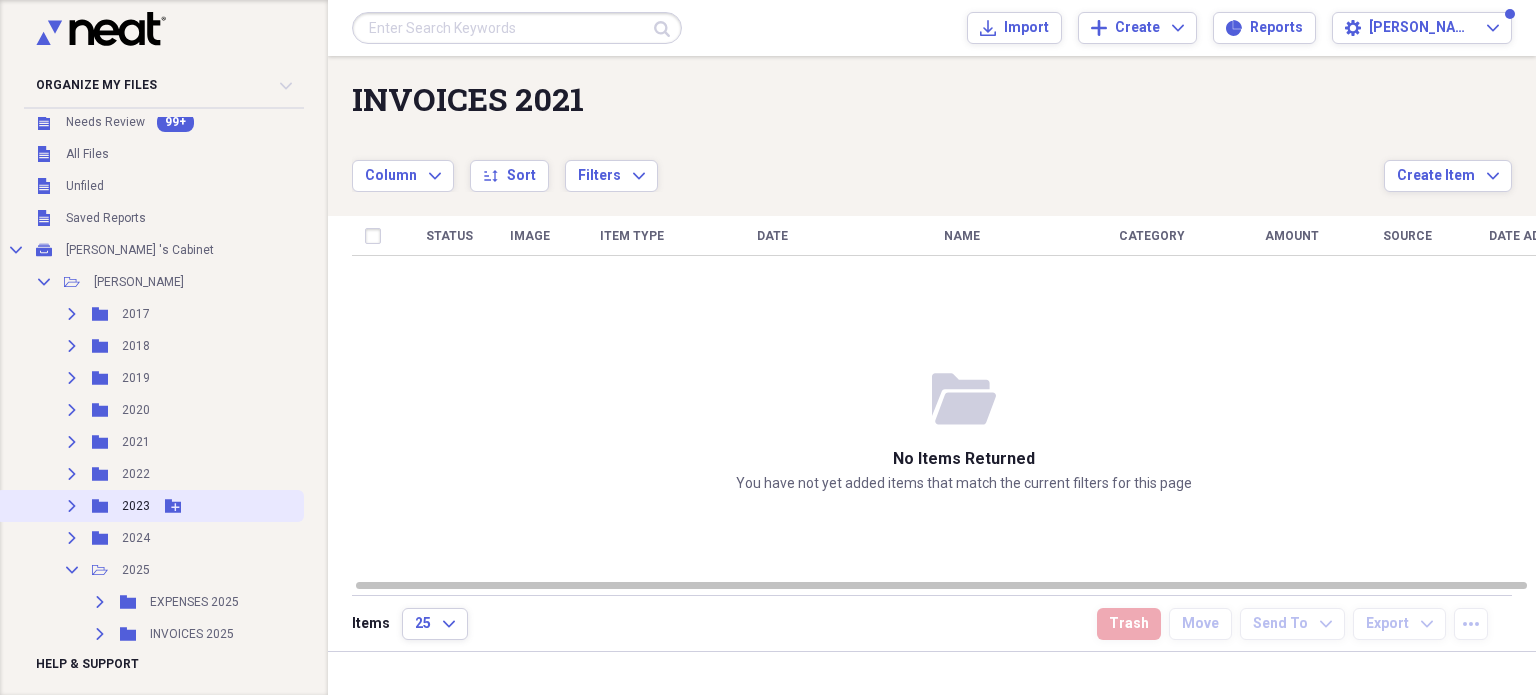 click on "Collapse" at bounding box center [72, 570] 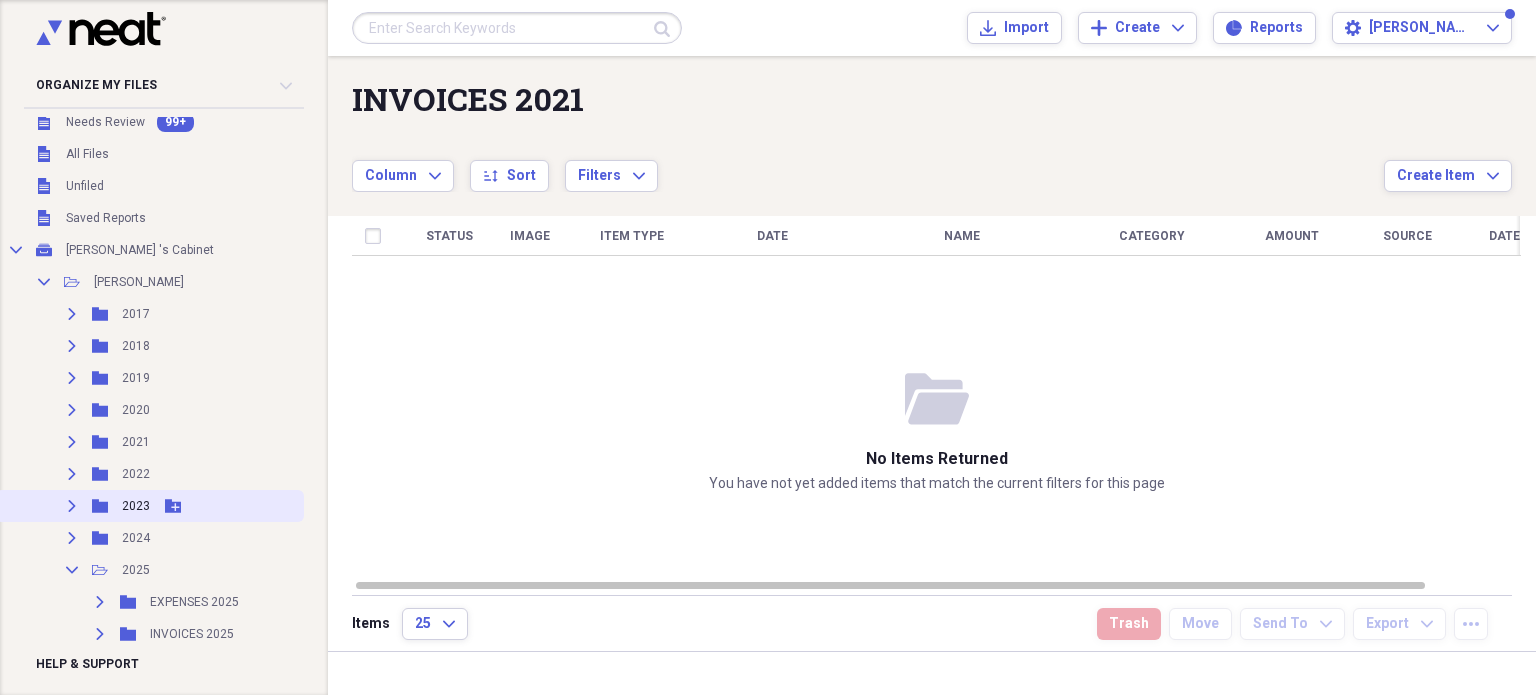 click on "Collapse" at bounding box center (72, 570) 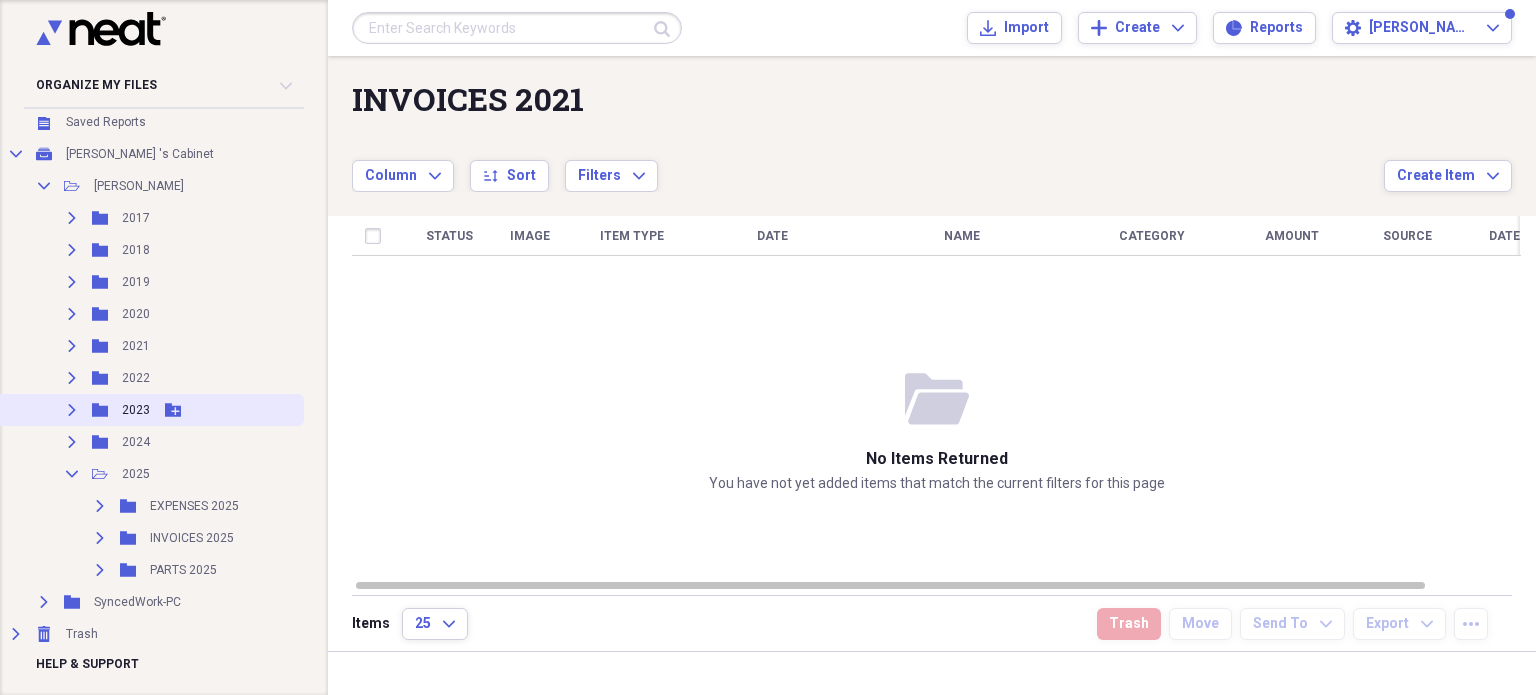 click on "Collapse" at bounding box center (72, 474) 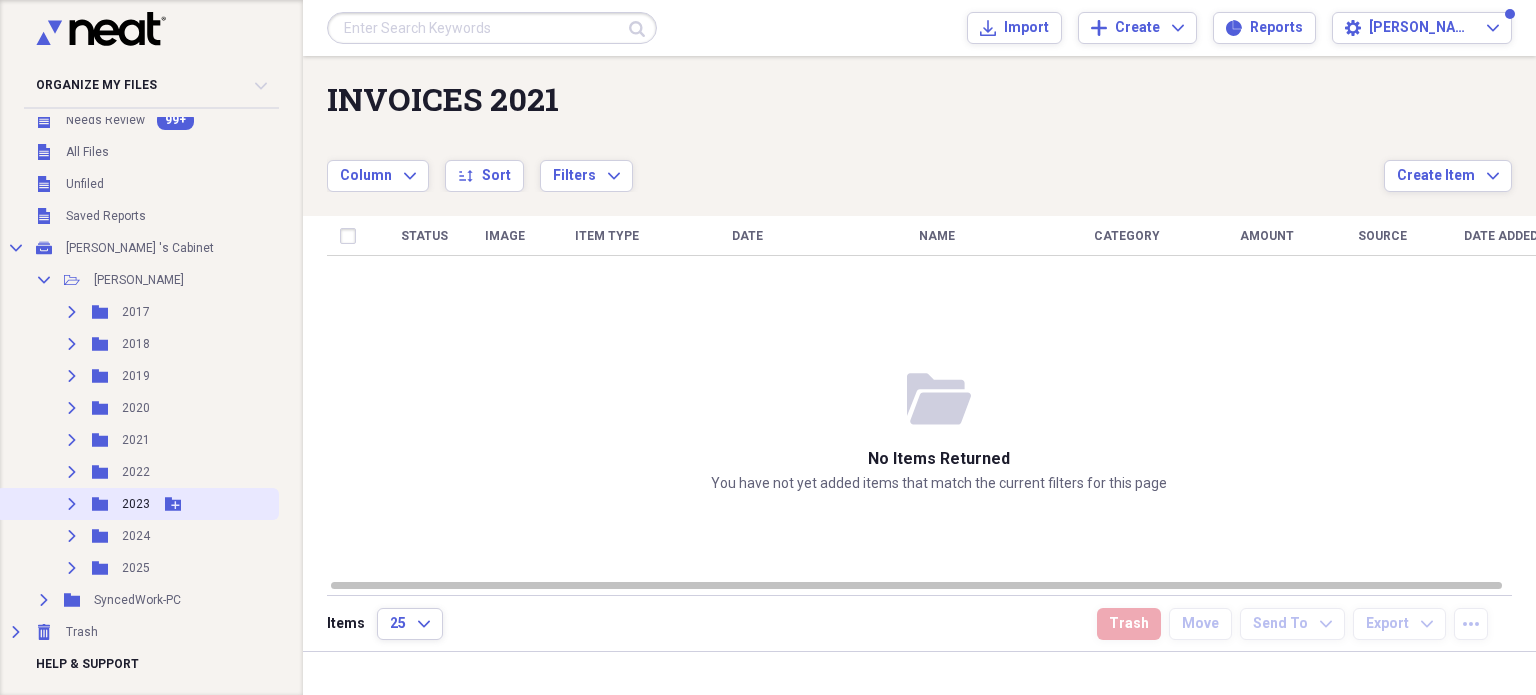 click on "Expand" at bounding box center (72, 568) 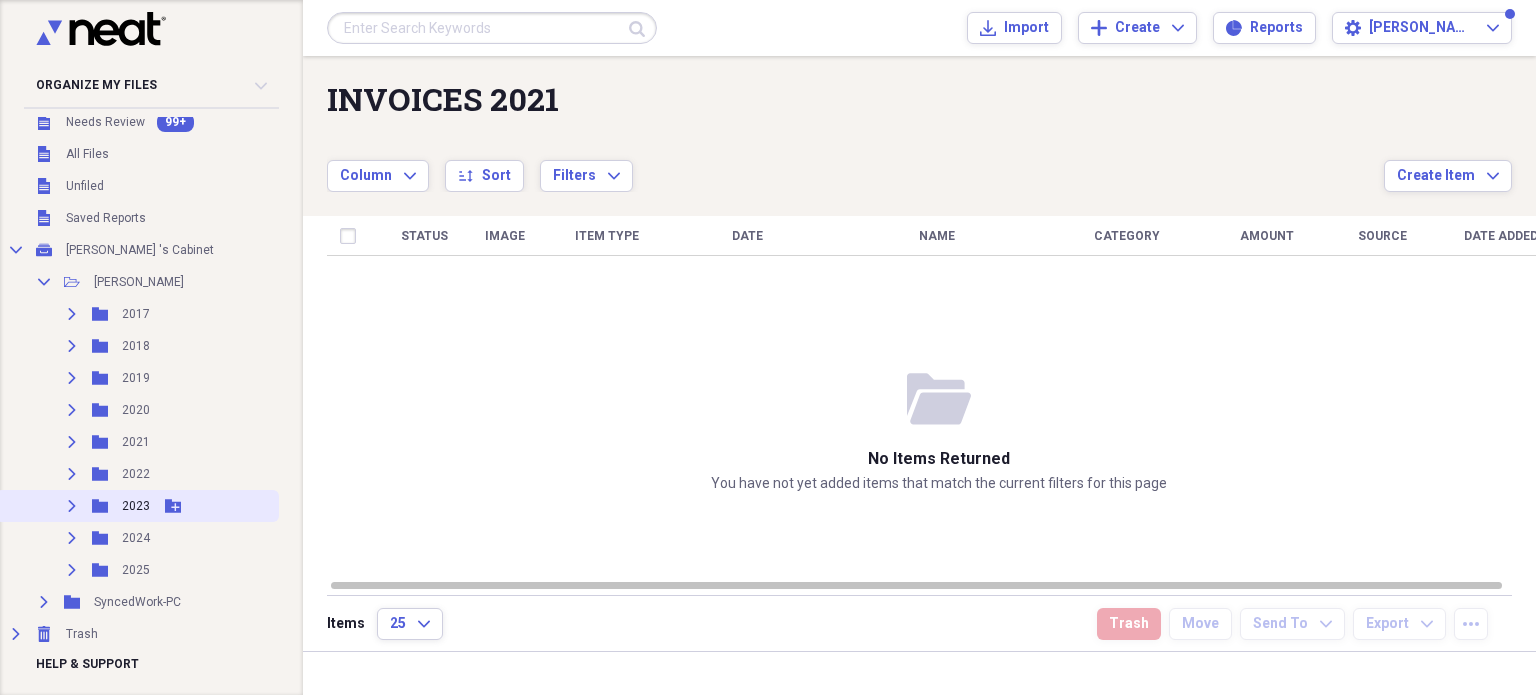 click on "Expand" at bounding box center (72, 570) 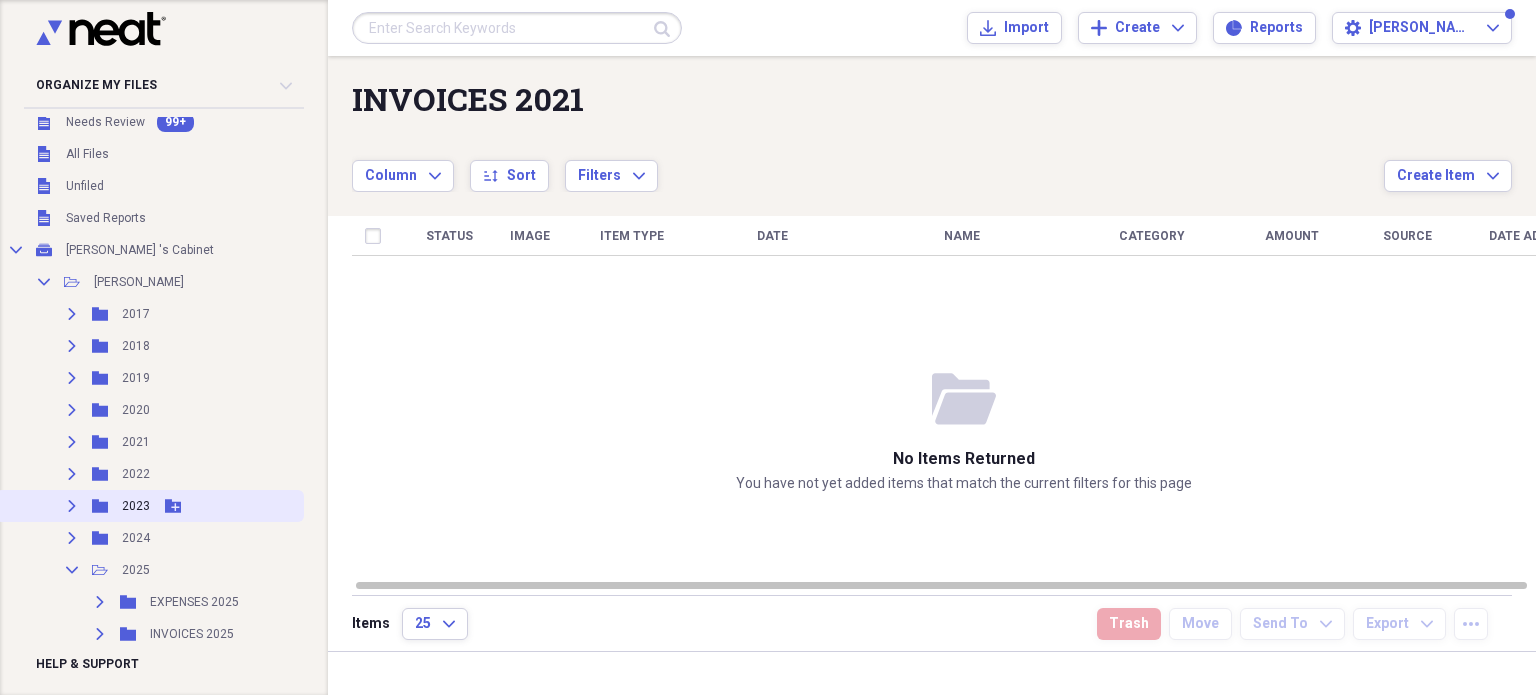 click on "Collapse" at bounding box center (72, 570) 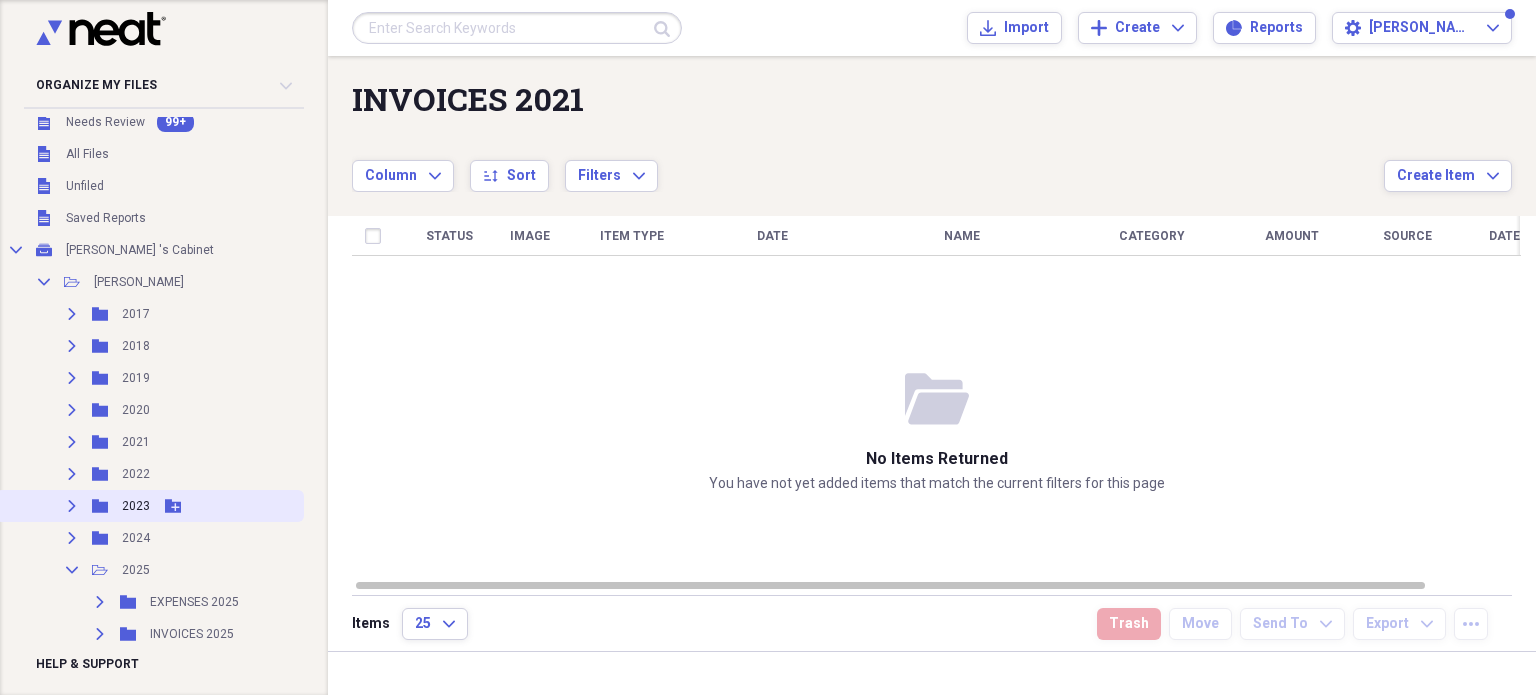 click on "Collapse" at bounding box center [72, 570] 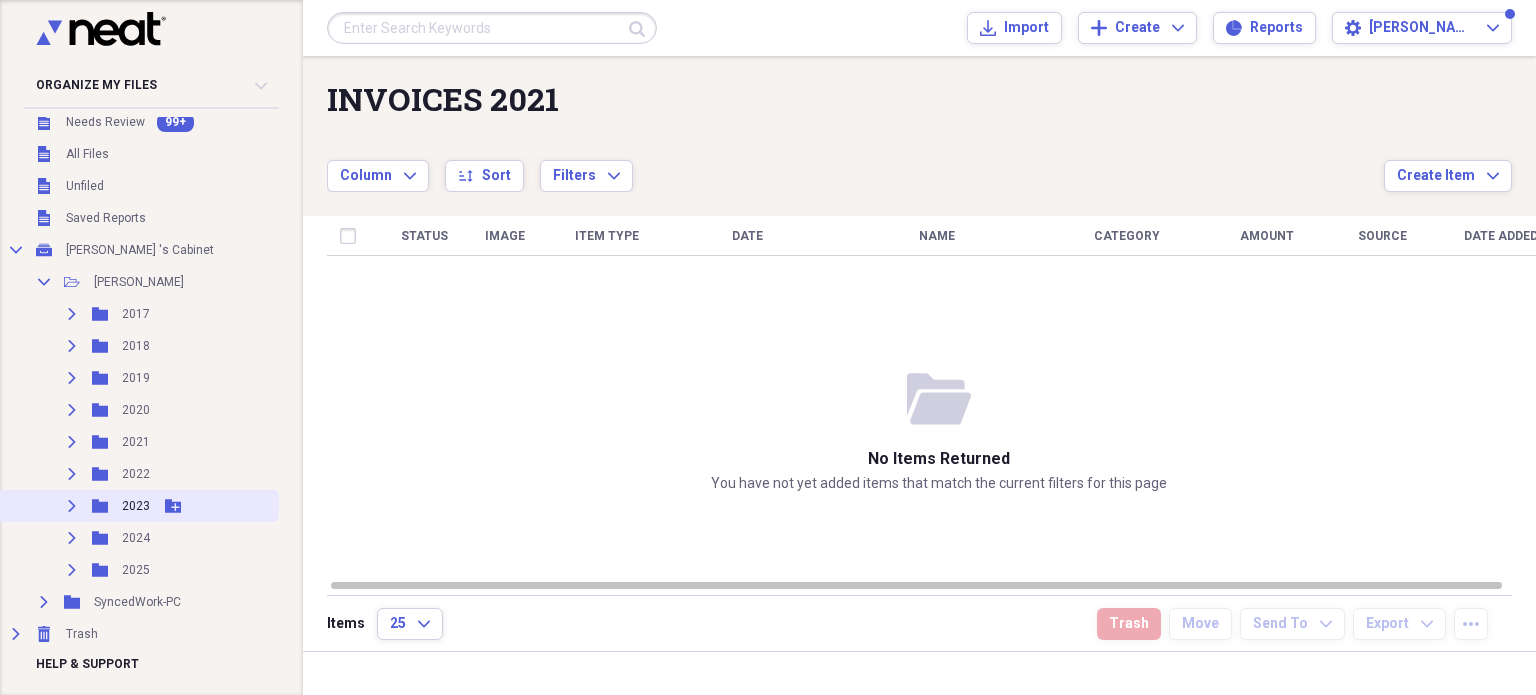 click on "Expand" at bounding box center [72, 570] 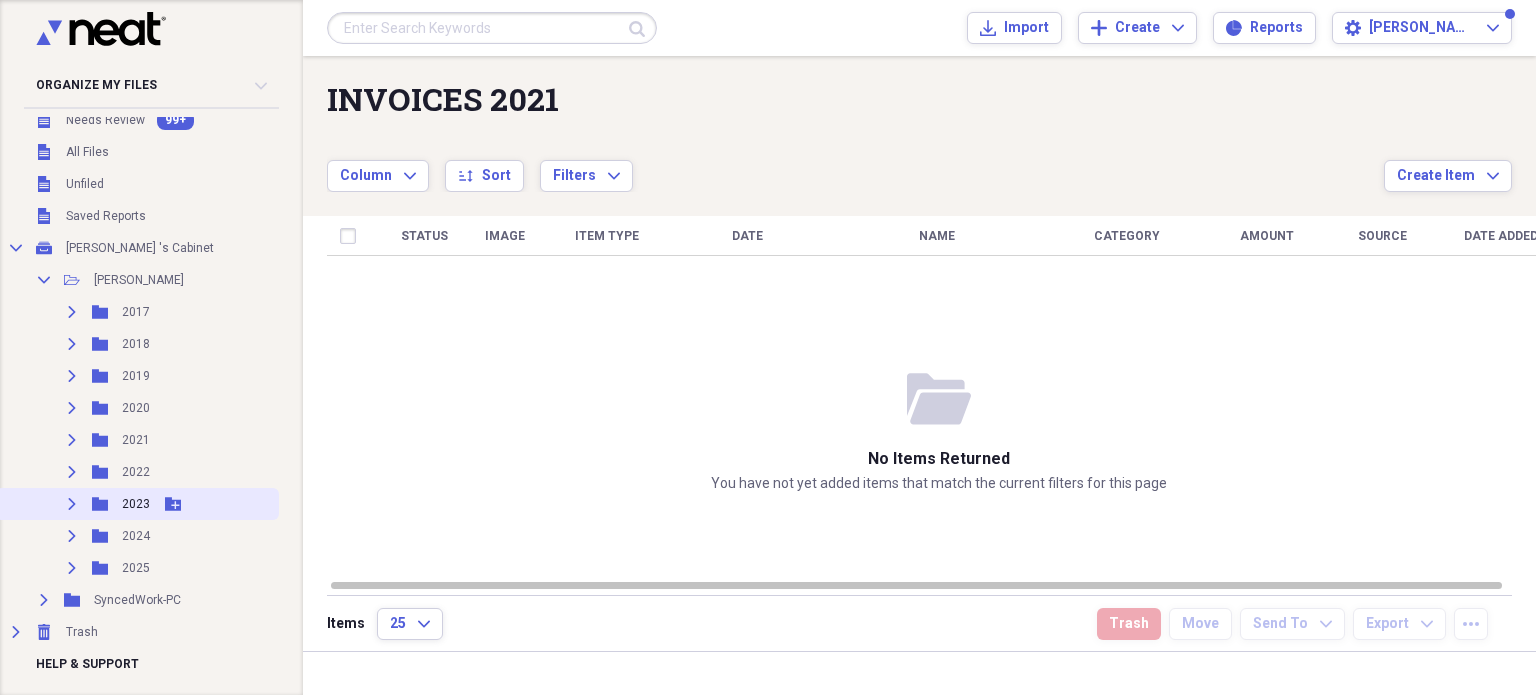 click on "Expand" at bounding box center (72, 568) 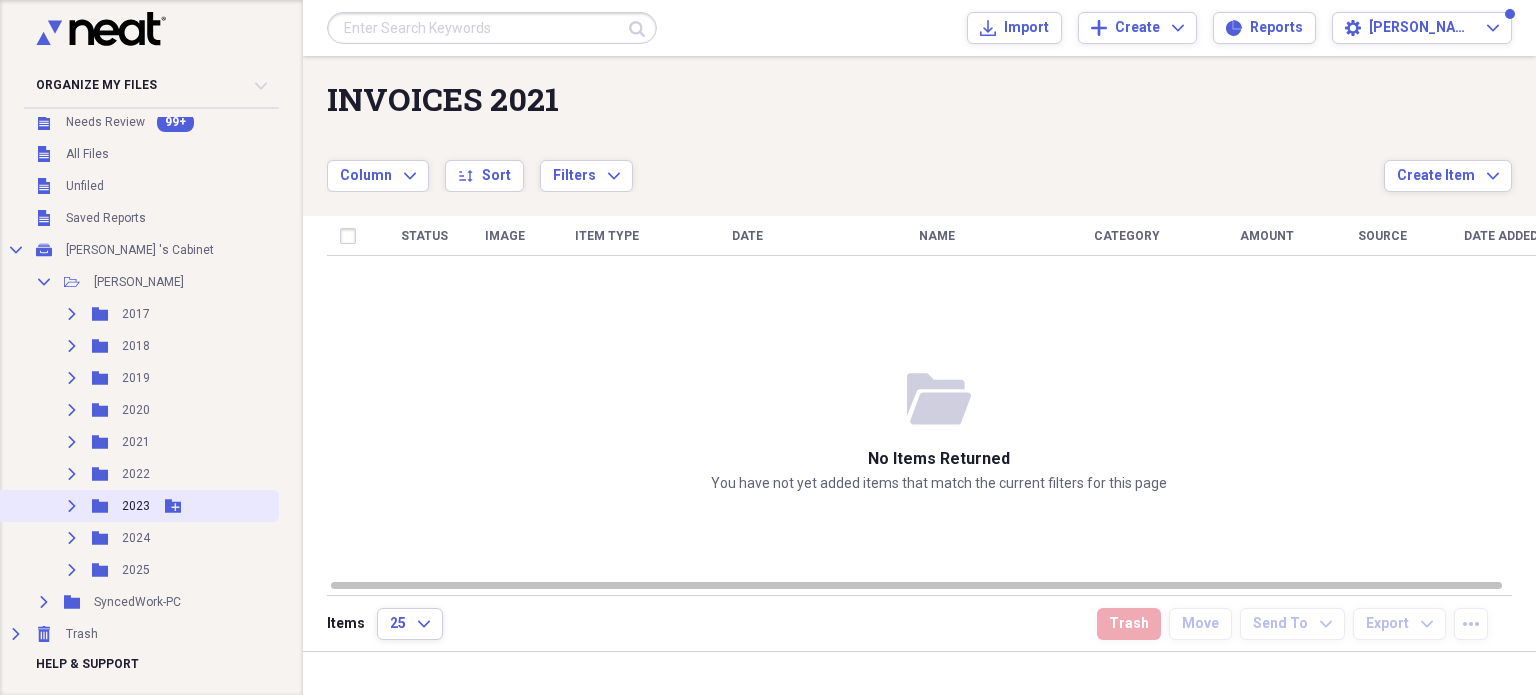 click on "Expand" at bounding box center (72, 570) 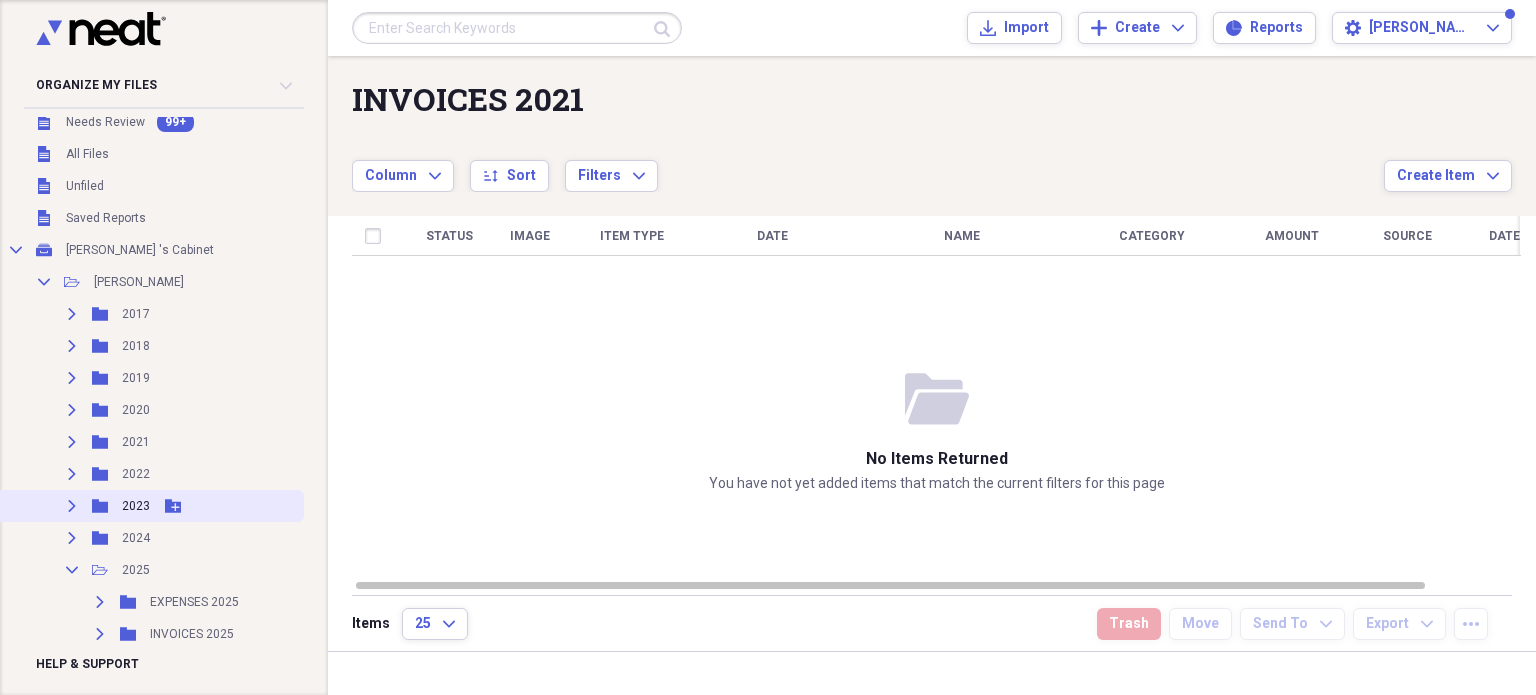click on "Collapse" at bounding box center (72, 570) 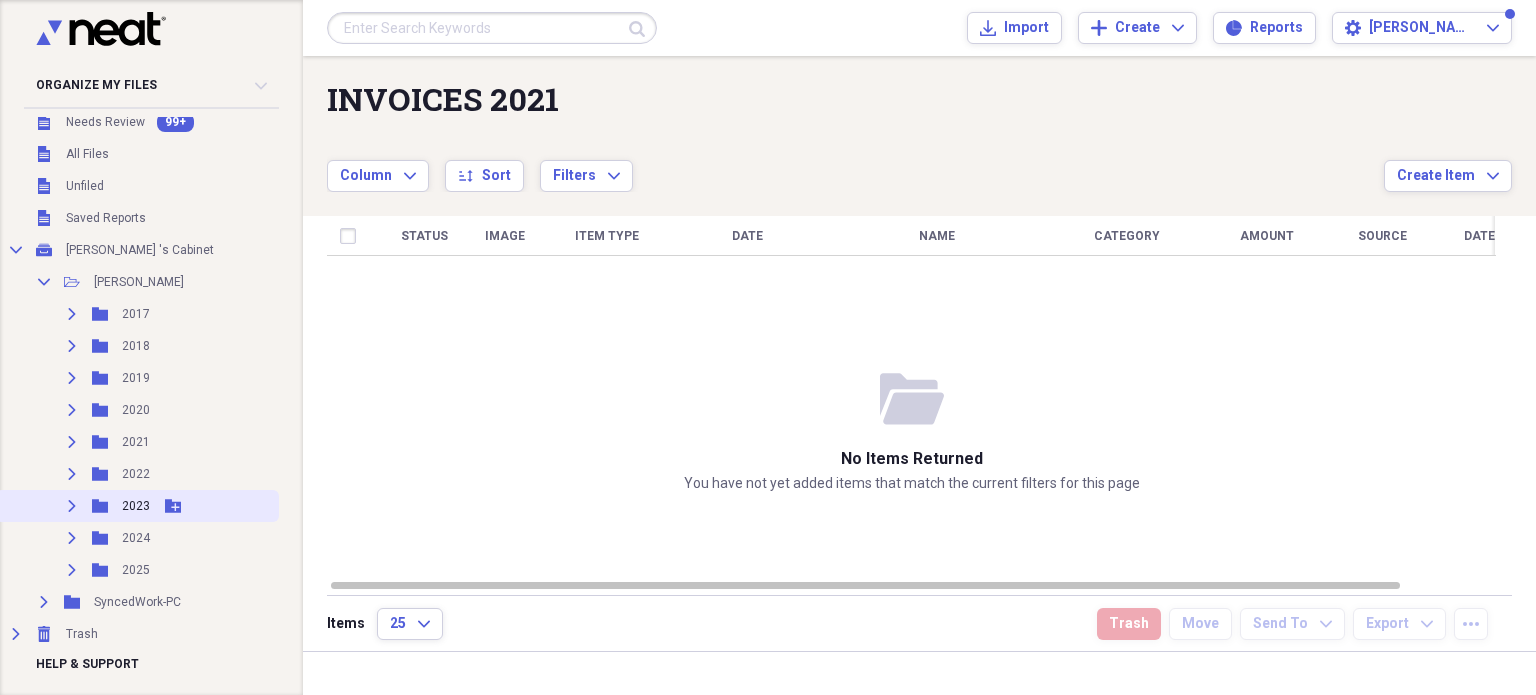 click on "Expand" at bounding box center (72, 570) 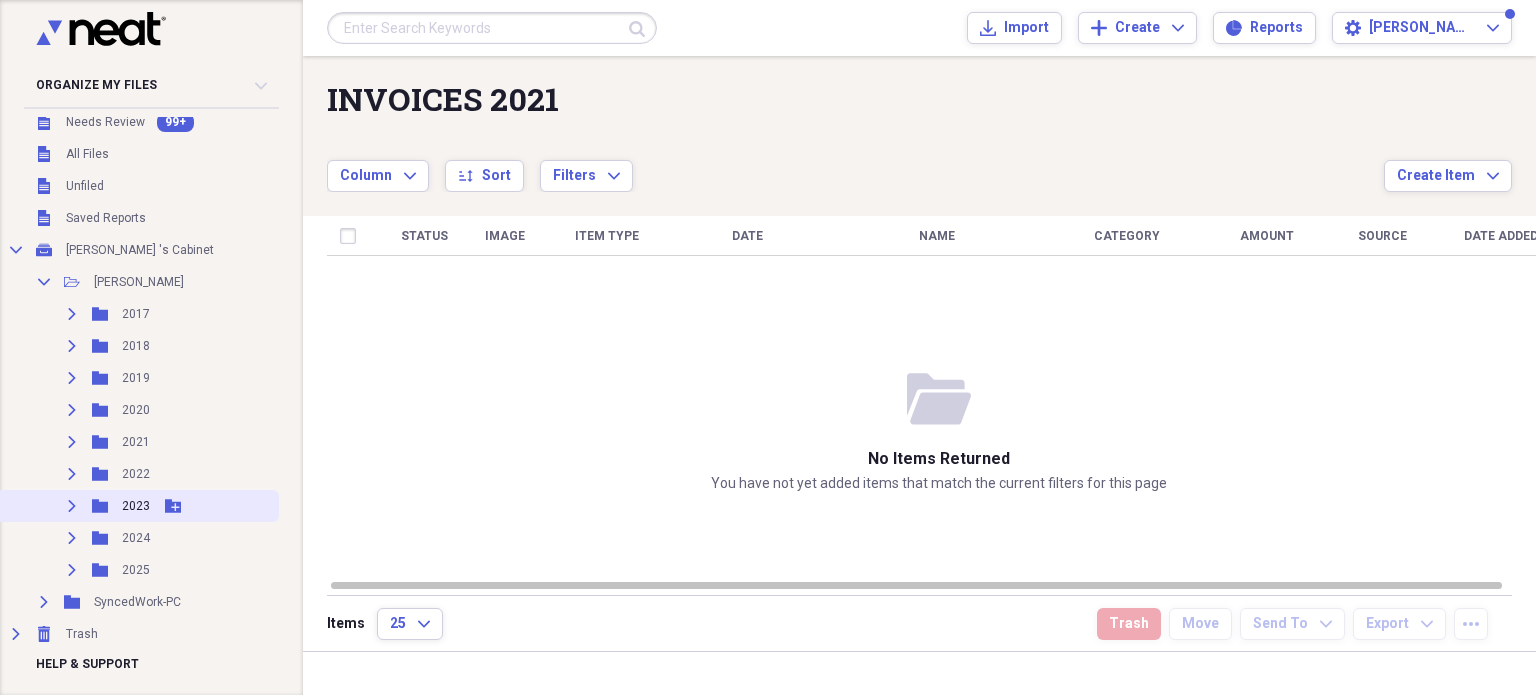 click on "Expand" at bounding box center [72, 570] 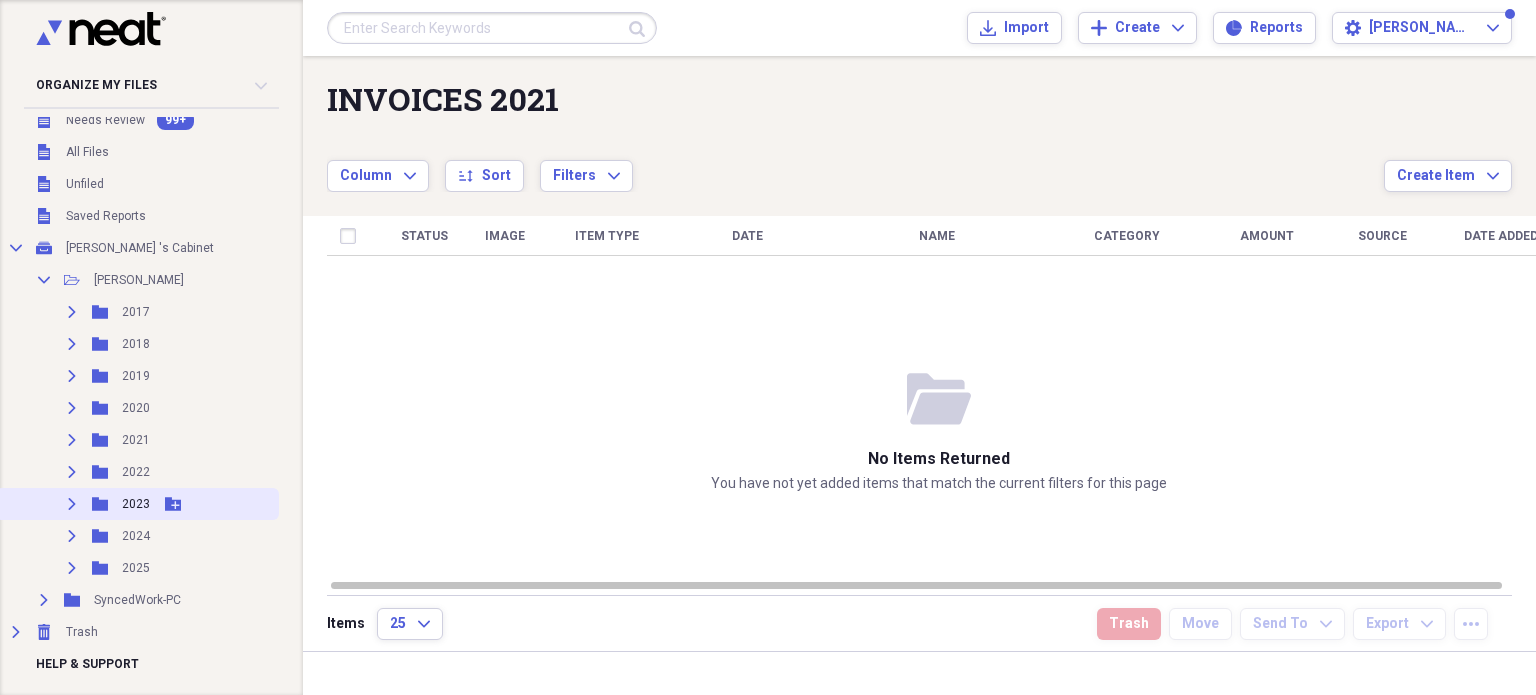 click on "Expand" at bounding box center [72, 568] 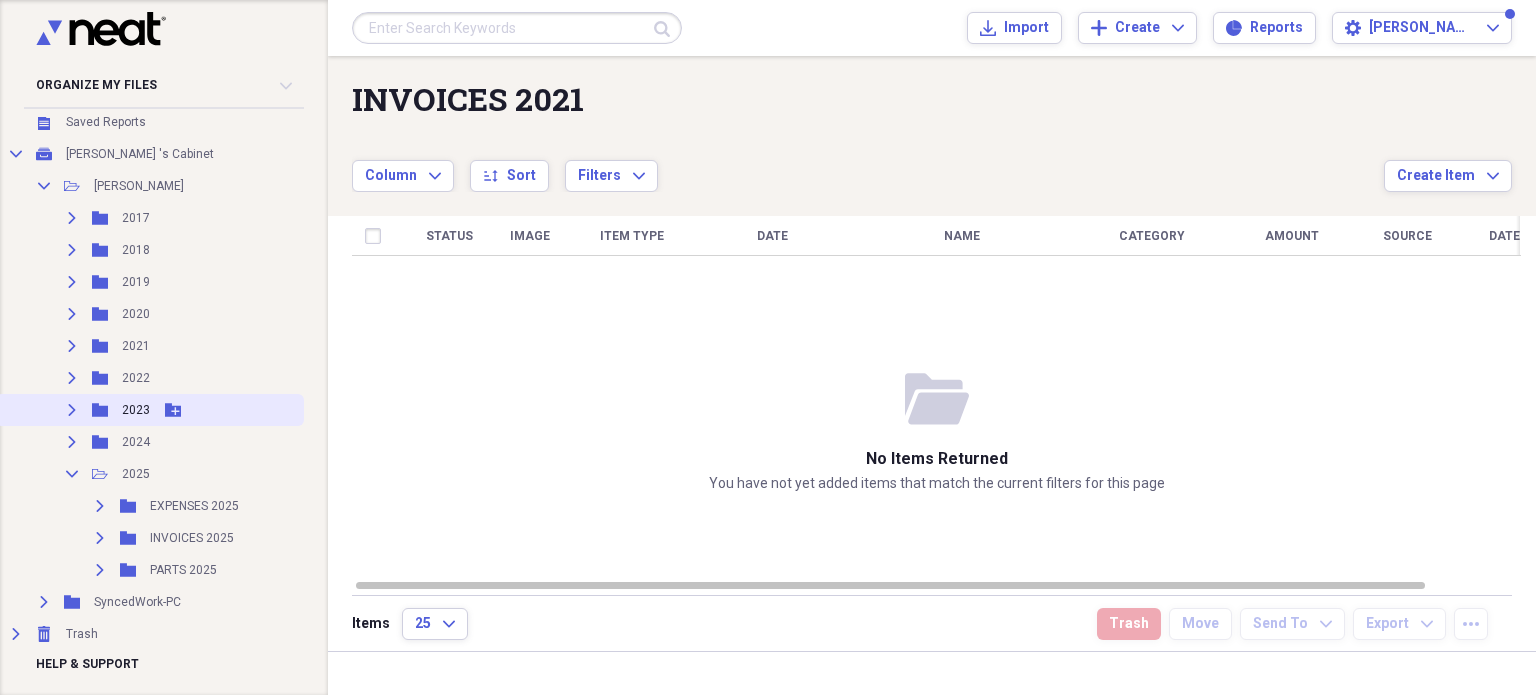click on "Collapse" at bounding box center [72, 474] 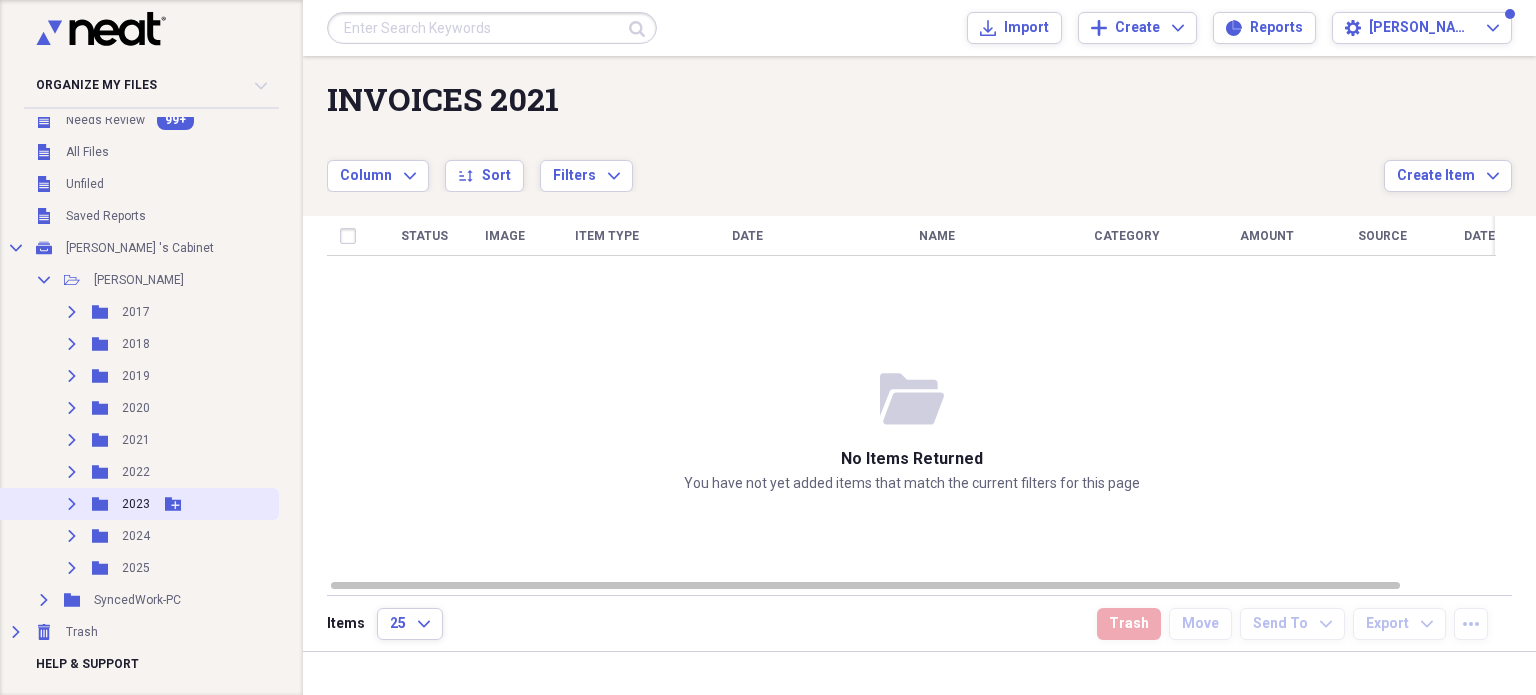 click on "Expand" at bounding box center (72, 568) 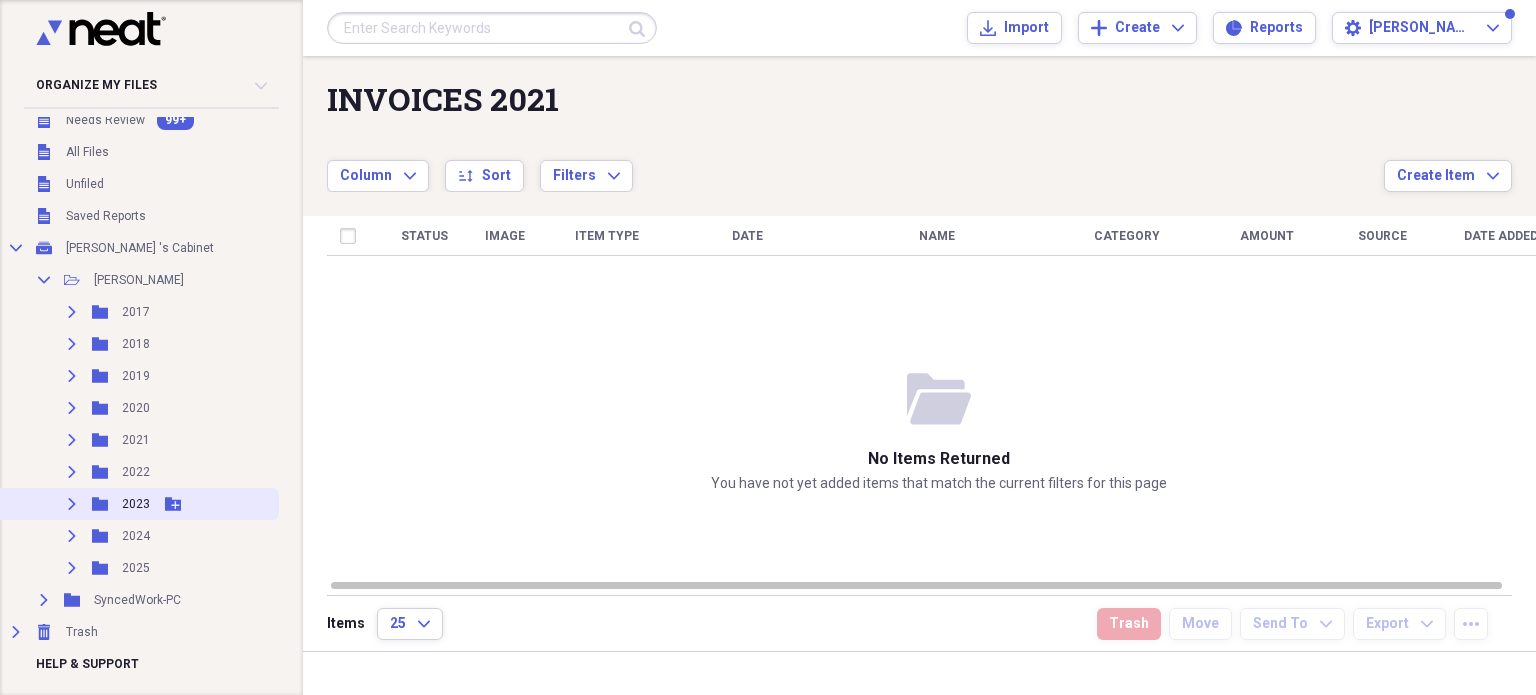 click on "Expand" at bounding box center [72, 568] 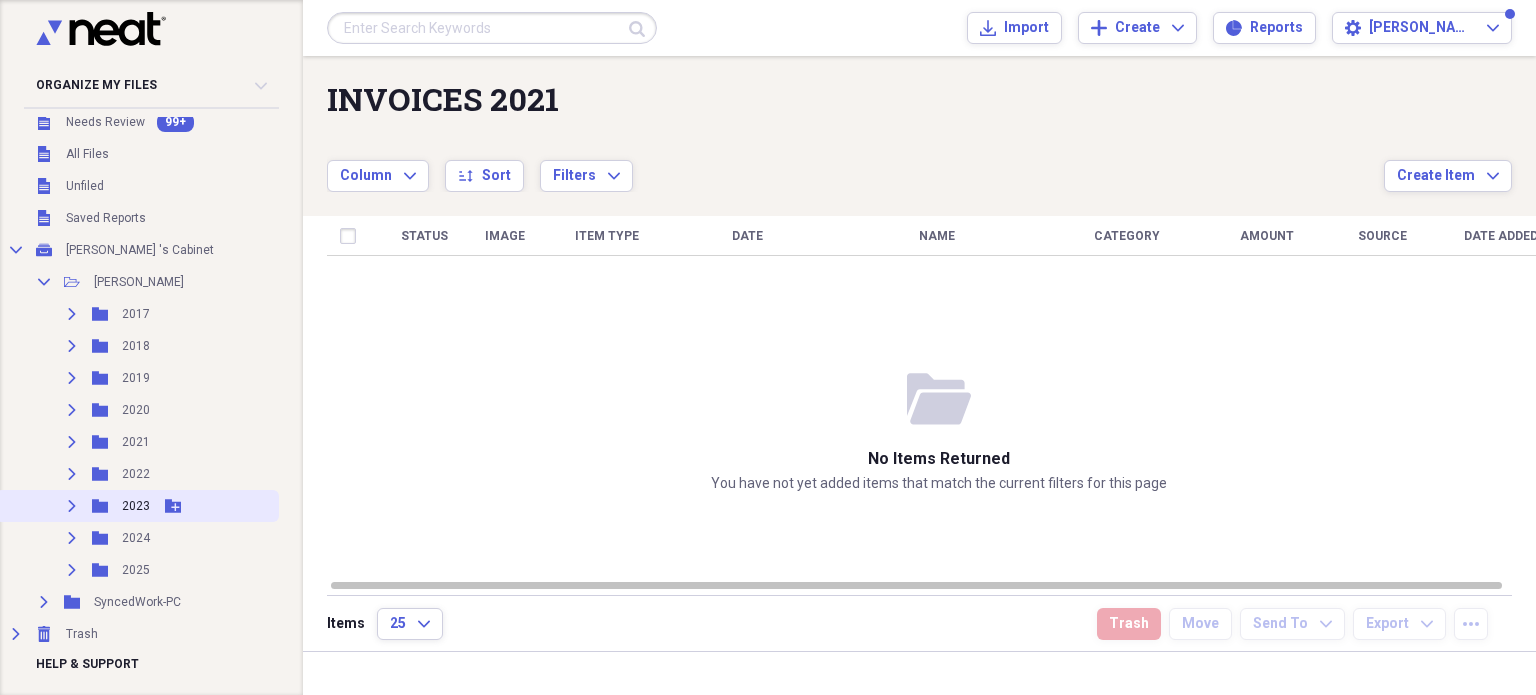 click on "Expand" at bounding box center [72, 570] 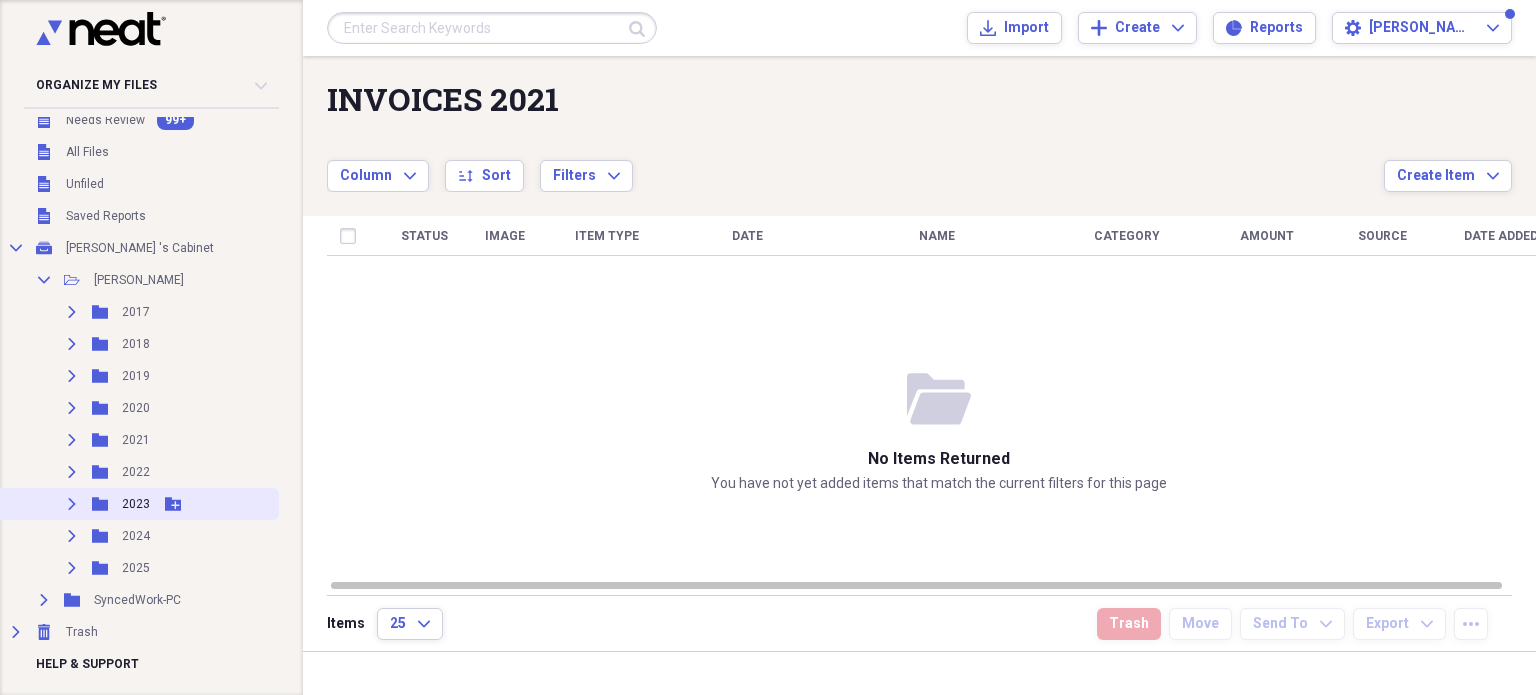 click on "Expand" at bounding box center (72, 568) 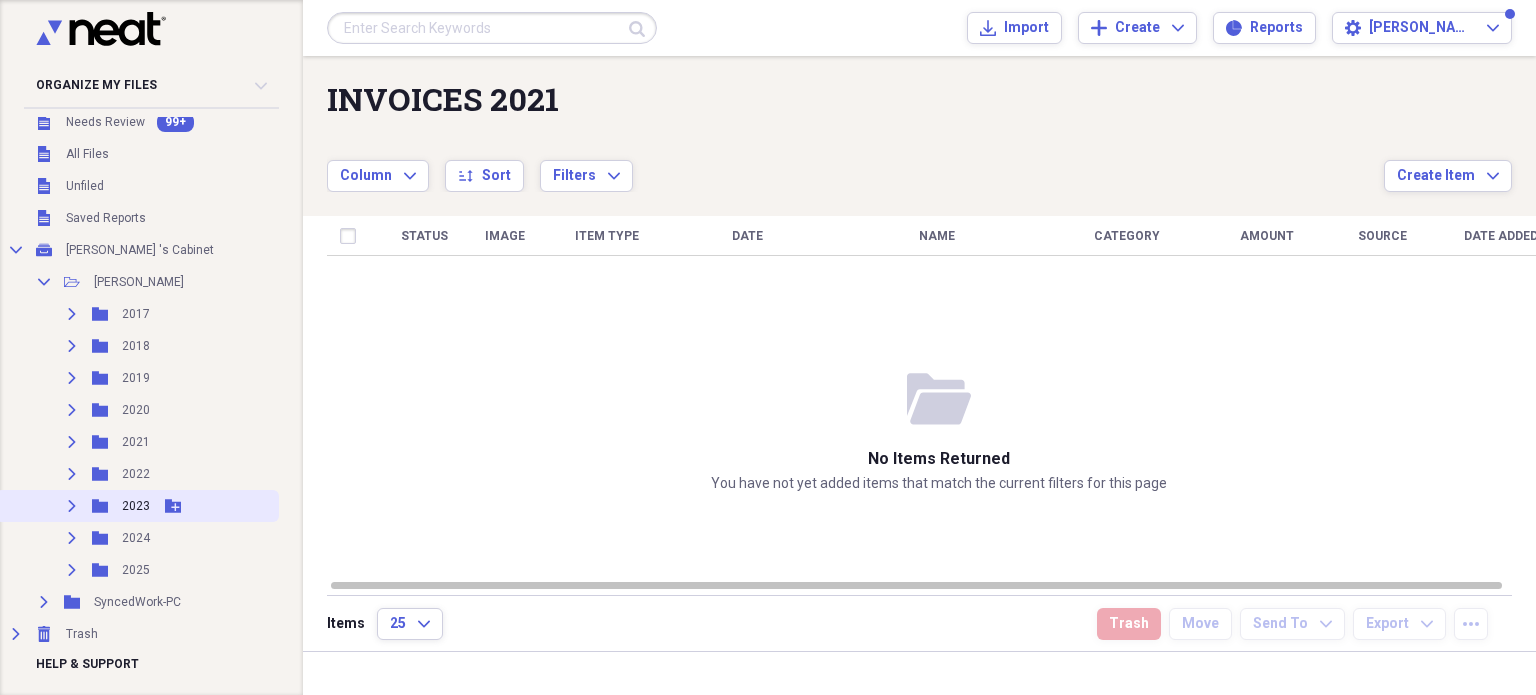 click on "Expand" at bounding box center [72, 570] 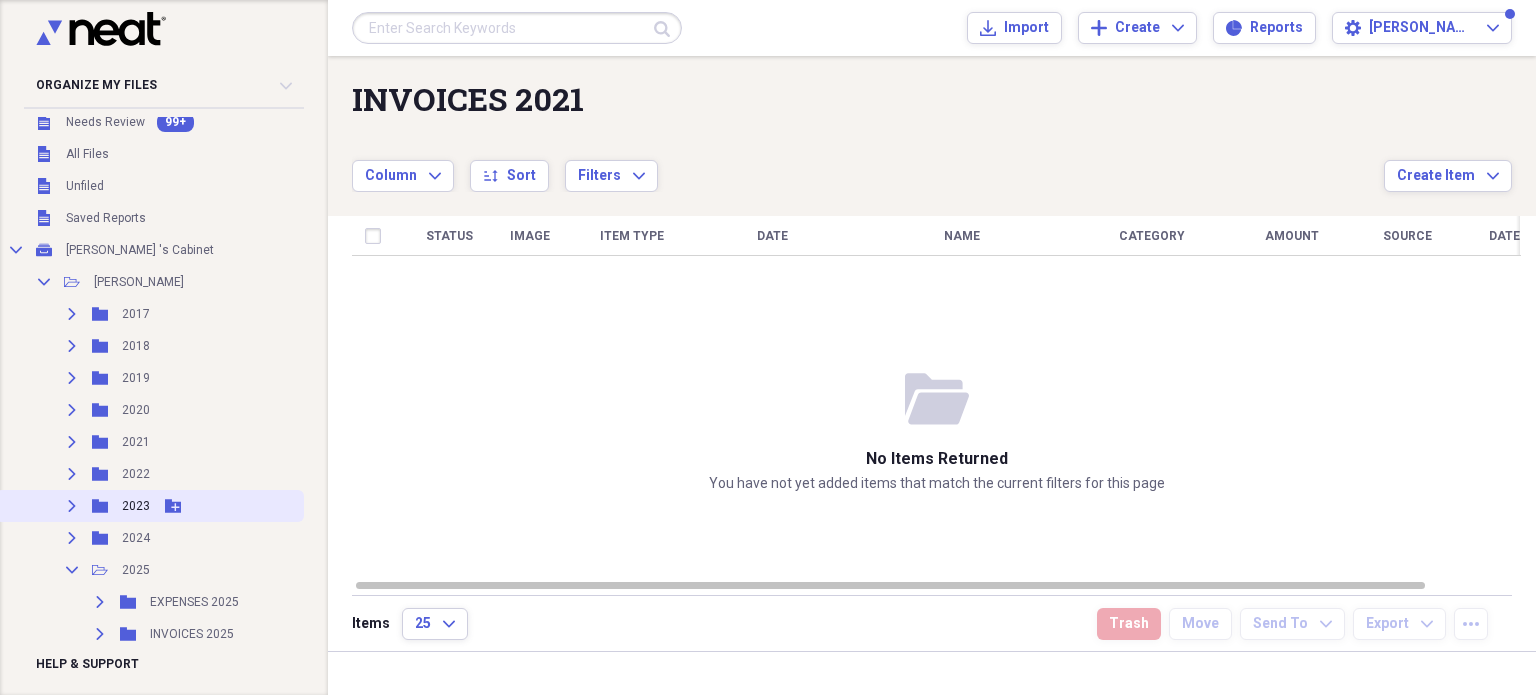 click on "Collapse" at bounding box center (72, 570) 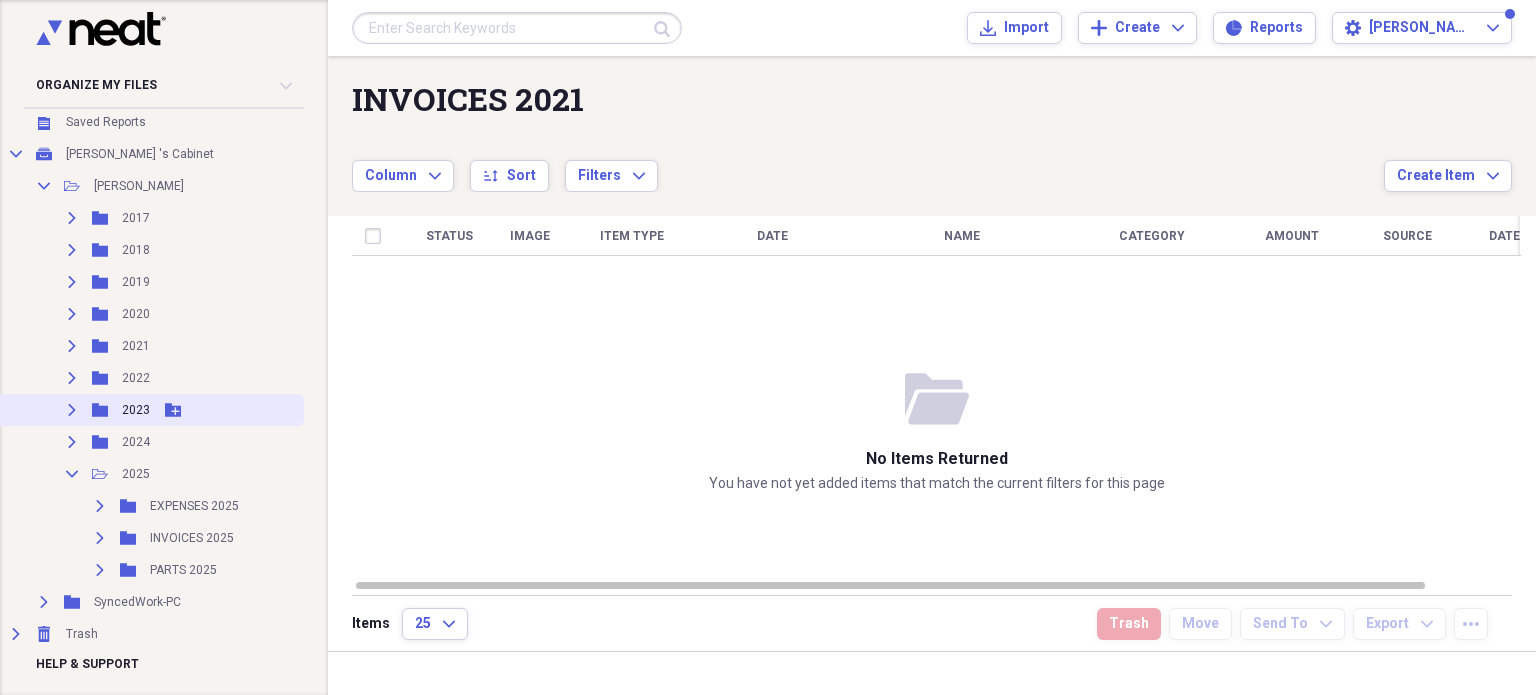 click on "Collapse" at bounding box center [72, 474] 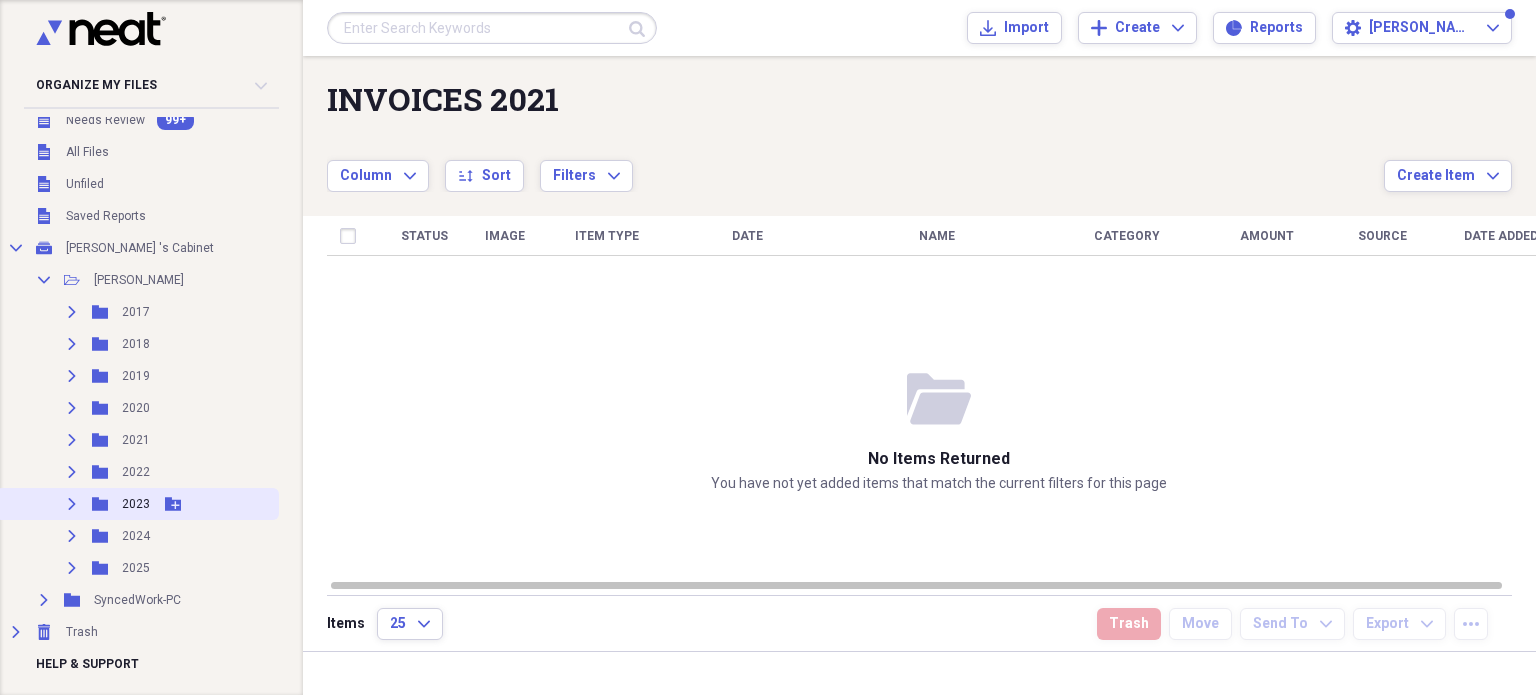 click on "Expand" at bounding box center [72, 568] 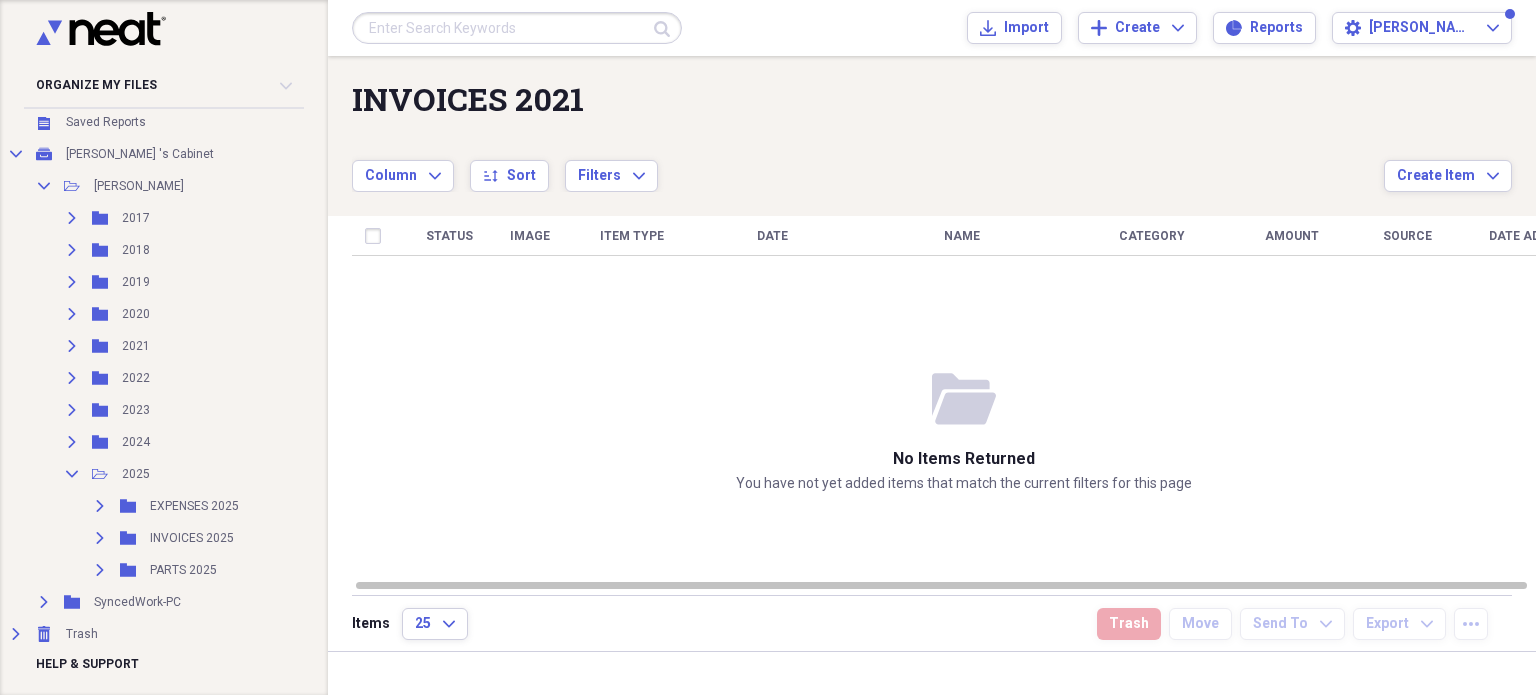 scroll, scrollTop: 107, scrollLeft: 0, axis: vertical 